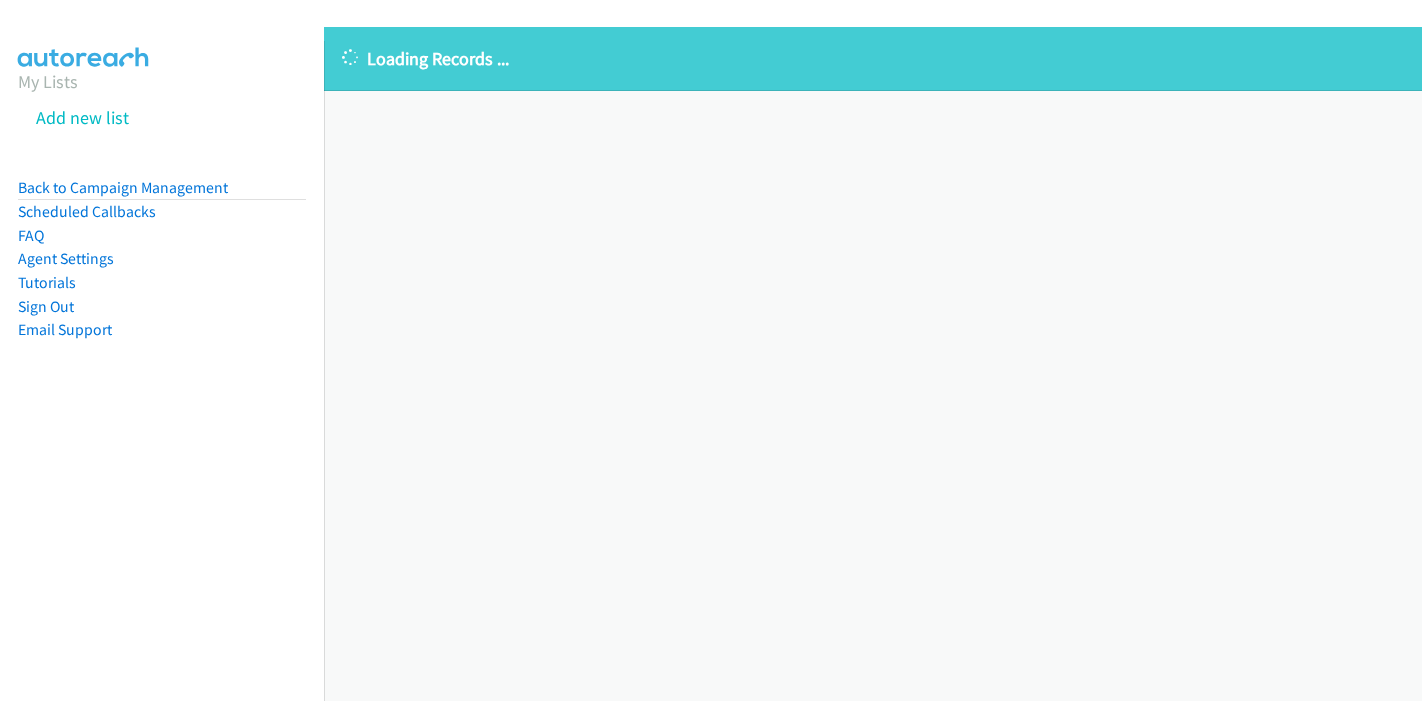 scroll, scrollTop: 0, scrollLeft: 0, axis: both 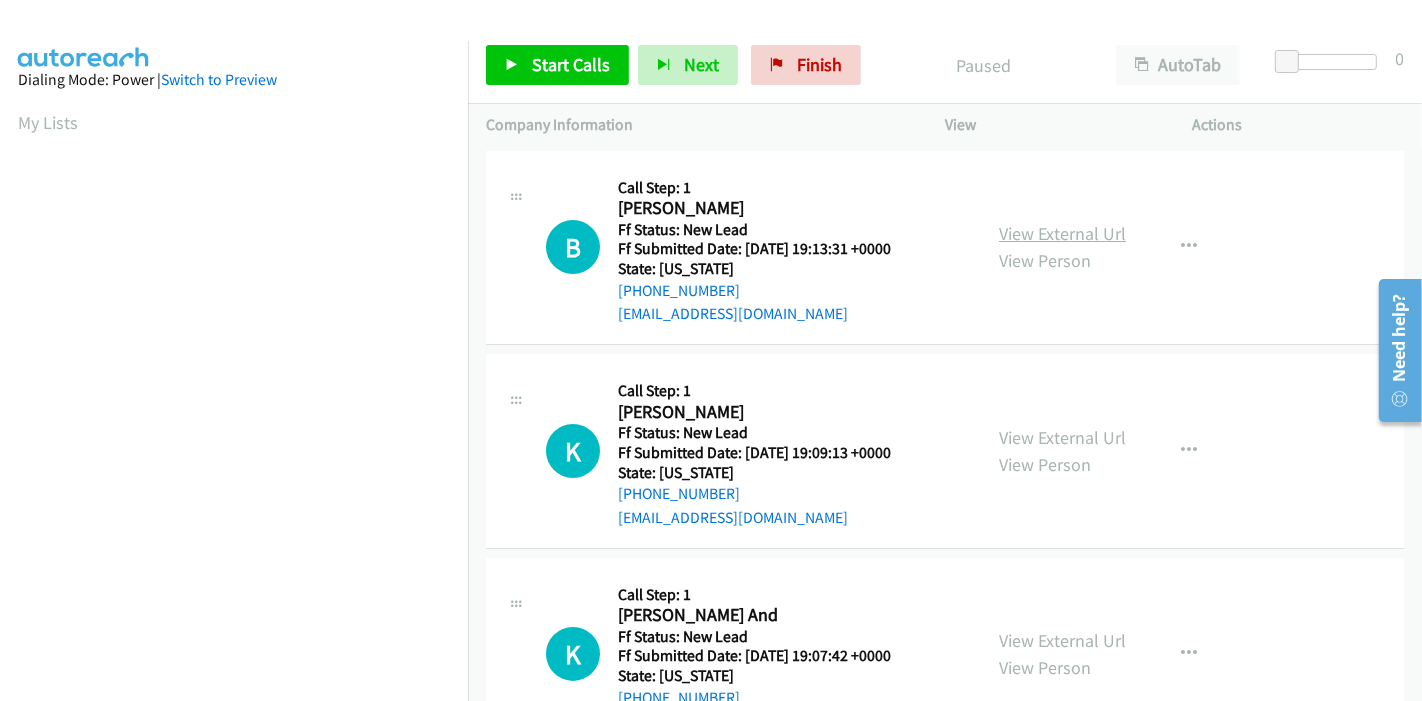 click on "View External Url" at bounding box center [1062, 233] 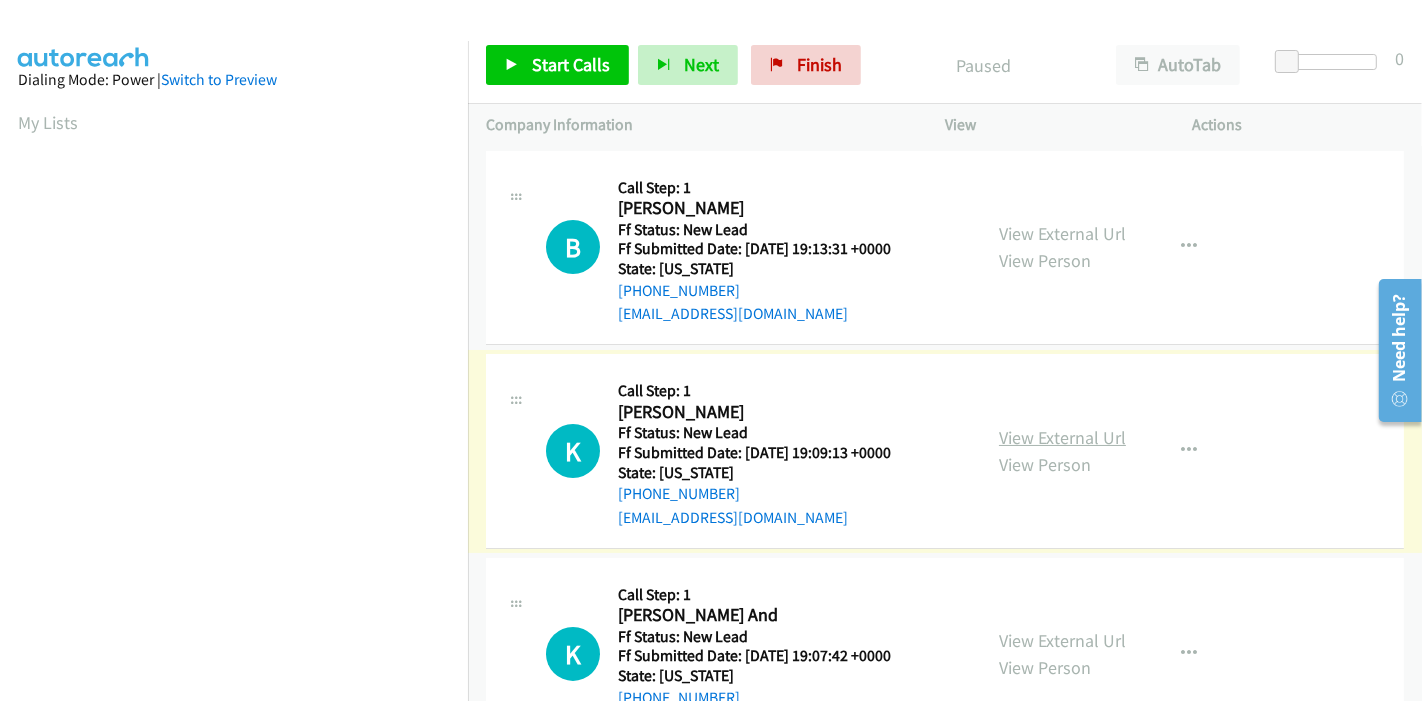 click on "View External Url" at bounding box center [1062, 437] 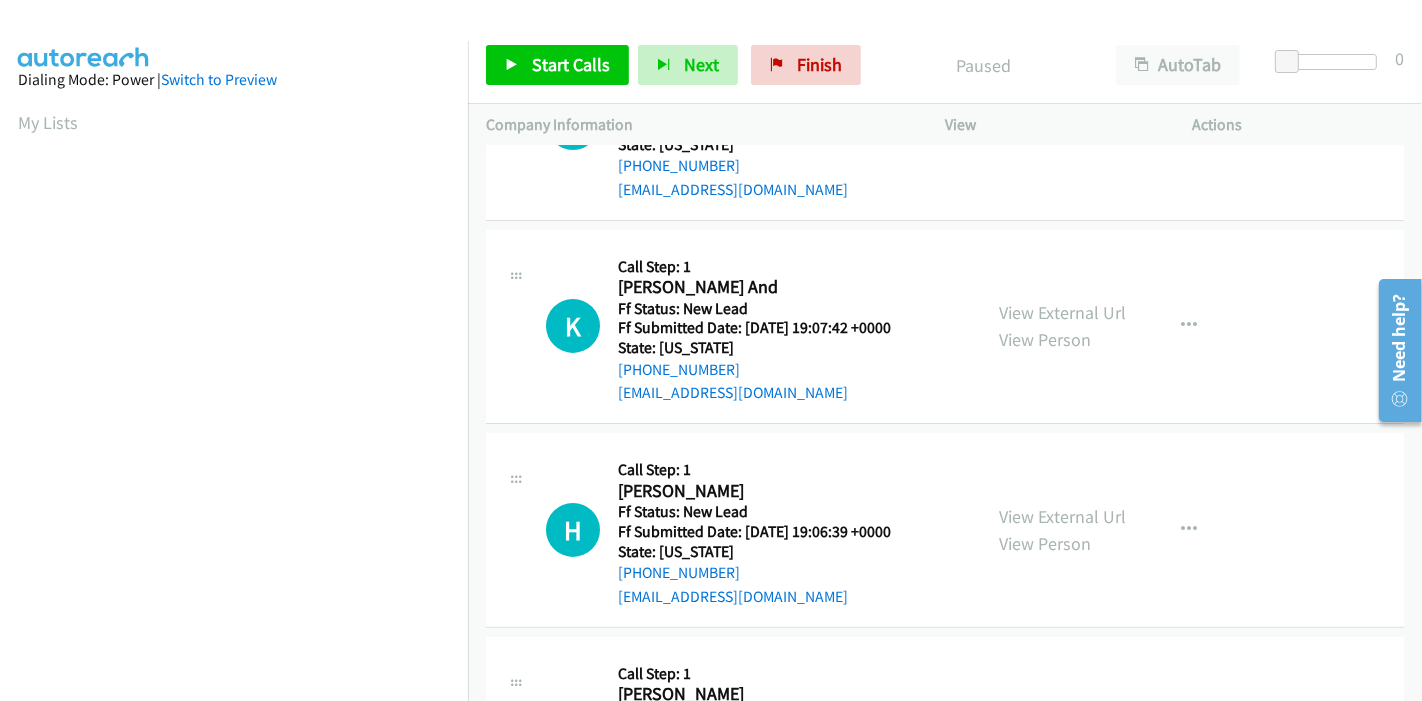 scroll, scrollTop: 333, scrollLeft: 0, axis: vertical 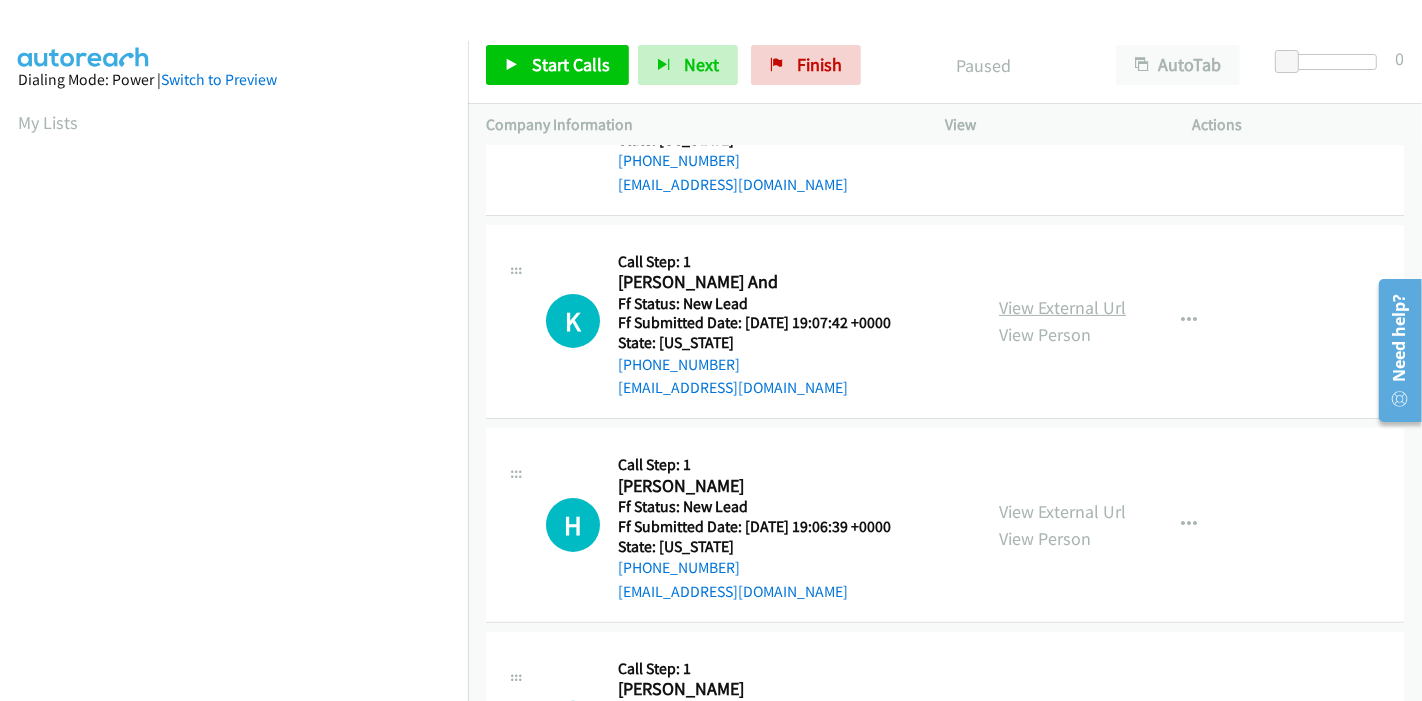 click on "View External Url" at bounding box center [1062, 307] 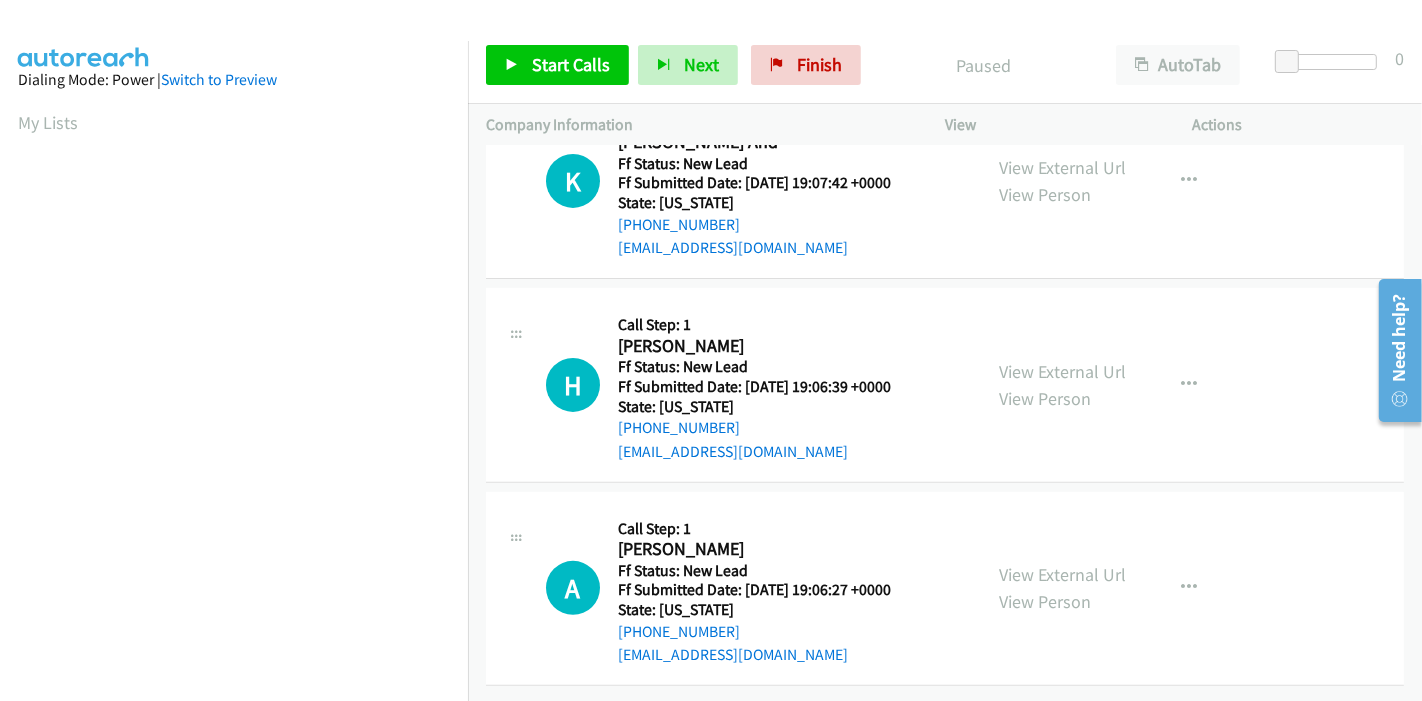 scroll, scrollTop: 487, scrollLeft: 0, axis: vertical 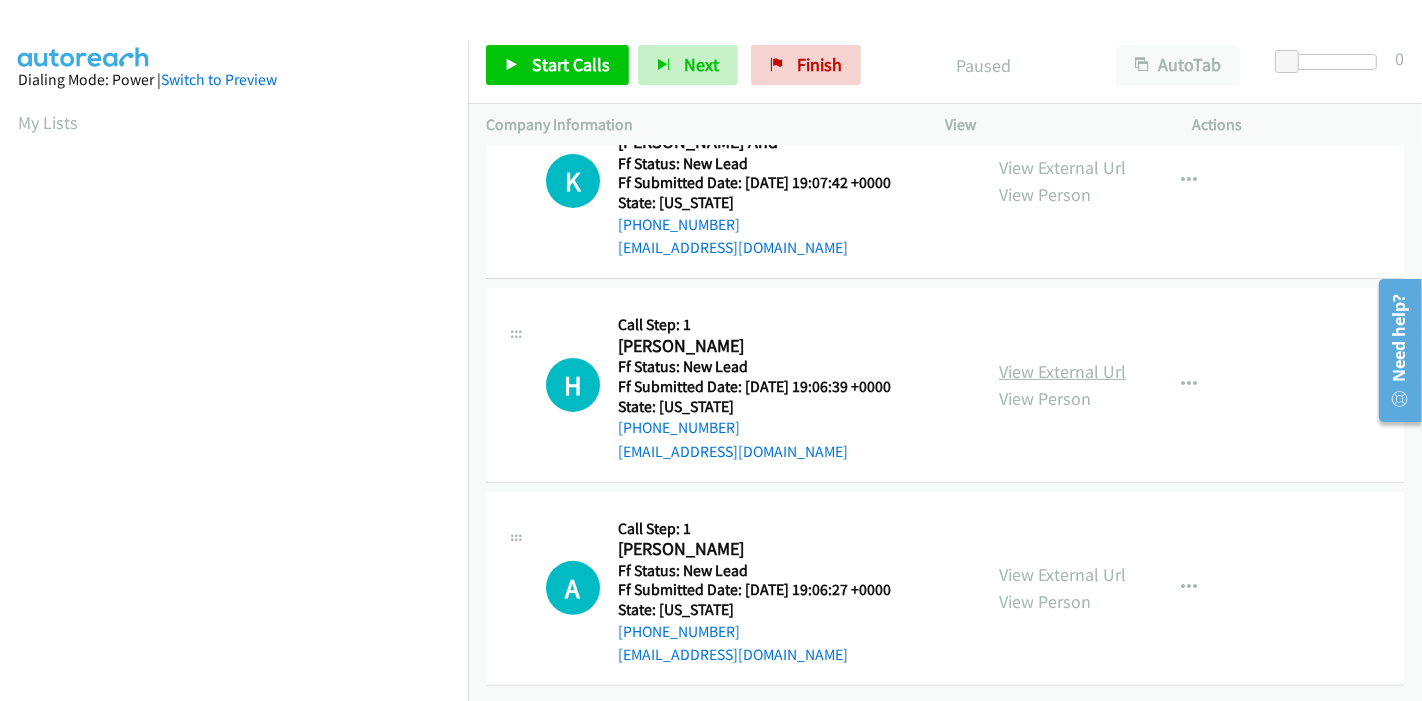 click on "View External Url" at bounding box center [1062, 371] 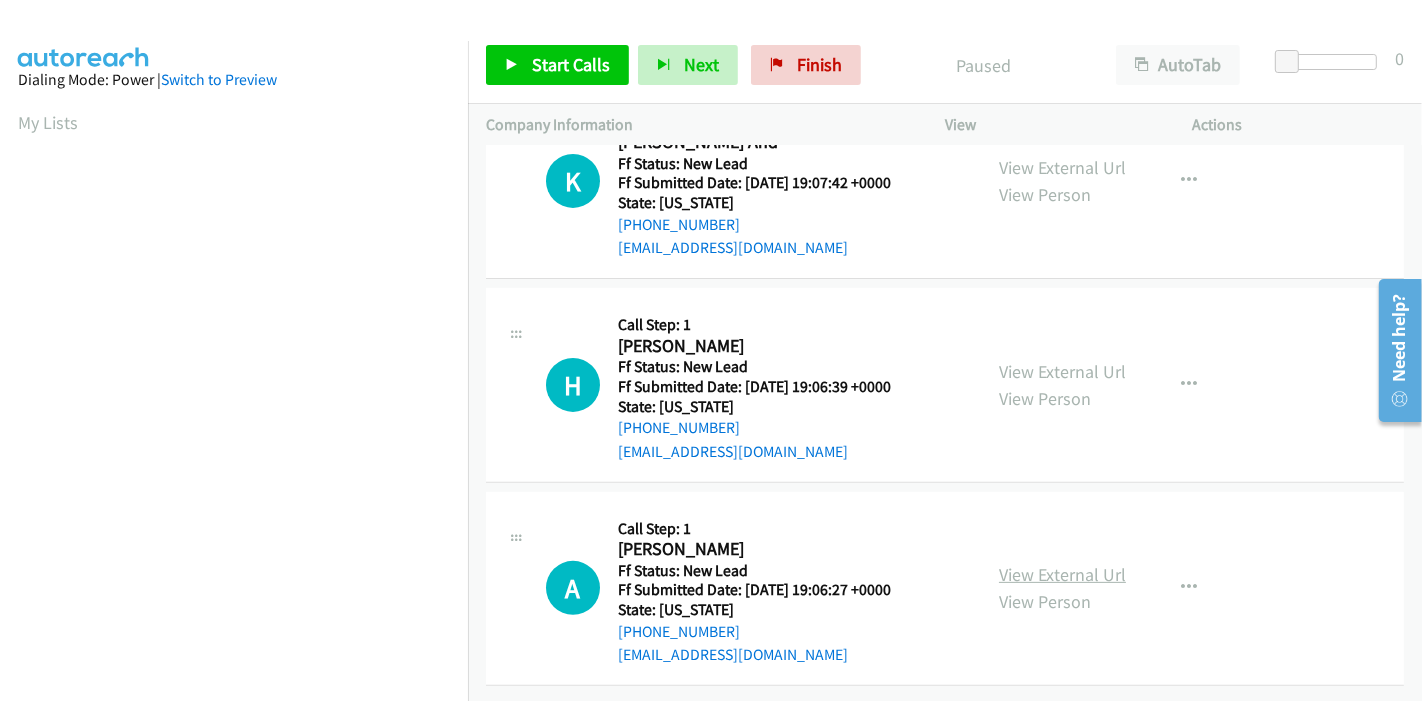 click on "View External Url" at bounding box center (1062, 574) 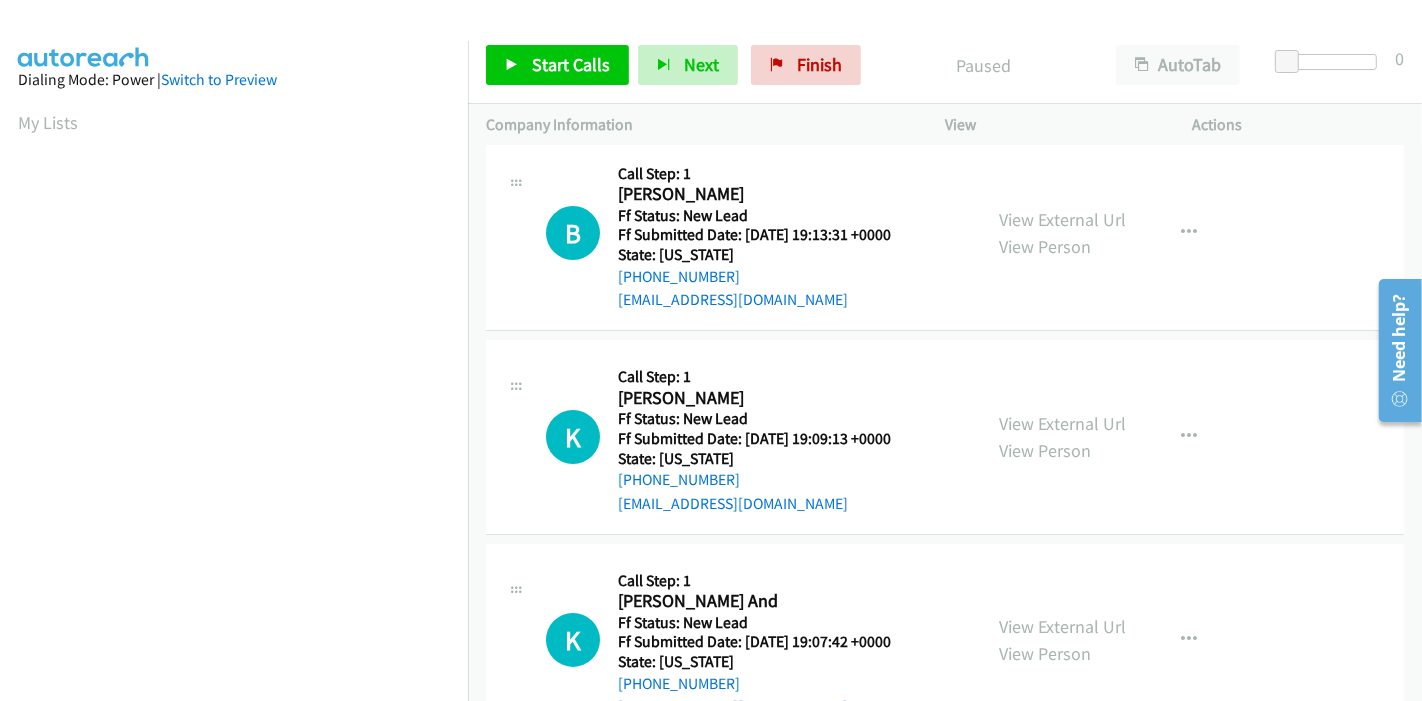 scroll, scrollTop: 0, scrollLeft: 0, axis: both 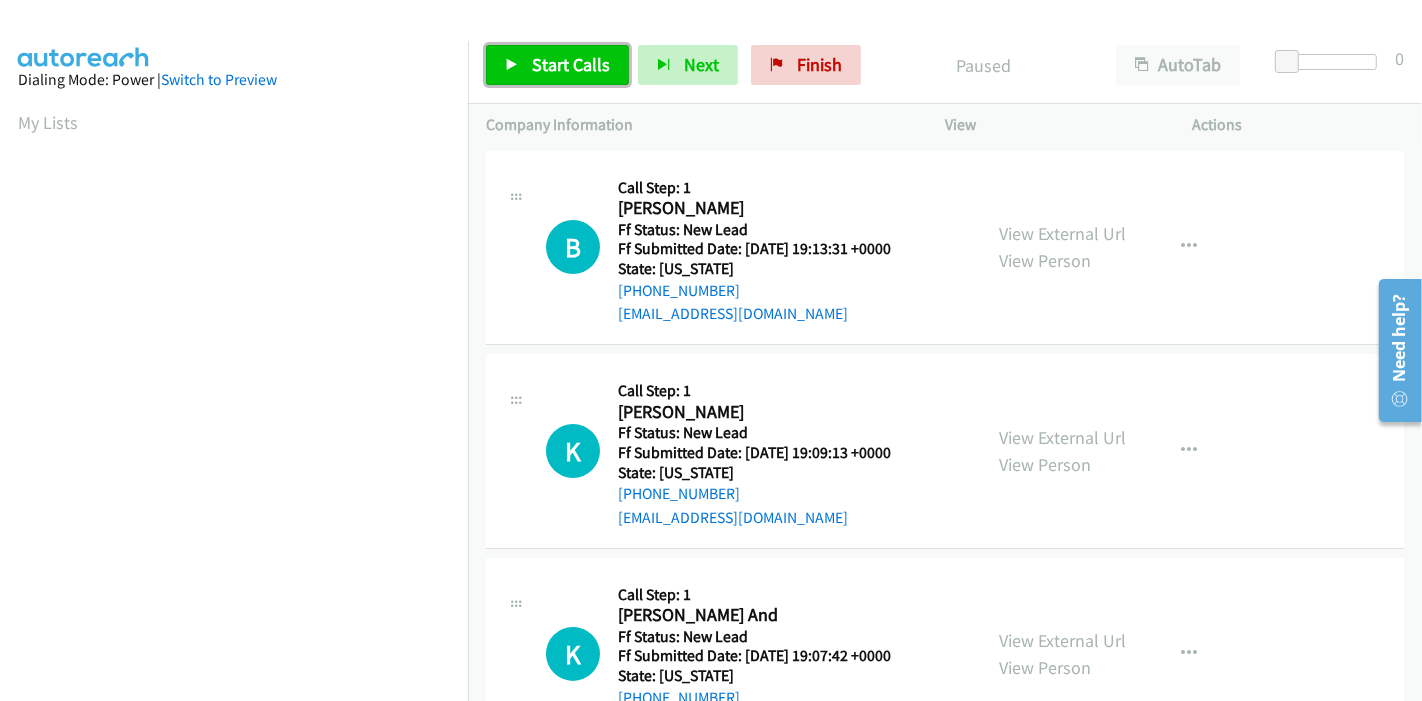 click at bounding box center [512, 66] 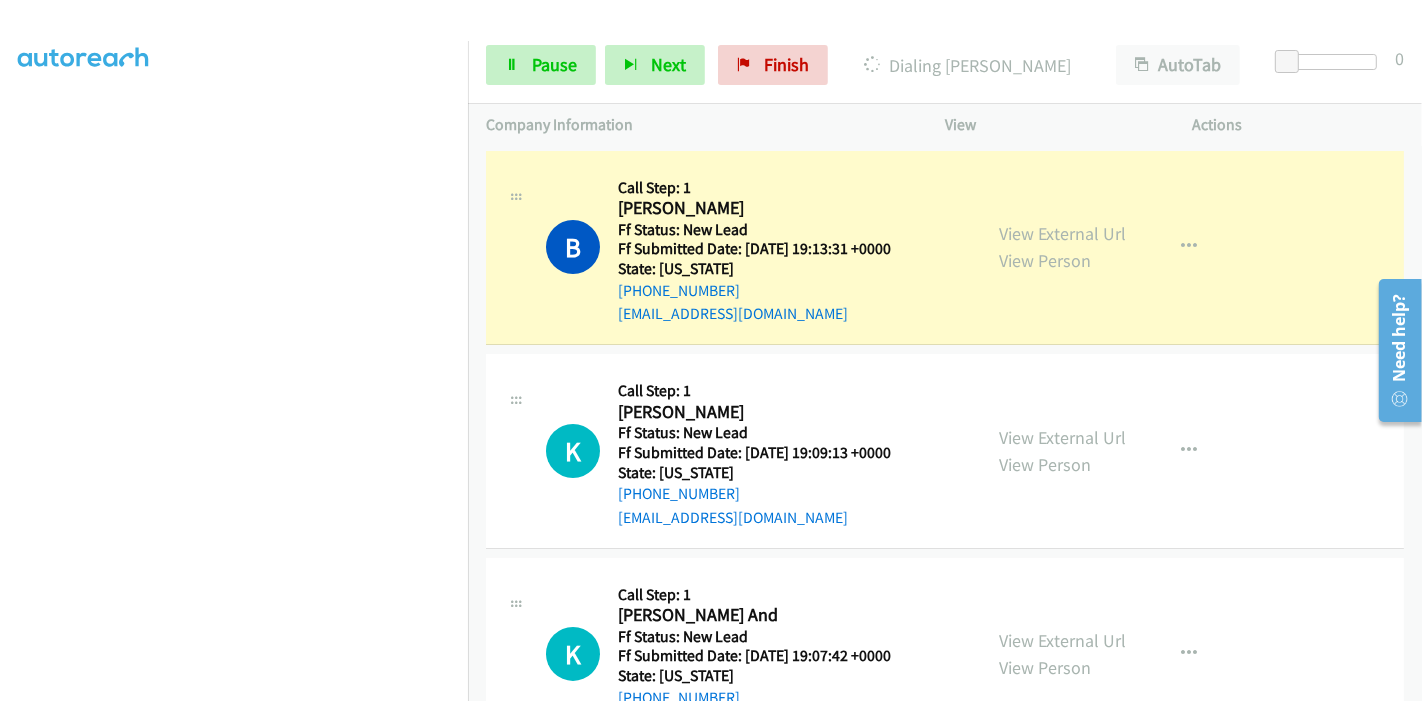 scroll, scrollTop: 422, scrollLeft: 0, axis: vertical 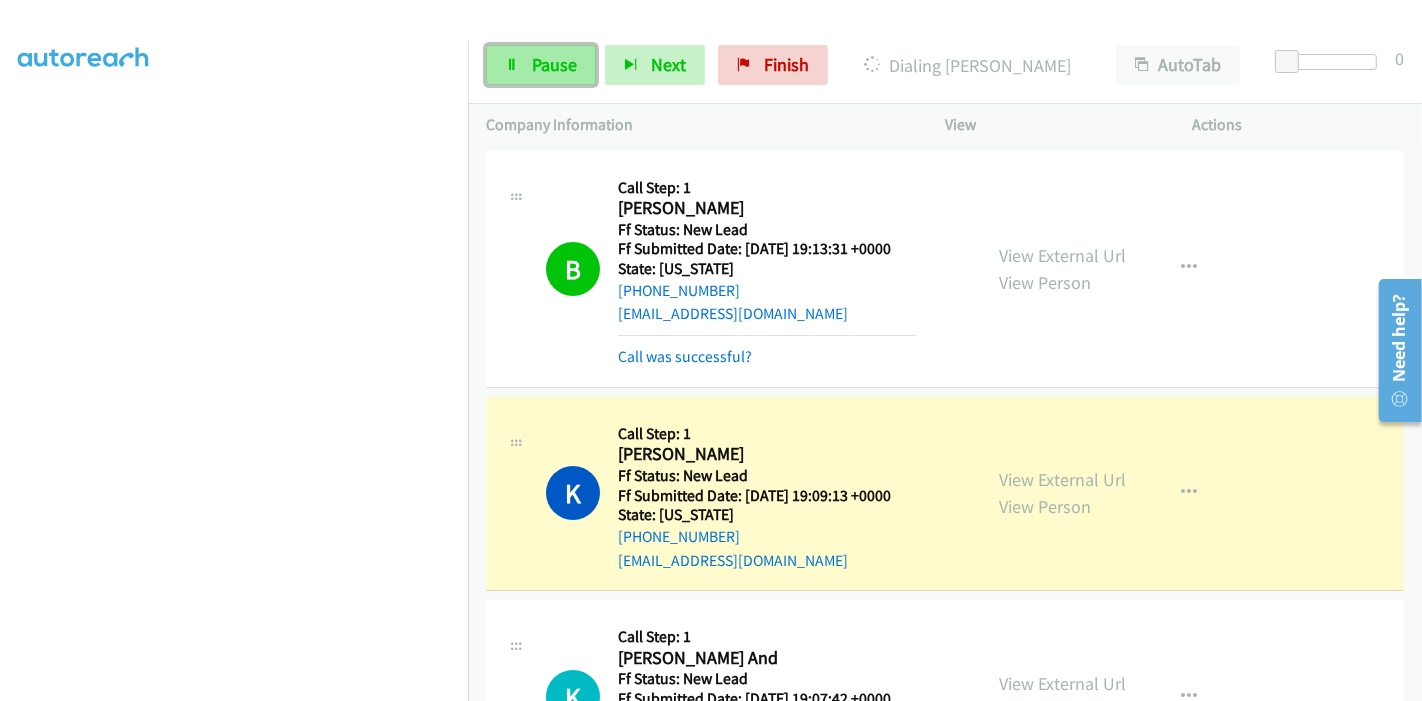 click on "Pause" at bounding box center [554, 64] 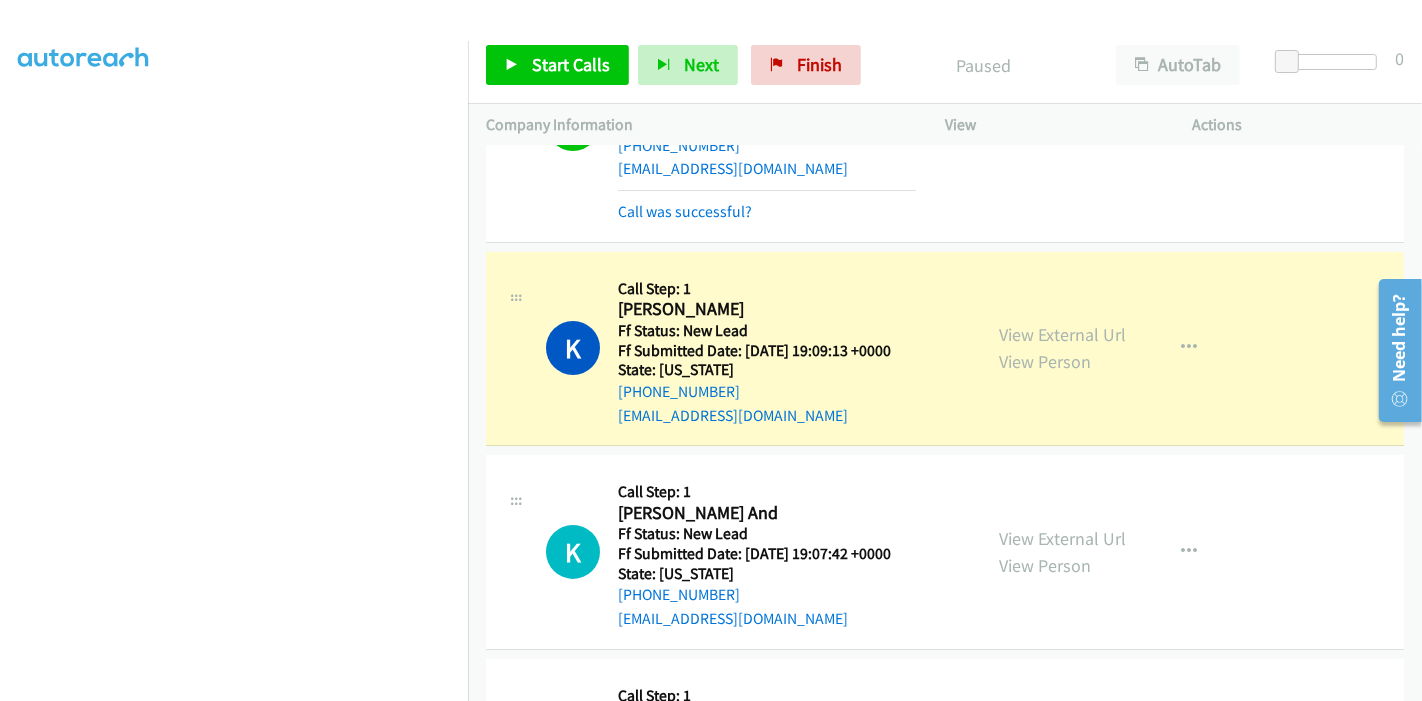 scroll, scrollTop: 111, scrollLeft: 0, axis: vertical 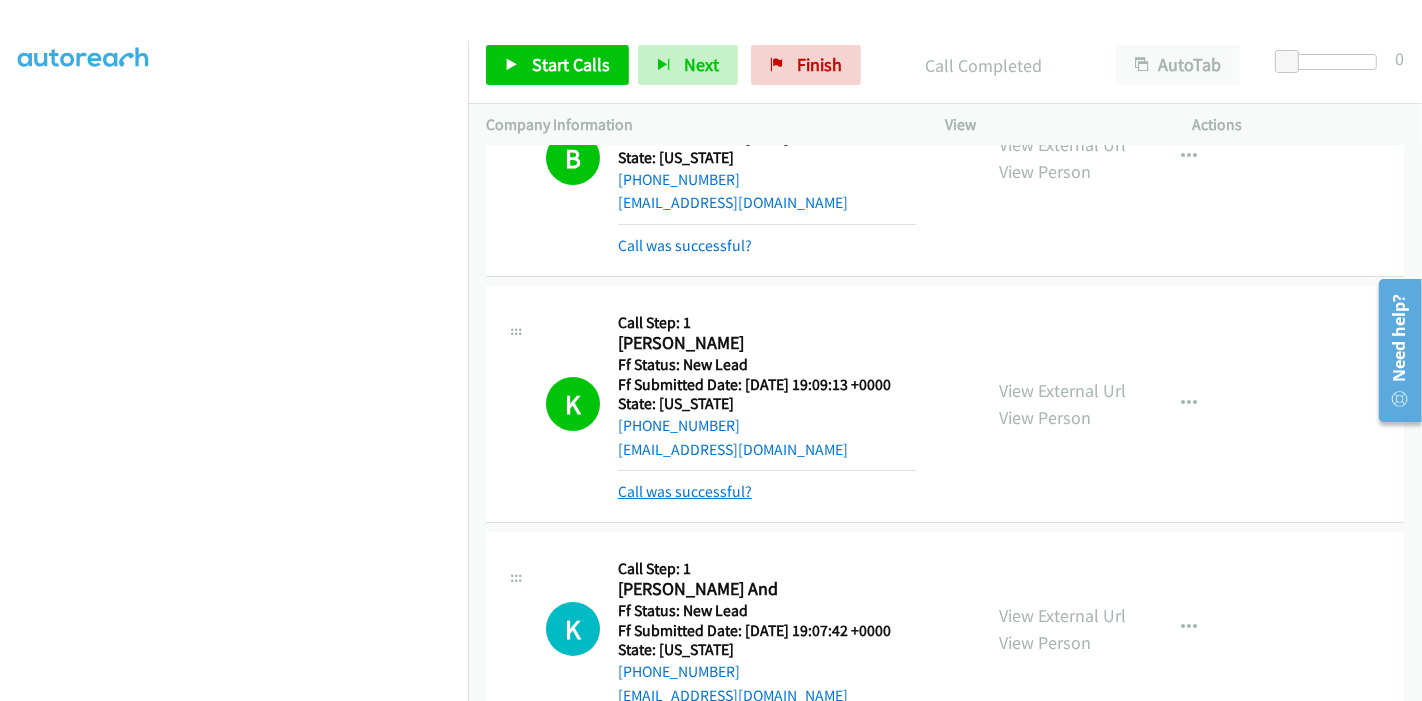 click on "Call was successful?" at bounding box center (685, 491) 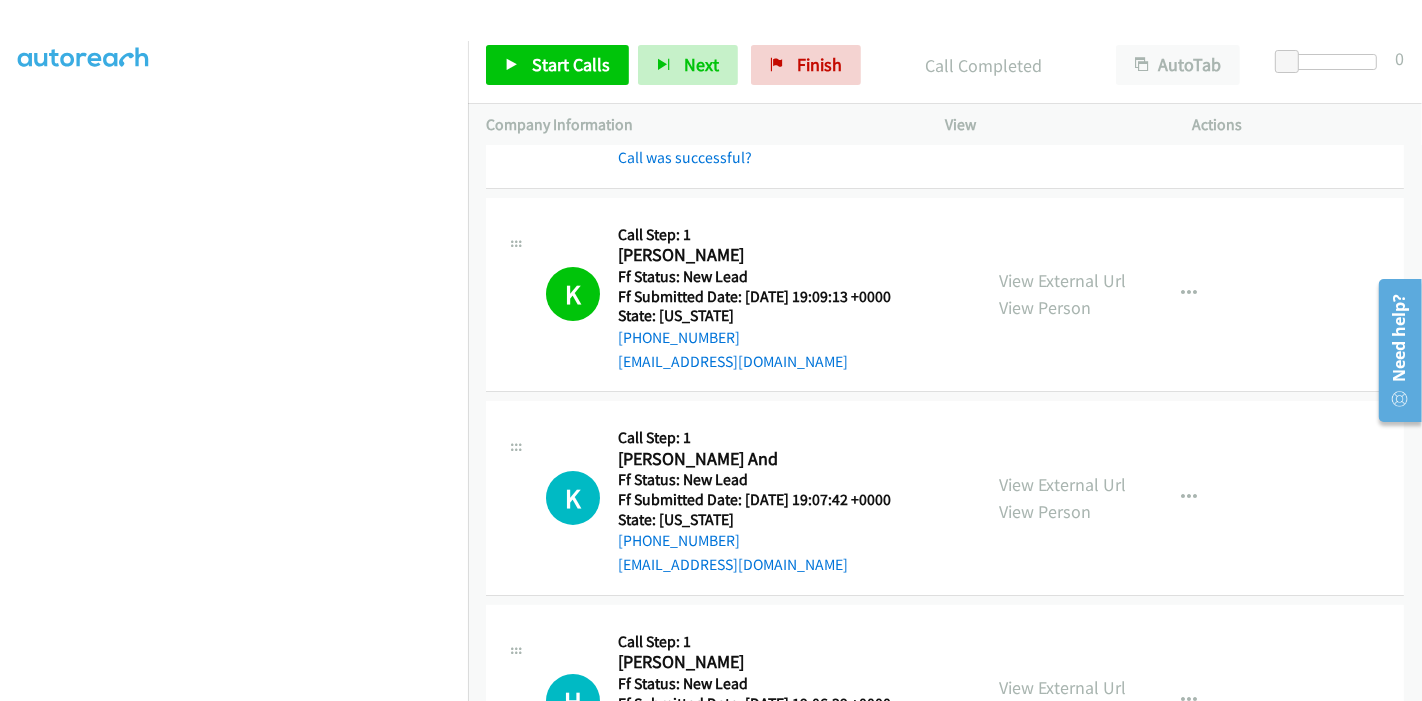 scroll, scrollTop: 333, scrollLeft: 0, axis: vertical 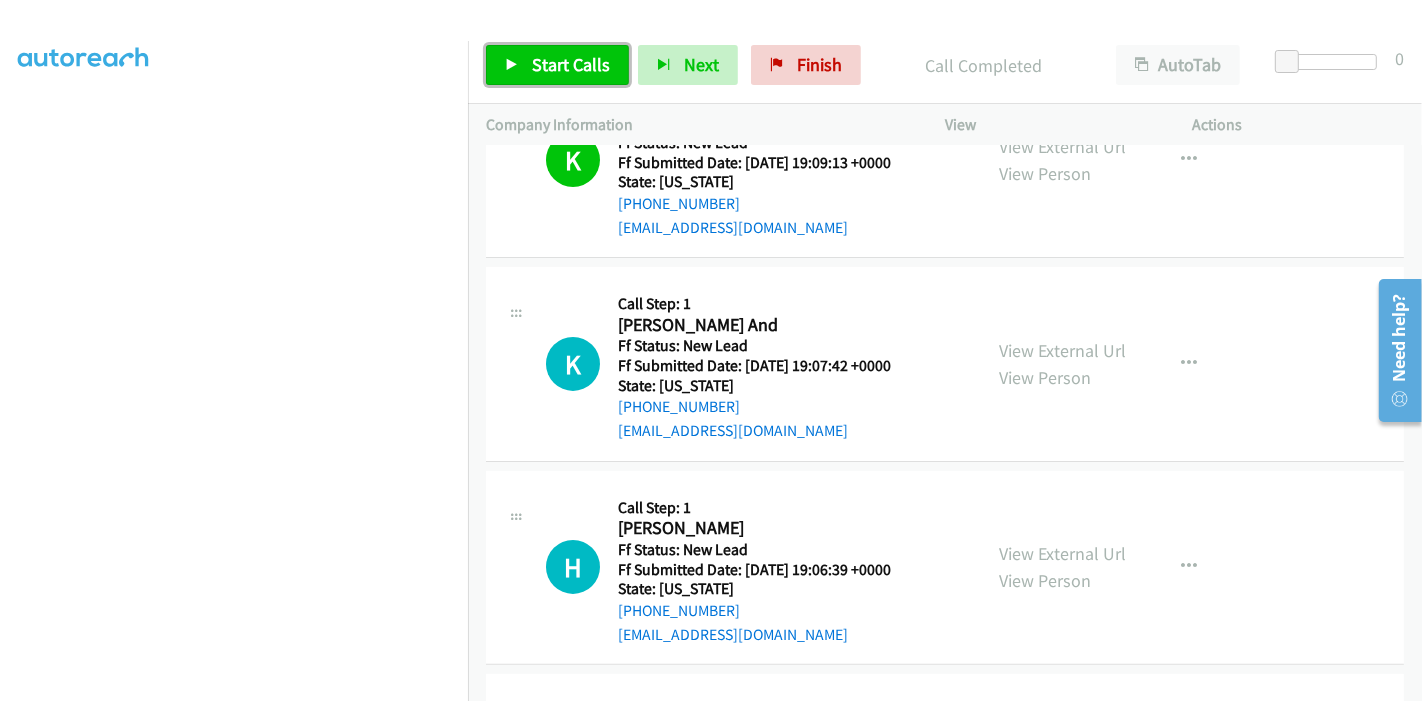 click on "Start Calls" at bounding box center [571, 64] 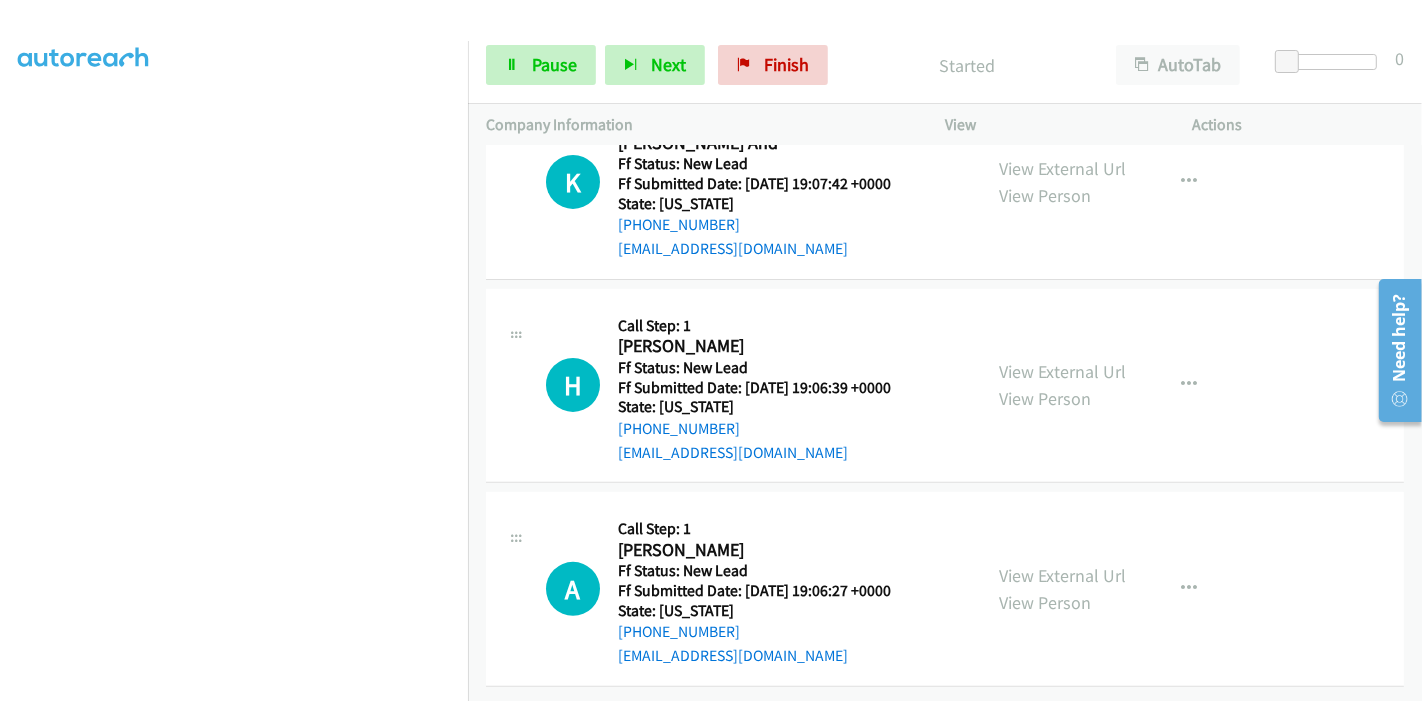 scroll, scrollTop: 418, scrollLeft: 0, axis: vertical 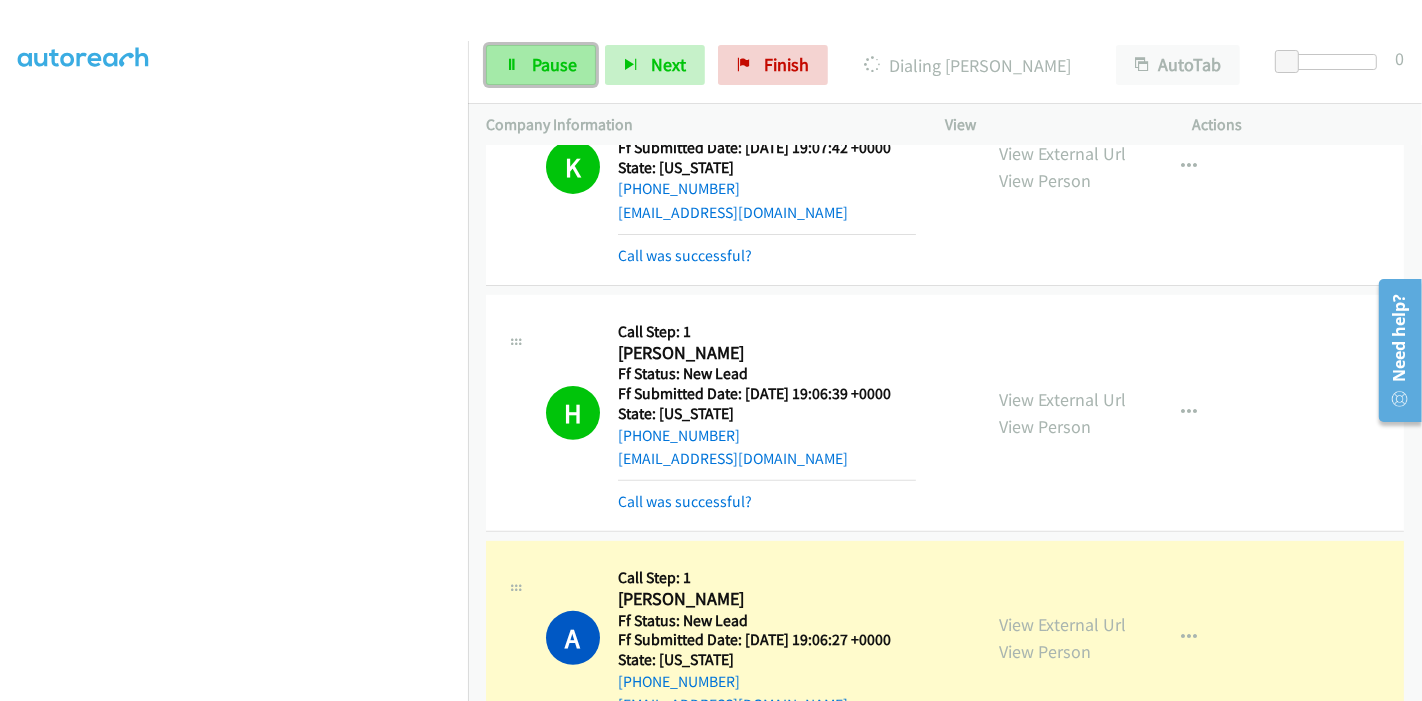 click on "Pause" at bounding box center [554, 64] 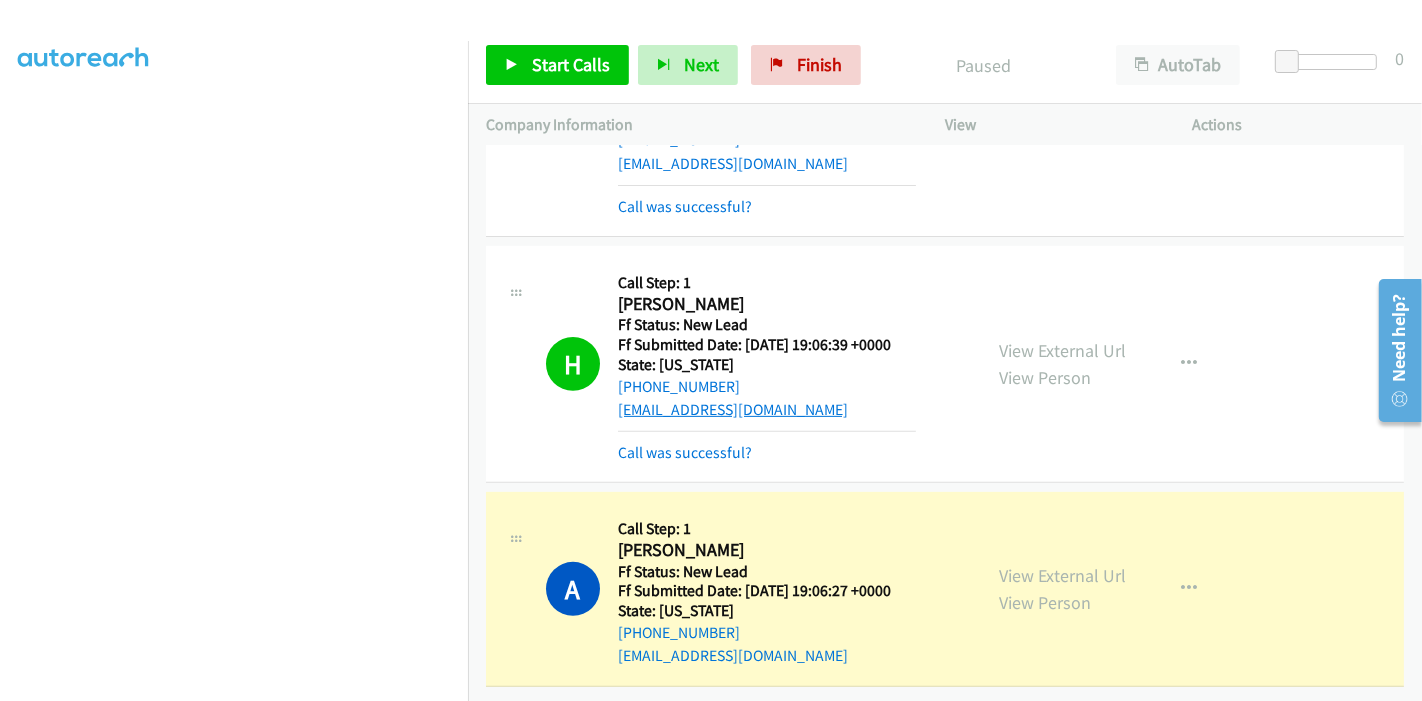 scroll, scrollTop: 614, scrollLeft: 0, axis: vertical 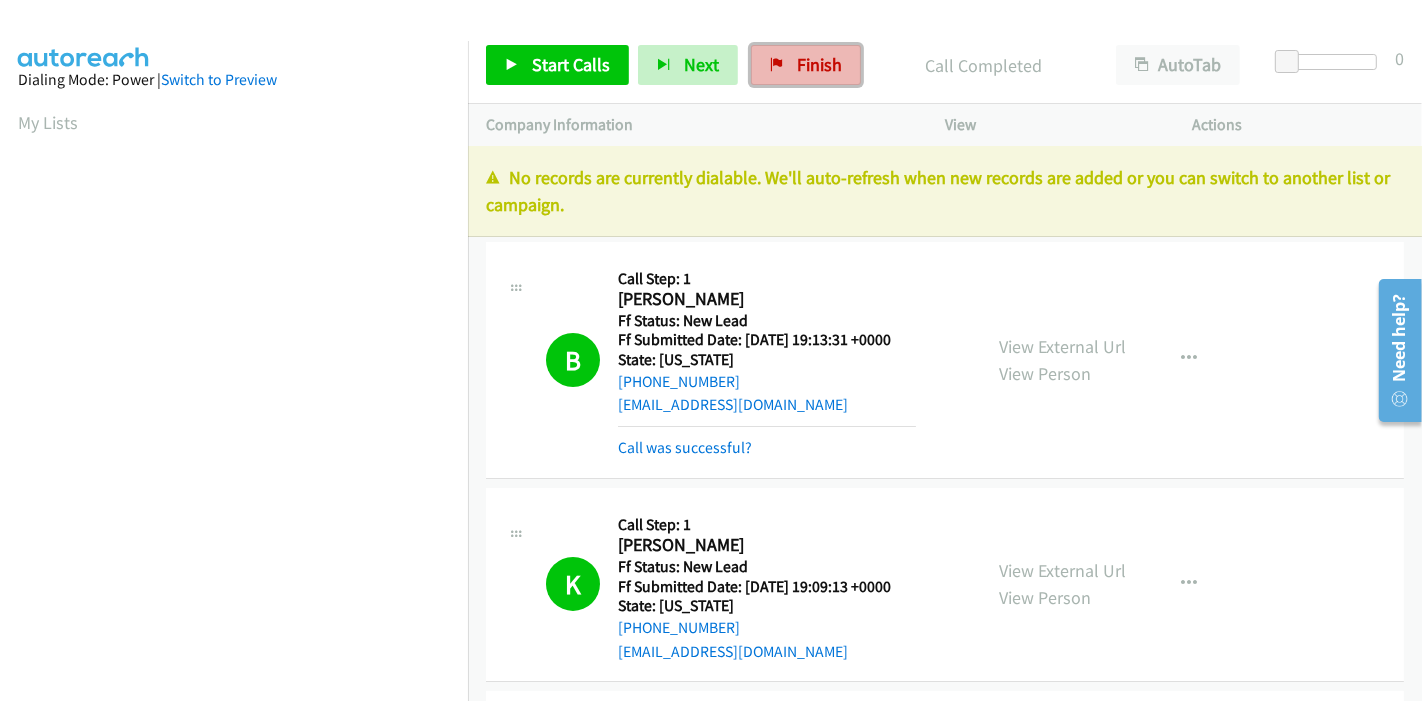 click on "Finish" at bounding box center [819, 64] 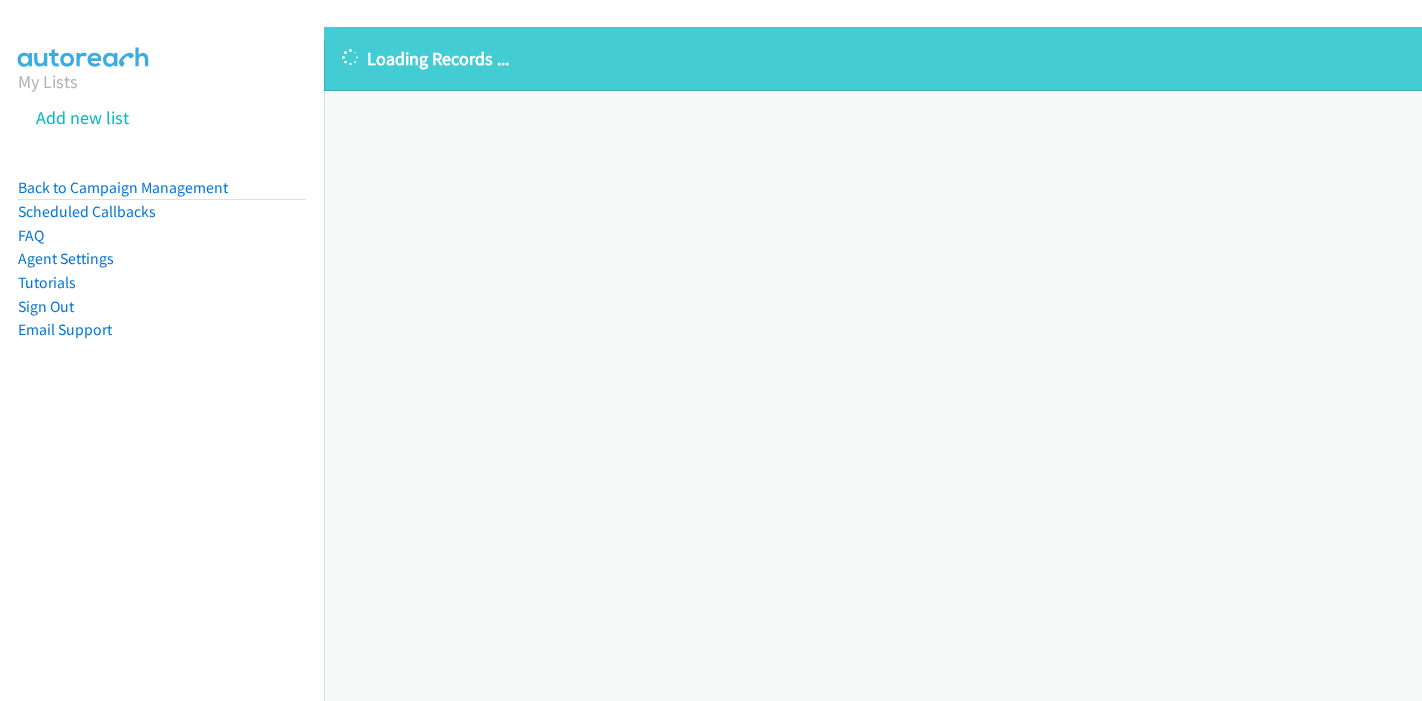 scroll, scrollTop: 0, scrollLeft: 0, axis: both 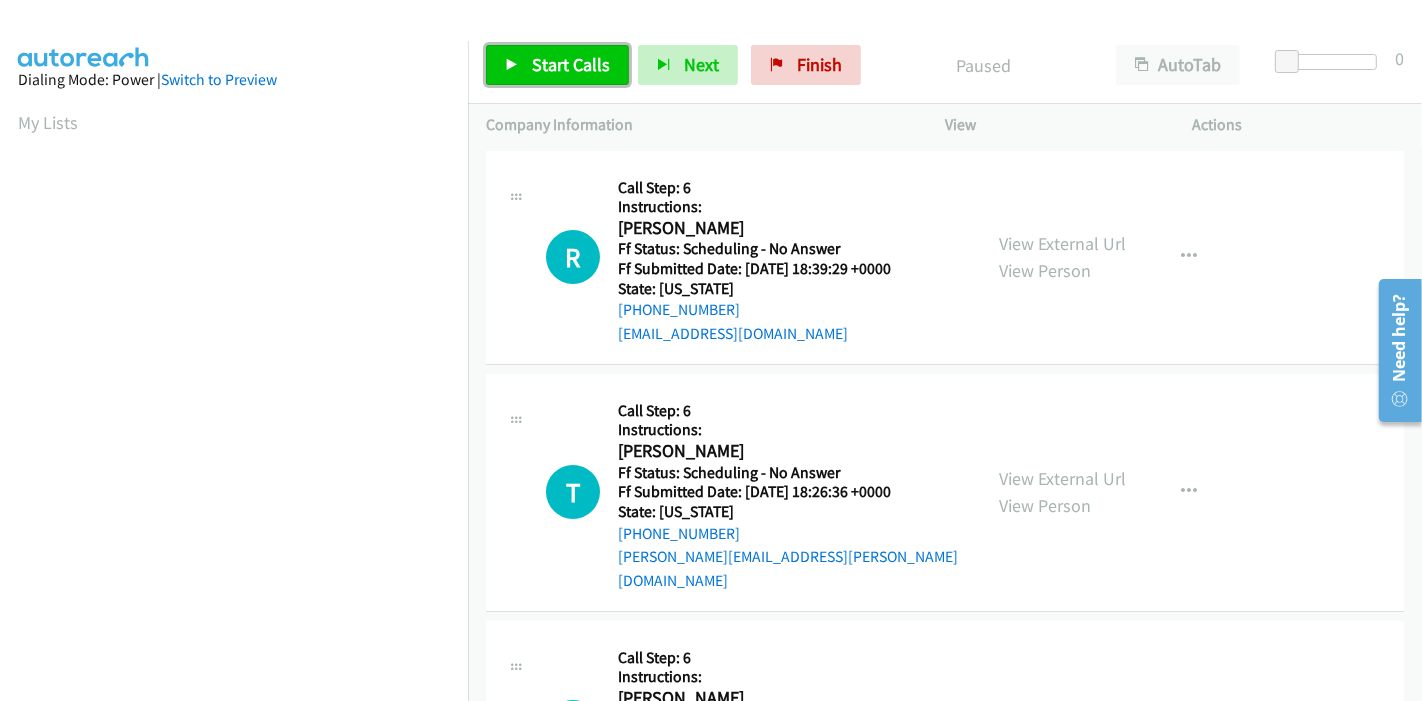 click at bounding box center [512, 66] 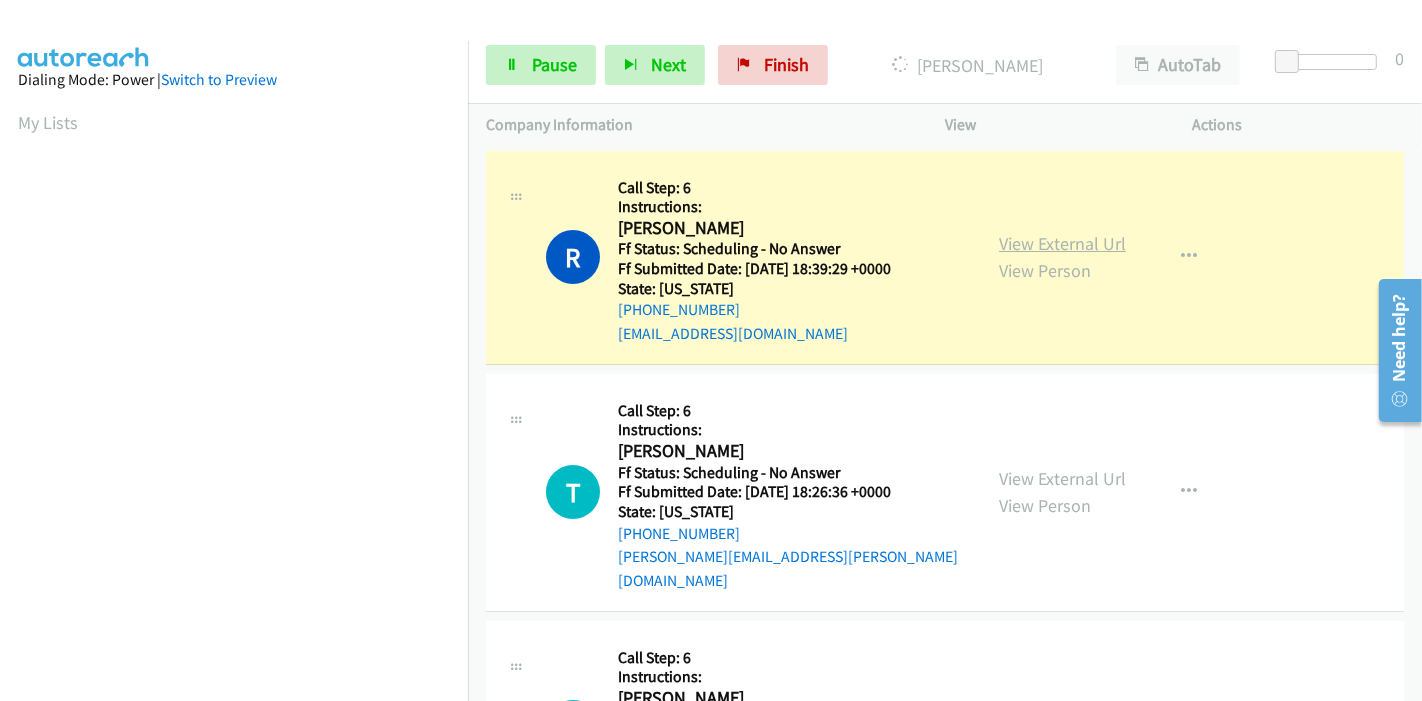 click on "View External Url" at bounding box center [1062, 243] 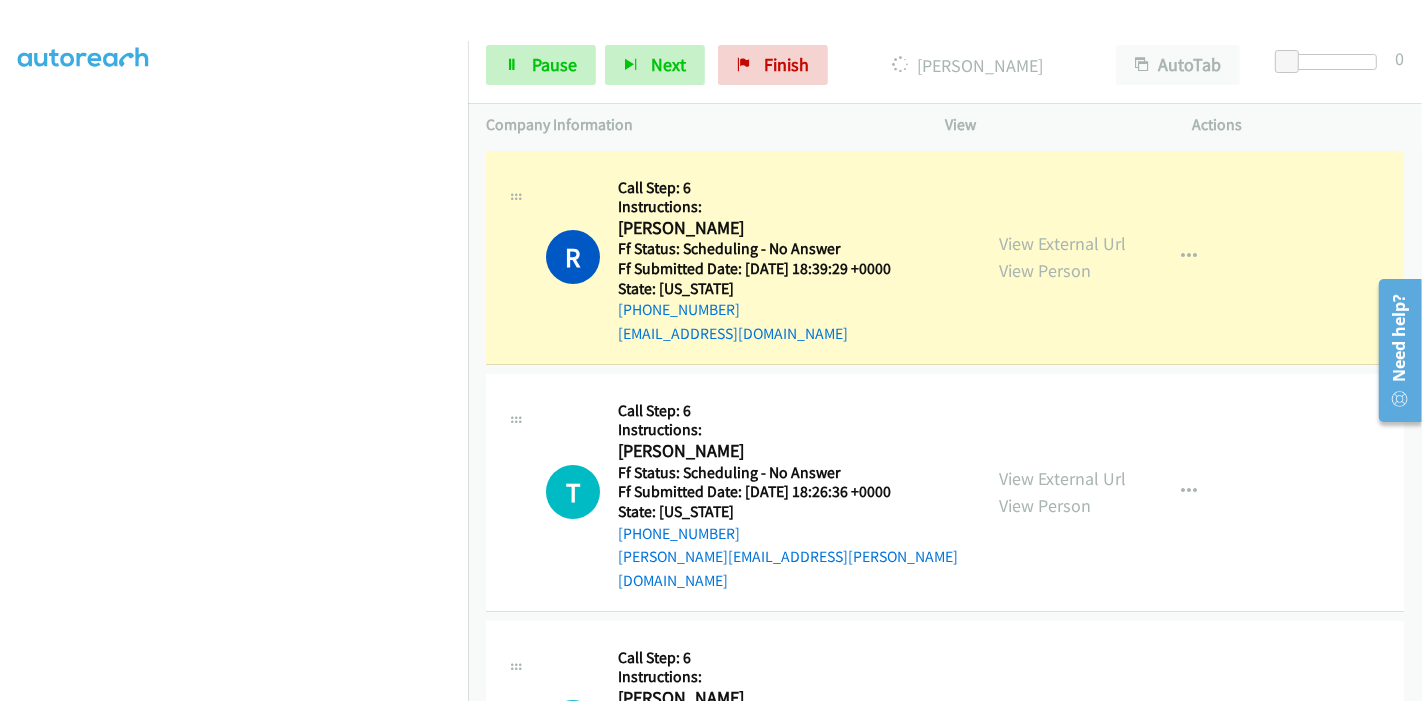 scroll, scrollTop: 422, scrollLeft: 0, axis: vertical 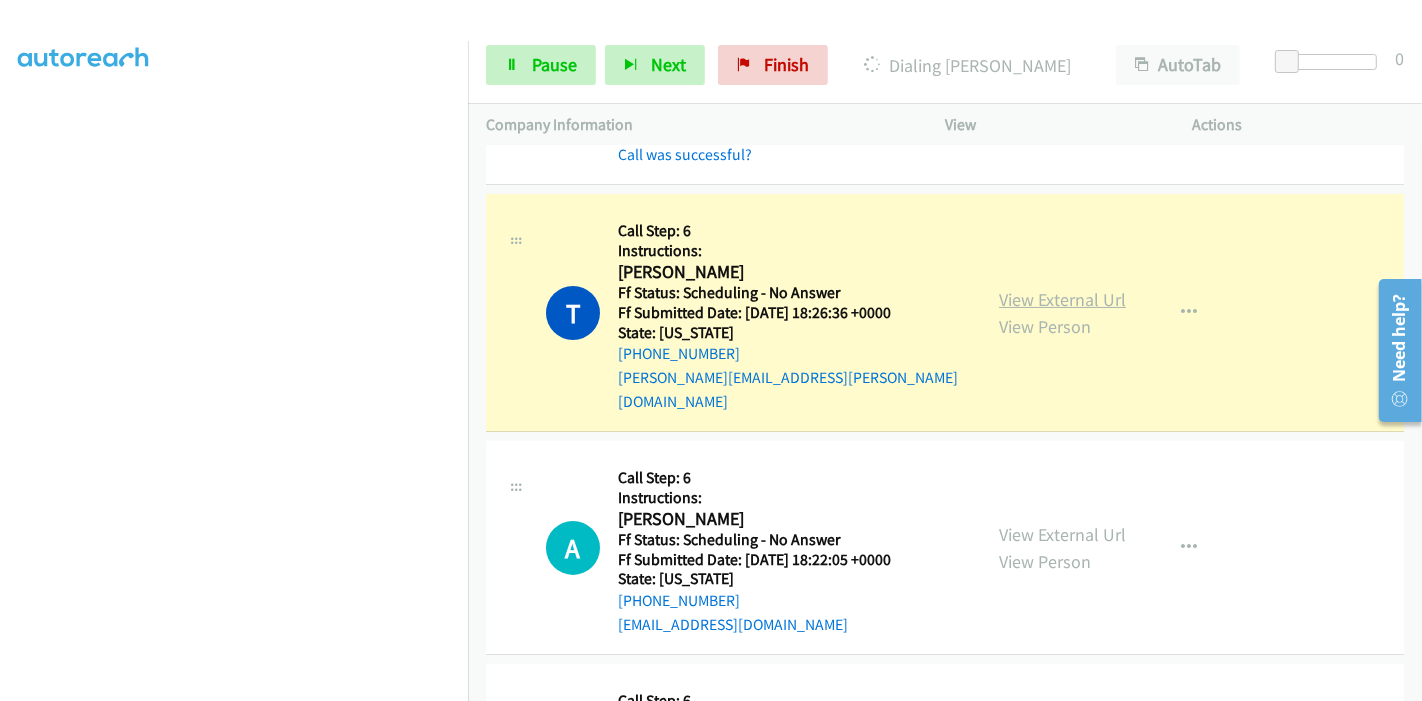 click on "View External Url" at bounding box center (1062, 299) 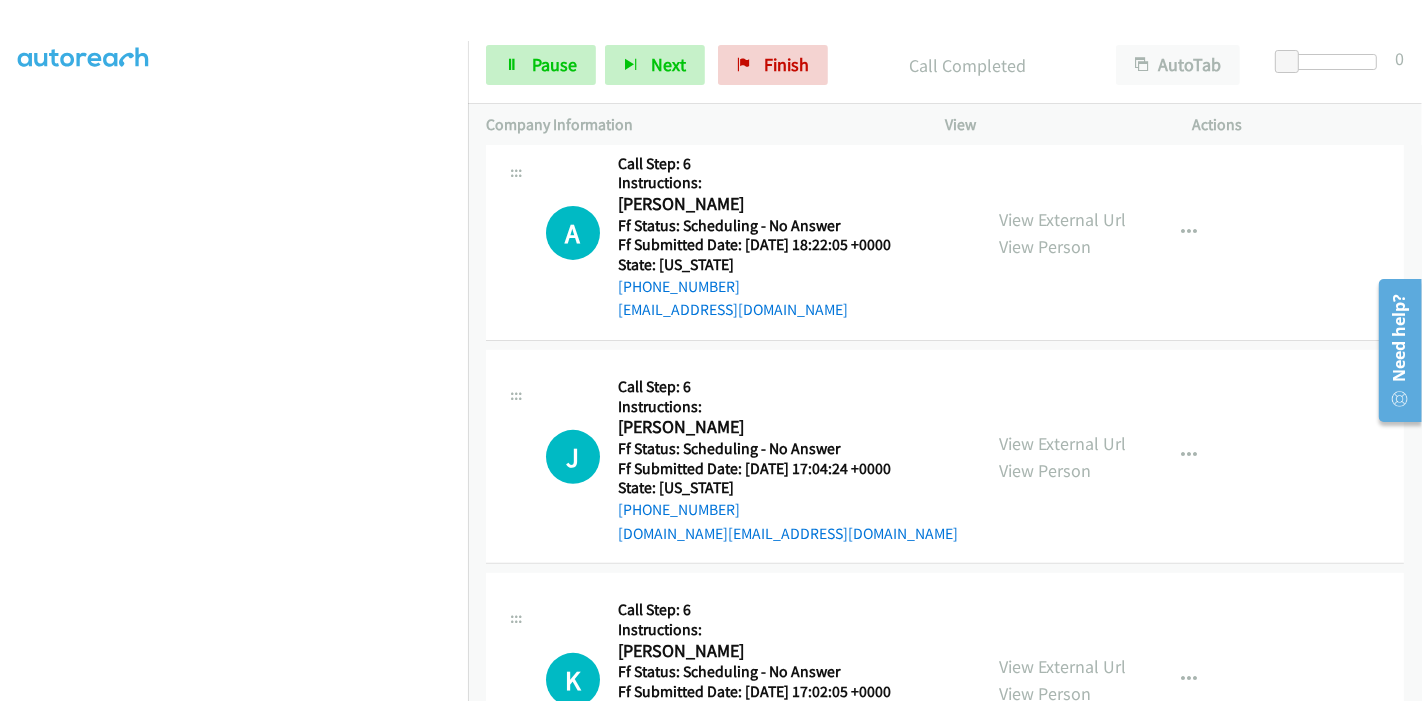 scroll, scrollTop: 444, scrollLeft: 0, axis: vertical 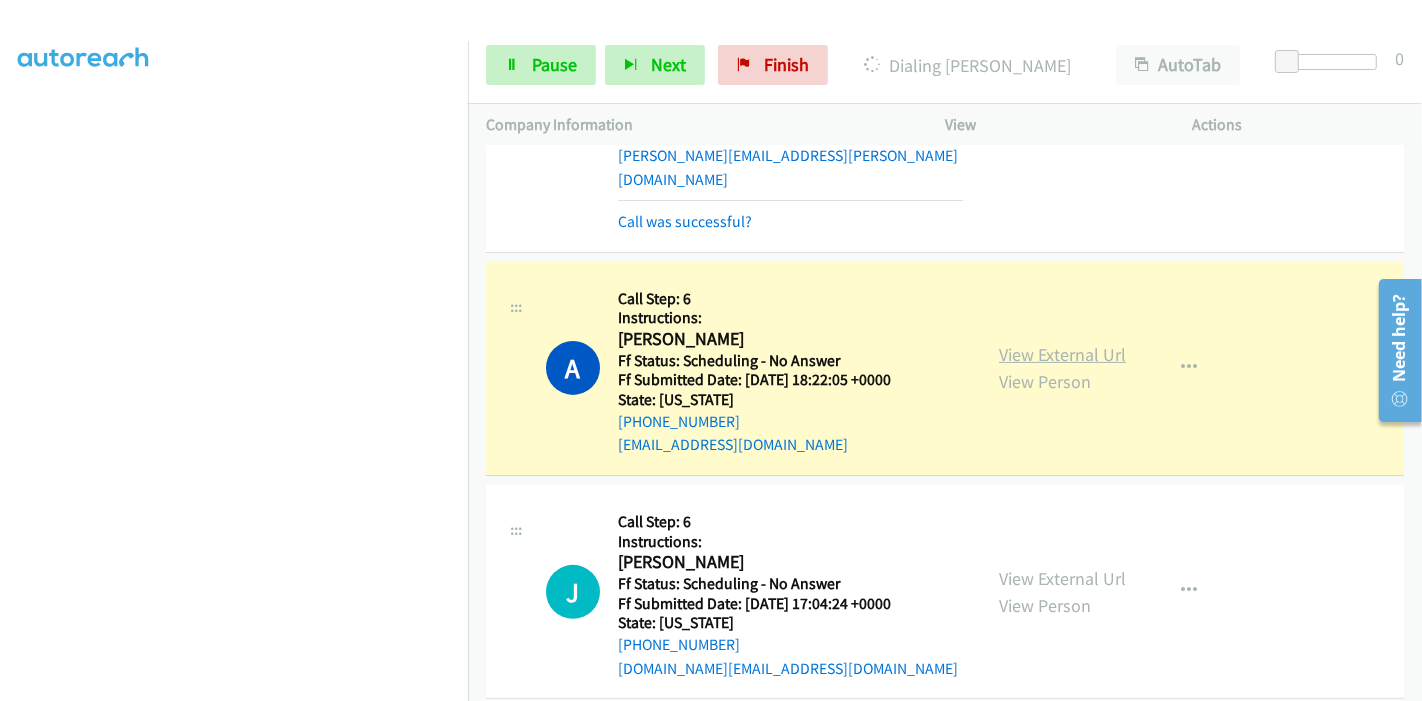 click on "View External Url" at bounding box center (1062, 354) 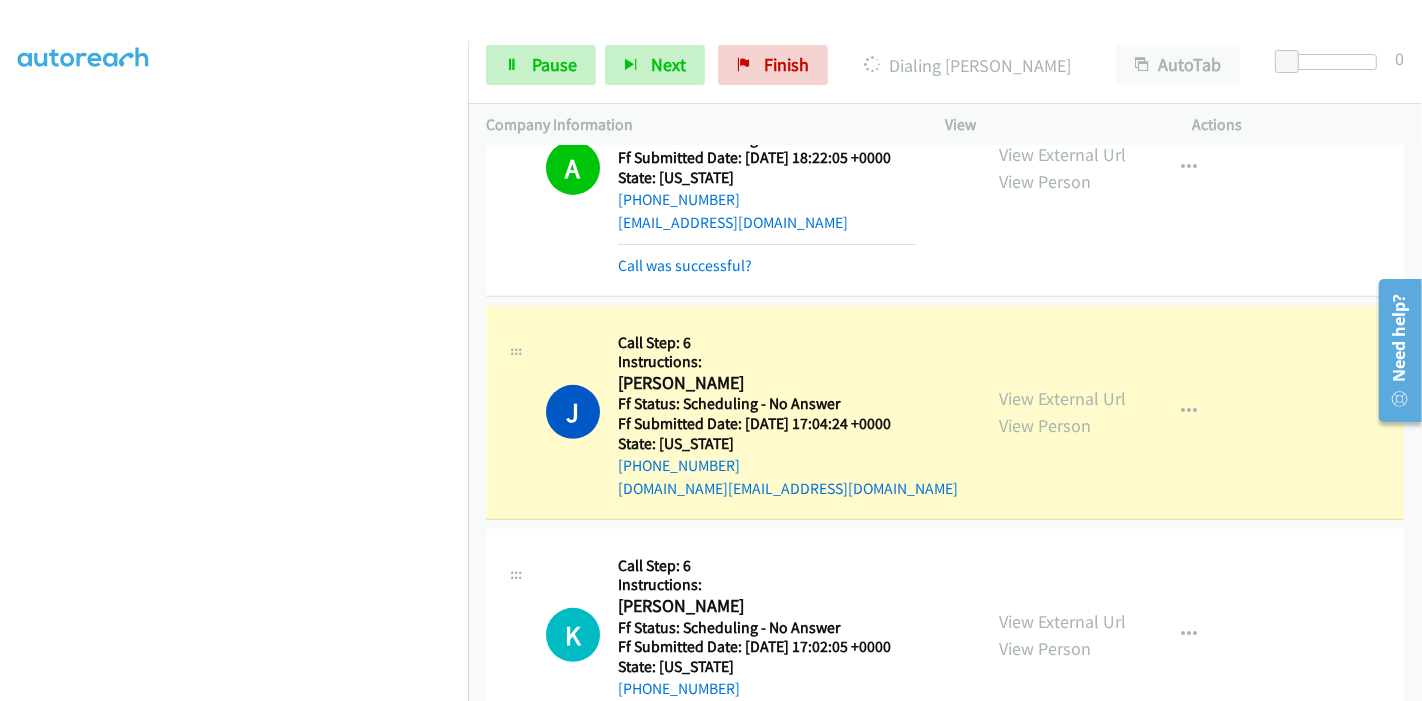 scroll, scrollTop: 777, scrollLeft: 0, axis: vertical 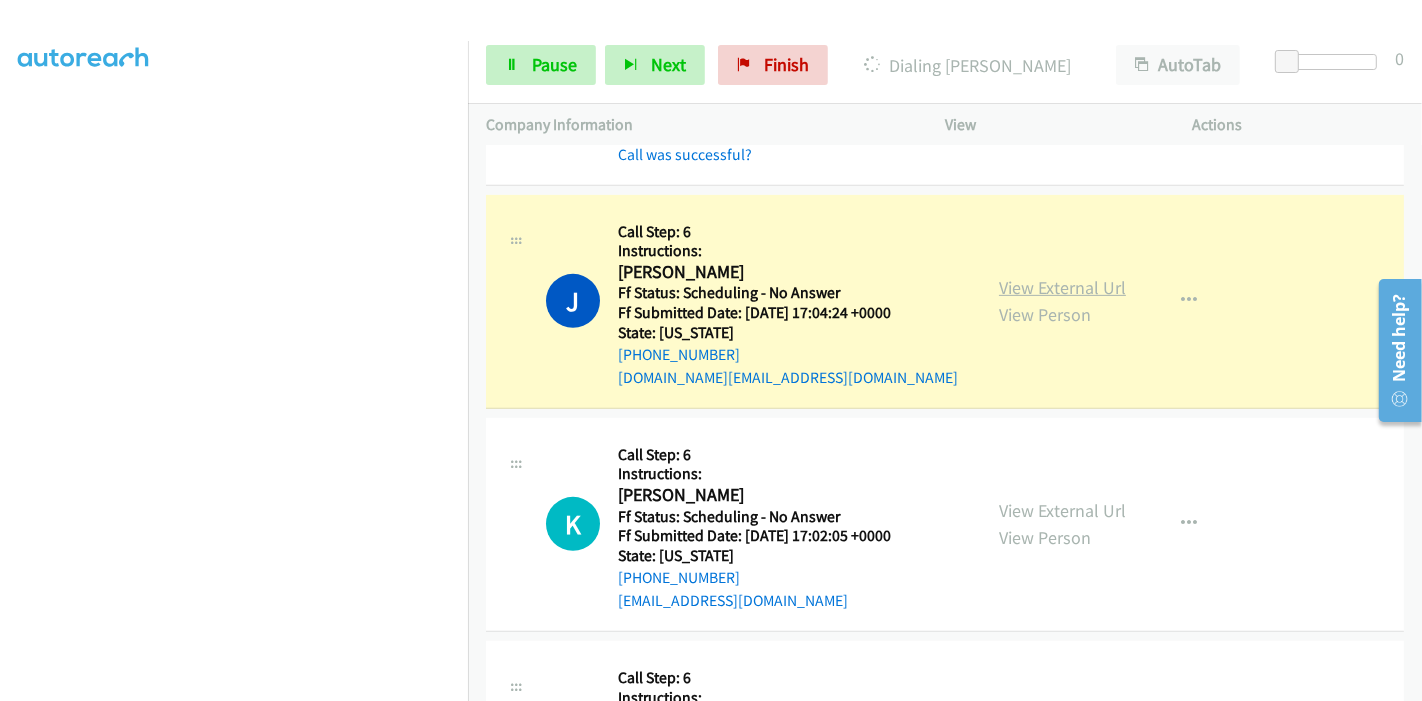 click on "View External Url" at bounding box center (1062, 287) 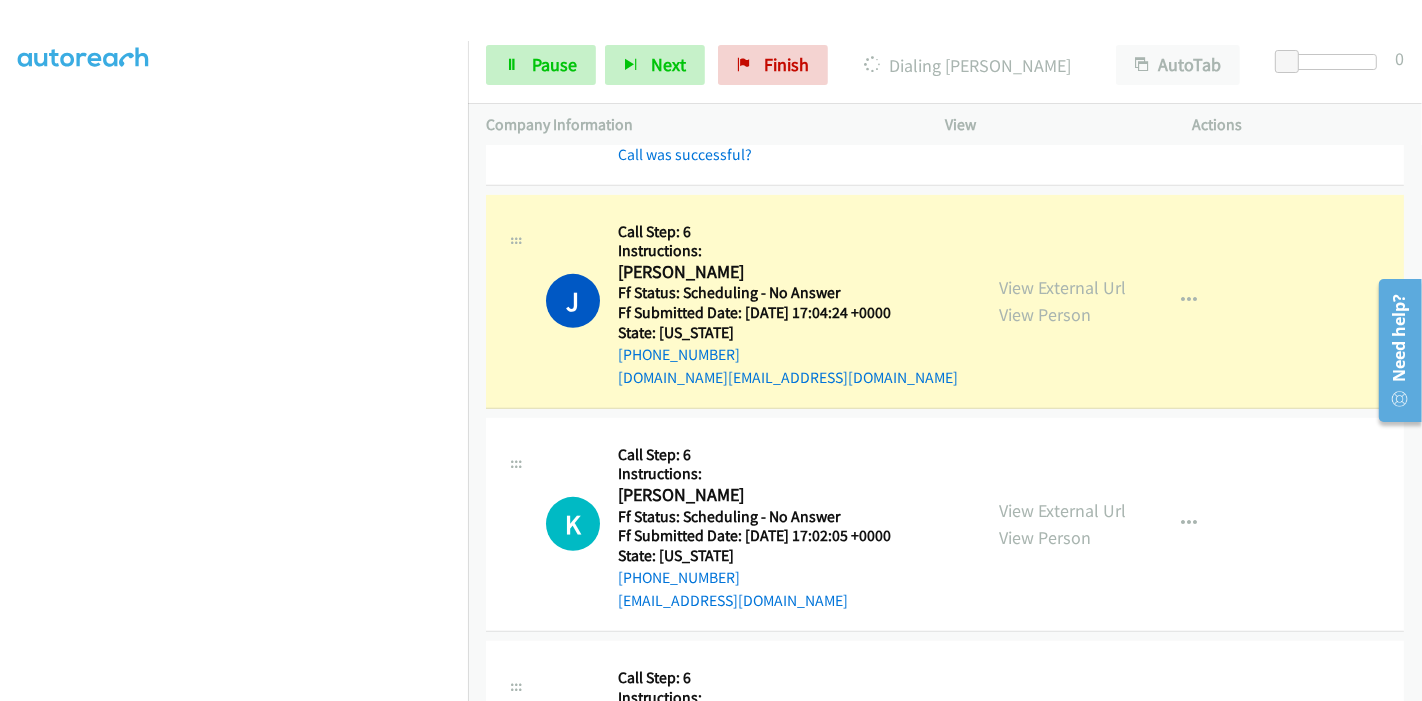 scroll, scrollTop: 422, scrollLeft: 0, axis: vertical 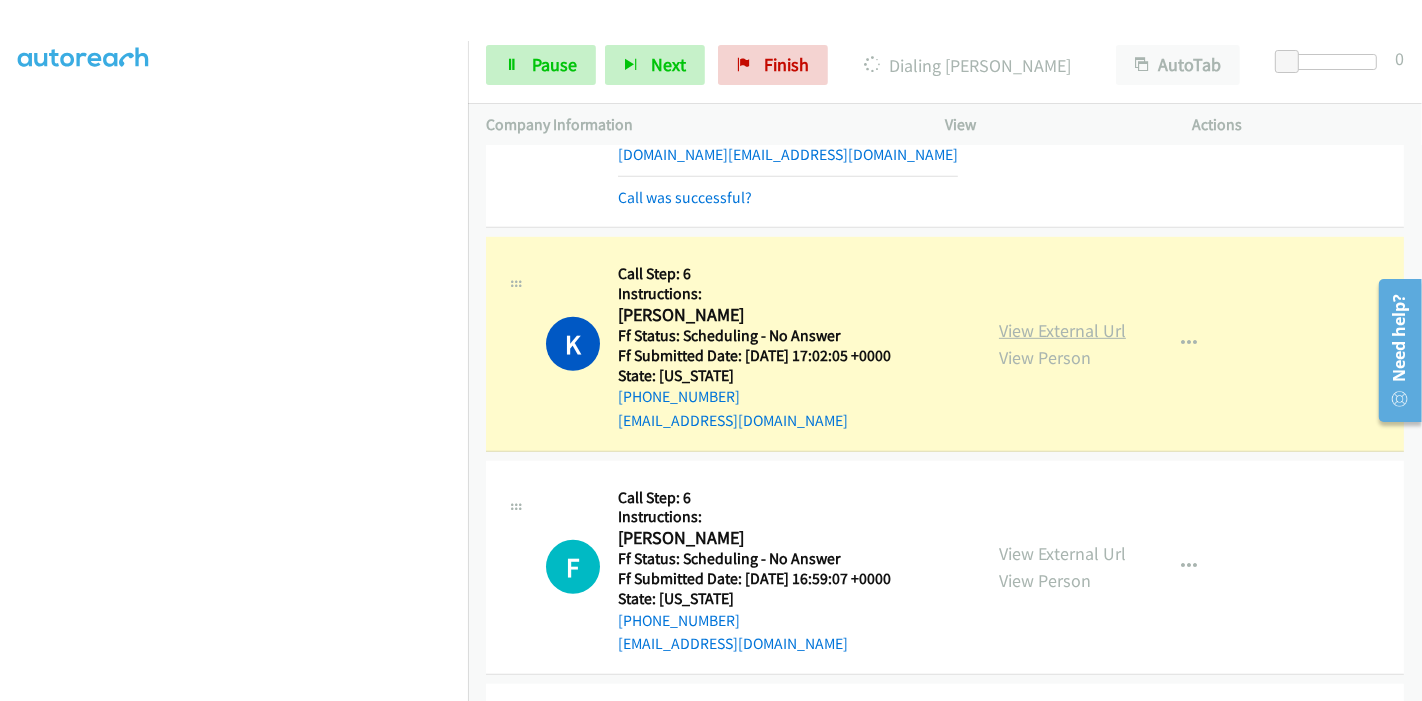 click on "View External Url" at bounding box center (1062, 330) 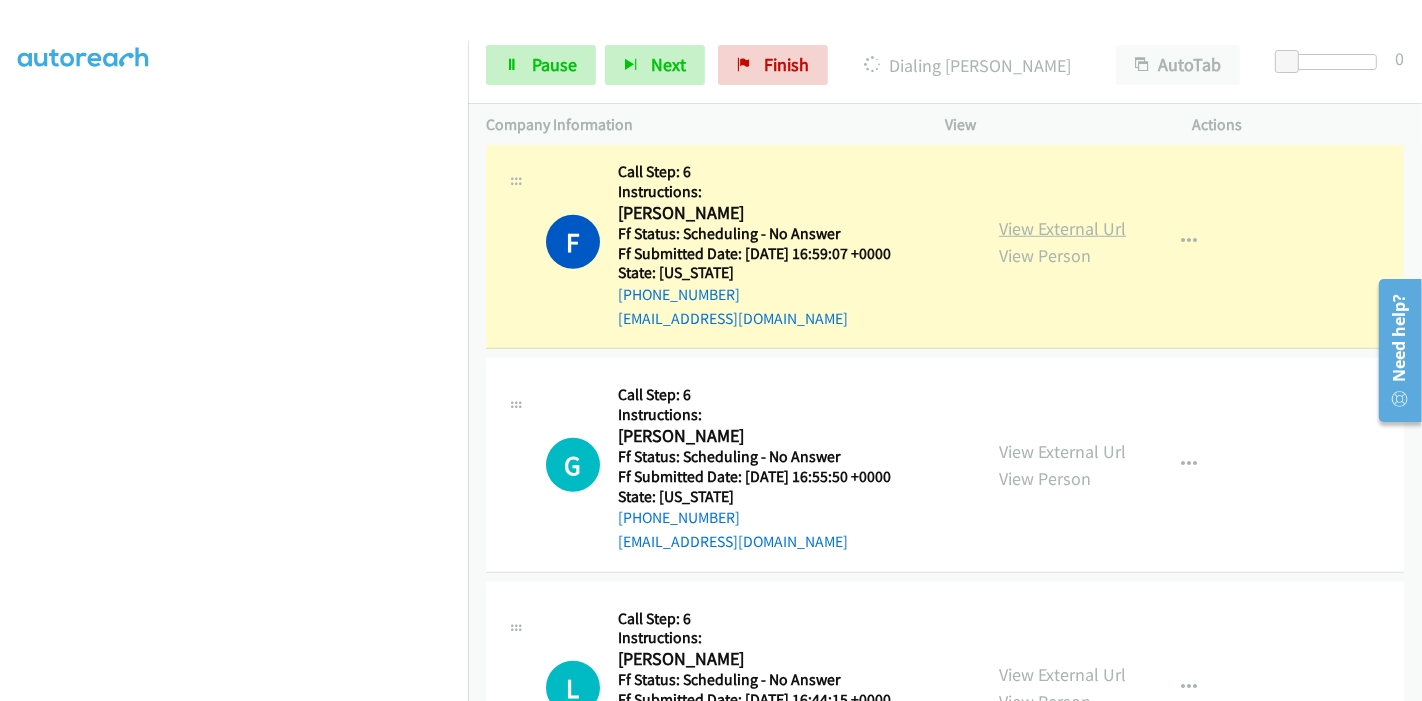 scroll, scrollTop: 1333, scrollLeft: 0, axis: vertical 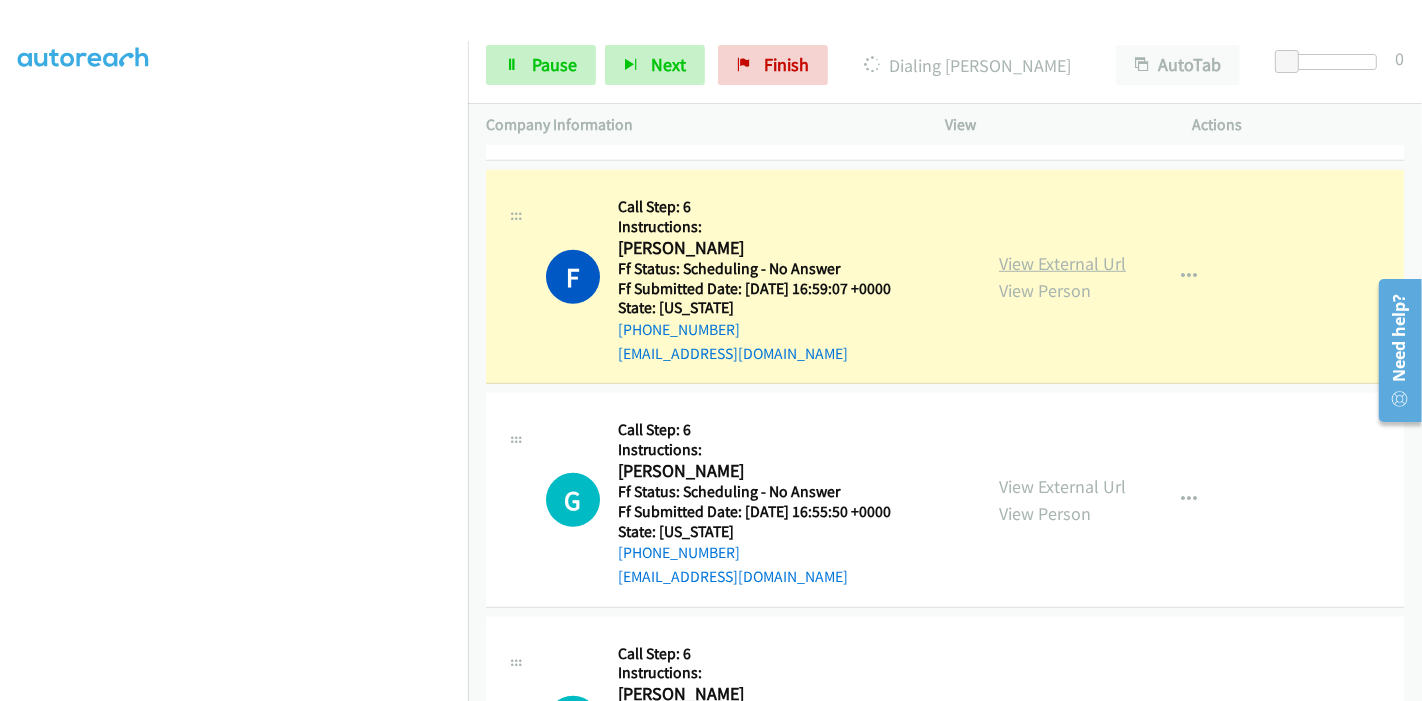 click on "View External Url" at bounding box center [1062, 263] 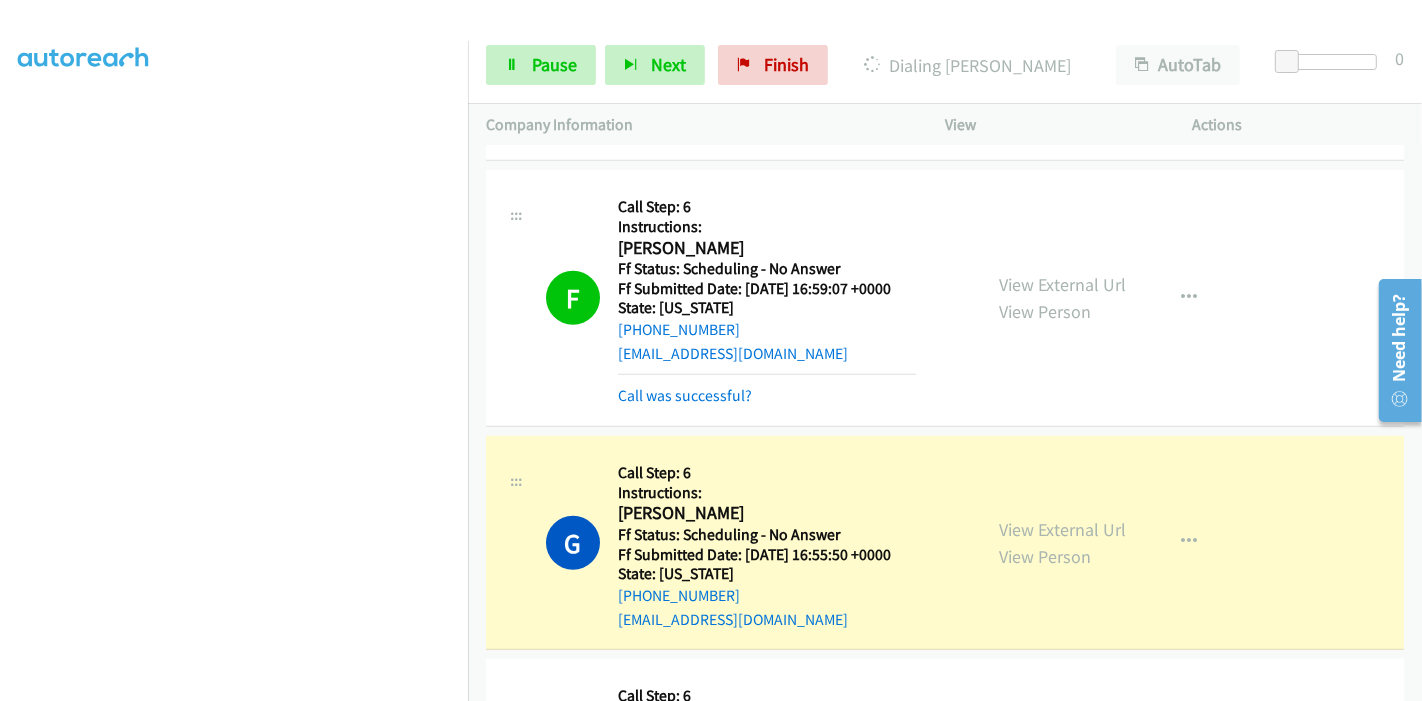 scroll, scrollTop: 1444, scrollLeft: 0, axis: vertical 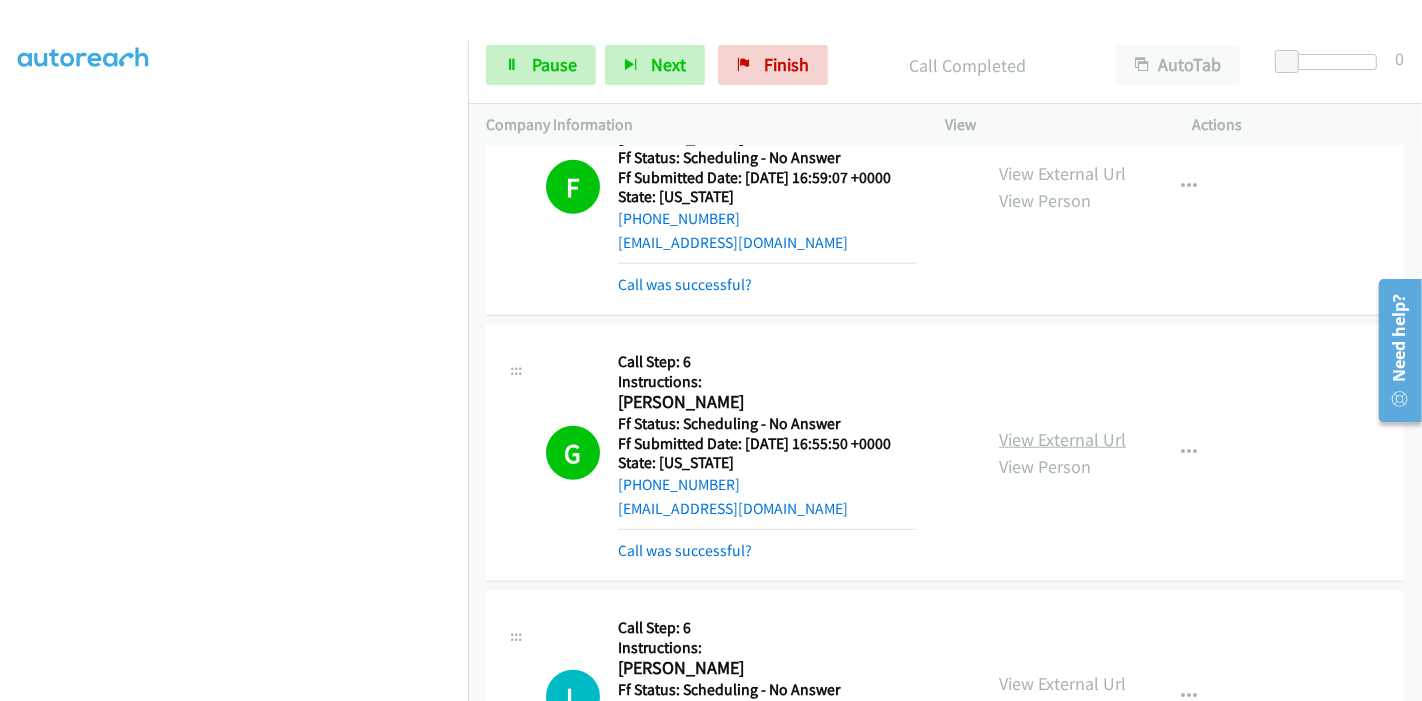 click on "View External Url" at bounding box center (1062, 439) 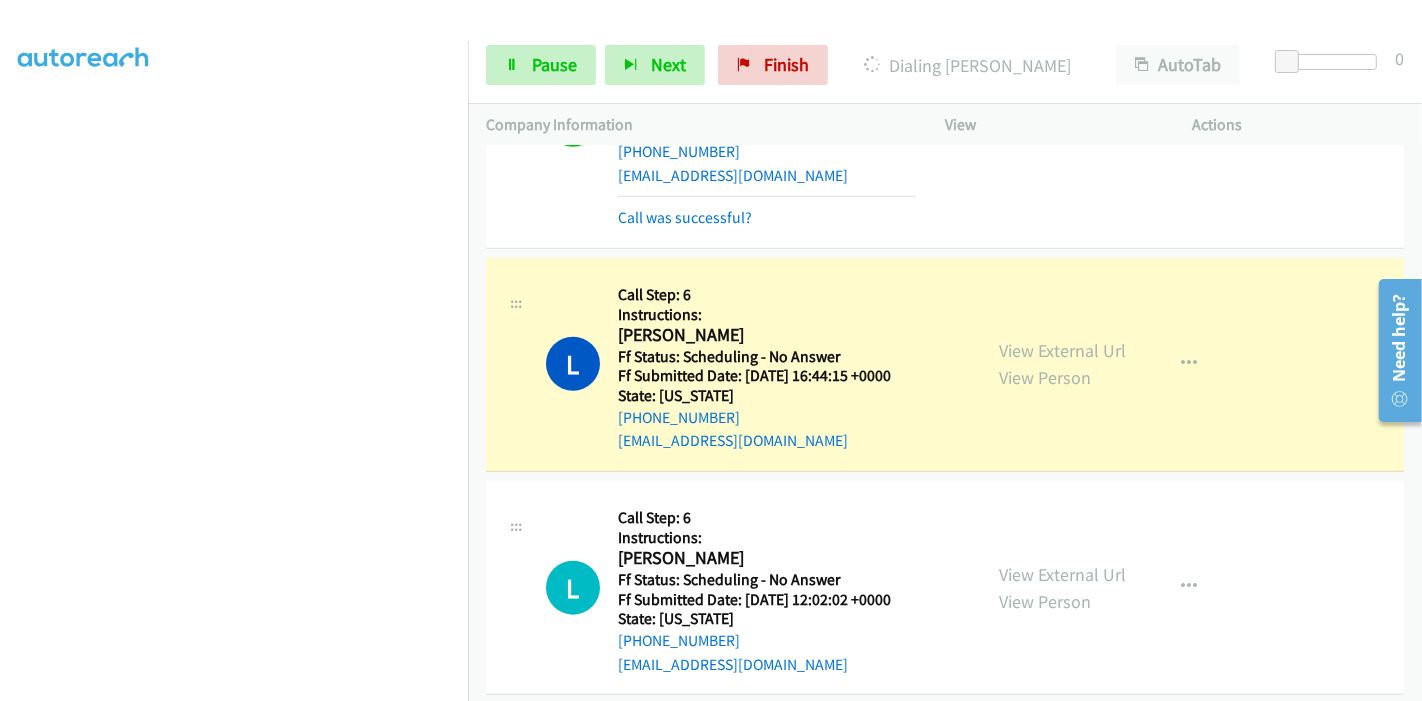 scroll, scrollTop: 1888, scrollLeft: 0, axis: vertical 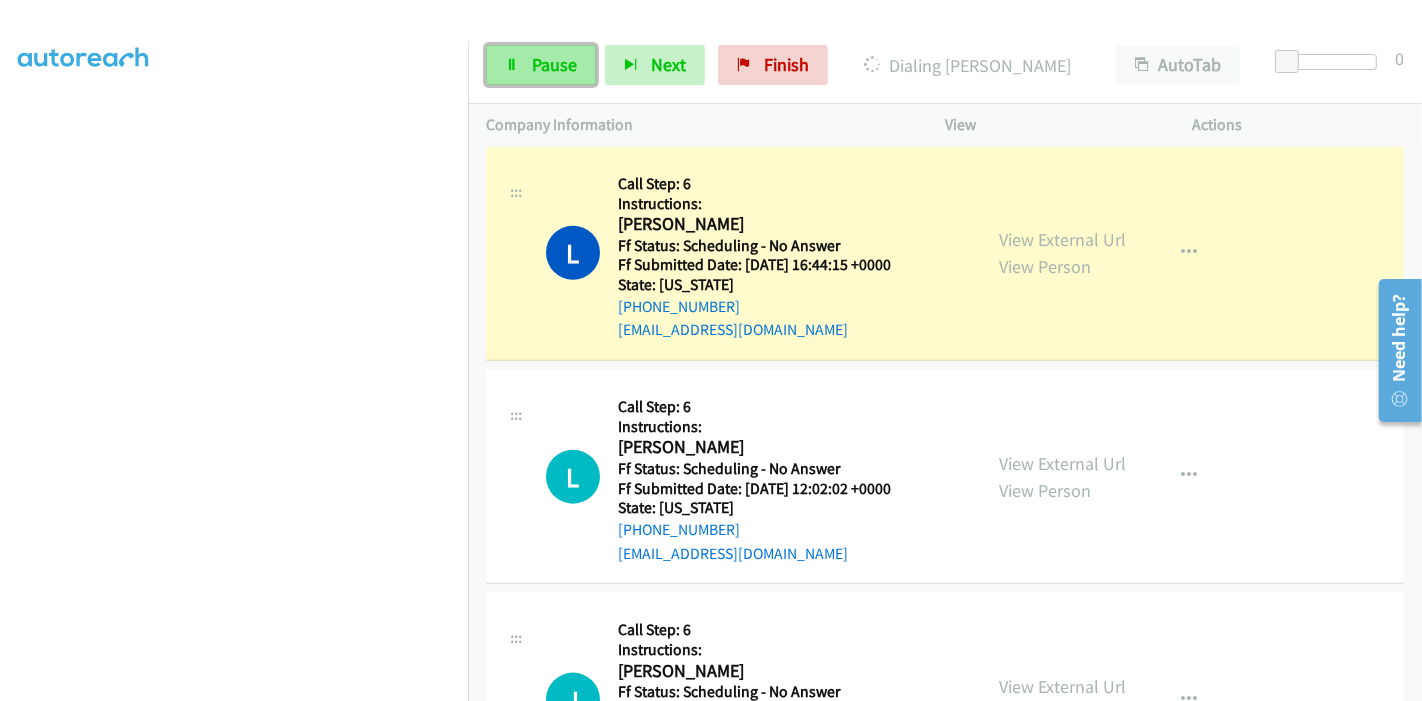 click on "Pause" at bounding box center (541, 65) 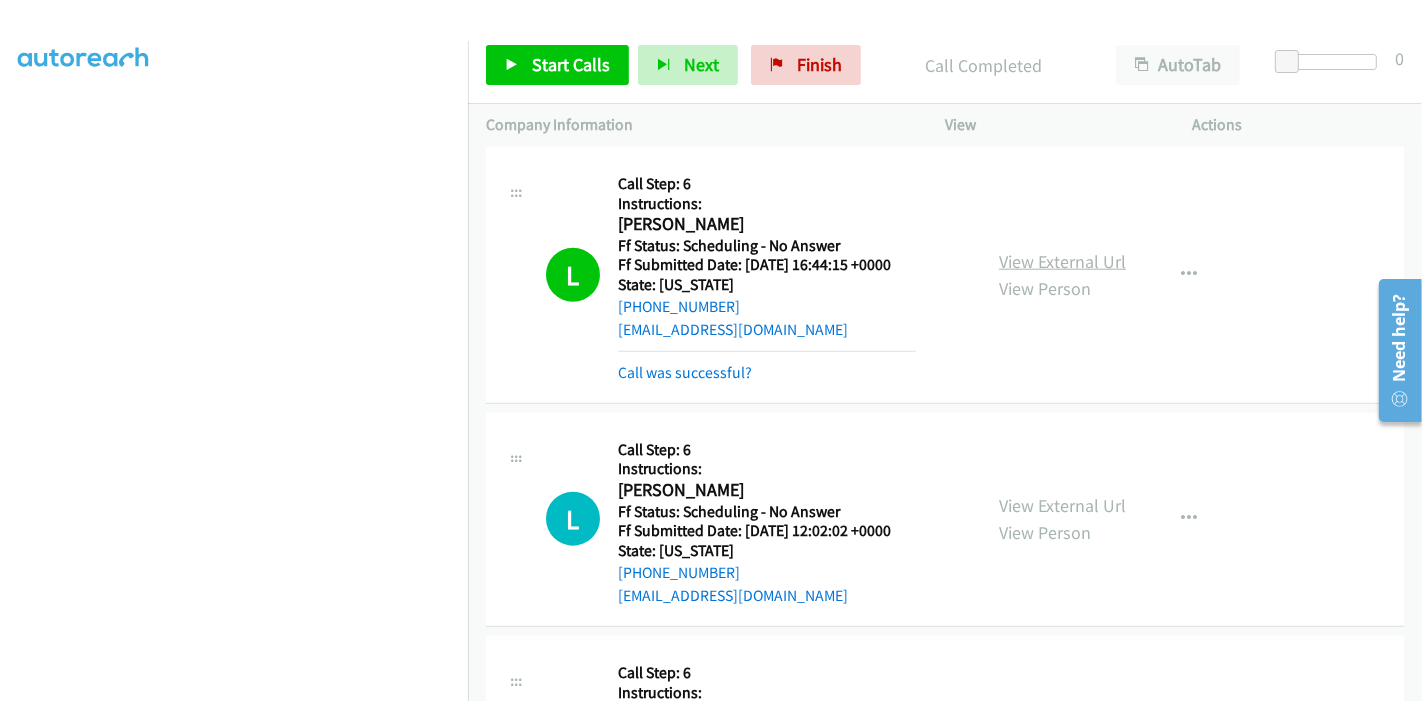 click on "View External Url" at bounding box center (1062, 261) 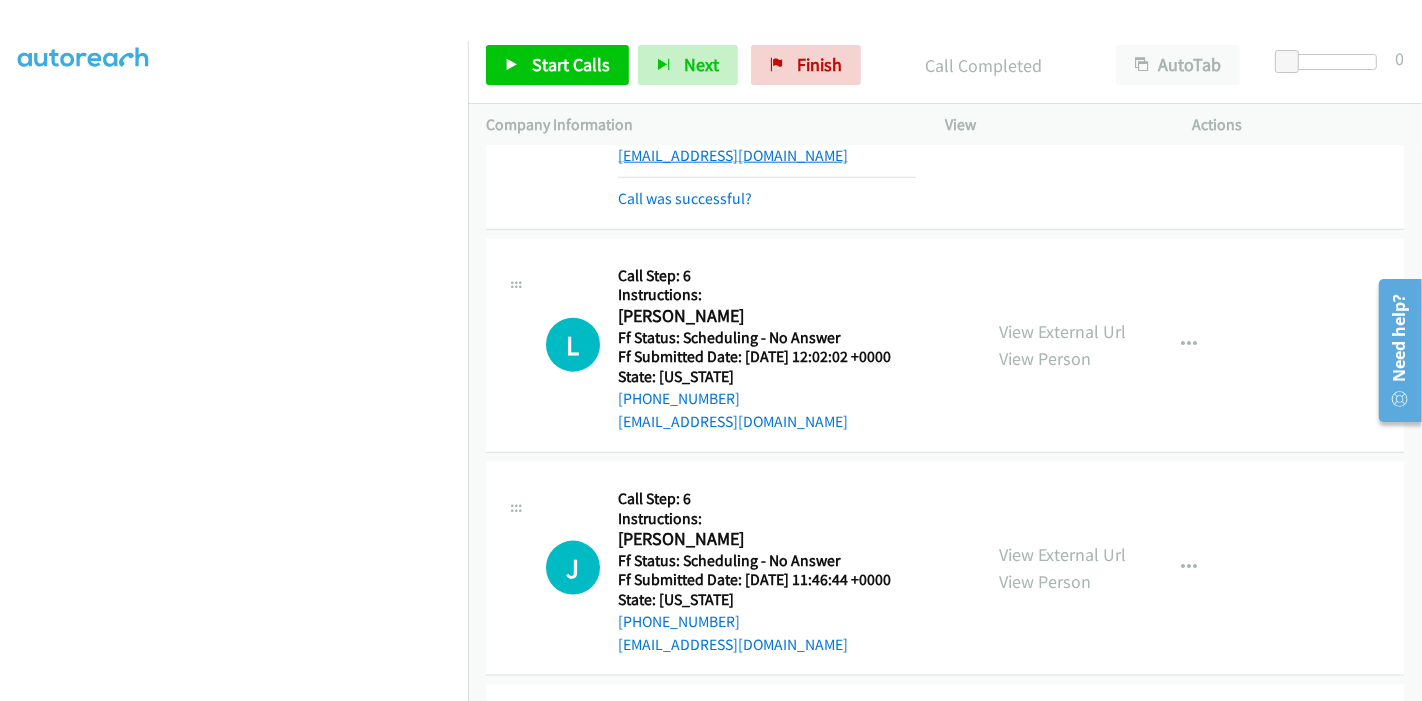 scroll, scrollTop: 2111, scrollLeft: 0, axis: vertical 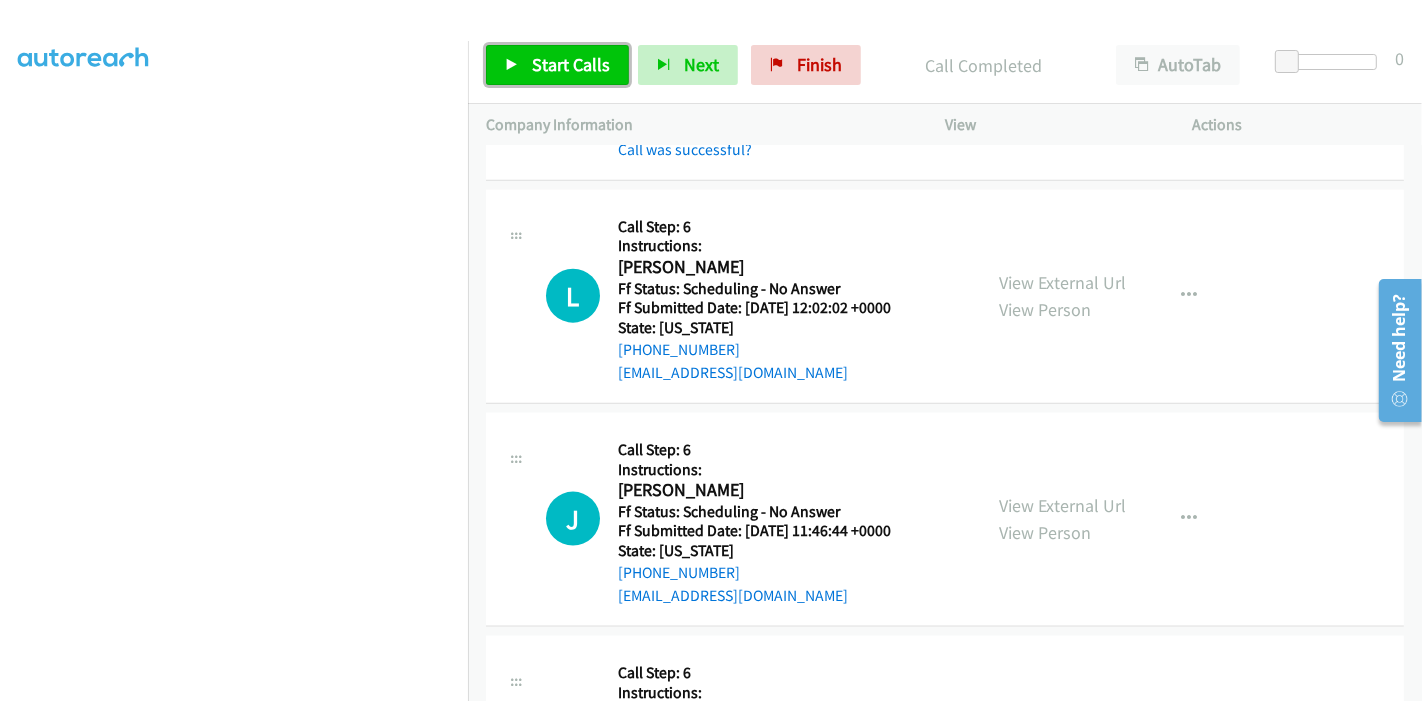 click on "Start Calls
Pause
Next
Finish
Call Completed
AutoTab
AutoTab
0
Company Information
Info
Status
View
Actions
+1 415-964-1034
Call failed - Please reload the list and try again
The Callbar Failed to Load Please Open it and Reload the Page
Hmm something isn't quite right.. Please refresh the page
Hmm something isn't quite right.. Please refresh the page
No records are currently dialable. We'll auto-refresh when new records are added or you can switch to another list or campaign.
Loading New Records ...
R
Callback Scheduled
Call Step: 6
Instructions:
Rabee Sharma
America/Denver
Ff Status: Scheduling - No Answer
Ff Submitted Date: 2025-06-23 18:39:29 +0000
State: Colorado
+1 720-244-1571
rabee28@gmail.com
Call was successful?
View External Url" at bounding box center [711, 0] 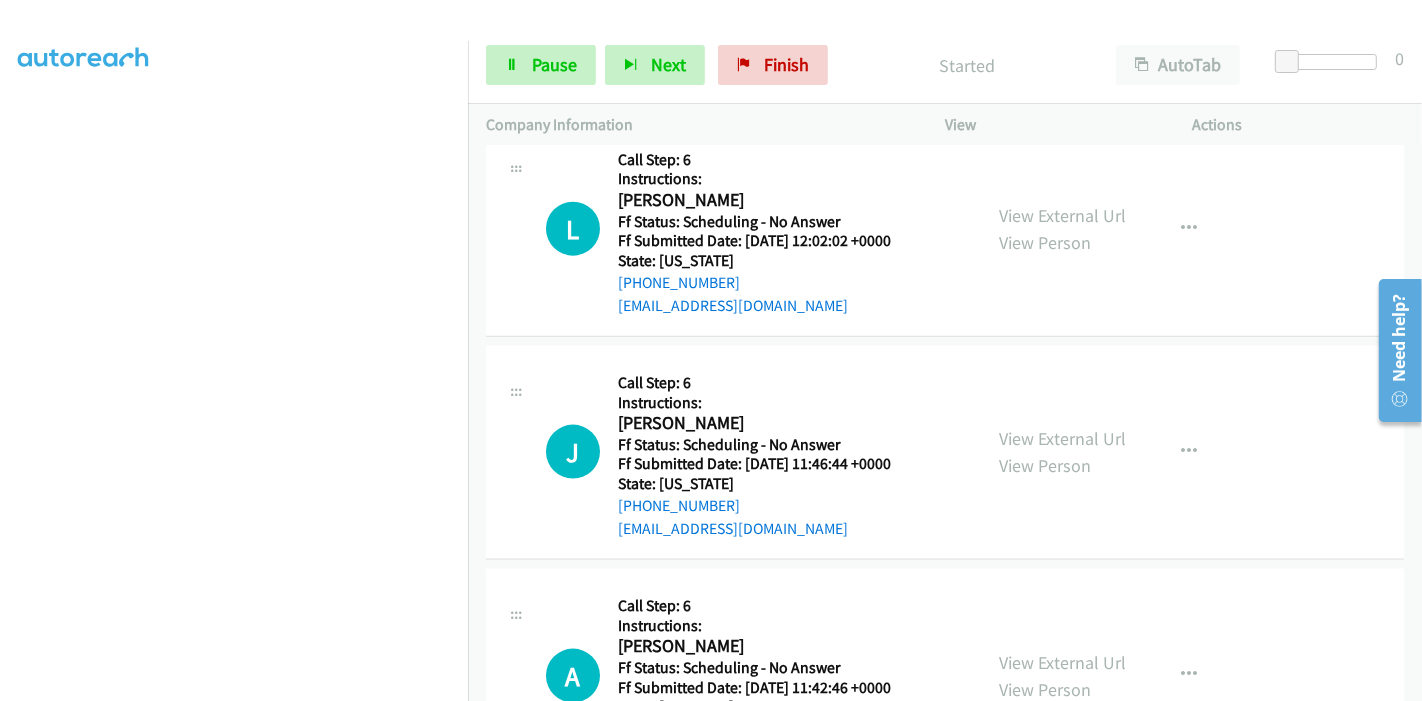 scroll, scrollTop: 2111, scrollLeft: 0, axis: vertical 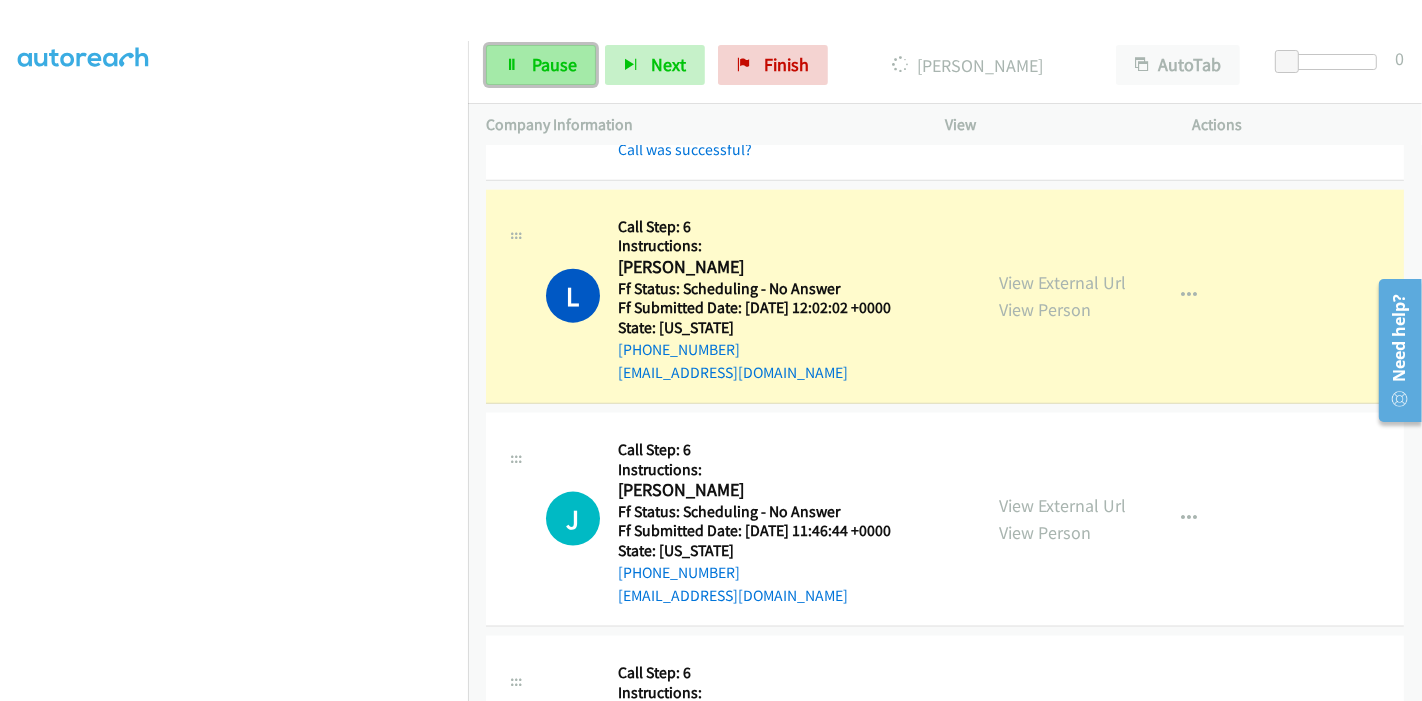 click on "Pause" at bounding box center [554, 64] 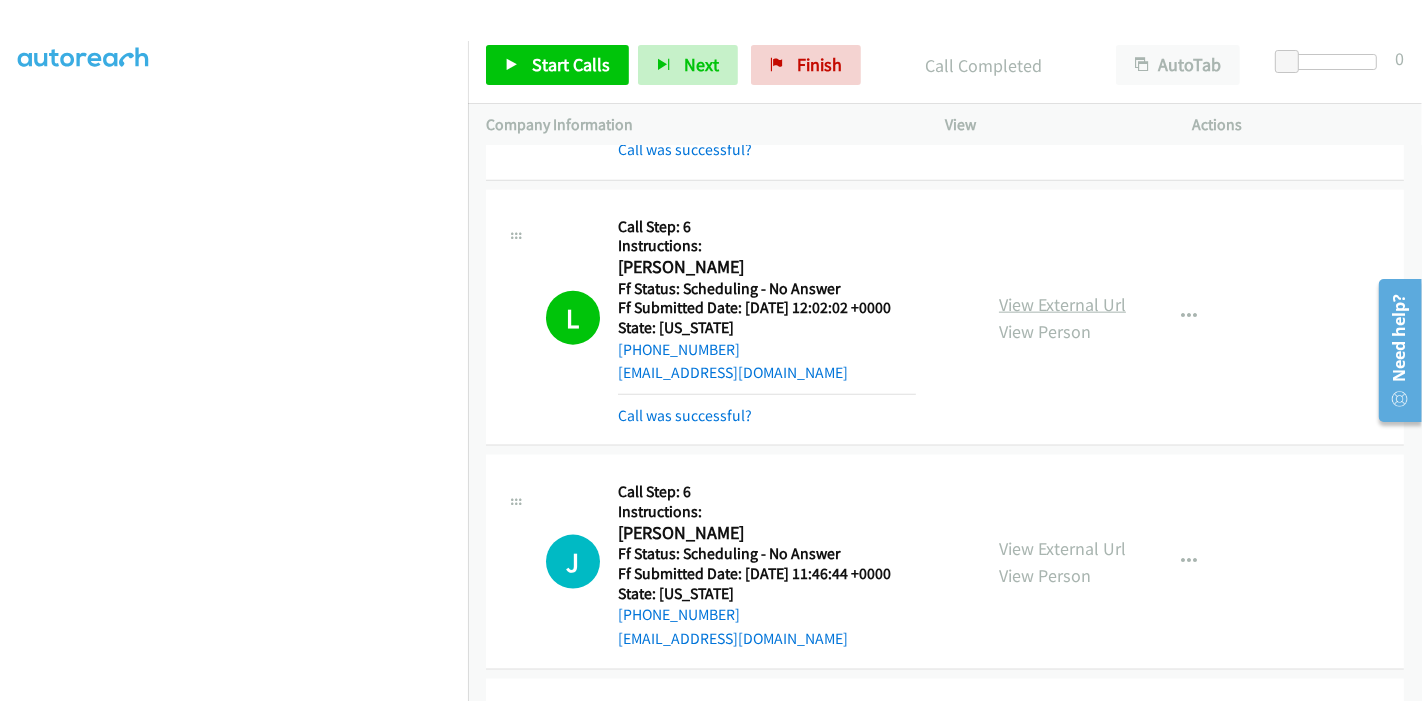 click on "View External Url" at bounding box center [1062, 304] 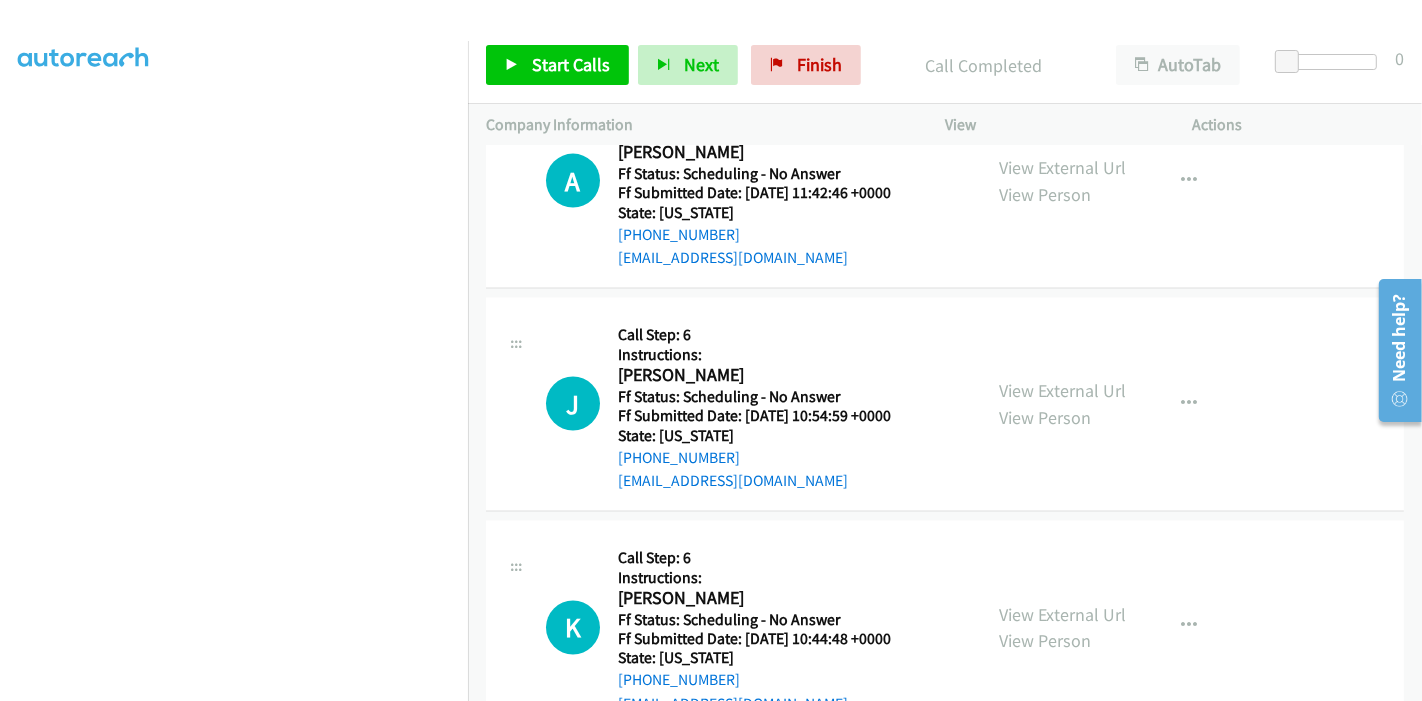 scroll, scrollTop: 2666, scrollLeft: 0, axis: vertical 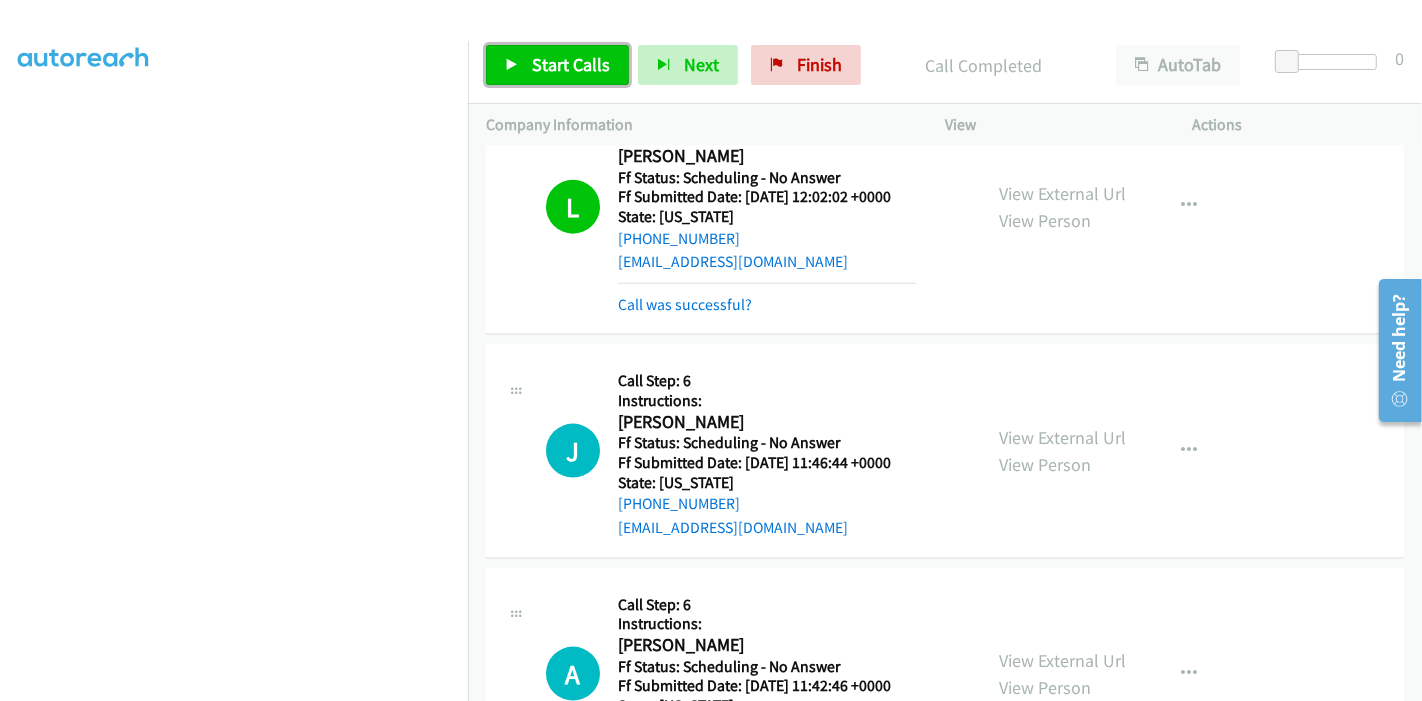 click on "Start Calls" at bounding box center [557, 65] 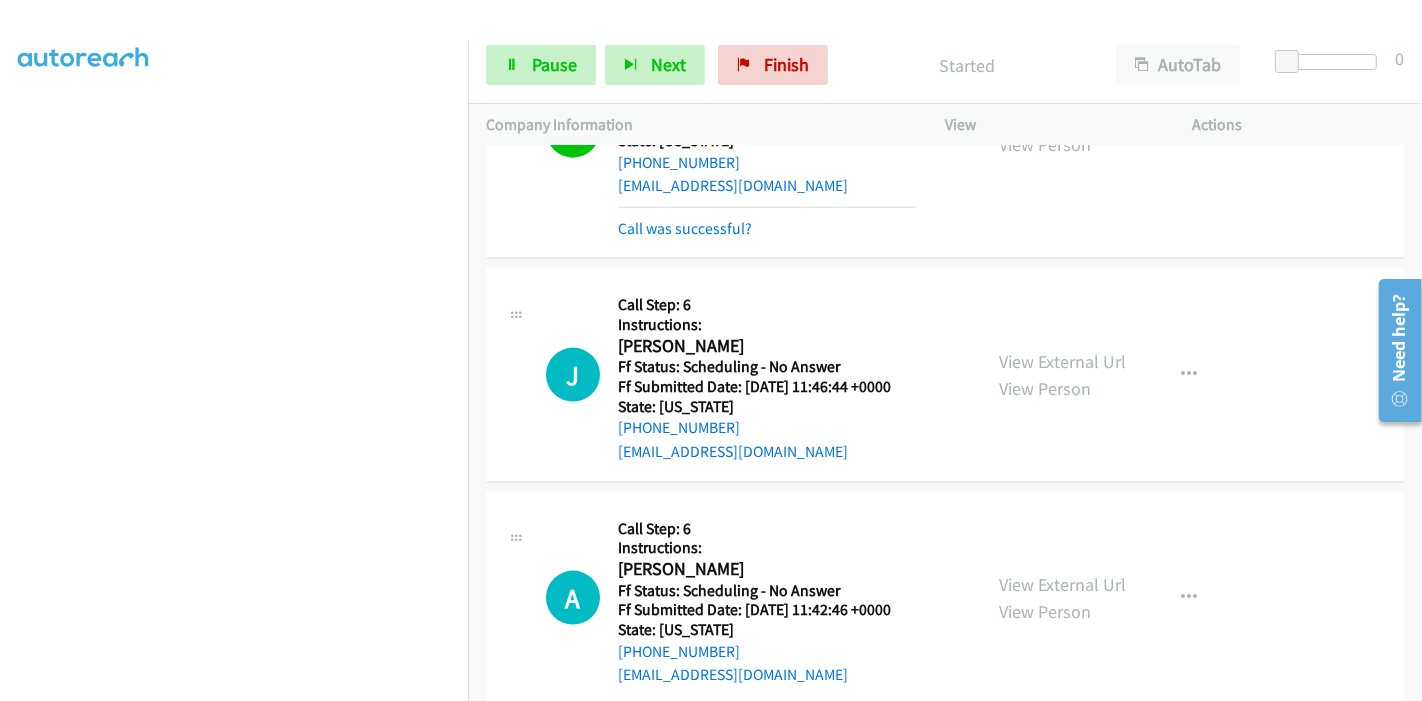 scroll, scrollTop: 2333, scrollLeft: 0, axis: vertical 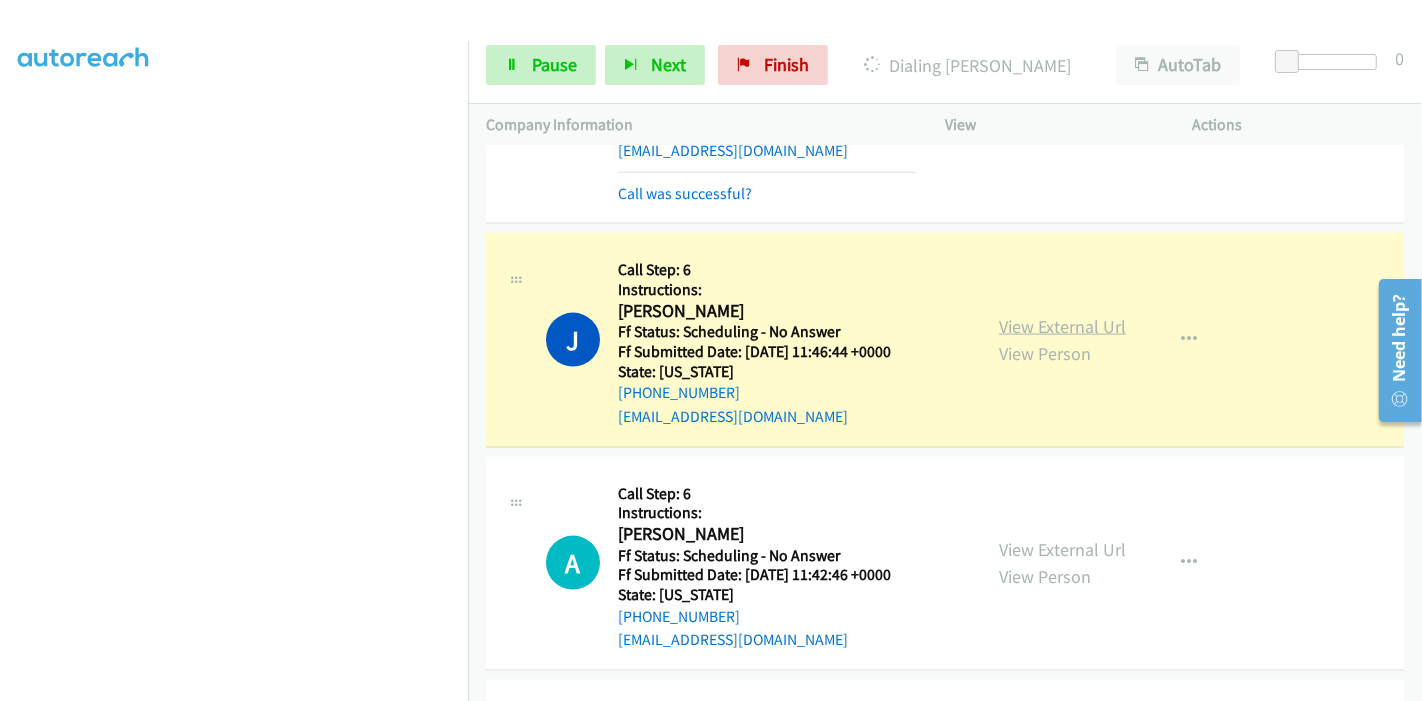 click on "View External Url" at bounding box center (1062, 326) 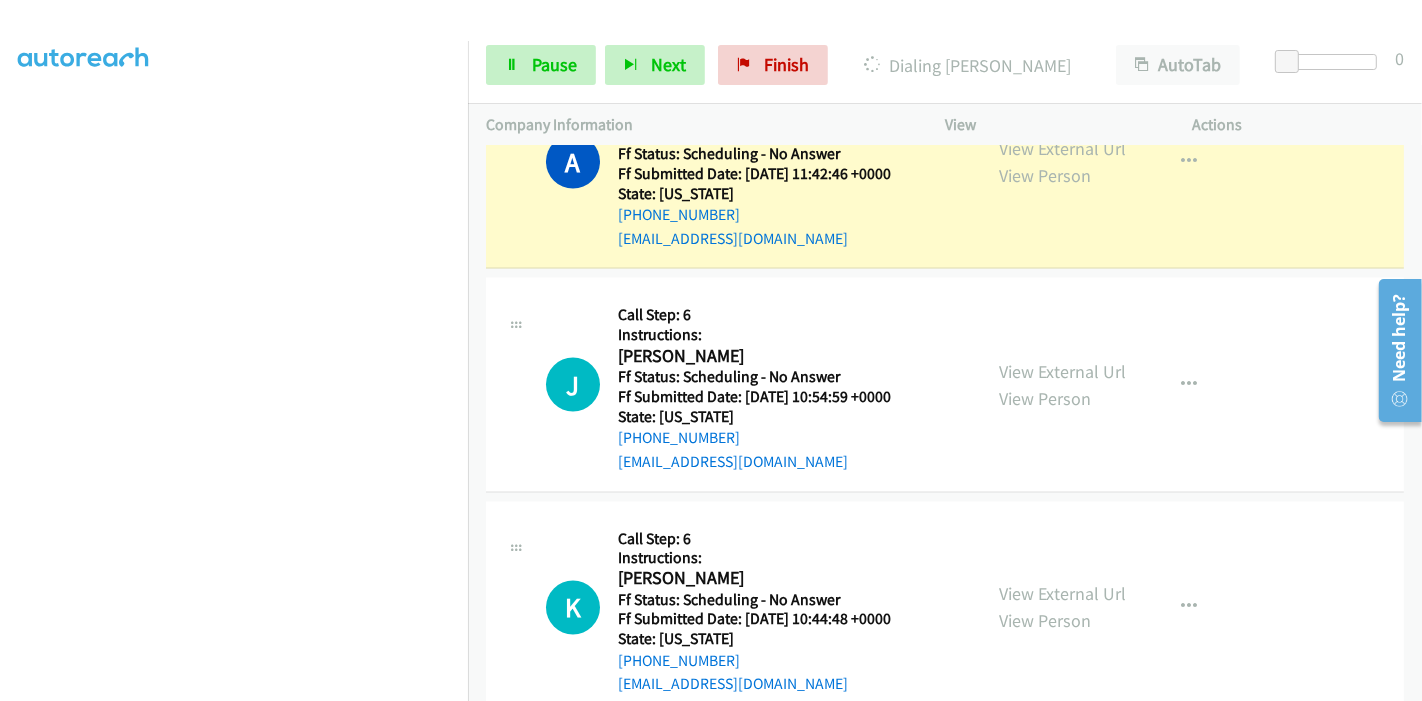 scroll, scrollTop: 2666, scrollLeft: 0, axis: vertical 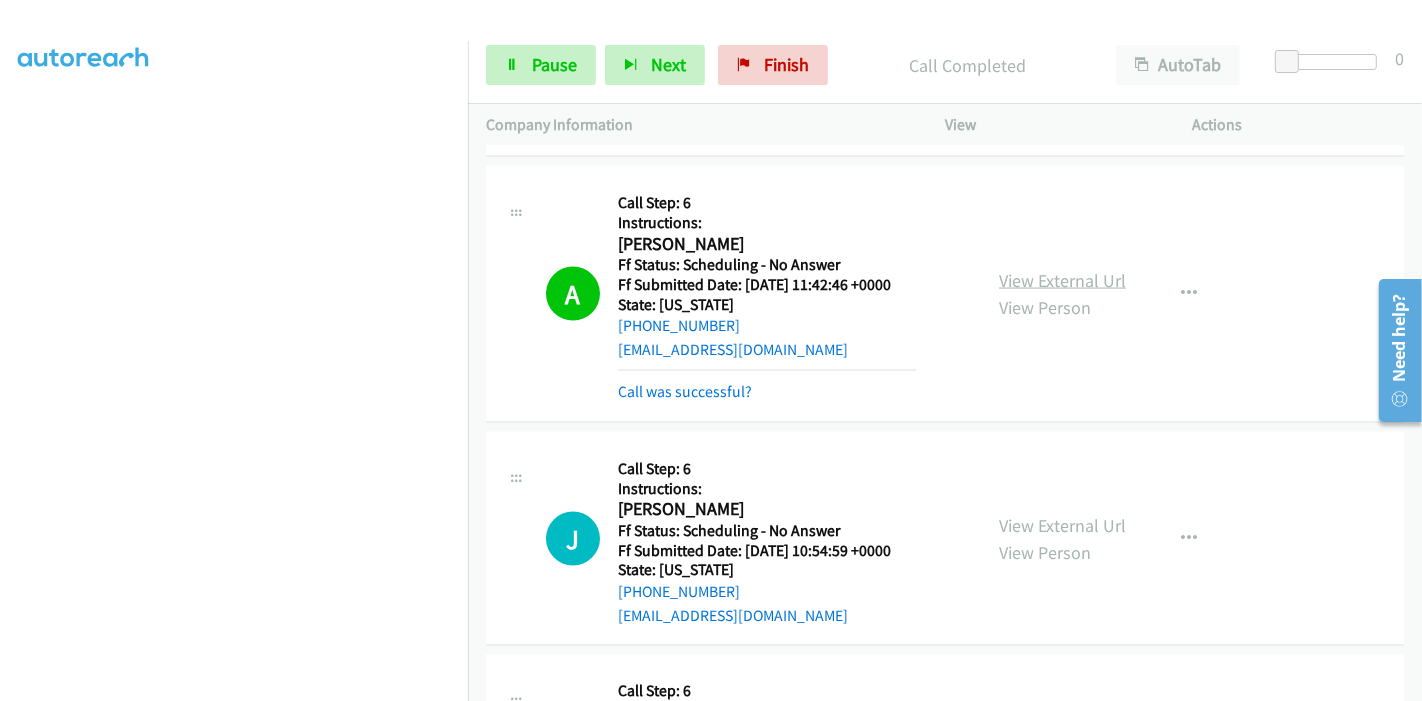 click on "View External Url
View Person
View External Url
Email
Schedule/Manage Callback
Skip Call
Add to do not call list" at bounding box center [1114, 294] 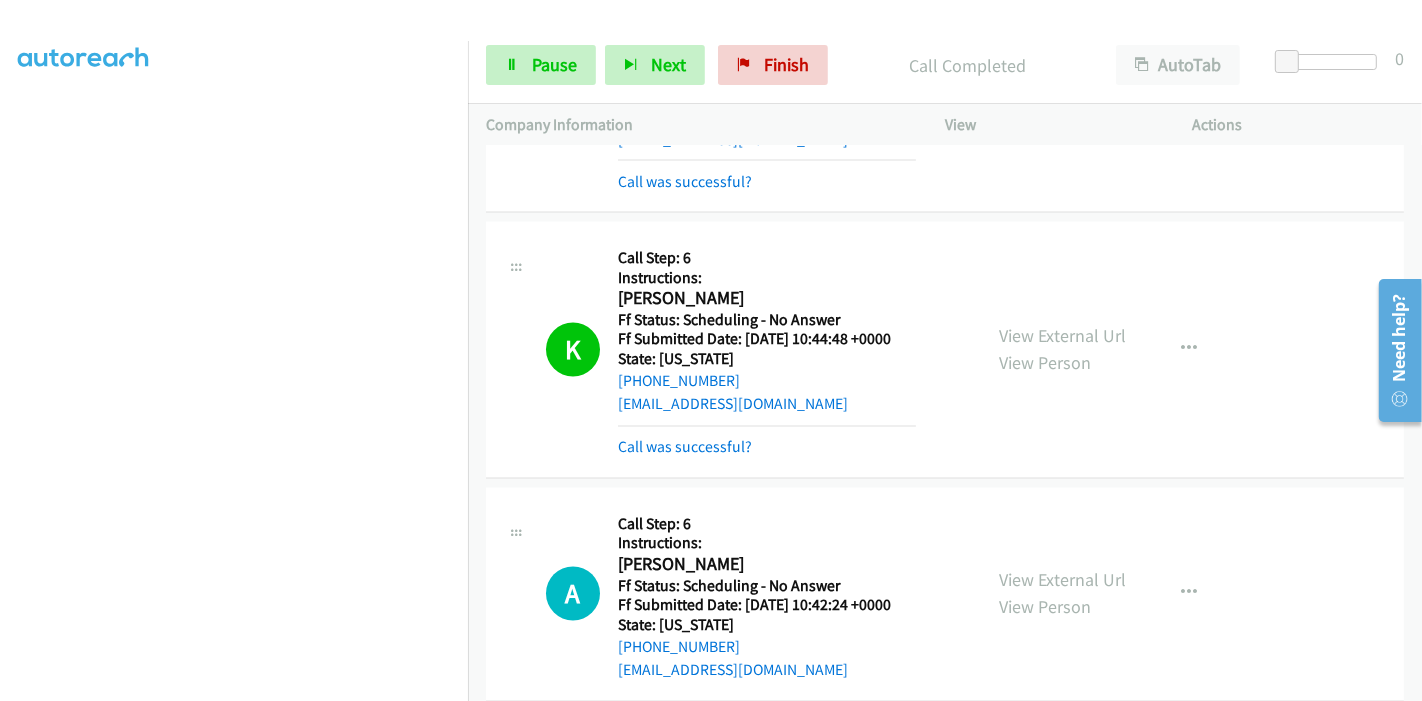 scroll, scrollTop: 3021, scrollLeft: 0, axis: vertical 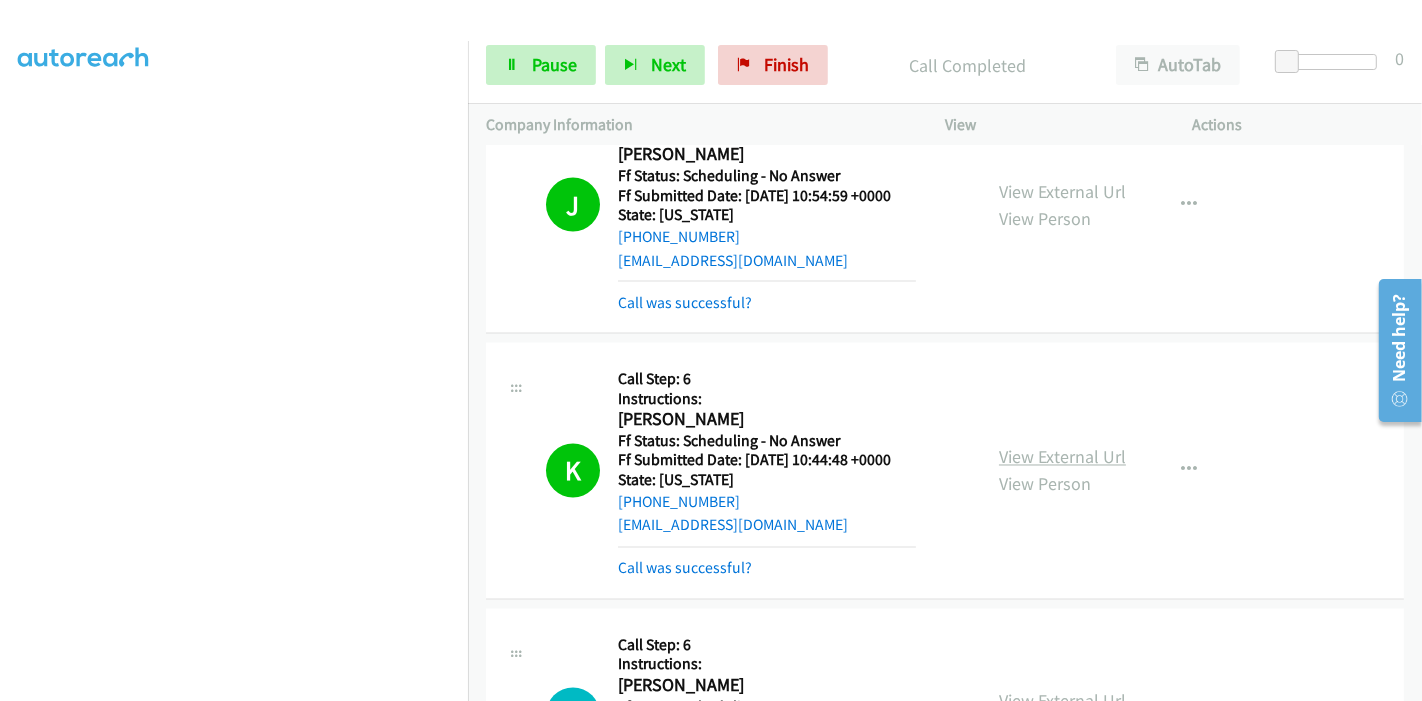 click on "View External Url" at bounding box center [1062, 457] 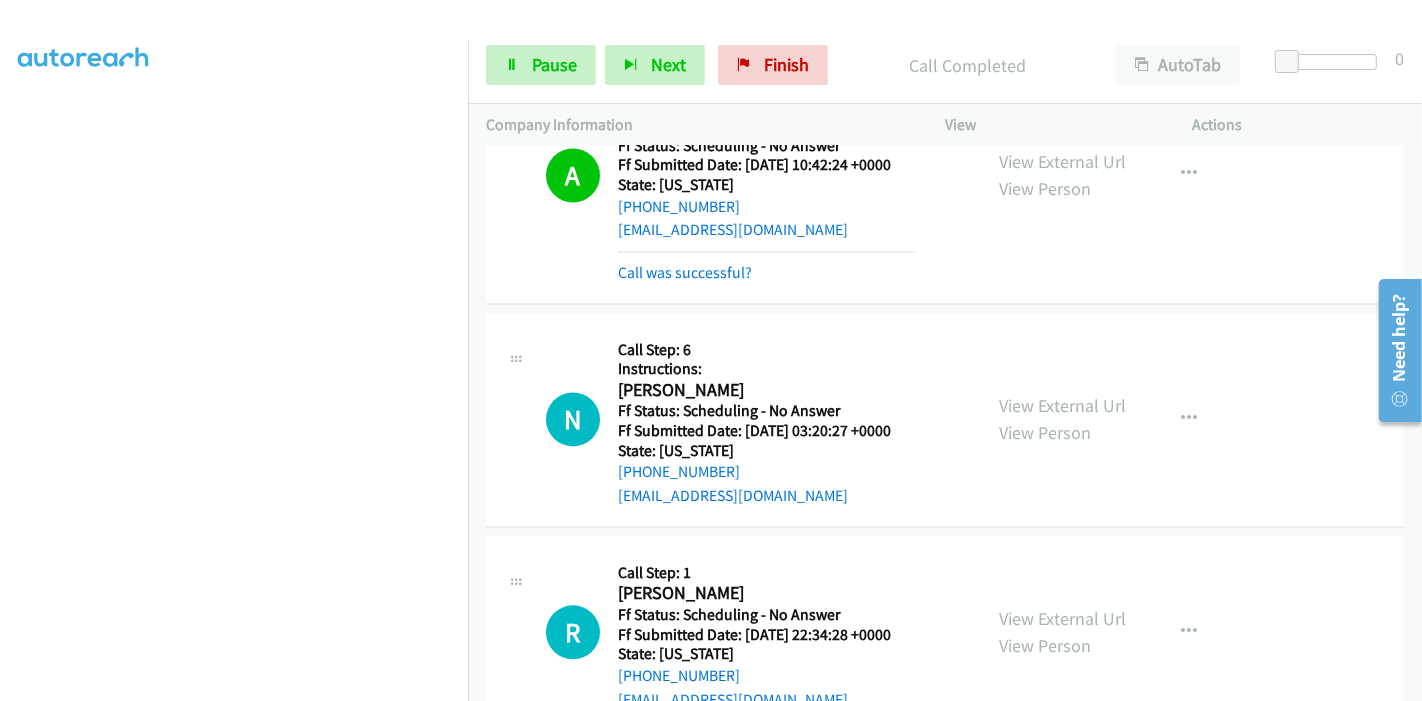 scroll, scrollTop: 3577, scrollLeft: 0, axis: vertical 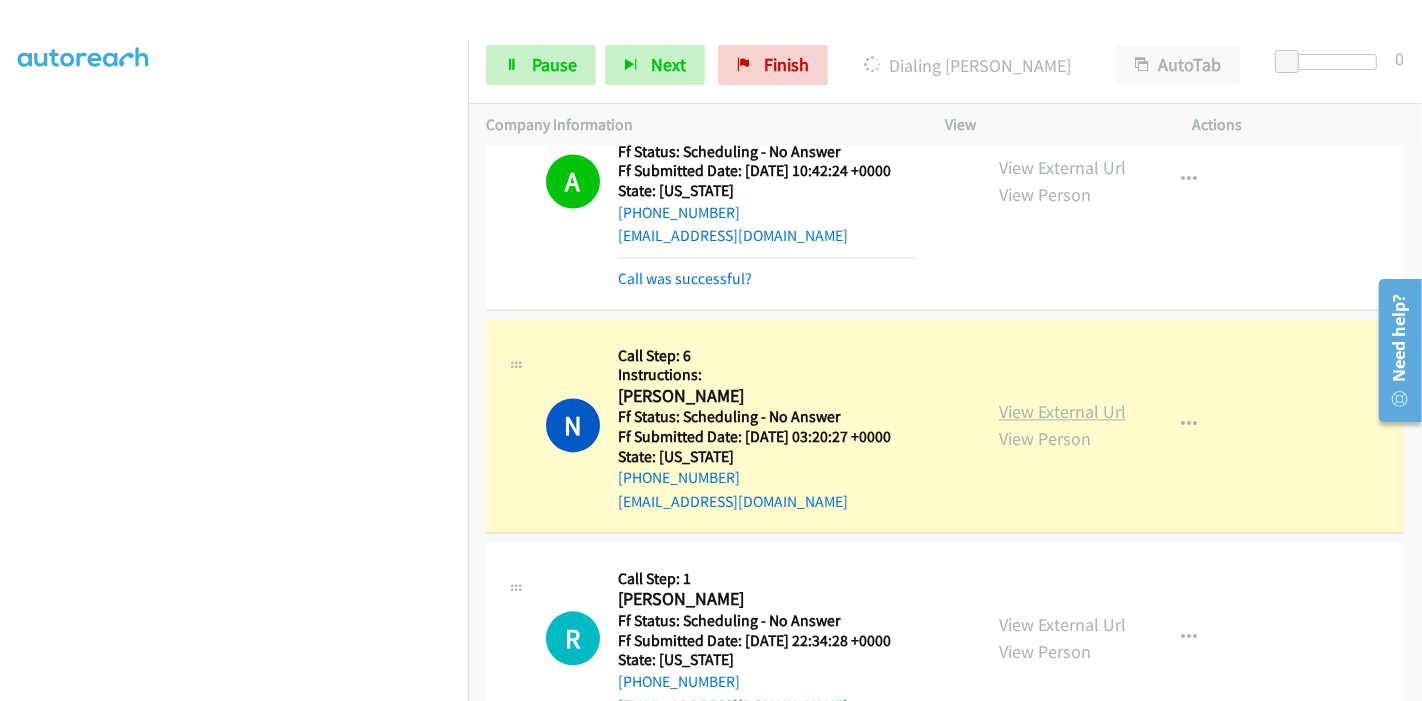 click on "View External Url" at bounding box center [1062, 411] 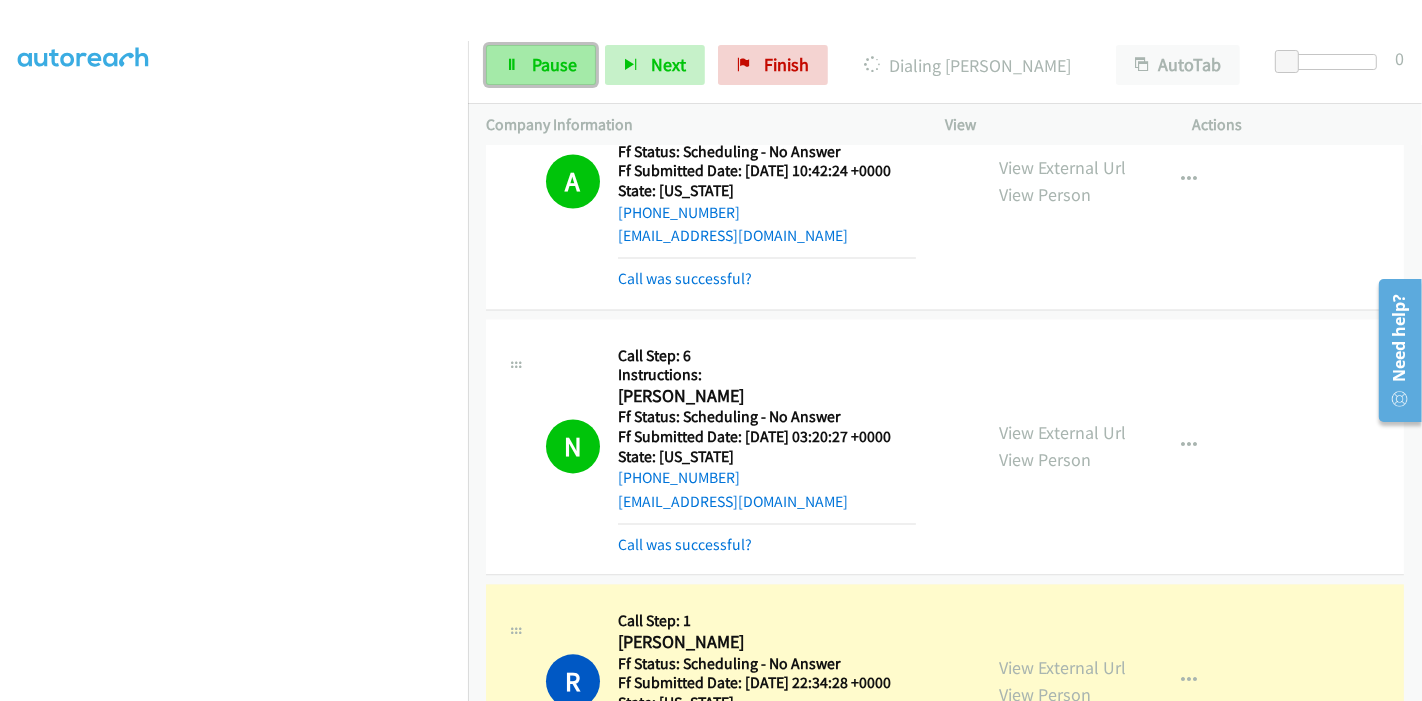 click on "Pause" at bounding box center (541, 65) 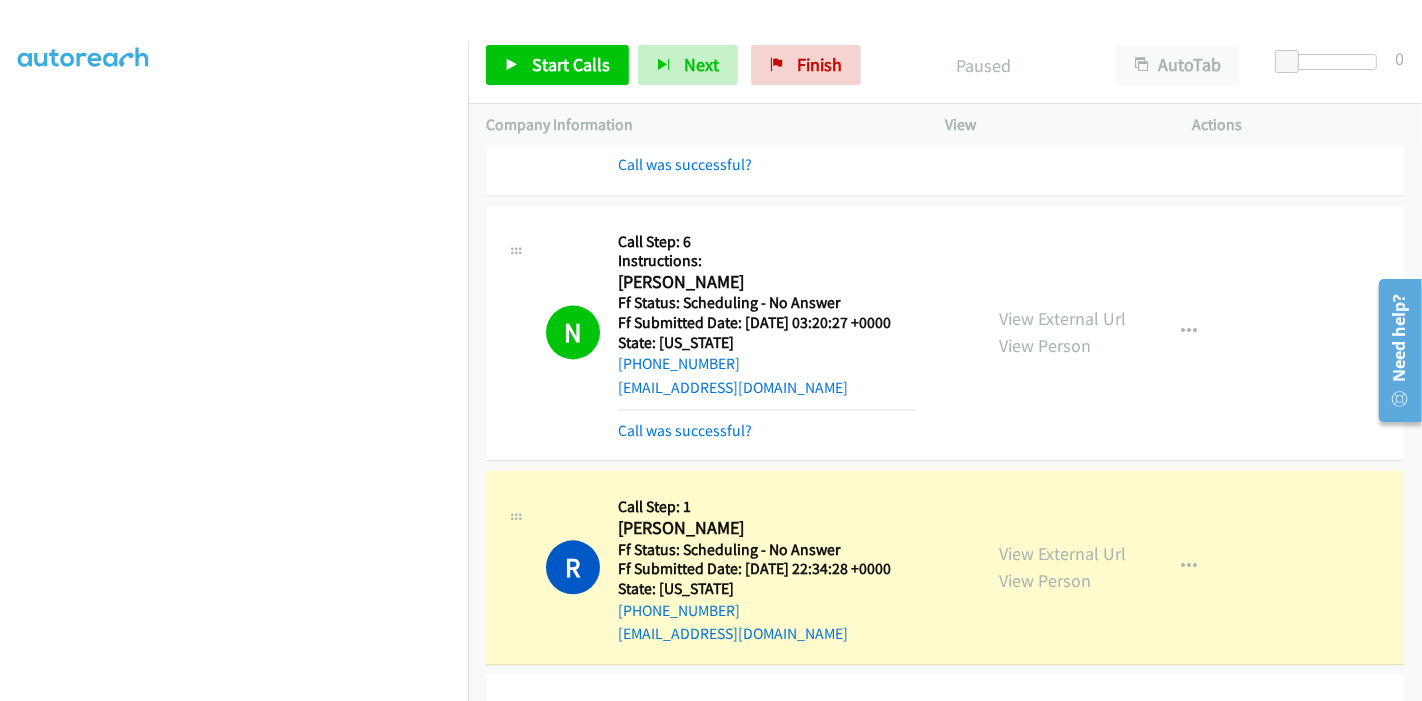 scroll, scrollTop: 3799, scrollLeft: 0, axis: vertical 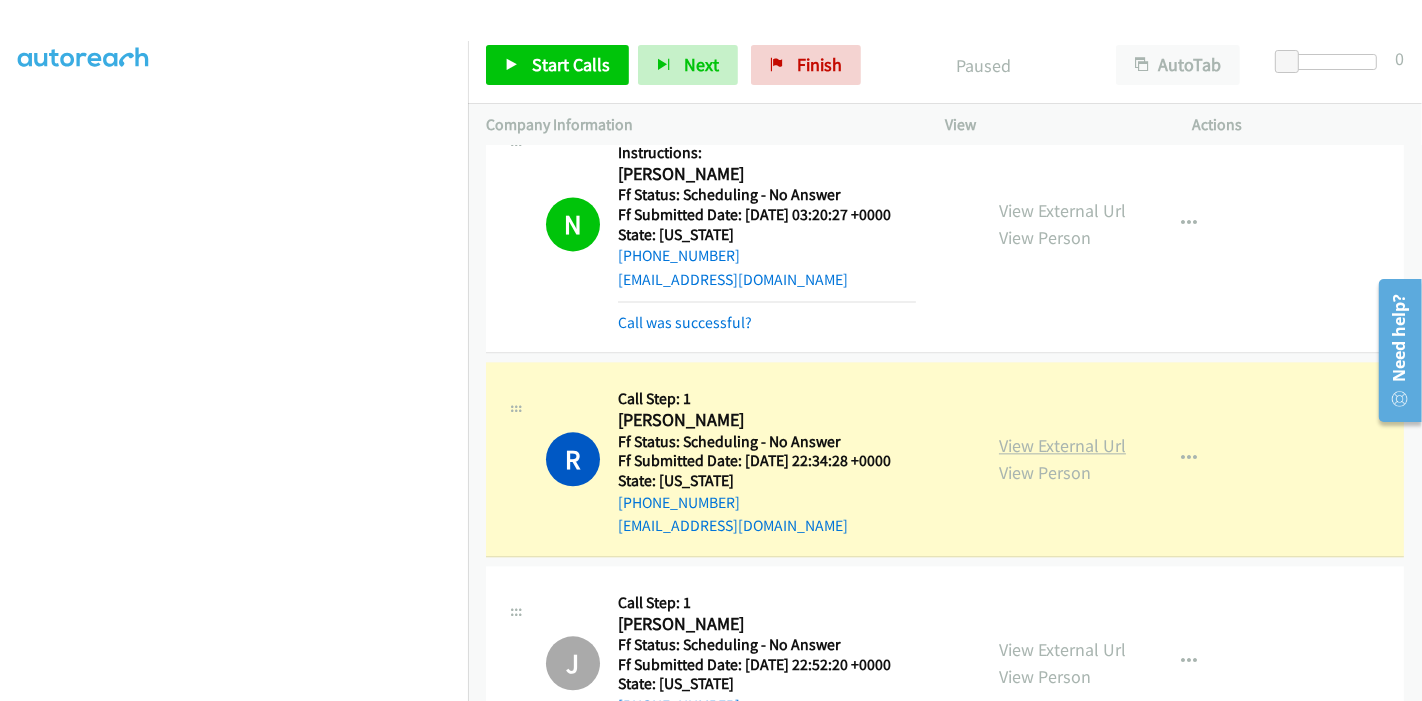 click on "View External Url" at bounding box center [1062, 445] 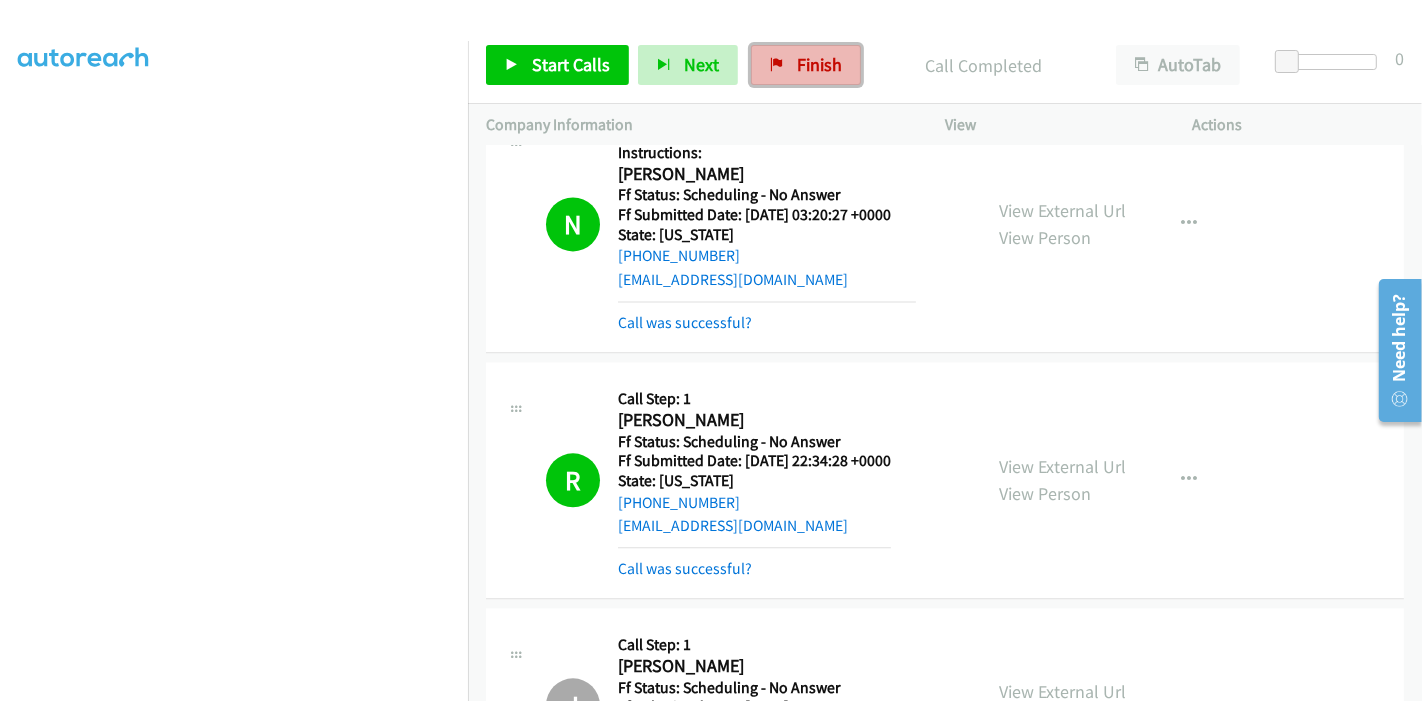 drag, startPoint x: 771, startPoint y: 65, endPoint x: 764, endPoint y: 78, distance: 14.764823 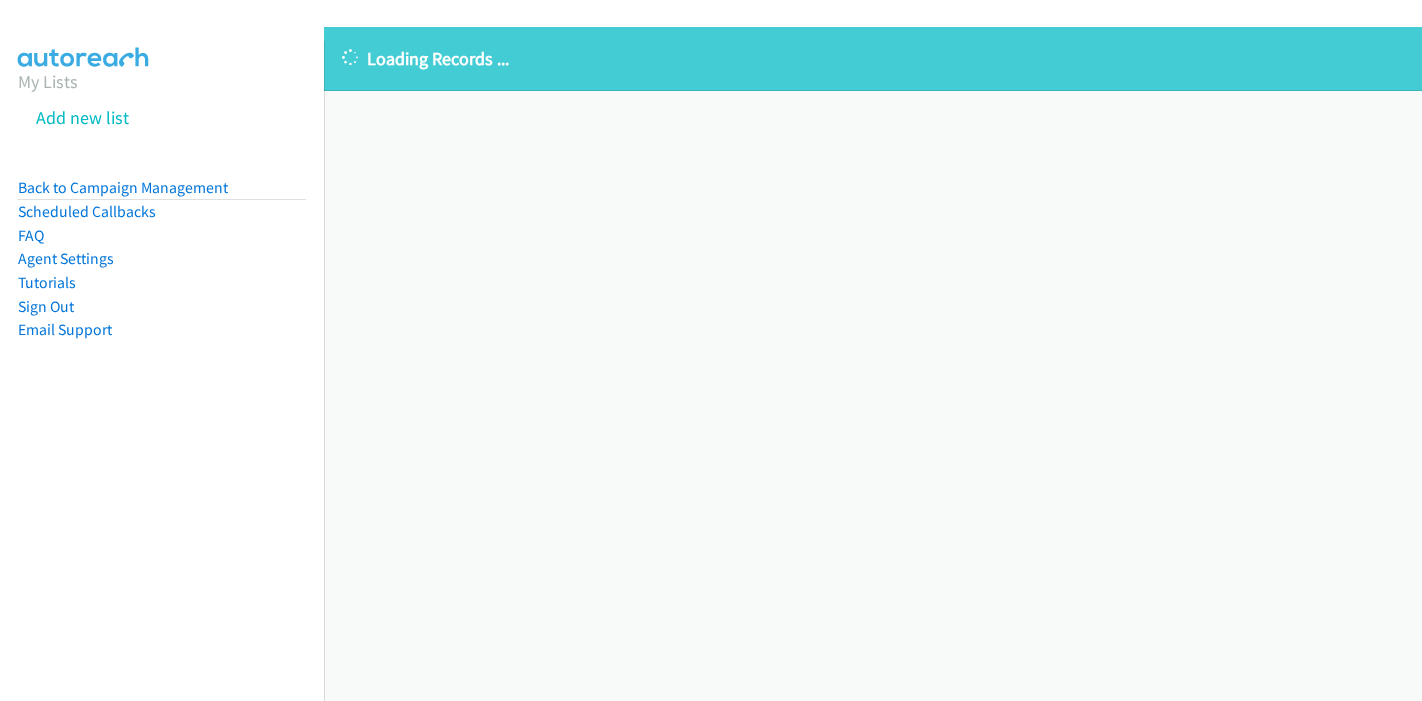 scroll, scrollTop: 0, scrollLeft: 0, axis: both 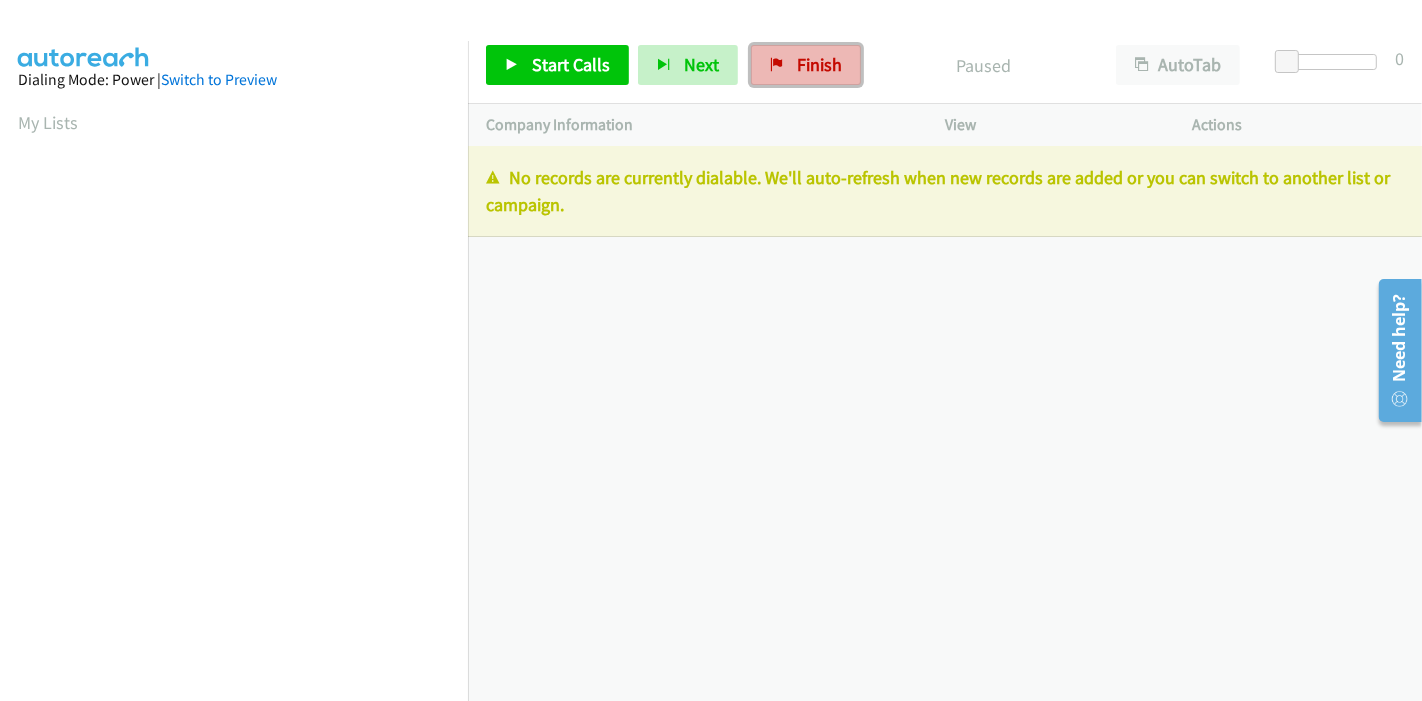 click on "Finish" at bounding box center (806, 65) 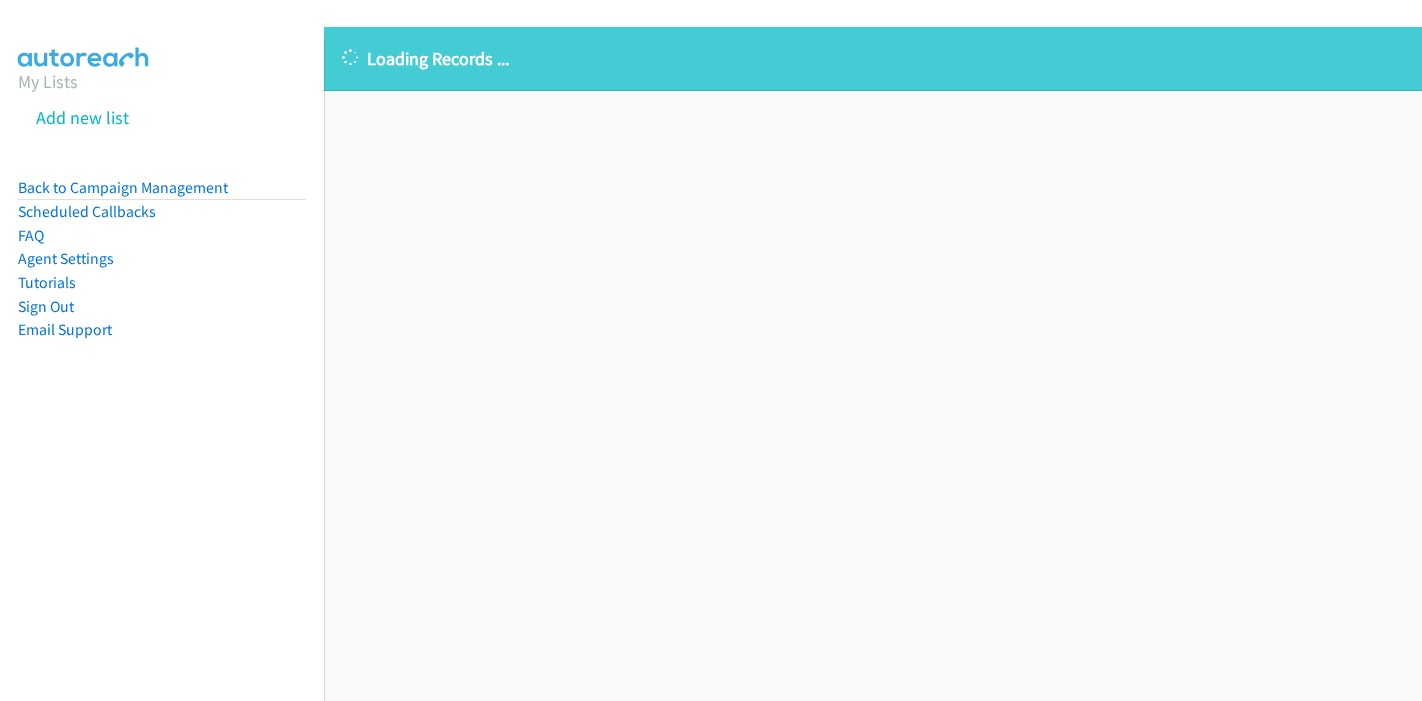 scroll, scrollTop: 0, scrollLeft: 0, axis: both 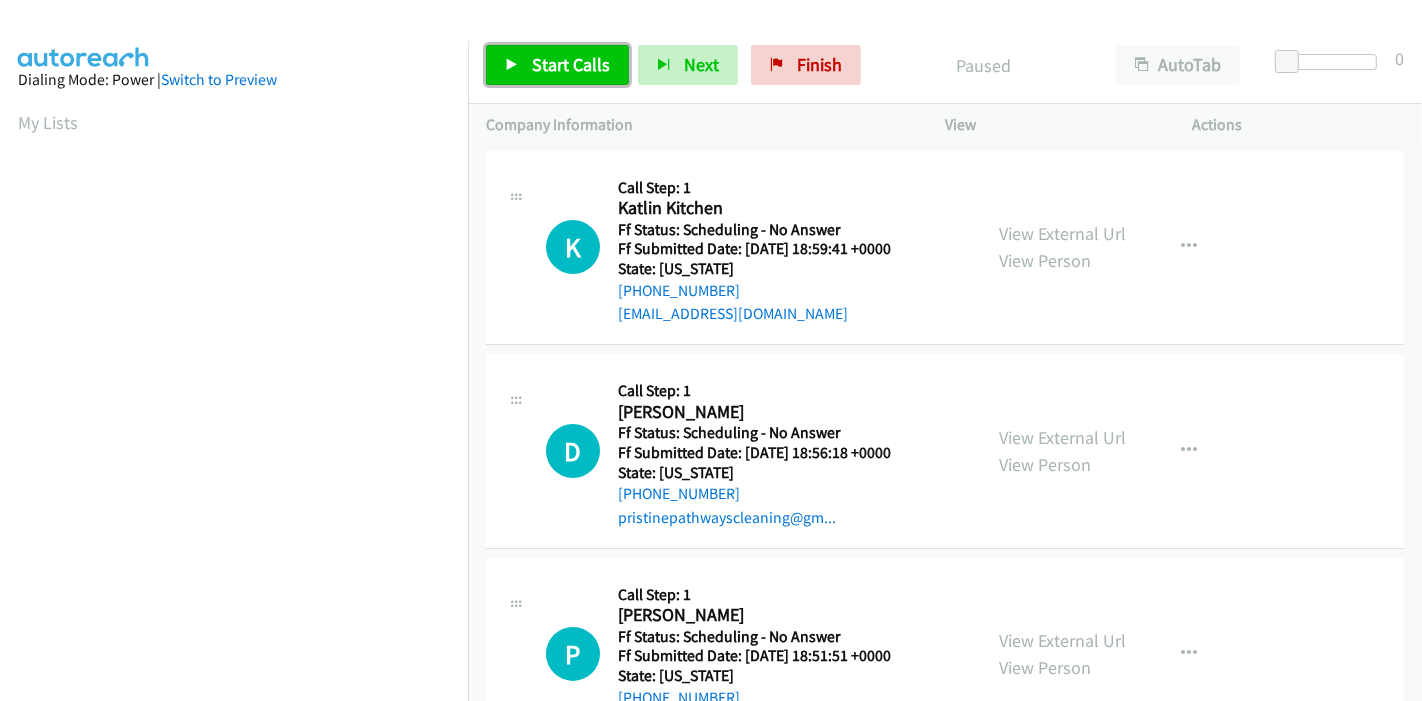 click on "Start Calls" at bounding box center [571, 64] 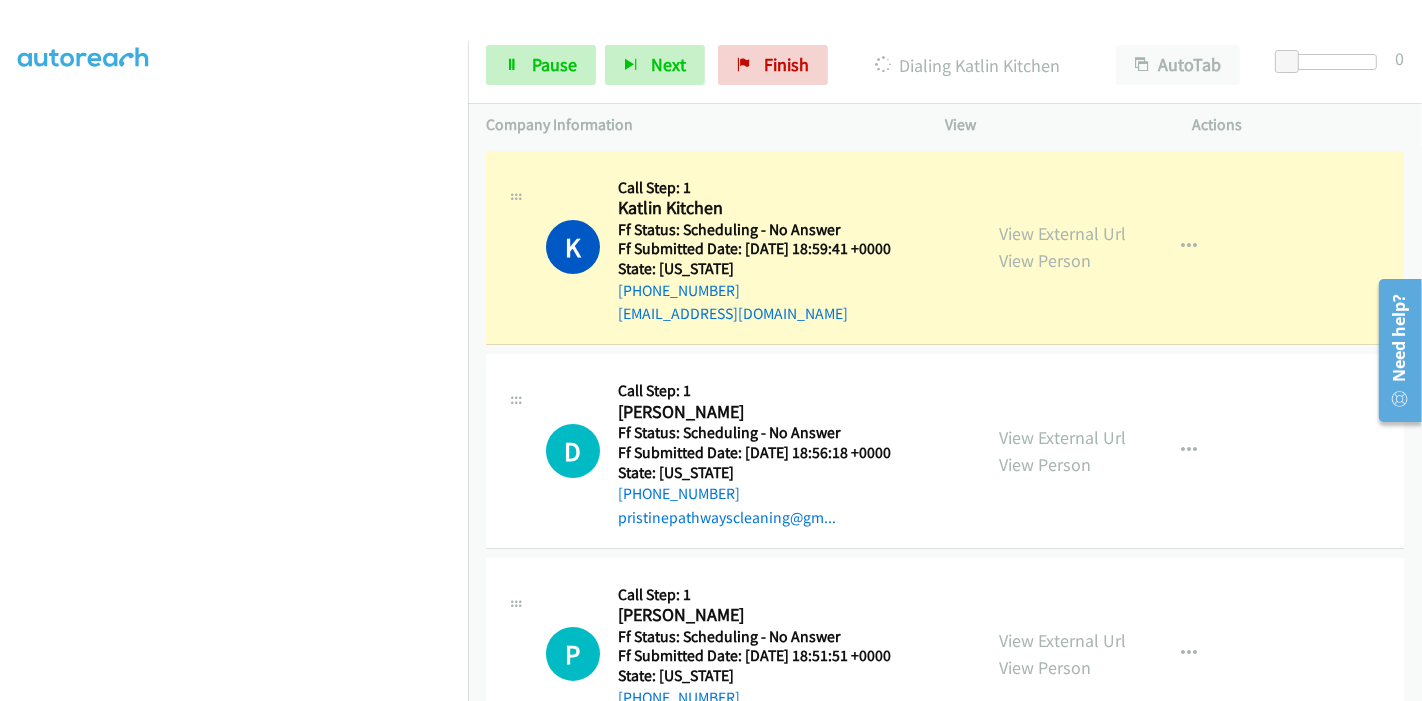 scroll, scrollTop: 422, scrollLeft: 0, axis: vertical 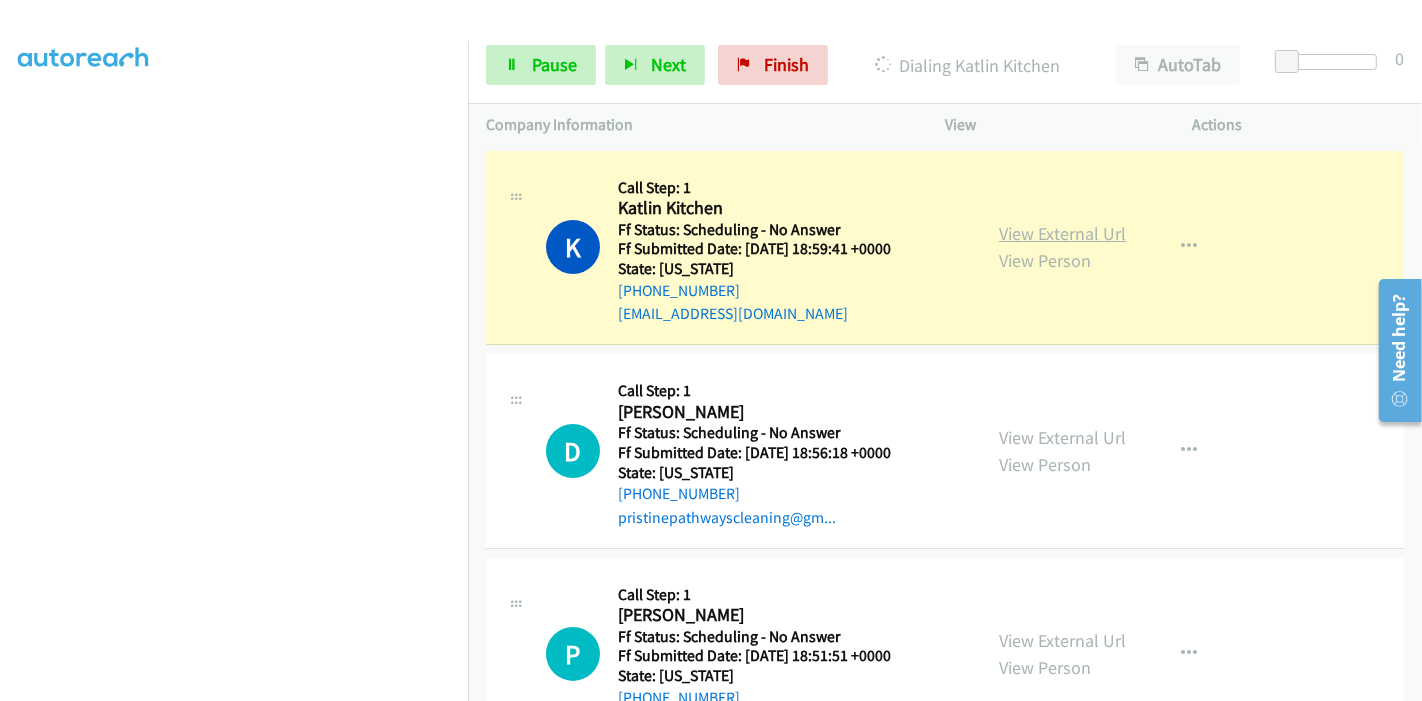 click on "View External Url
View Person" at bounding box center [1062, 247] 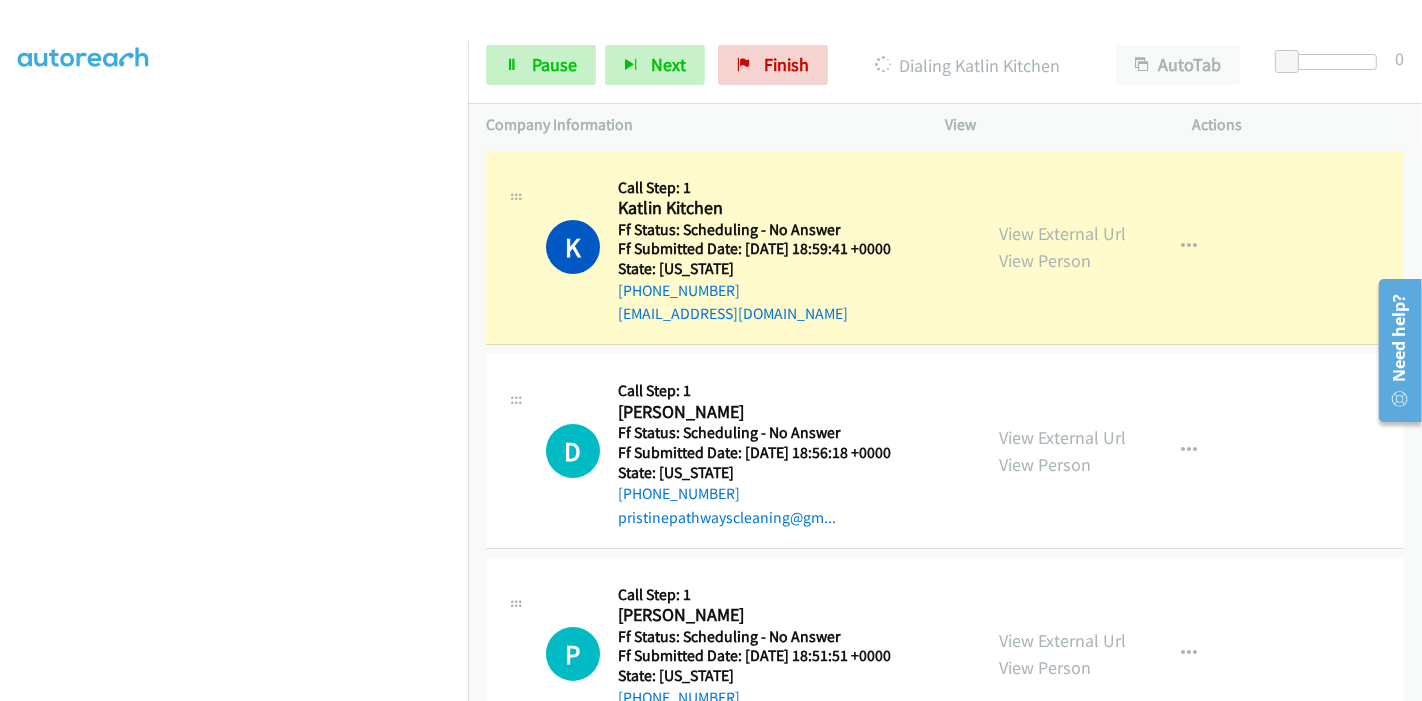 scroll, scrollTop: 422, scrollLeft: 0, axis: vertical 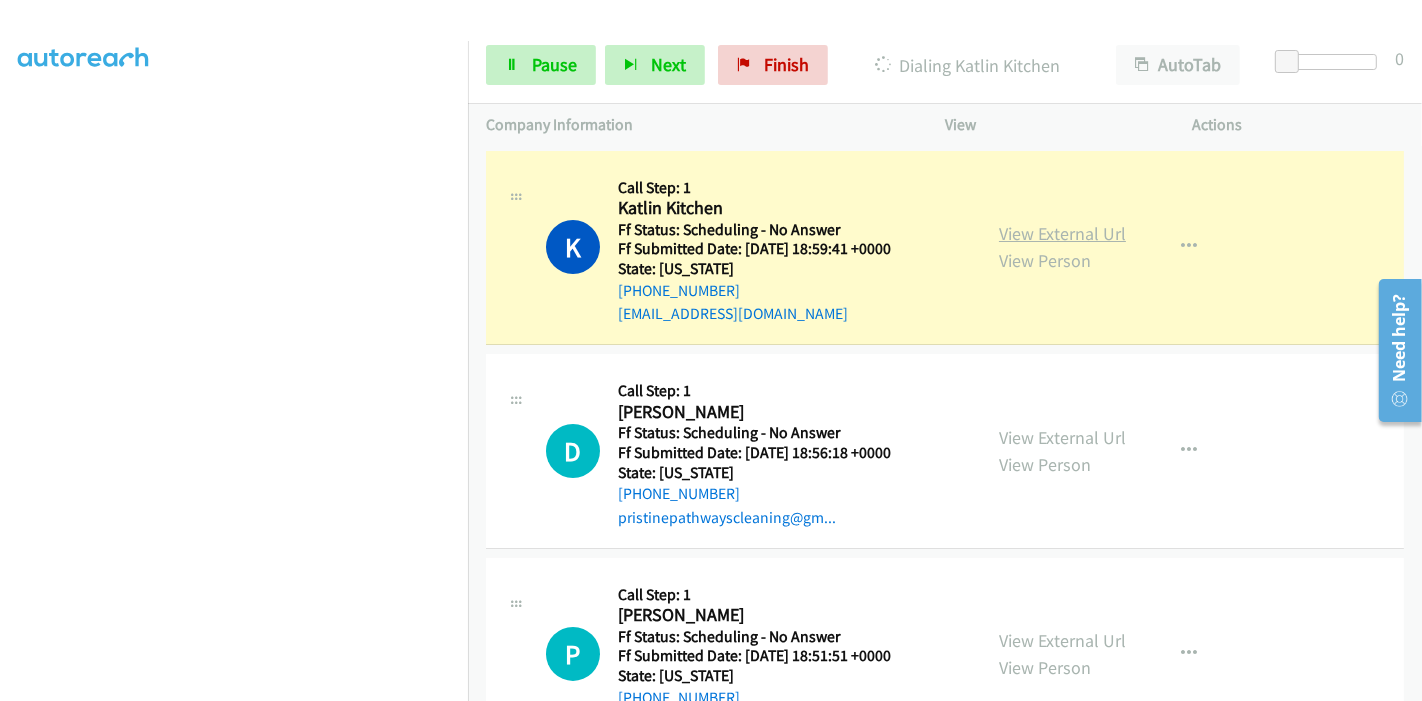 click on "View External Url" at bounding box center [1062, 233] 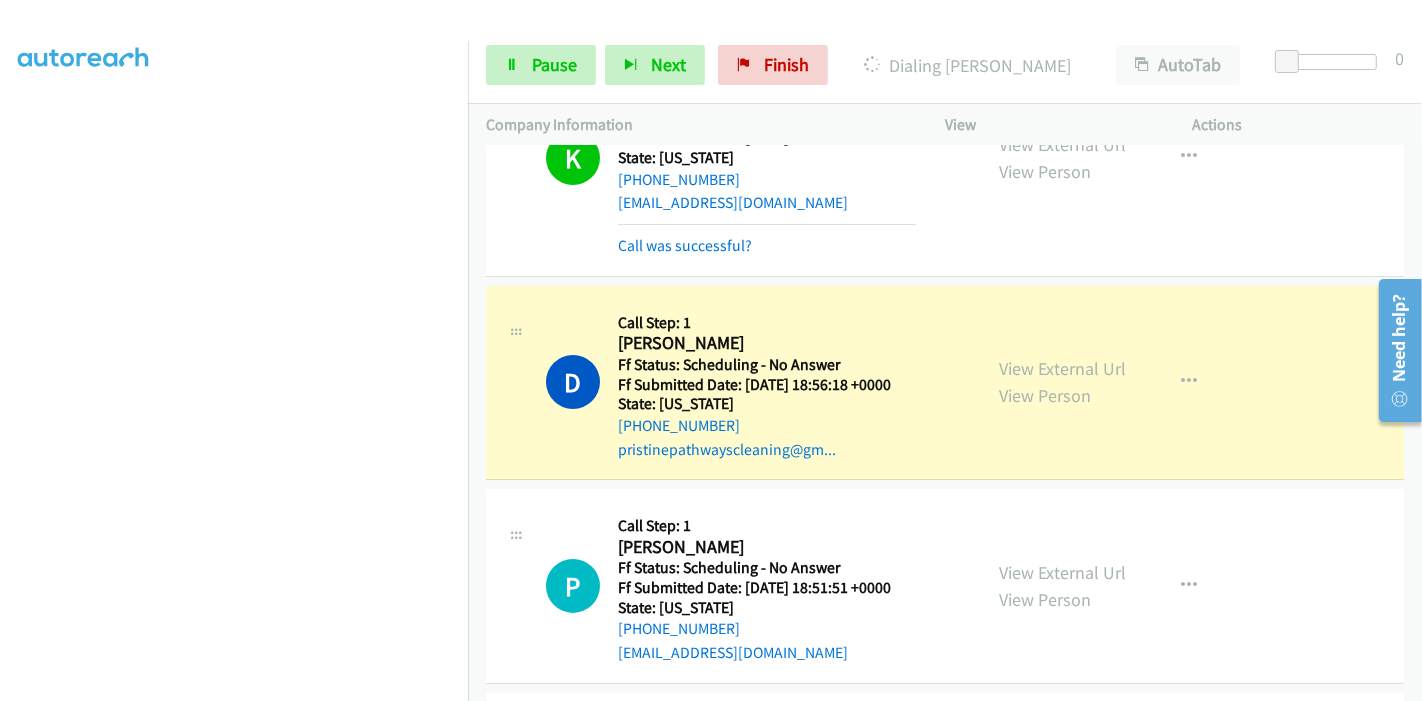 scroll, scrollTop: 222, scrollLeft: 0, axis: vertical 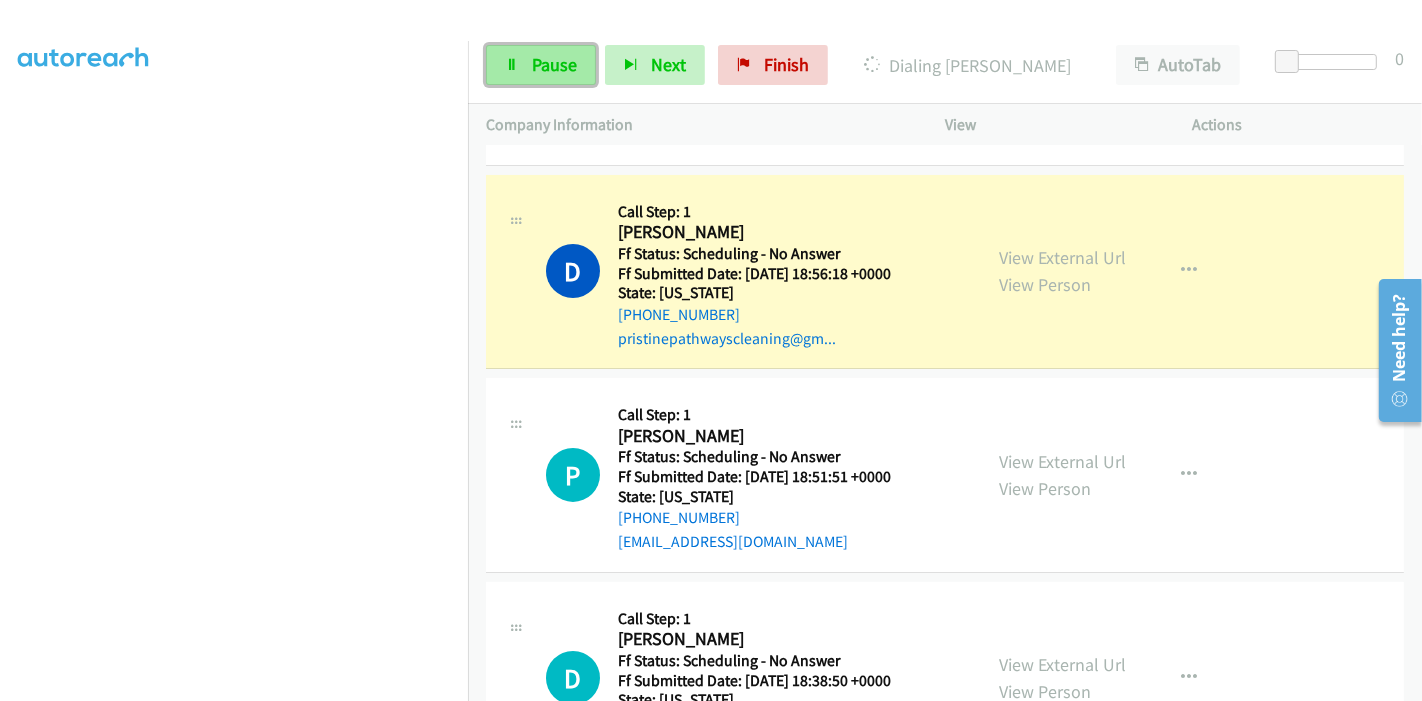 click on "Pause" at bounding box center [541, 65] 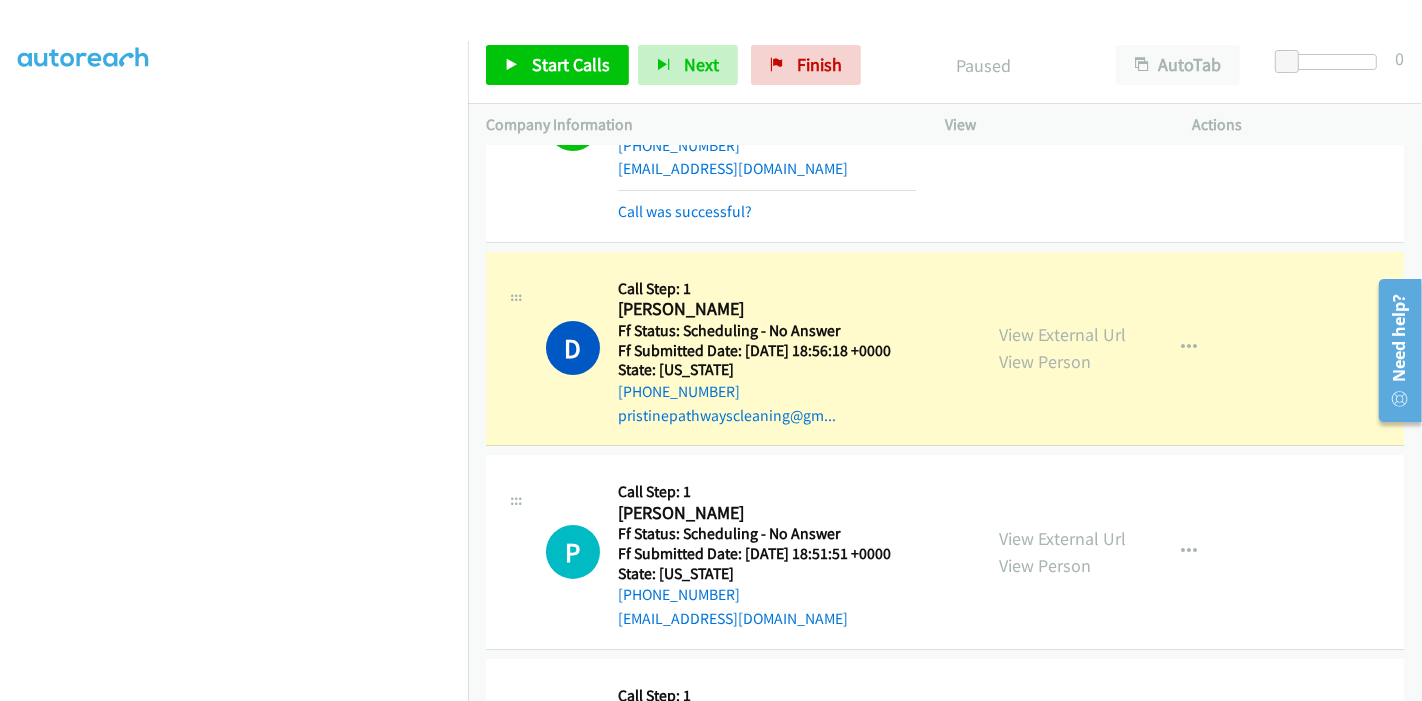 scroll, scrollTop: 111, scrollLeft: 0, axis: vertical 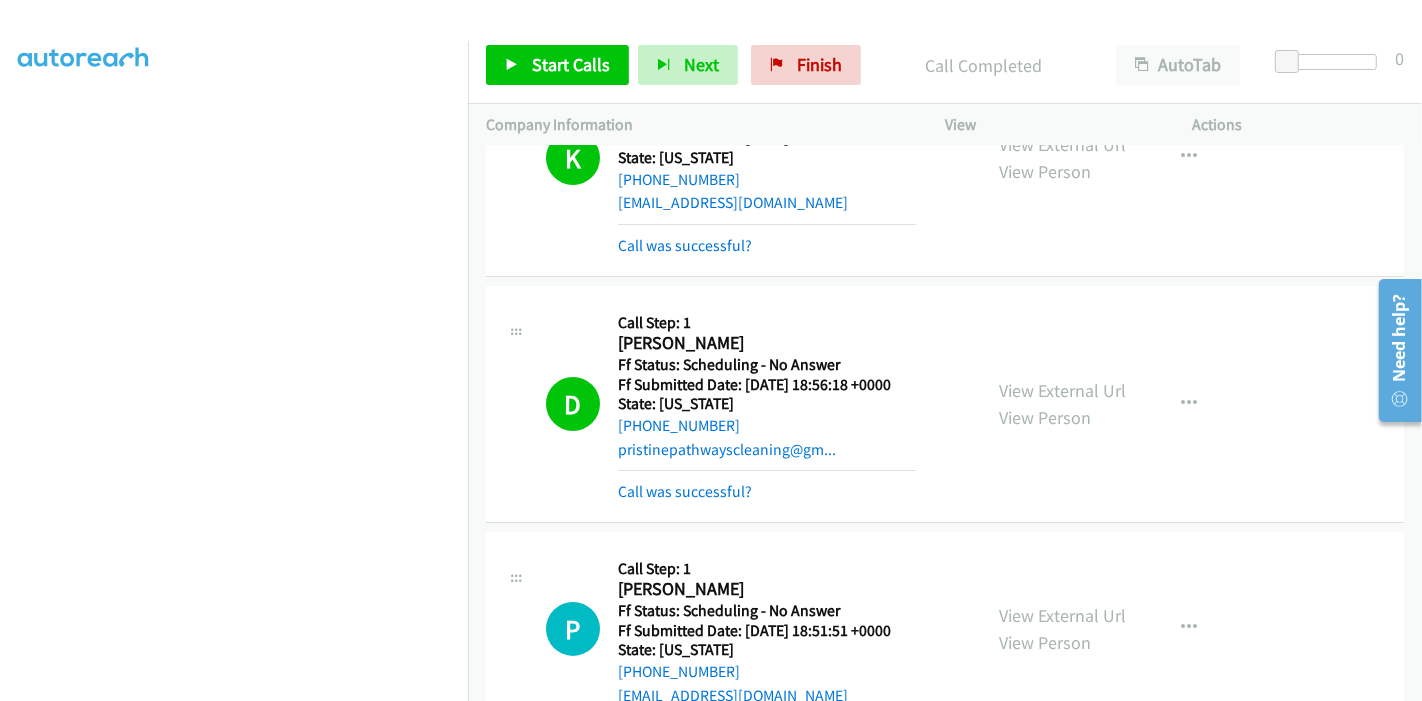 click on "View External Url
View Person
View External Url
Email
Schedule/Manage Callback
Skip Call
Add to do not call list" at bounding box center [1114, 404] 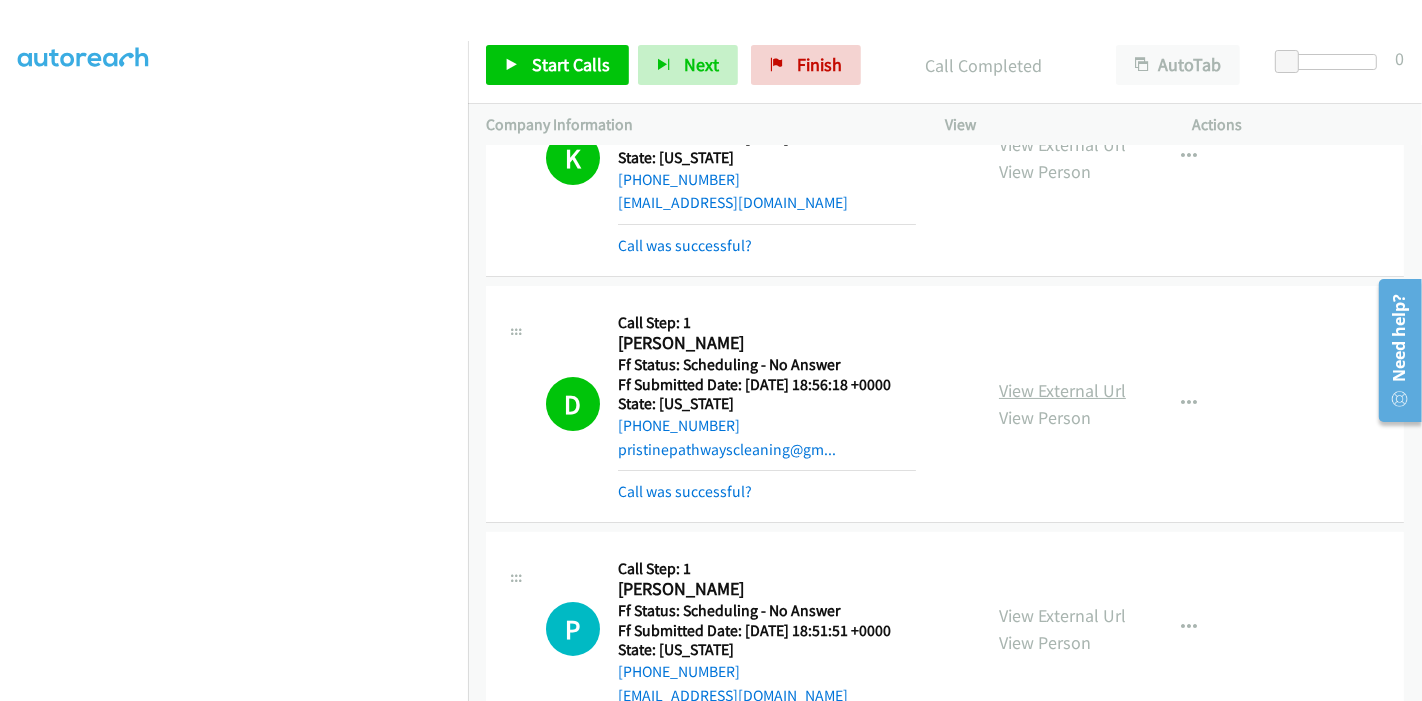 click on "View External Url" at bounding box center (1062, 390) 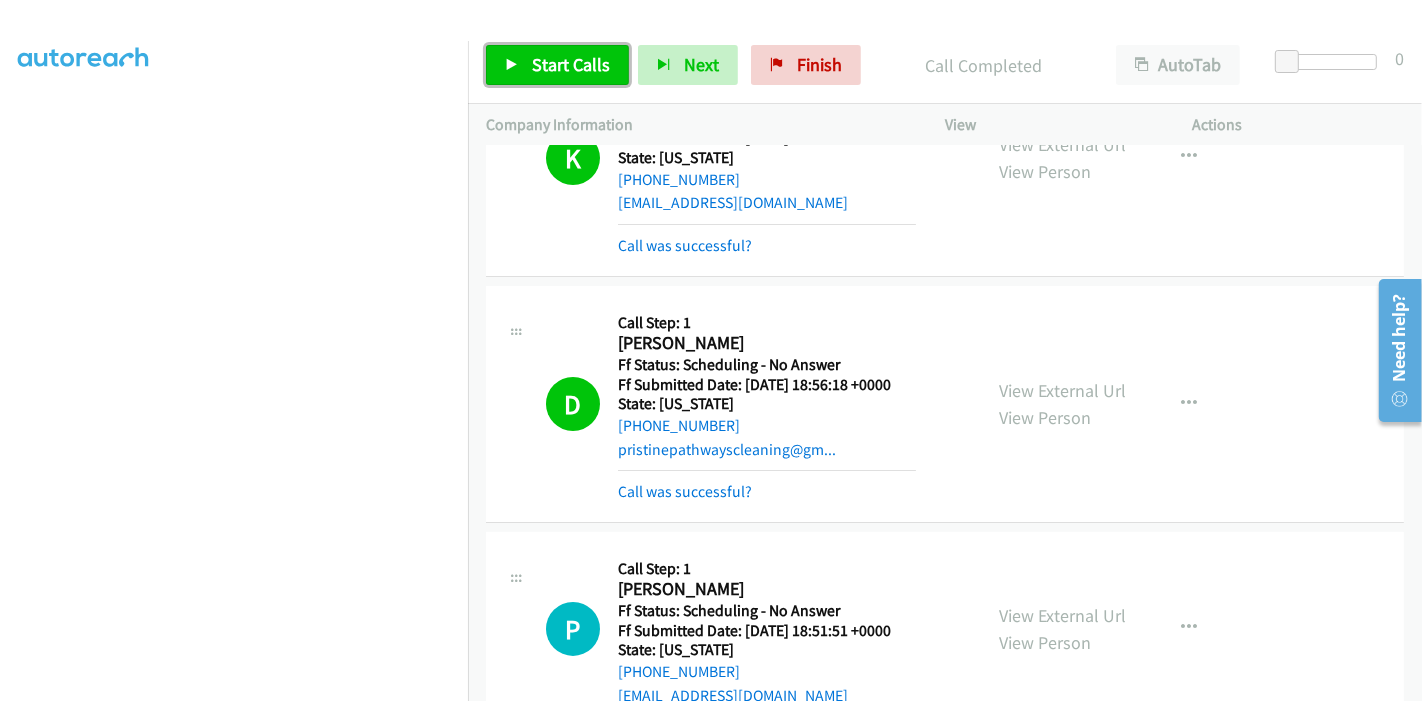 click on "Start Calls" at bounding box center (557, 65) 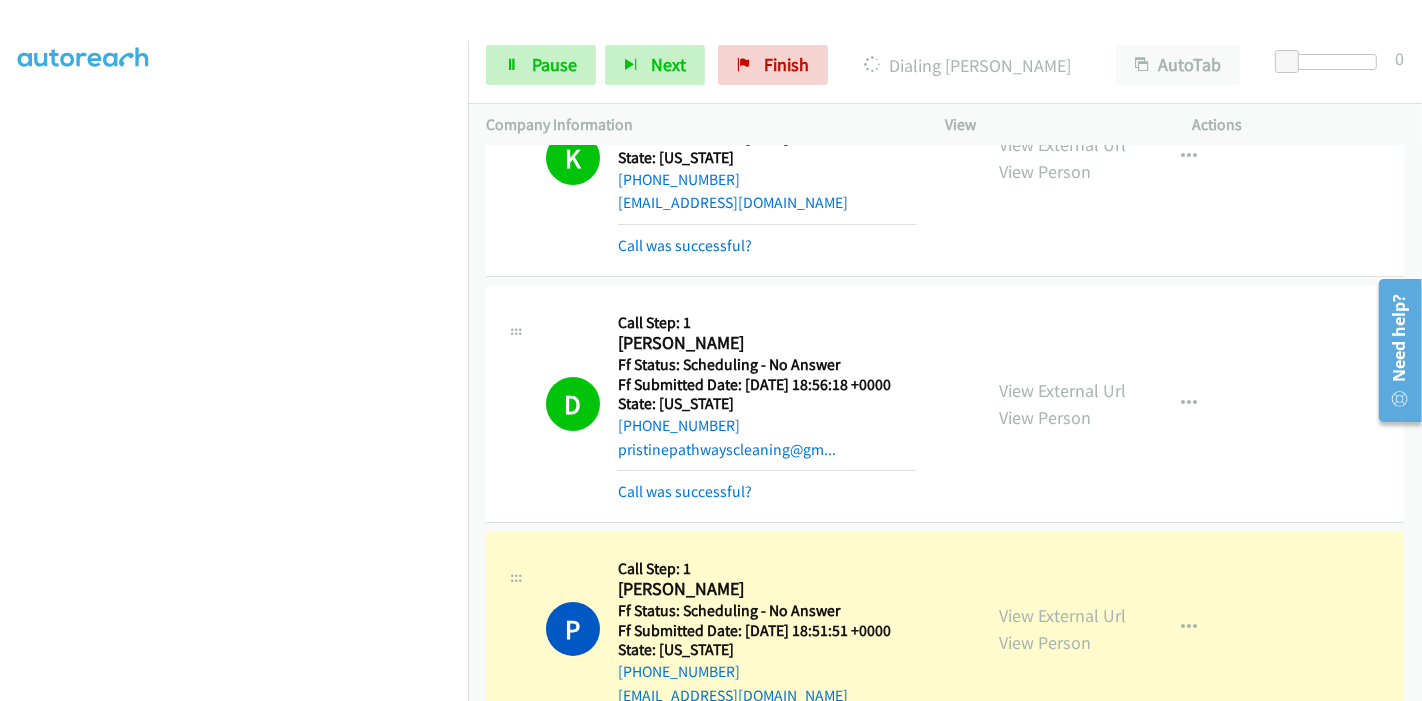 scroll, scrollTop: 333, scrollLeft: 0, axis: vertical 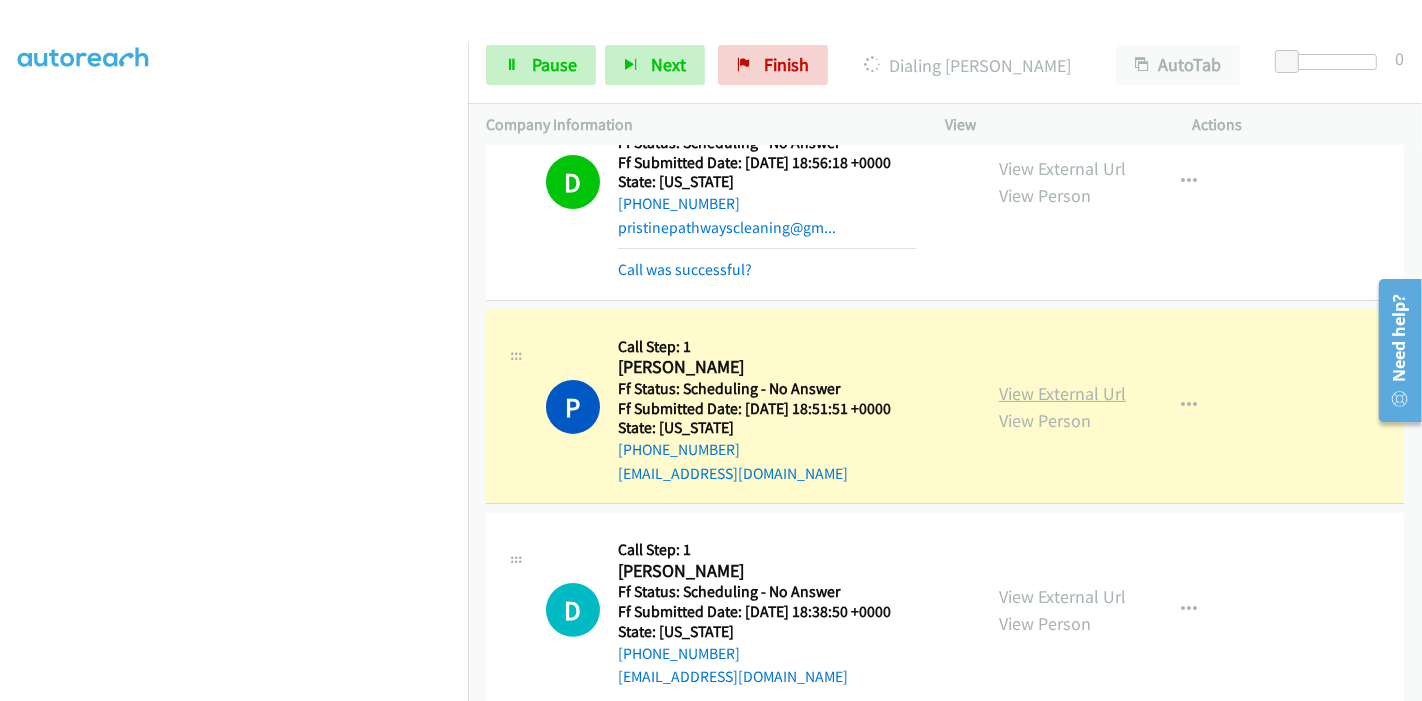 click on "View External Url" at bounding box center (1062, 393) 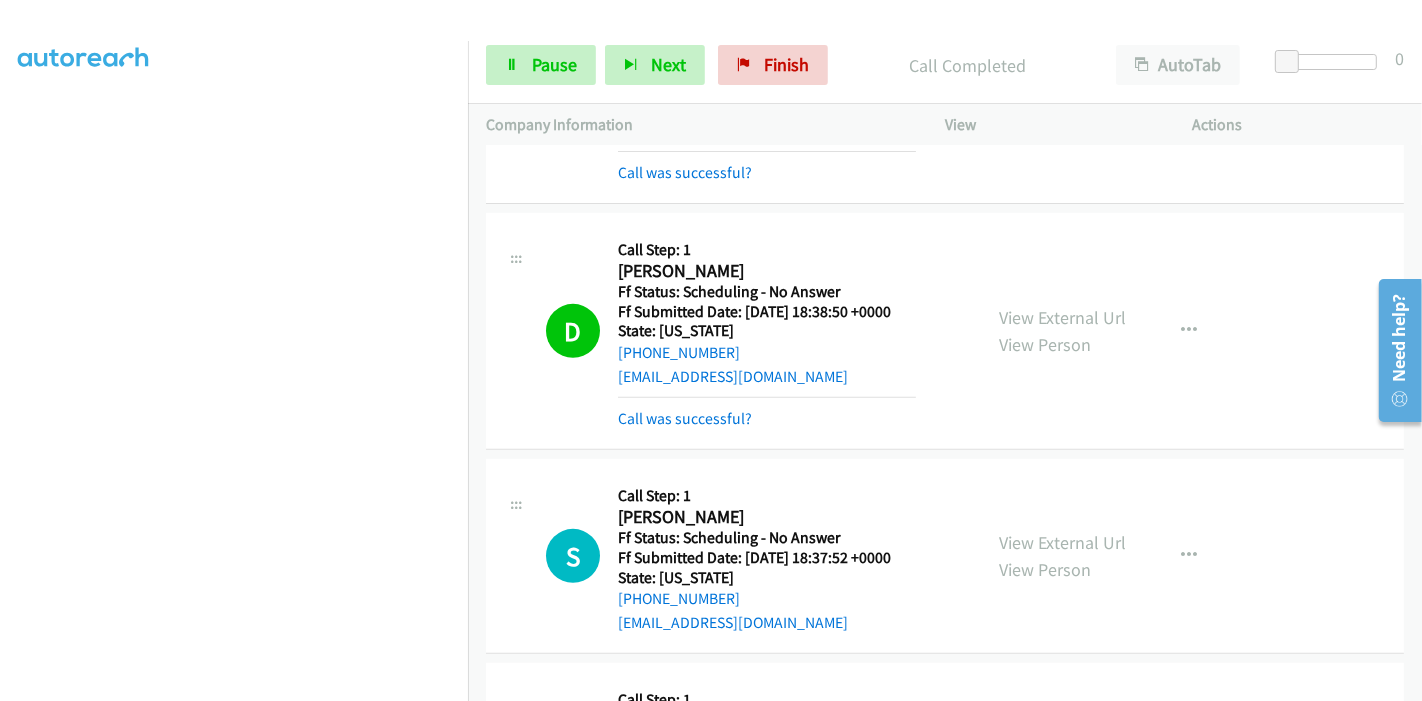 scroll, scrollTop: 777, scrollLeft: 0, axis: vertical 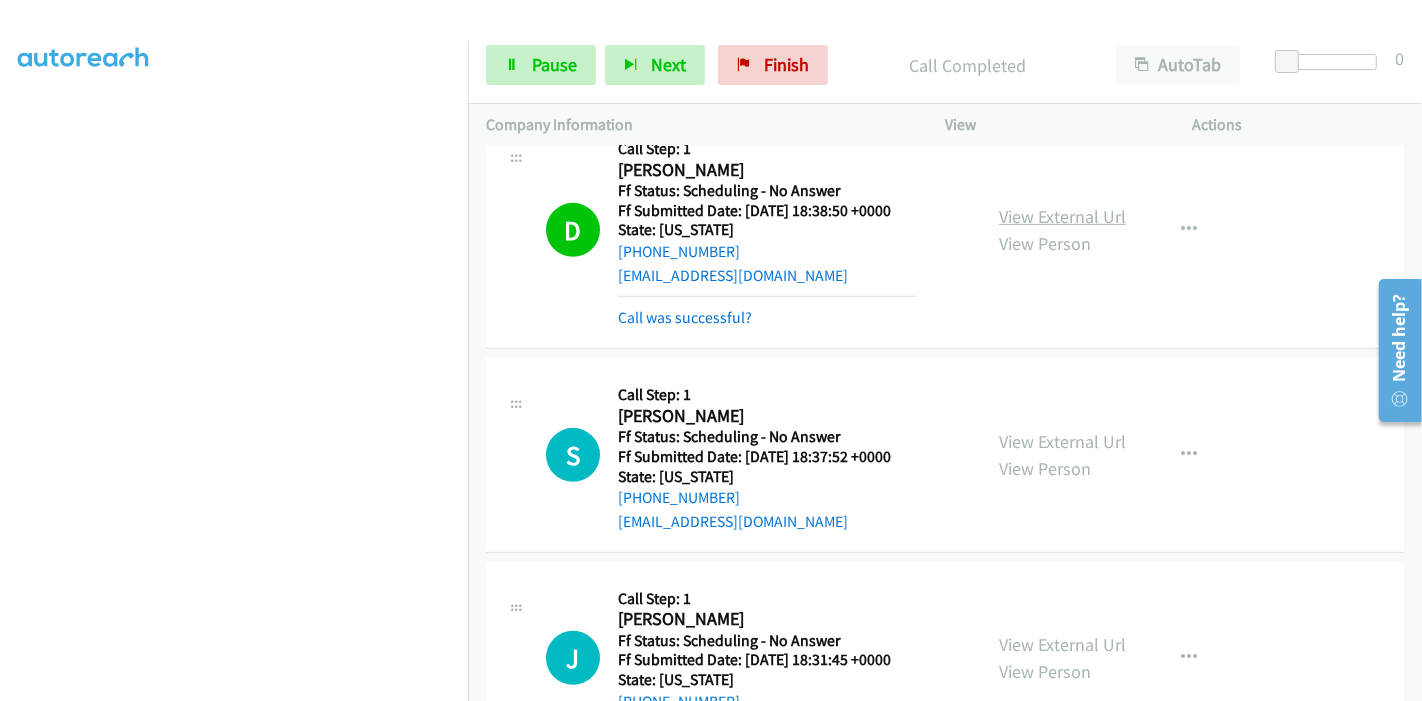 click on "View External Url" at bounding box center (1062, 216) 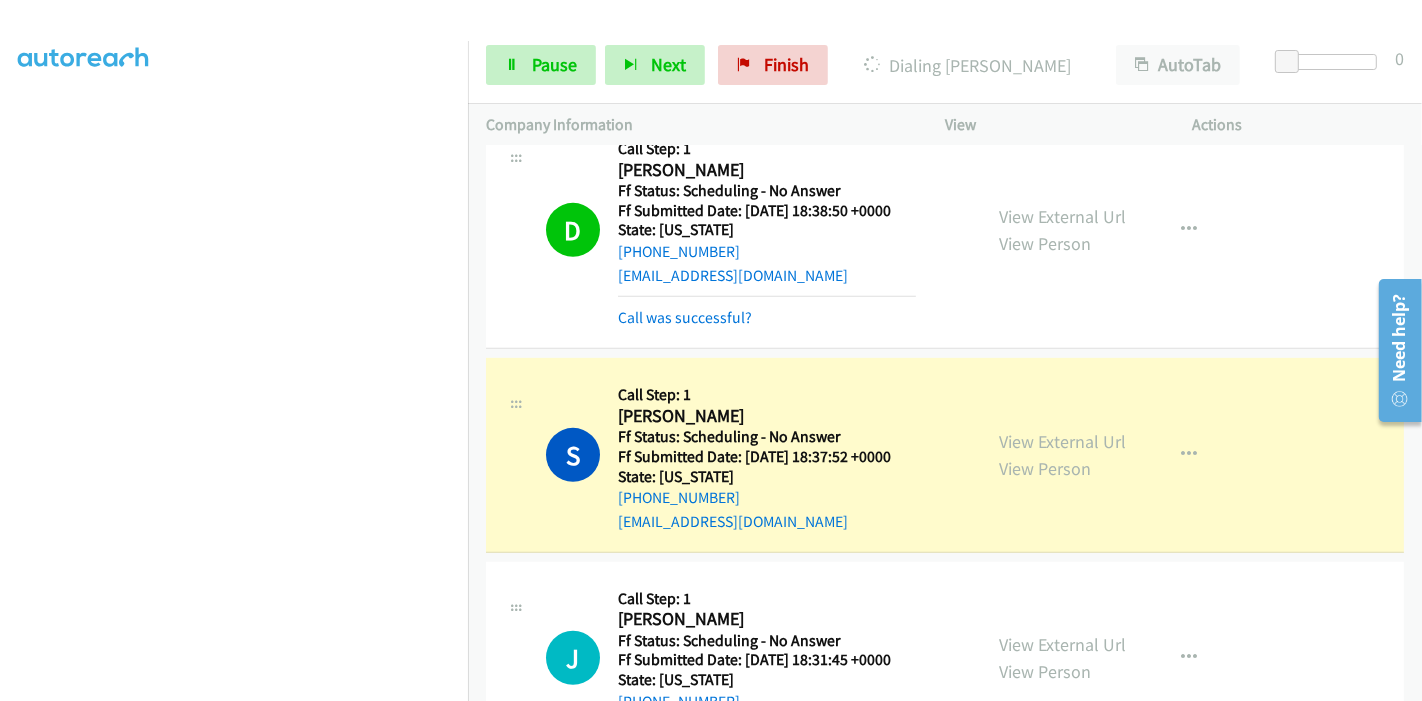 scroll, scrollTop: 888, scrollLeft: 0, axis: vertical 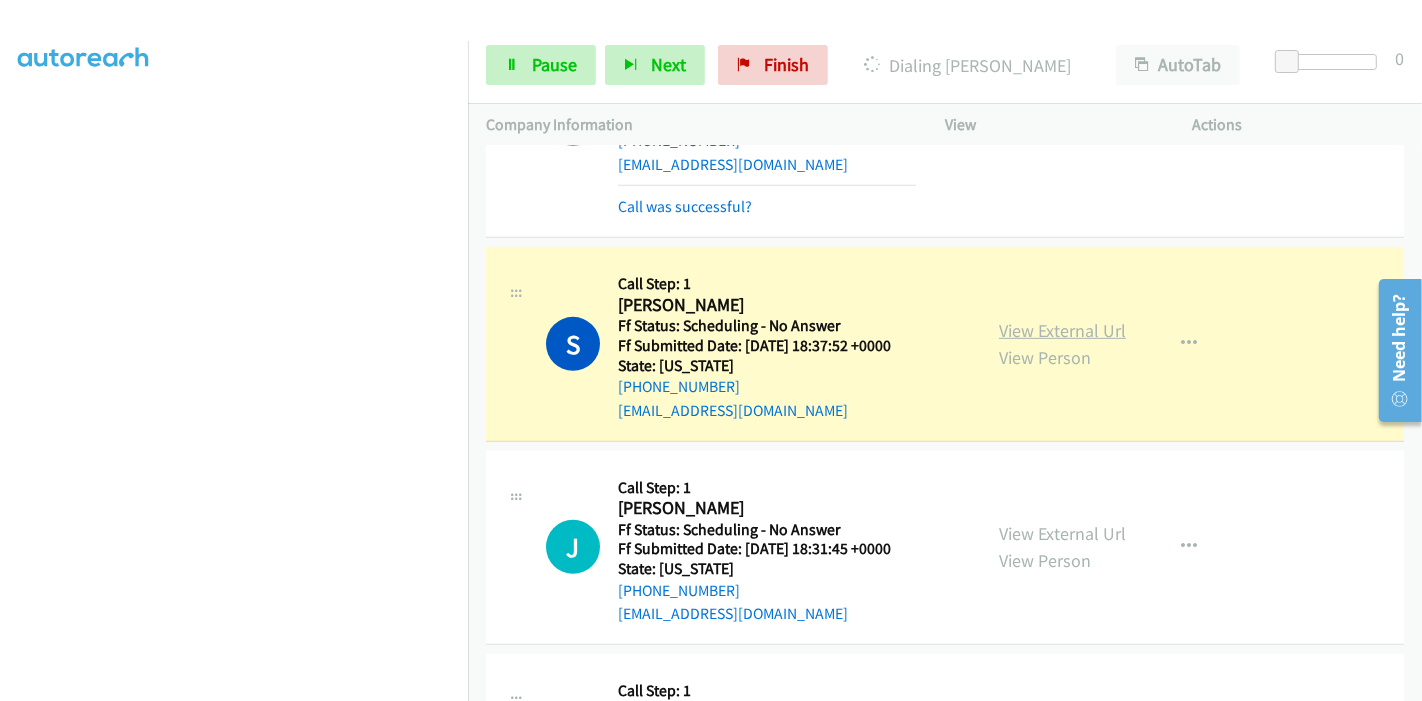 click on "View External Url" at bounding box center [1062, 330] 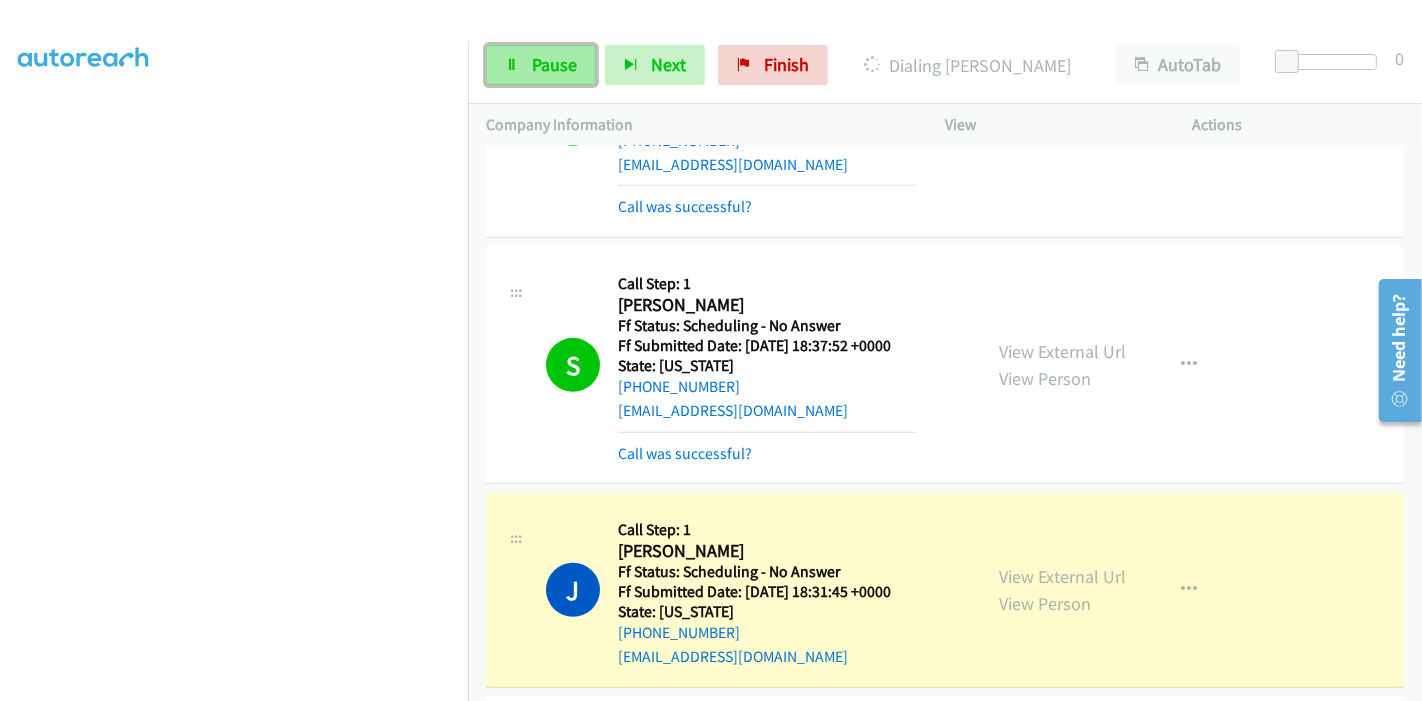 click on "Pause" at bounding box center [541, 65] 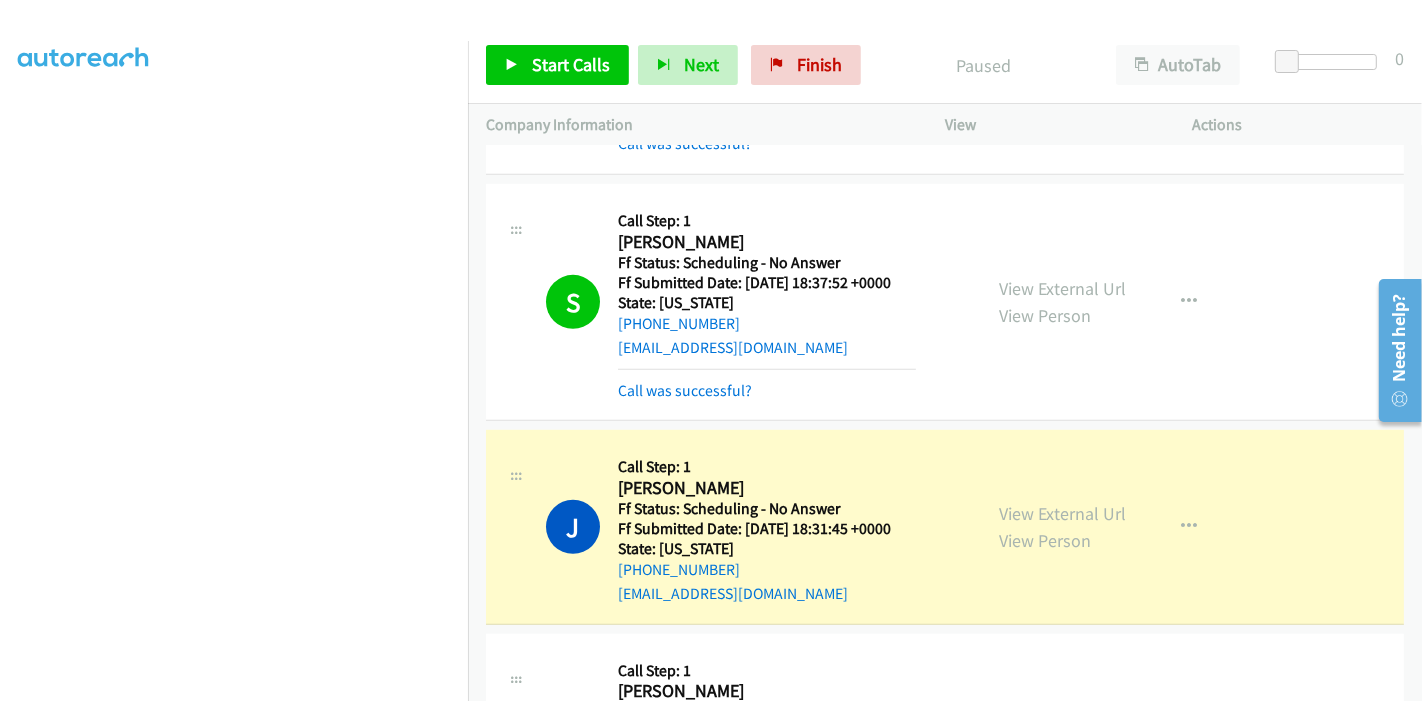 scroll, scrollTop: 1000, scrollLeft: 0, axis: vertical 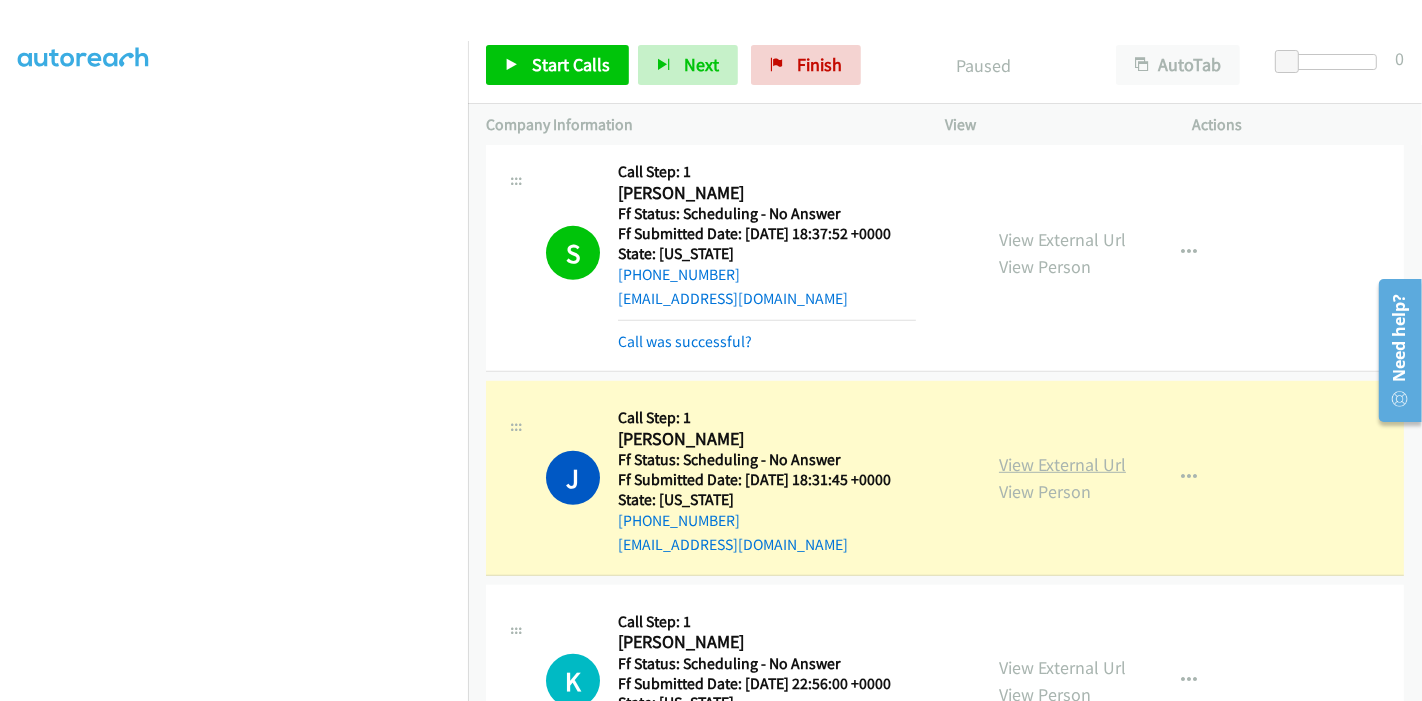 click on "View External Url" at bounding box center (1062, 464) 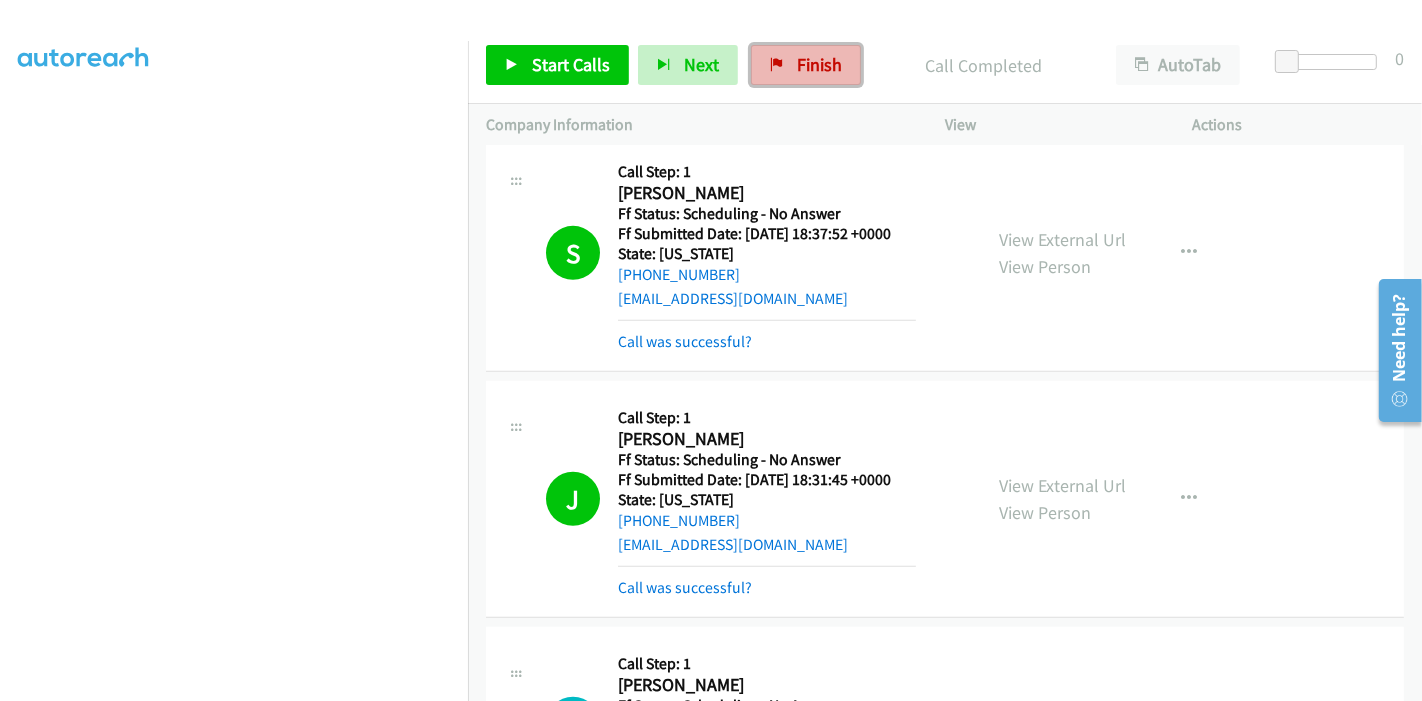 click on "Finish" at bounding box center [819, 64] 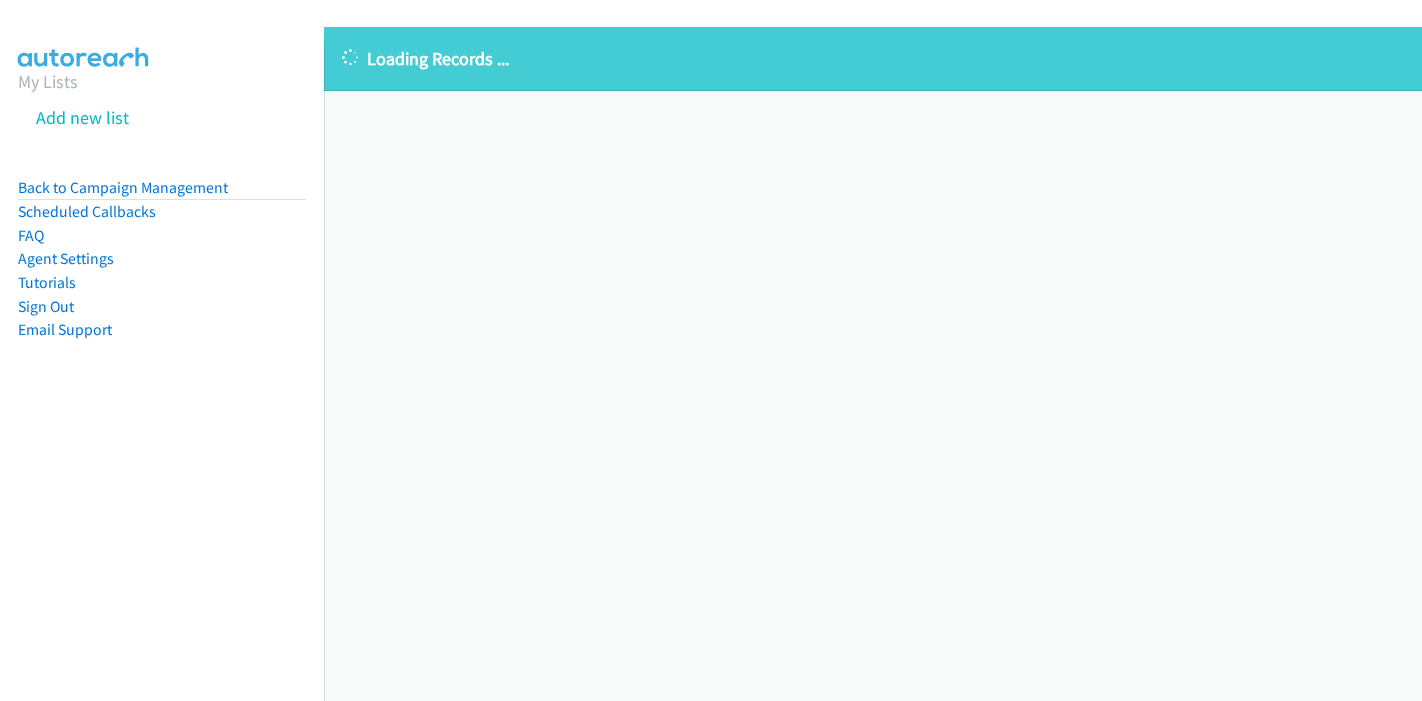 scroll, scrollTop: 0, scrollLeft: 0, axis: both 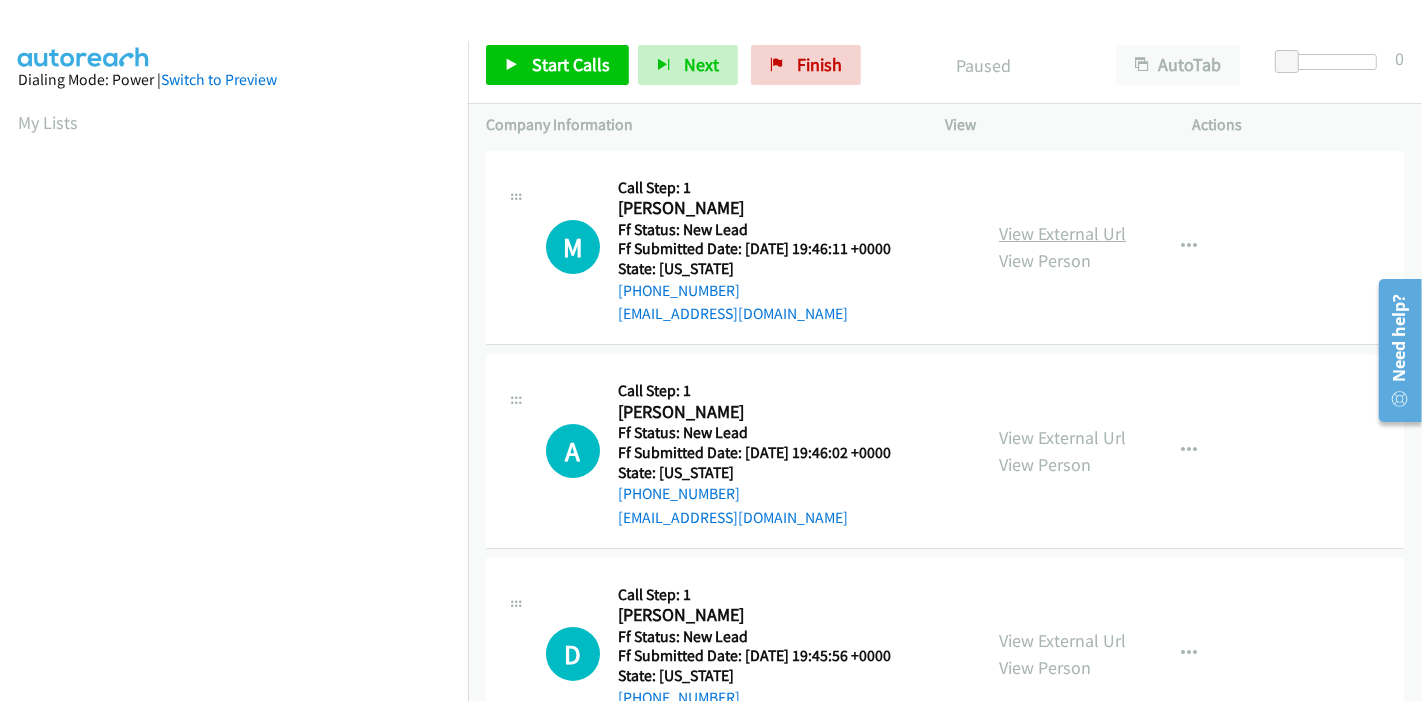 click on "View External Url" at bounding box center (1062, 233) 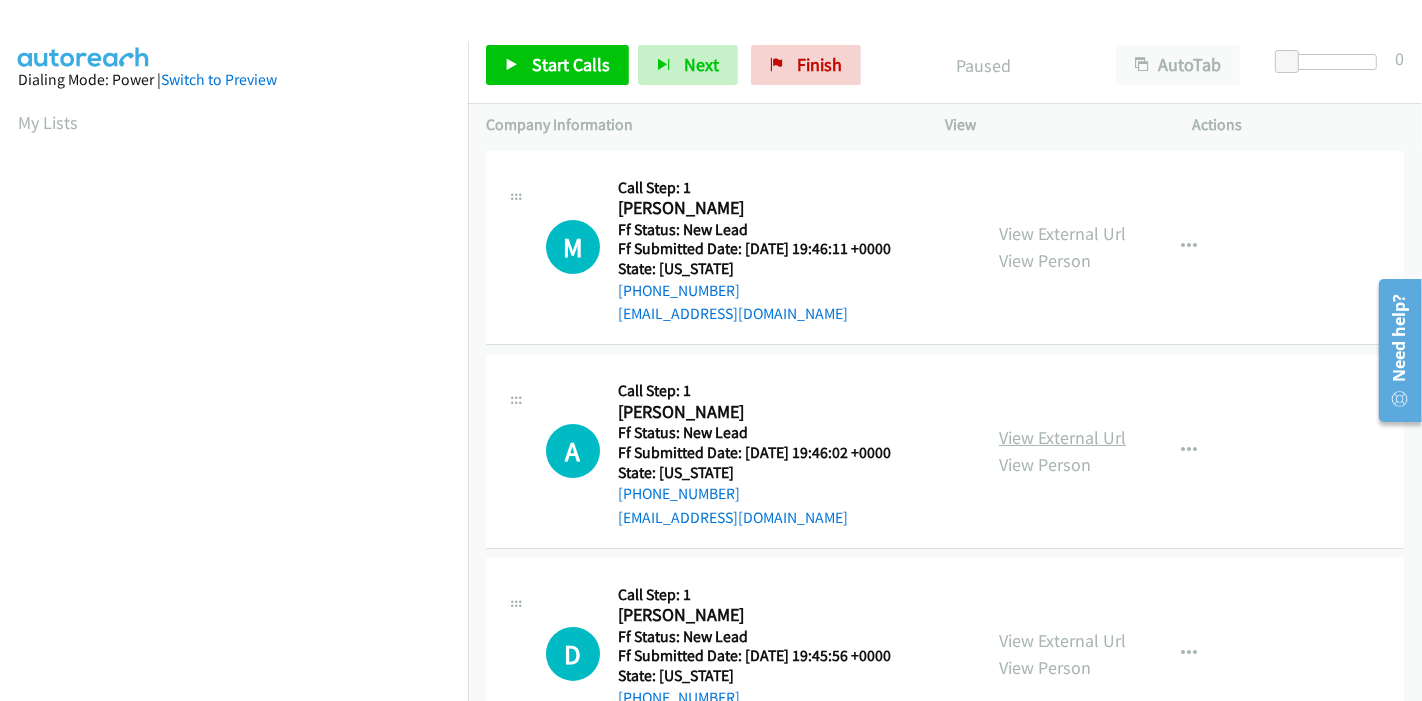 click on "View External Url" at bounding box center [1062, 437] 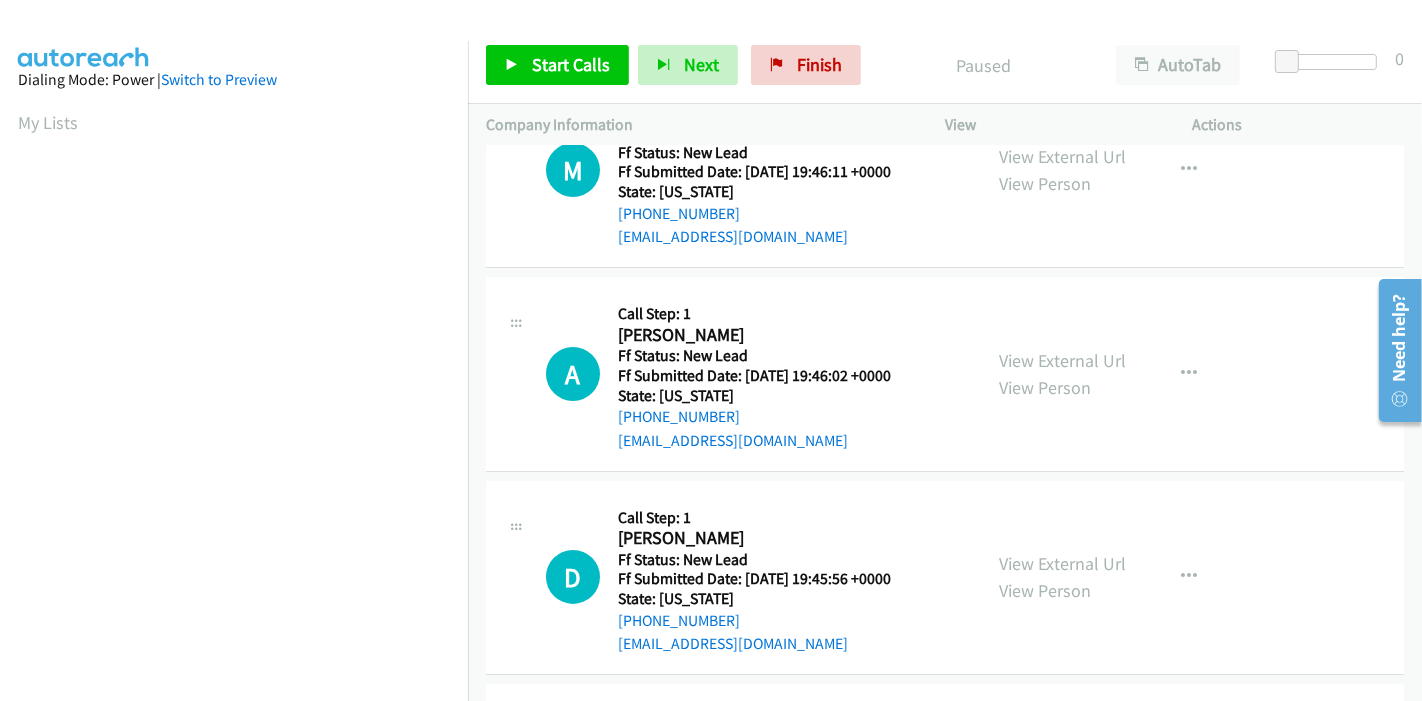 scroll, scrollTop: 111, scrollLeft: 0, axis: vertical 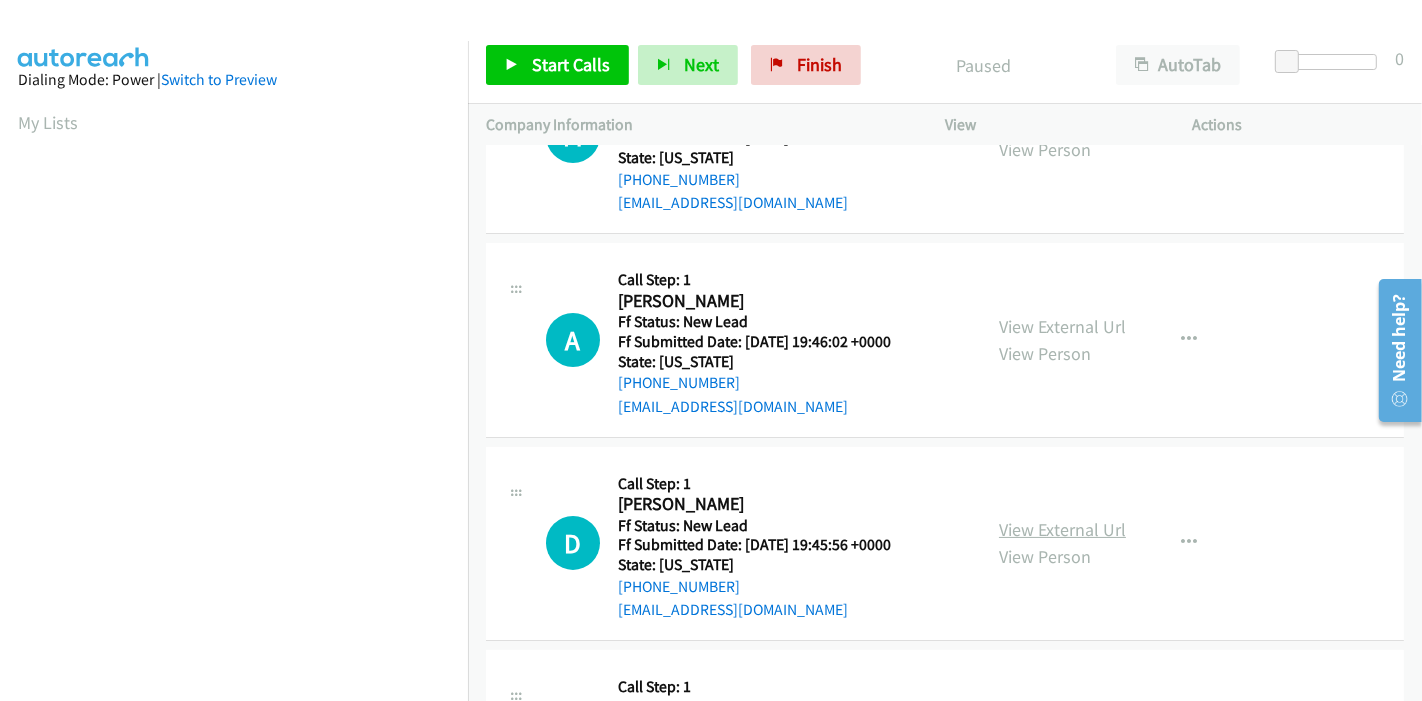 click on "View External Url" at bounding box center [1062, 529] 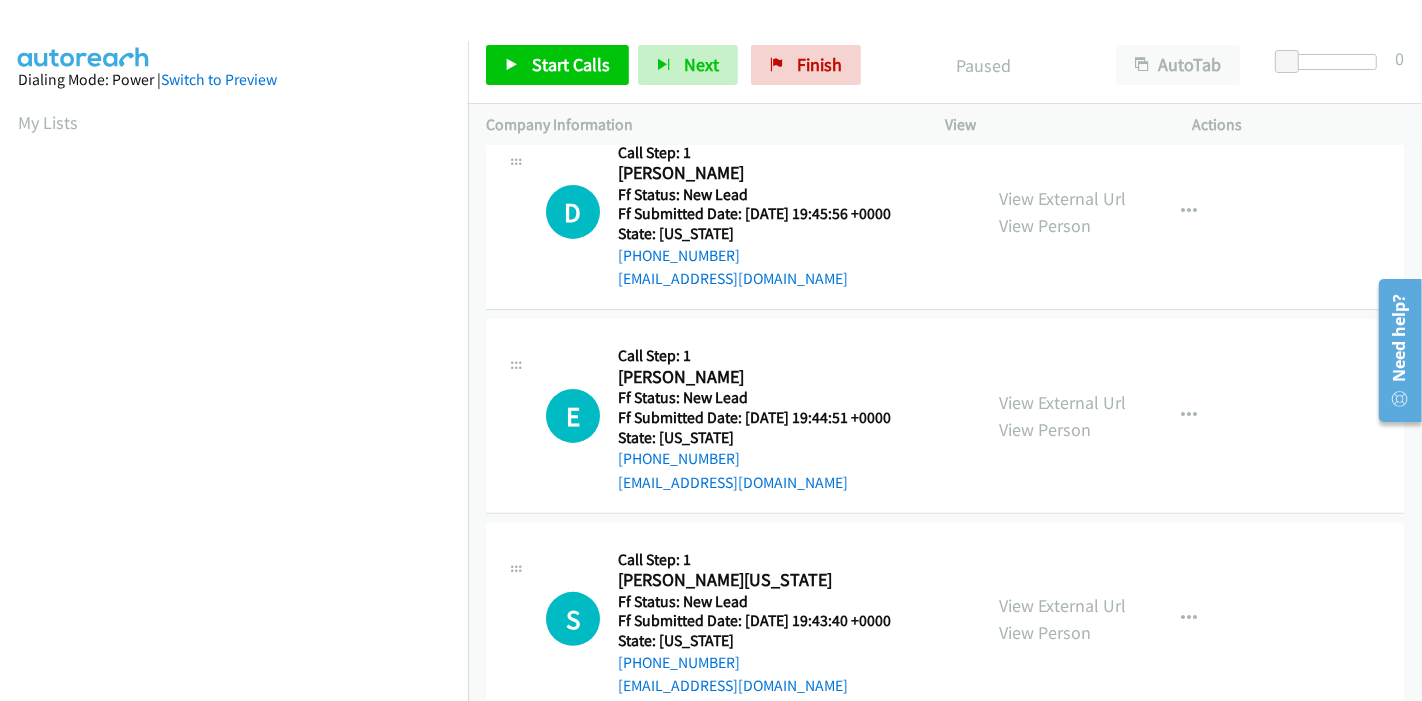 scroll, scrollTop: 444, scrollLeft: 0, axis: vertical 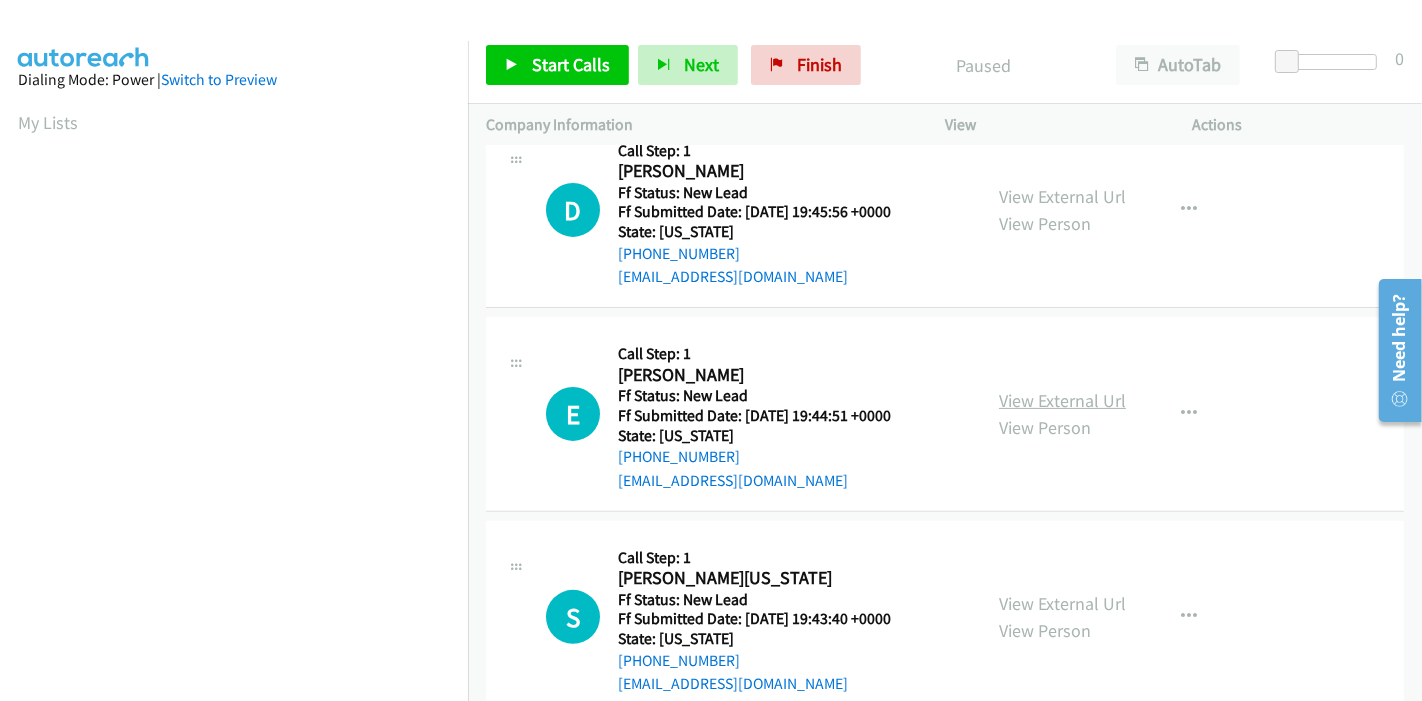 click on "View External Url" at bounding box center (1062, 400) 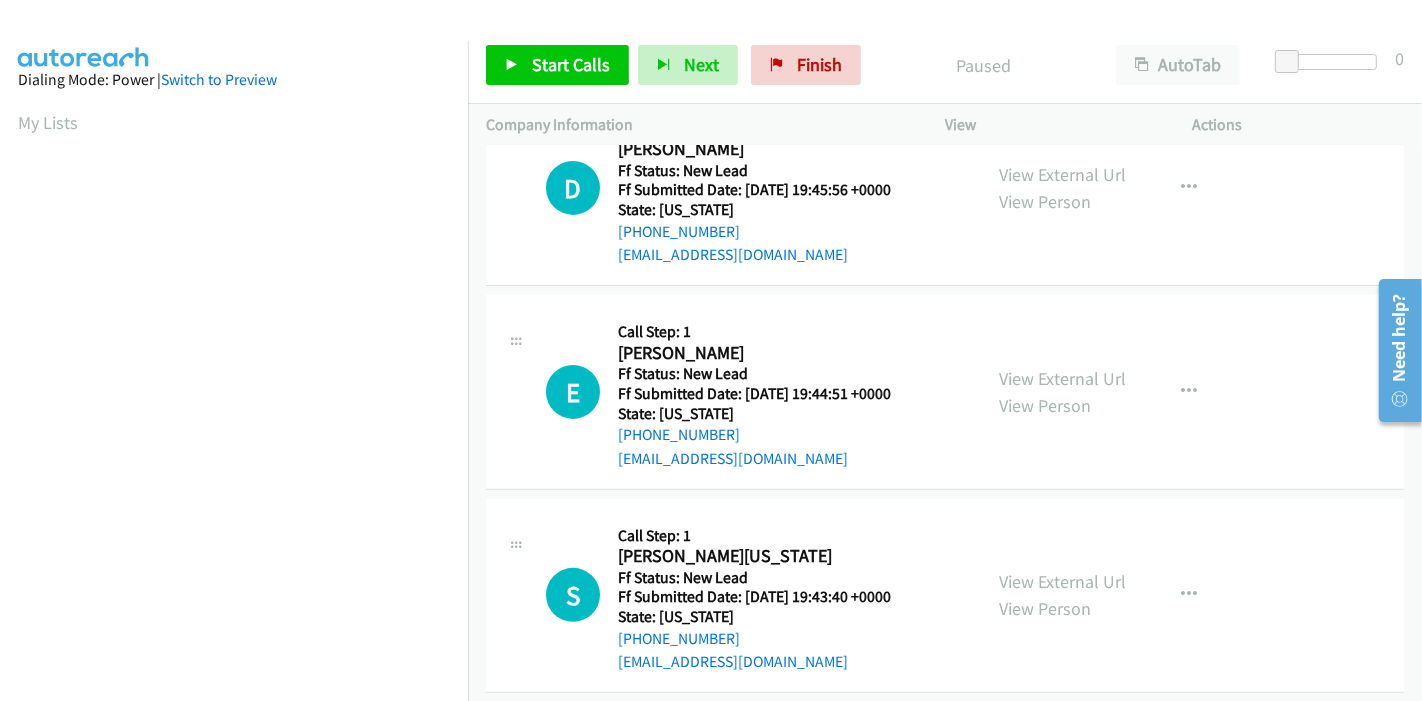 scroll, scrollTop: 487, scrollLeft: 0, axis: vertical 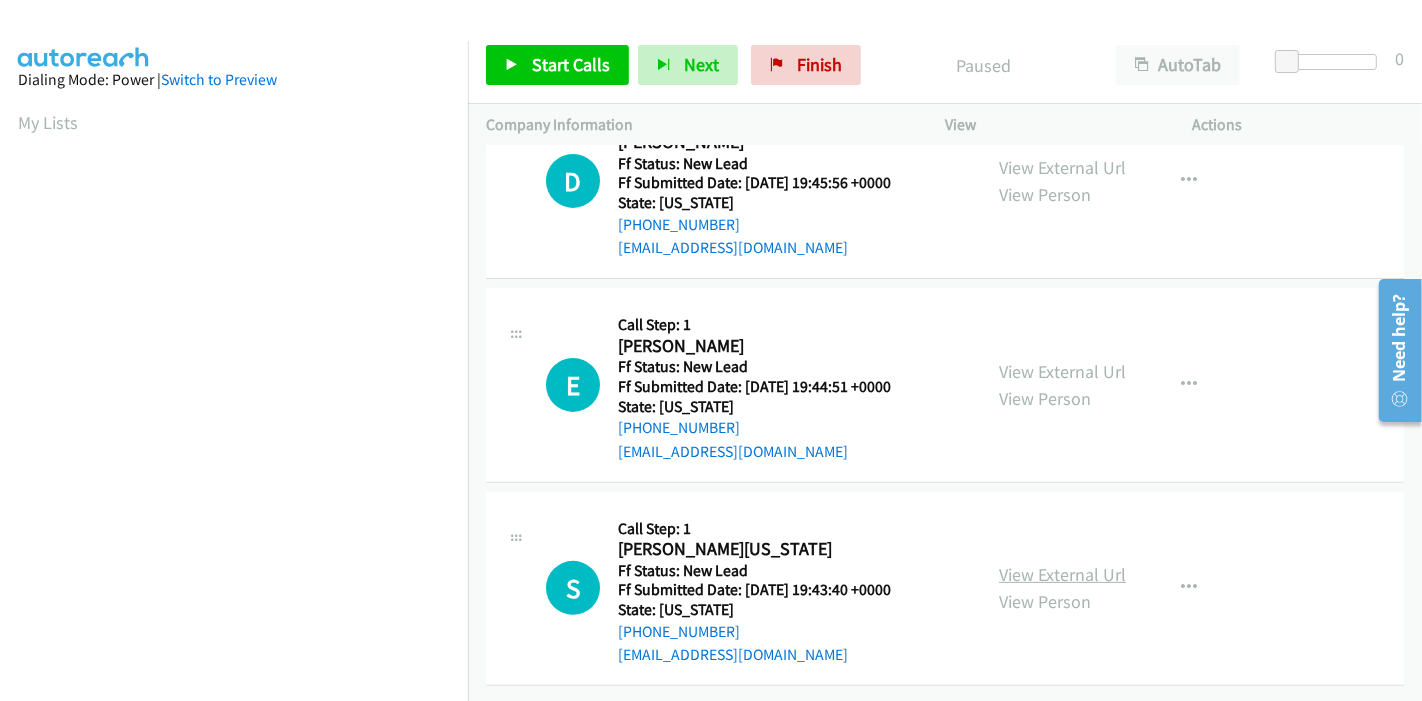click on "View External Url" at bounding box center (1062, 574) 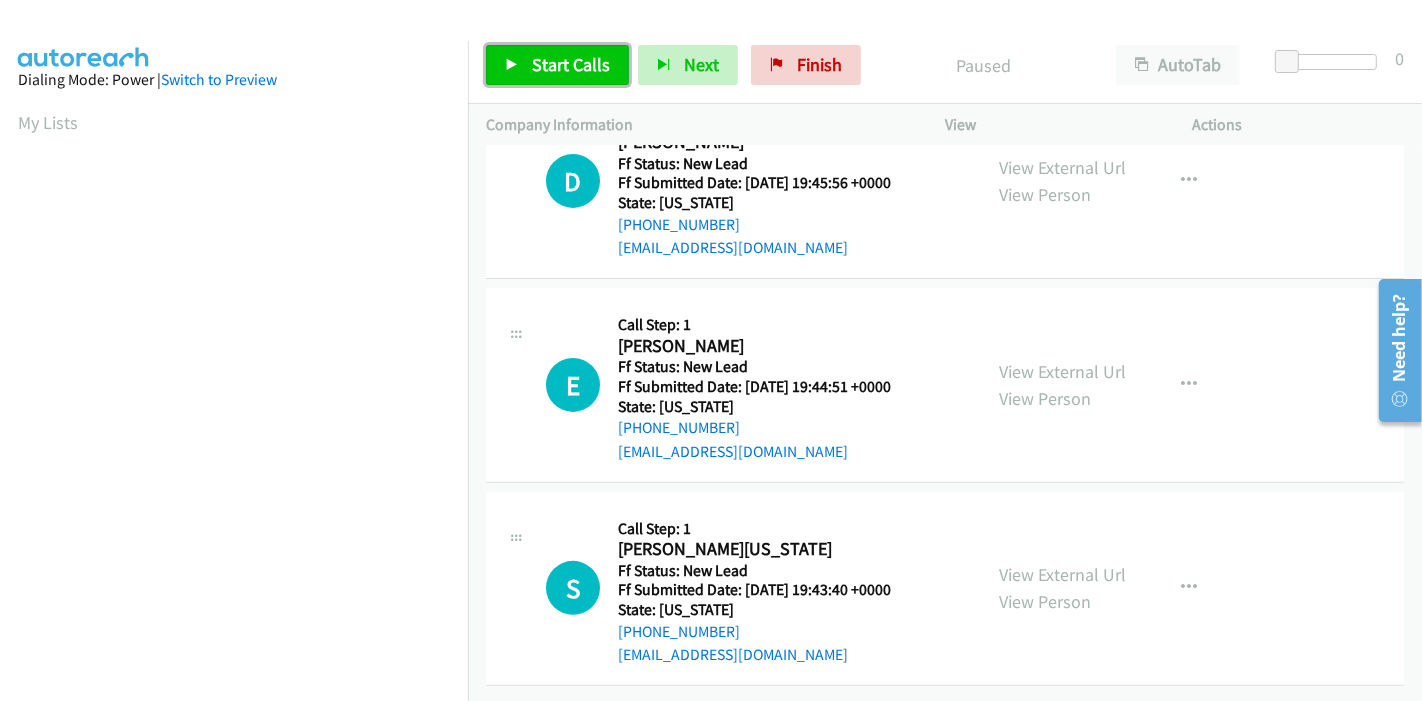 click on "Start Calls" at bounding box center [571, 64] 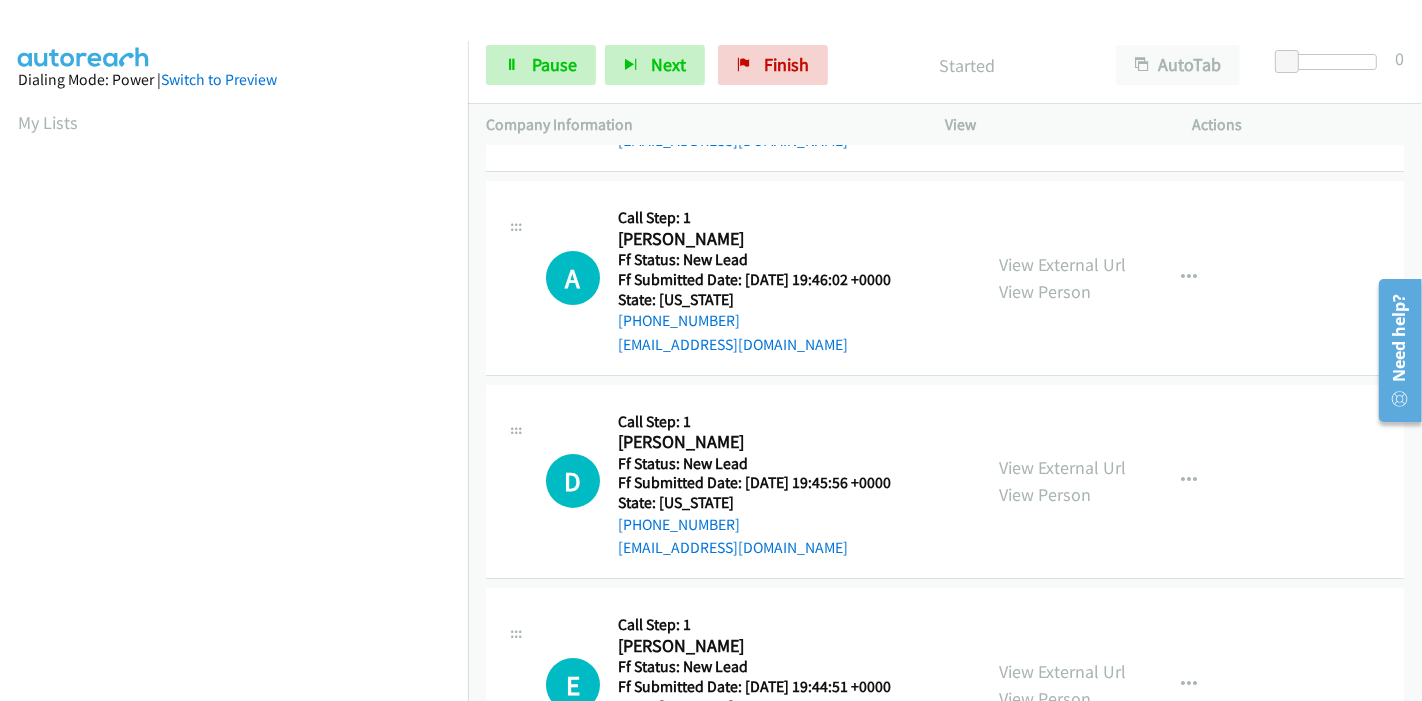 scroll, scrollTop: 0, scrollLeft: 0, axis: both 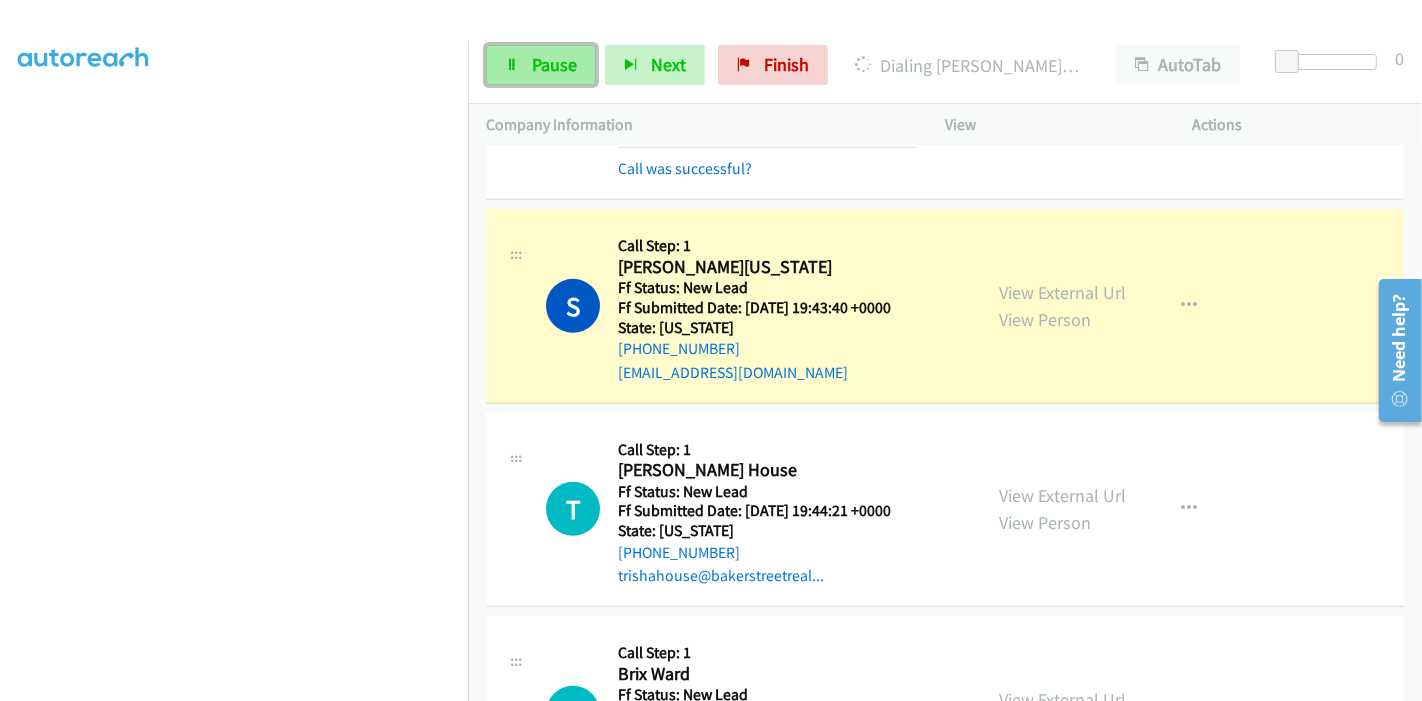 click at bounding box center (512, 66) 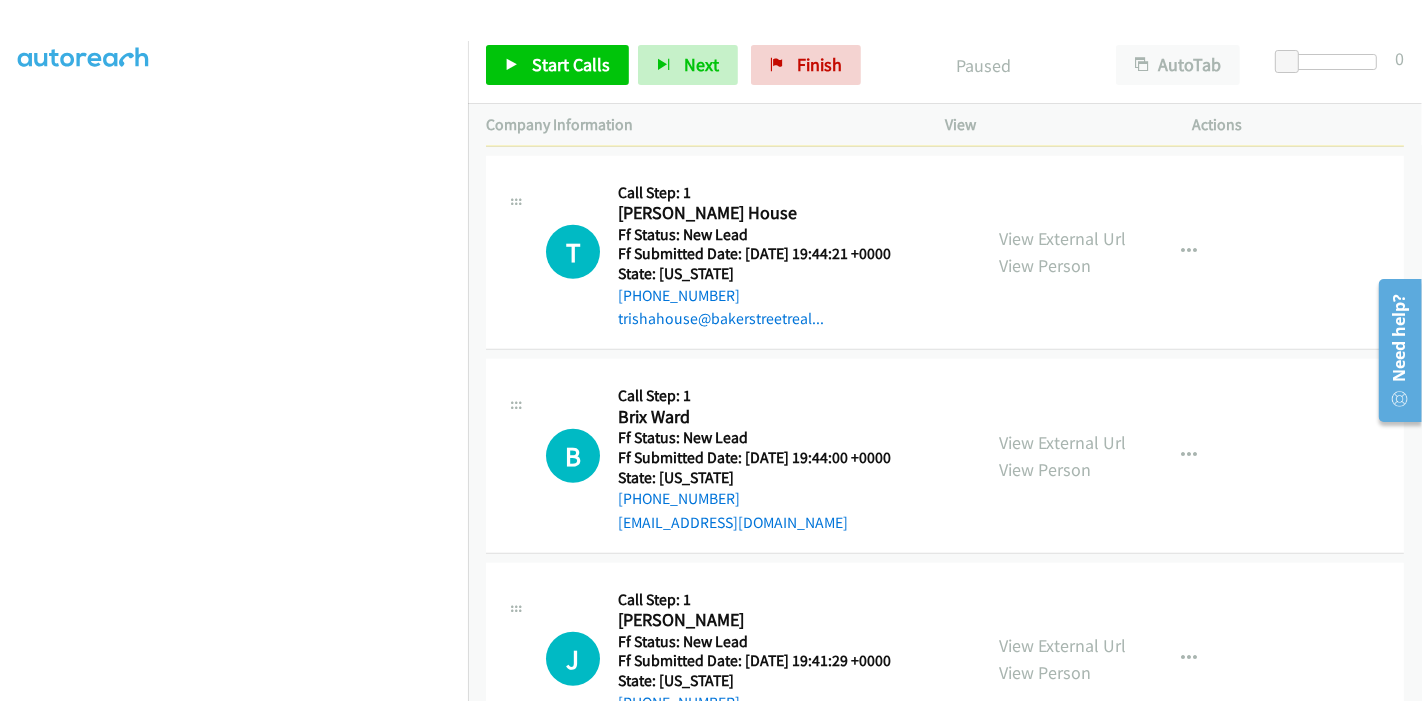 scroll, scrollTop: 1148, scrollLeft: 0, axis: vertical 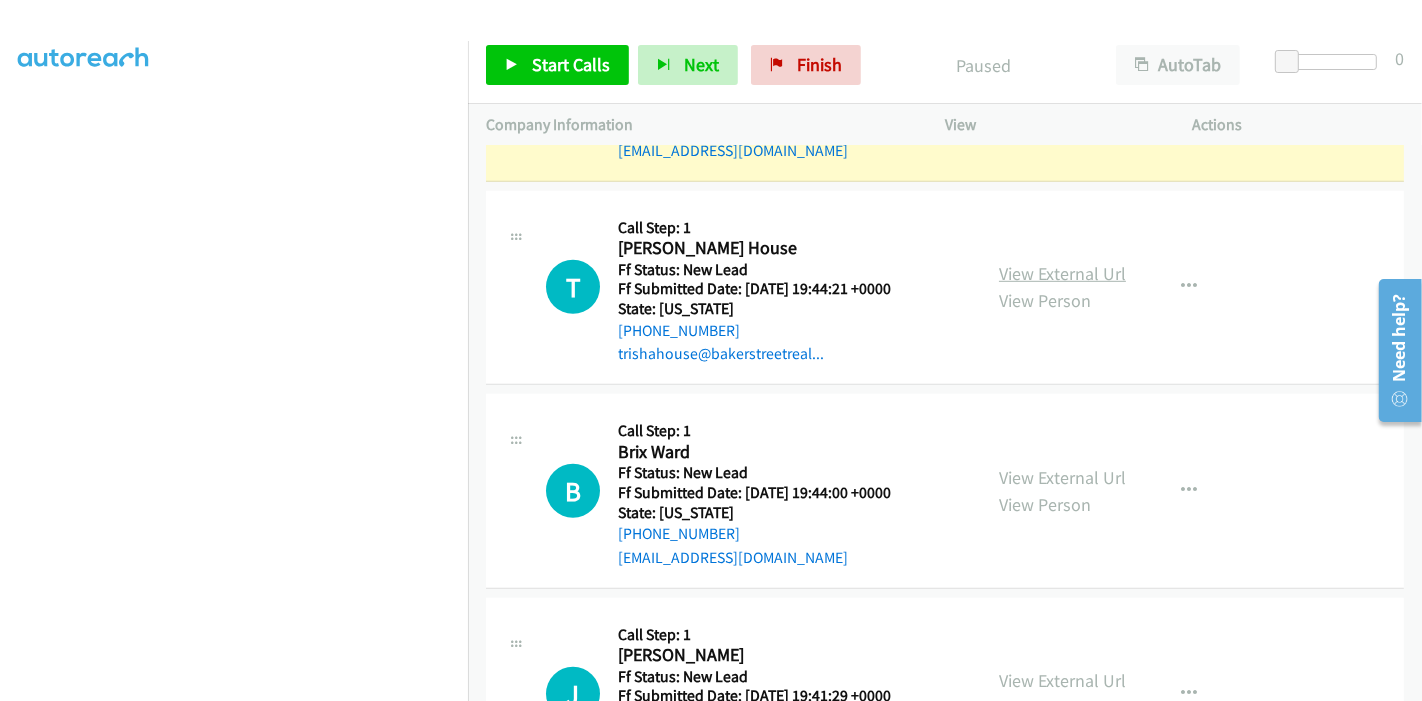 click on "View External Url" at bounding box center (1062, 273) 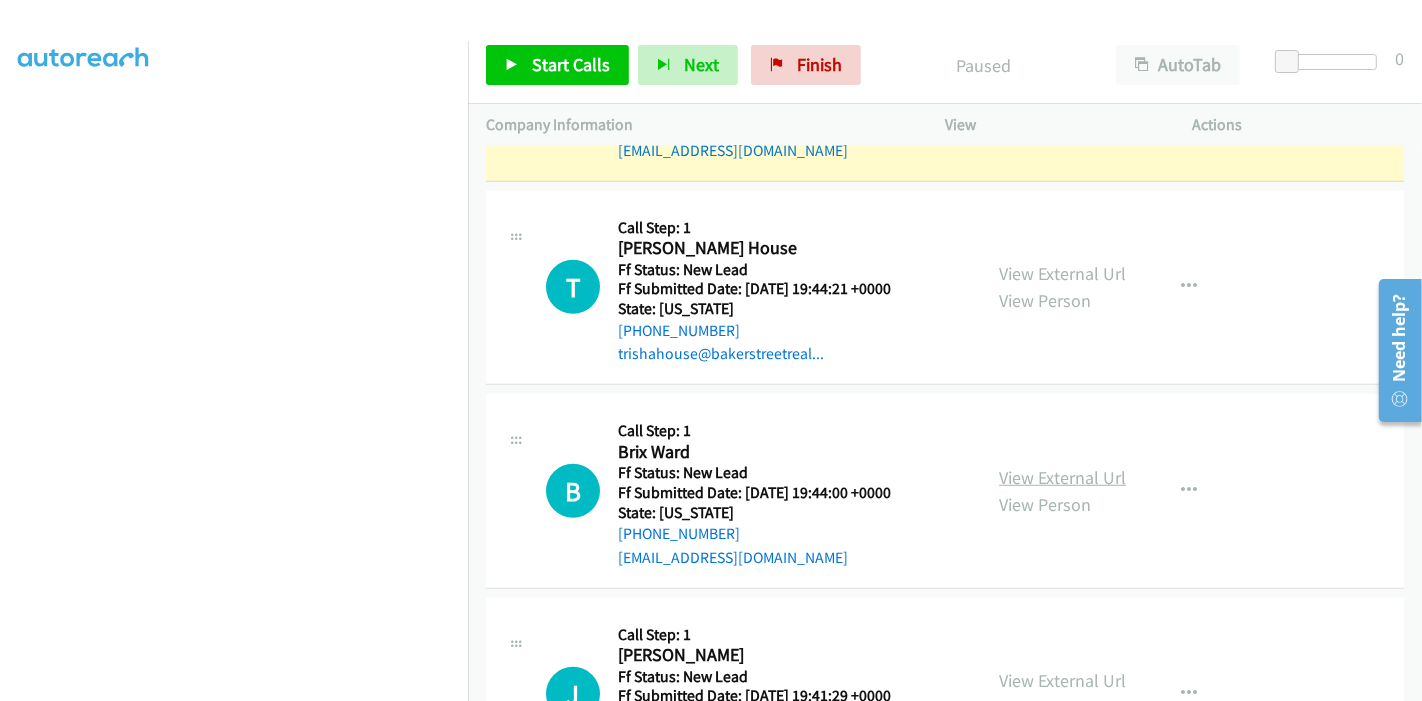 click on "View External Url" at bounding box center (1062, 477) 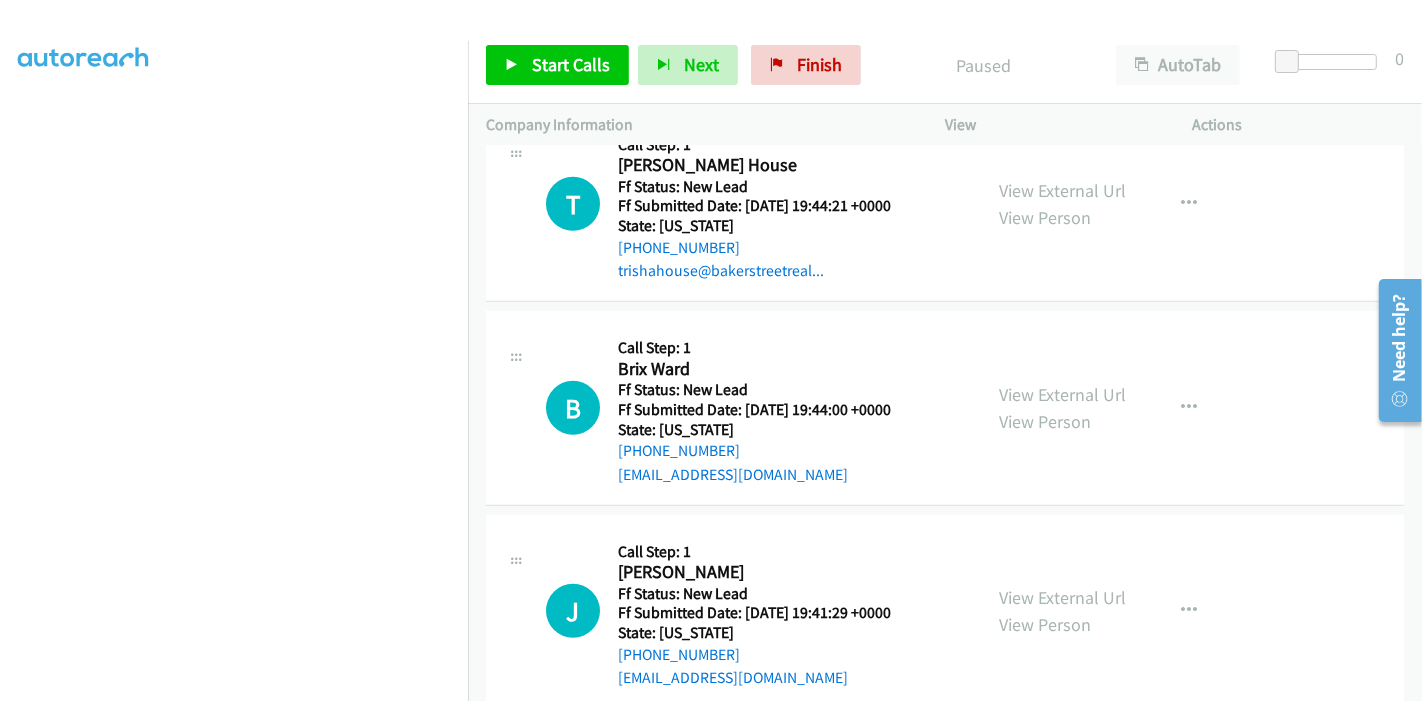 scroll, scrollTop: 1266, scrollLeft: 0, axis: vertical 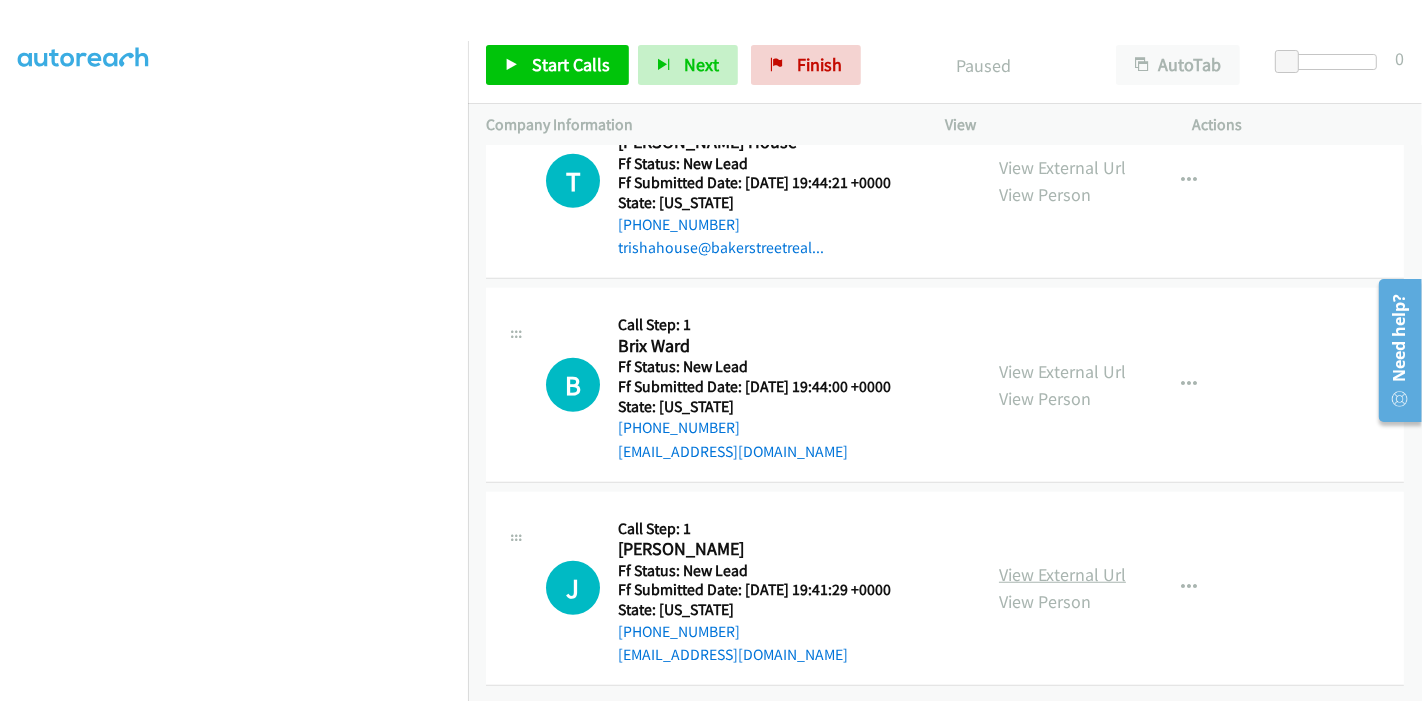 click on "View External Url" at bounding box center (1062, 574) 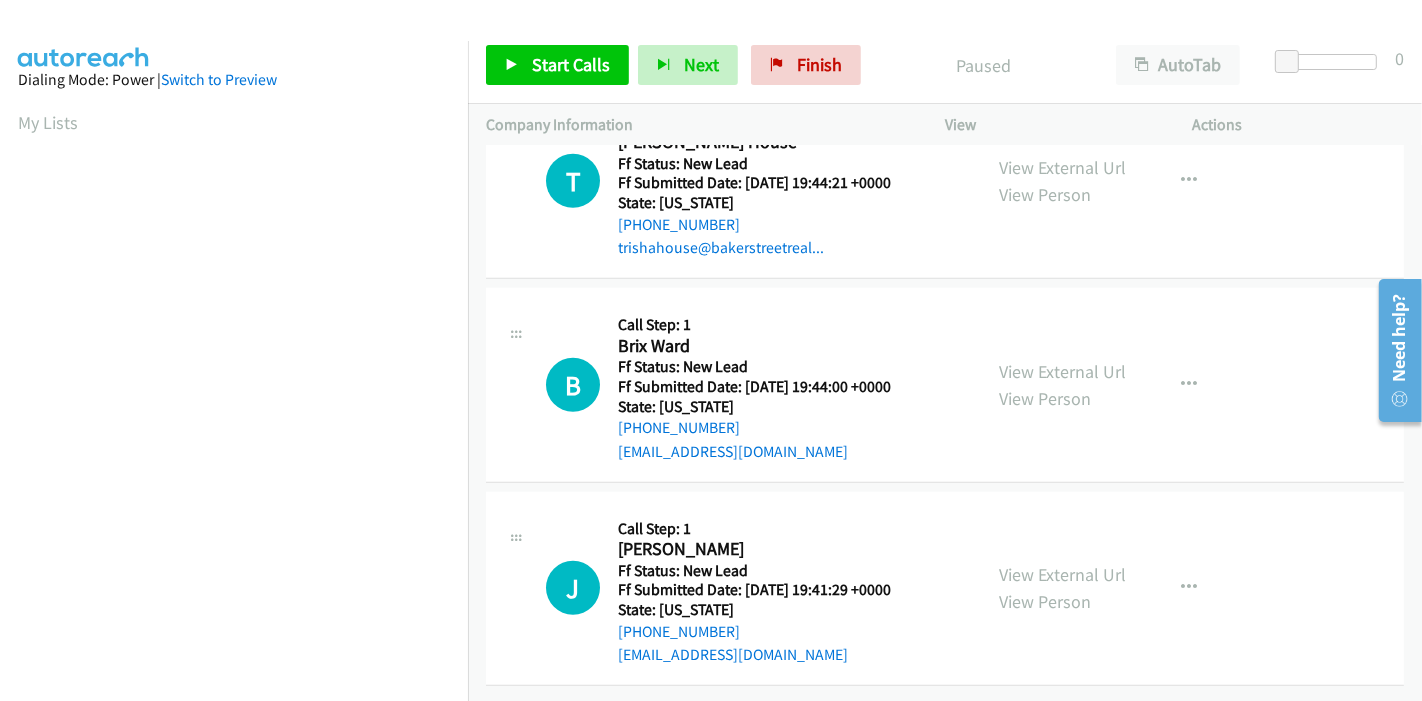 scroll, scrollTop: 422, scrollLeft: 0, axis: vertical 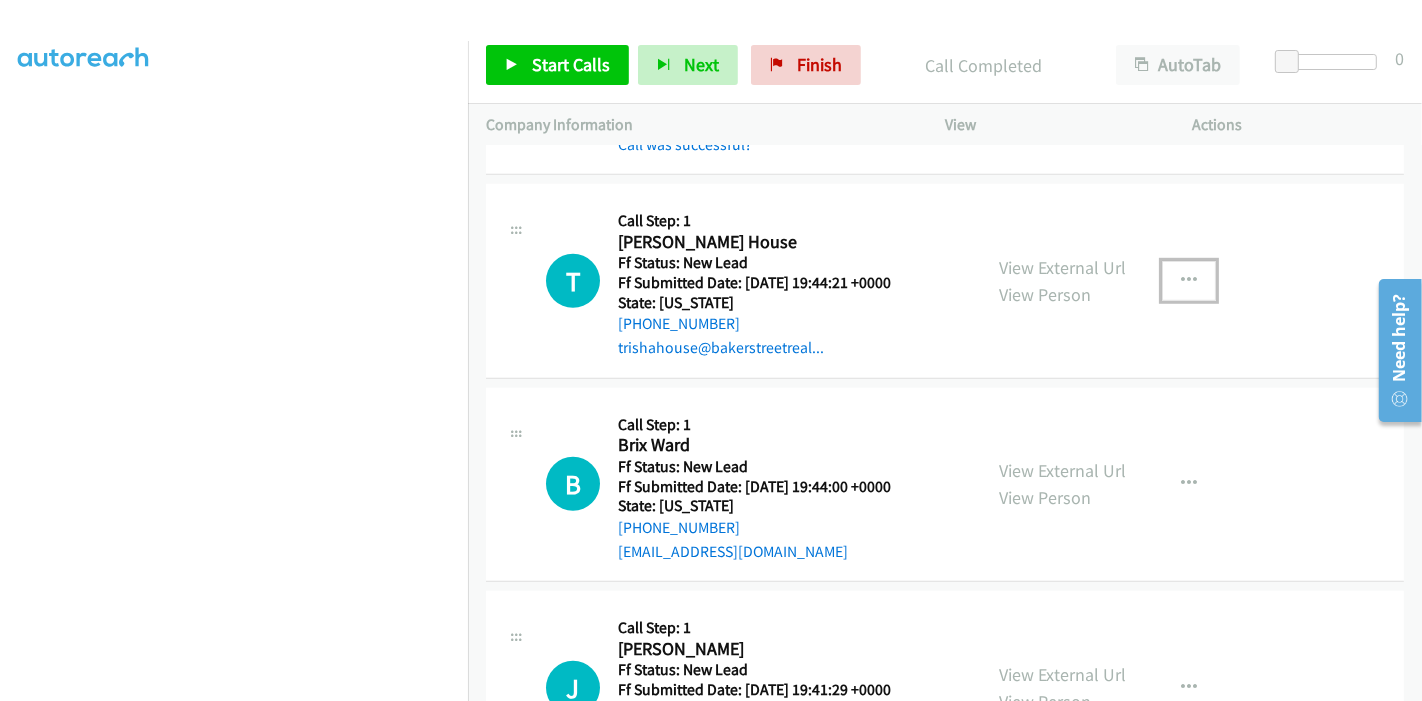 click at bounding box center (1189, 281) 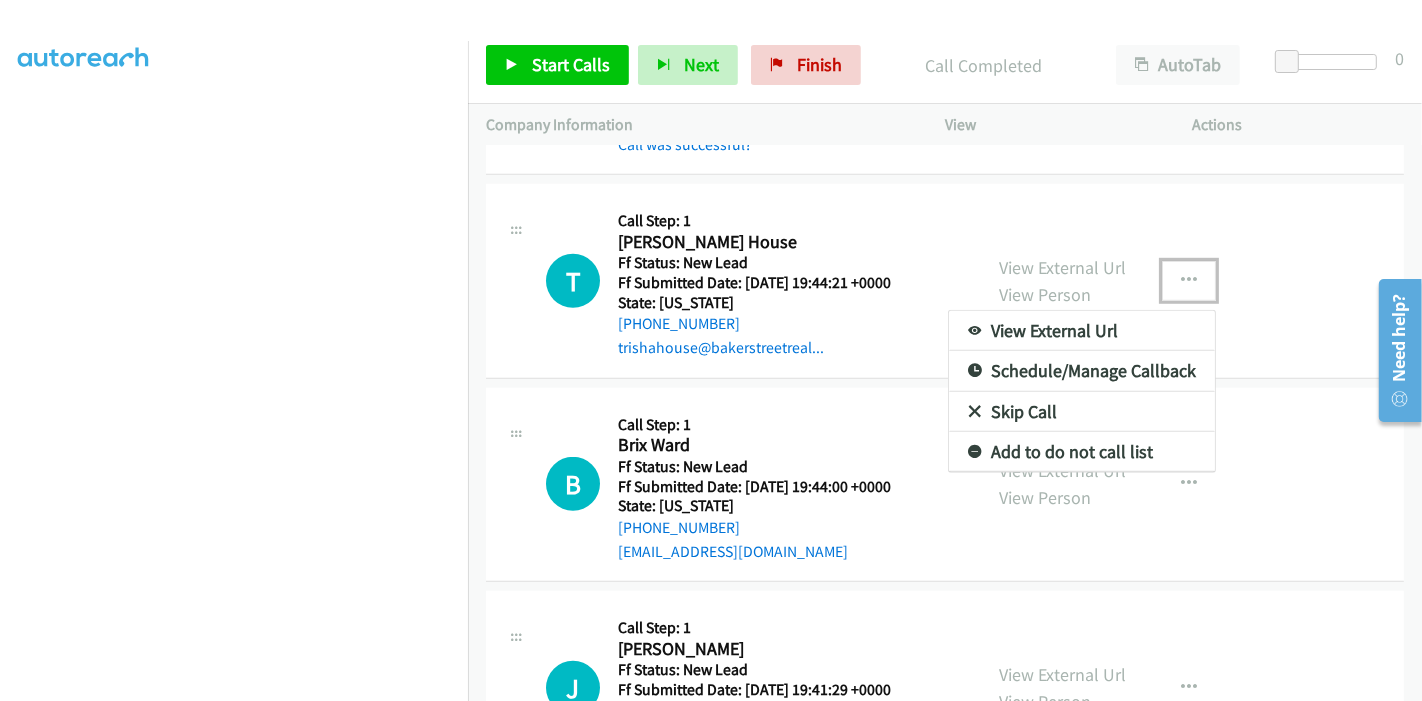 click on "Skip Call" at bounding box center [1082, 412] 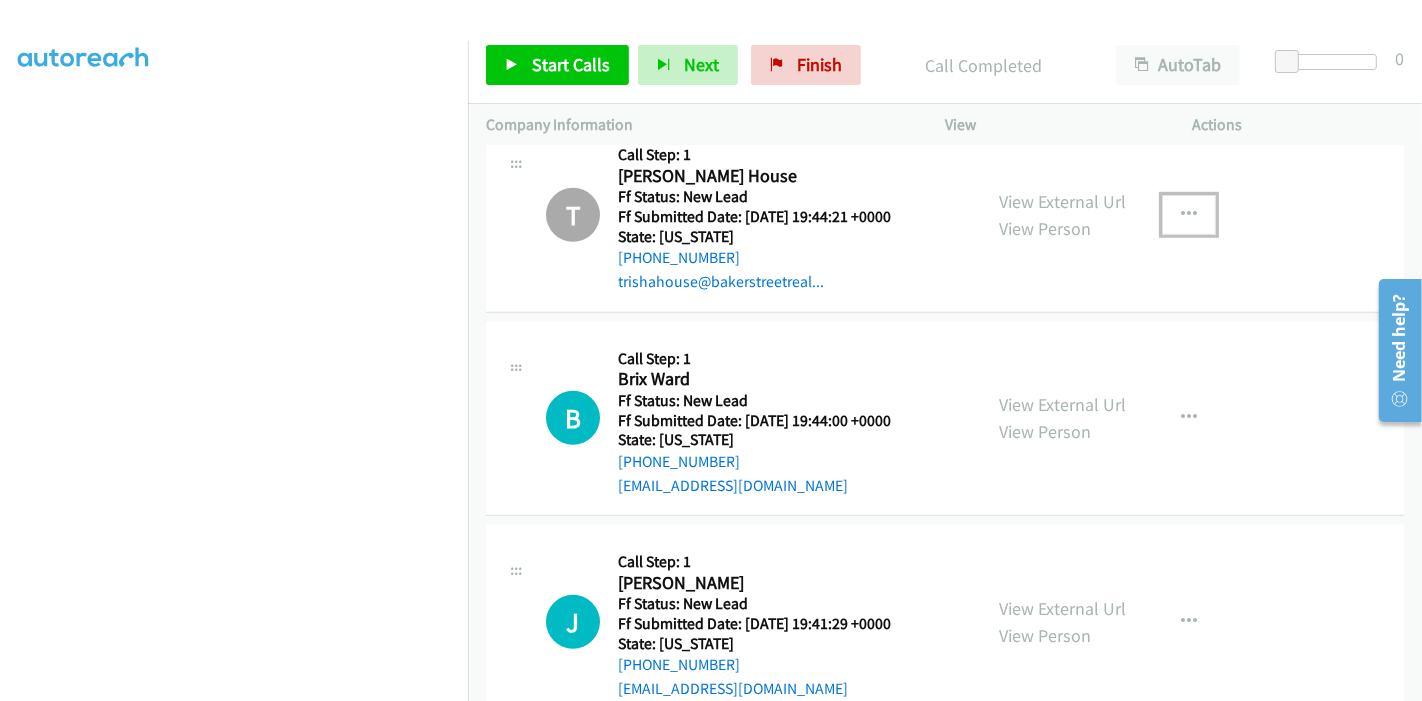scroll, scrollTop: 1308, scrollLeft: 0, axis: vertical 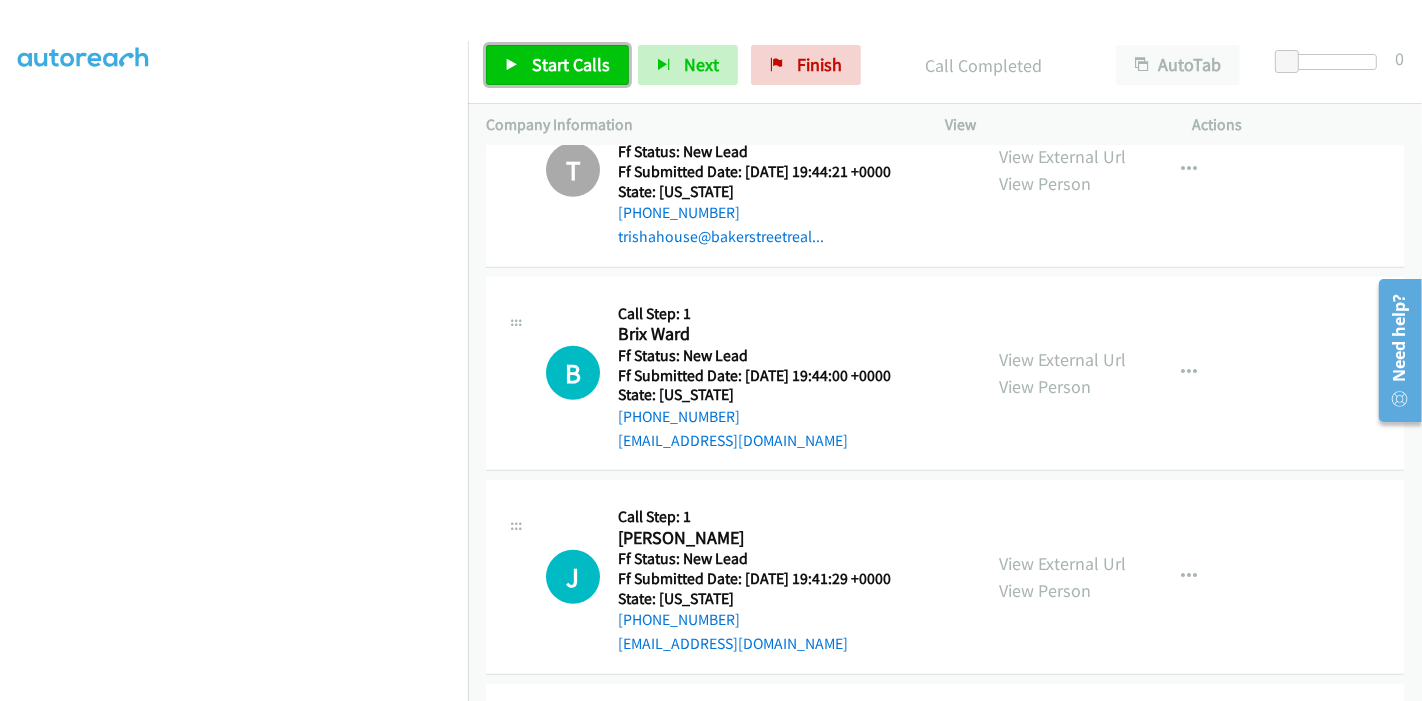 click on "Start Calls" at bounding box center (557, 65) 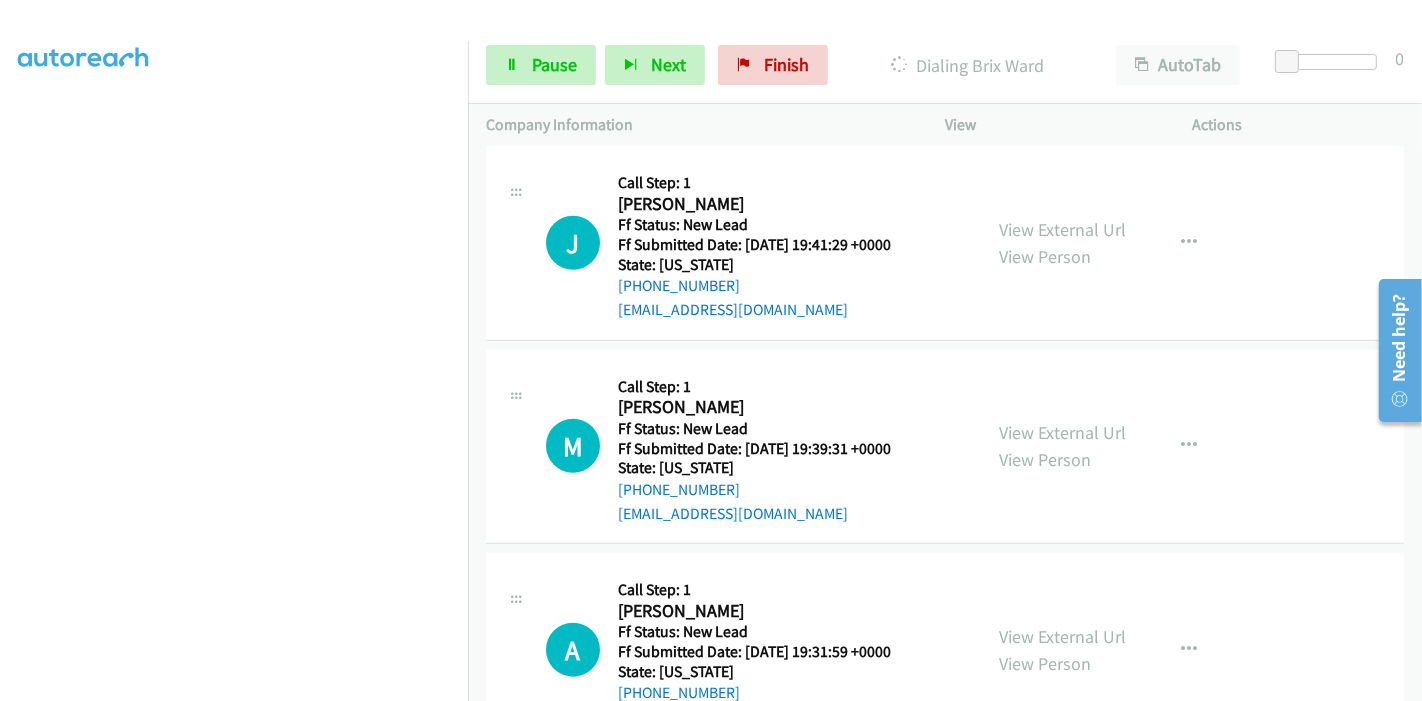 scroll, scrollTop: 1420, scrollLeft: 0, axis: vertical 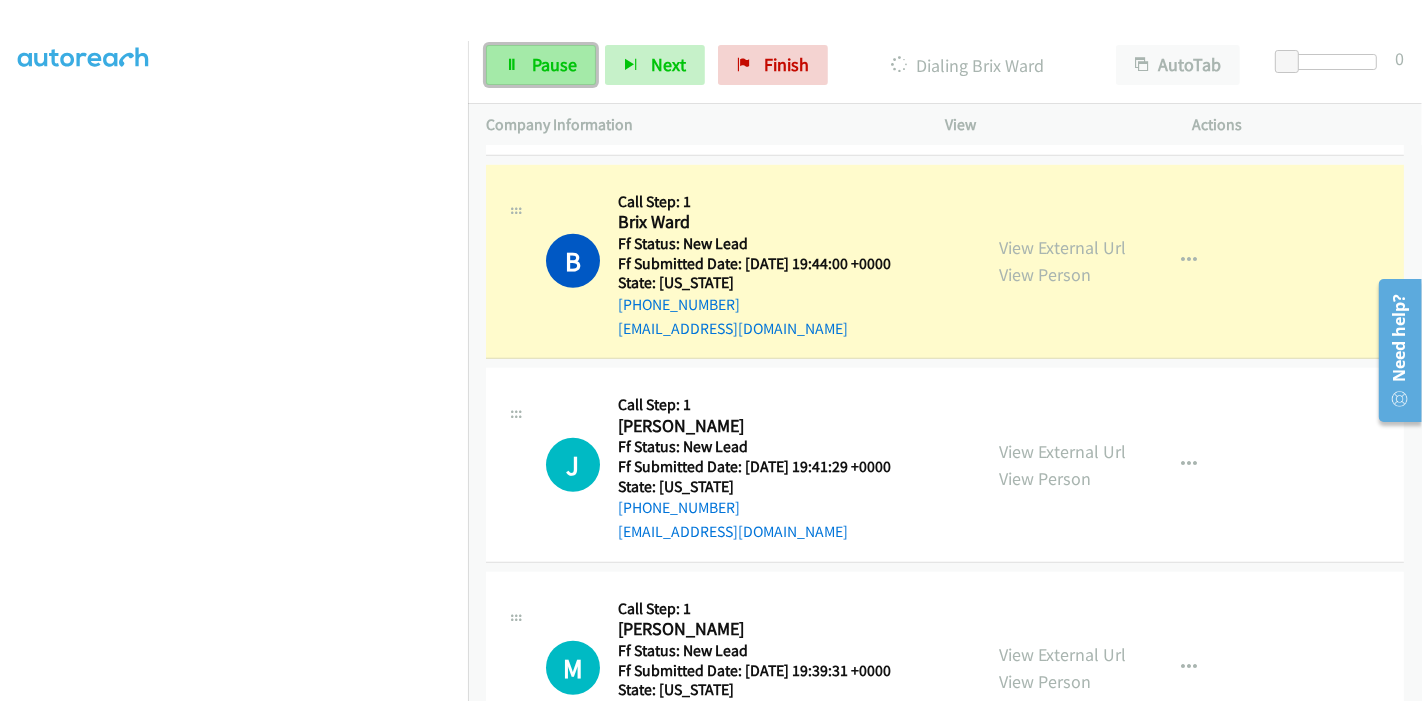 click at bounding box center (512, 66) 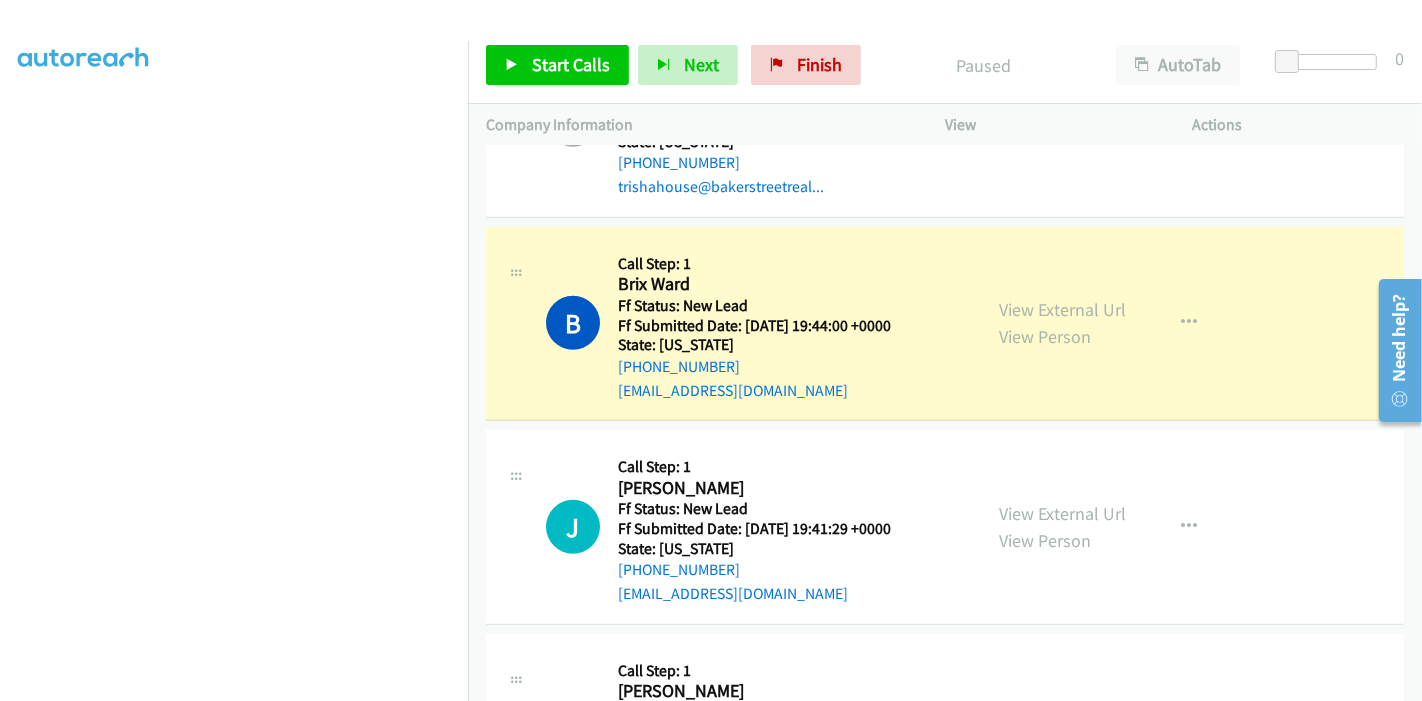 scroll, scrollTop: 1308, scrollLeft: 0, axis: vertical 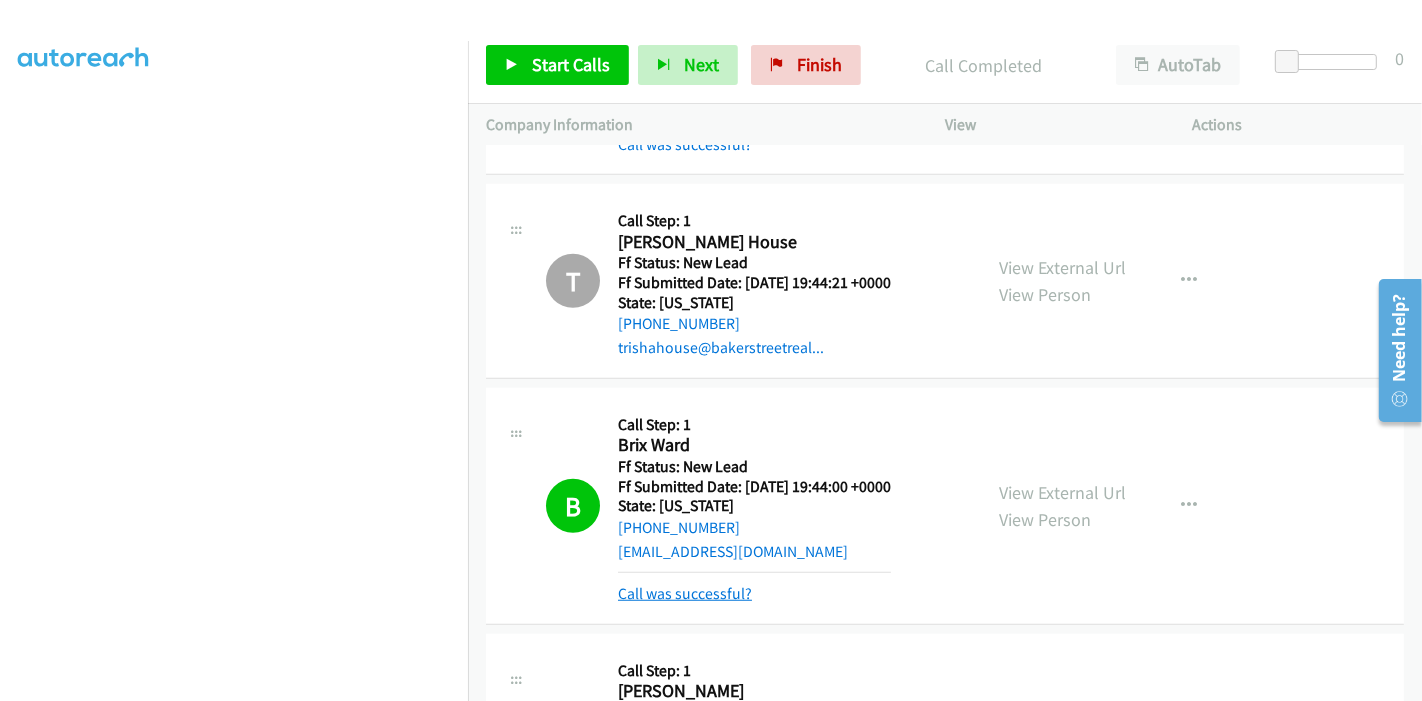 click on "Call was successful?" at bounding box center (685, 593) 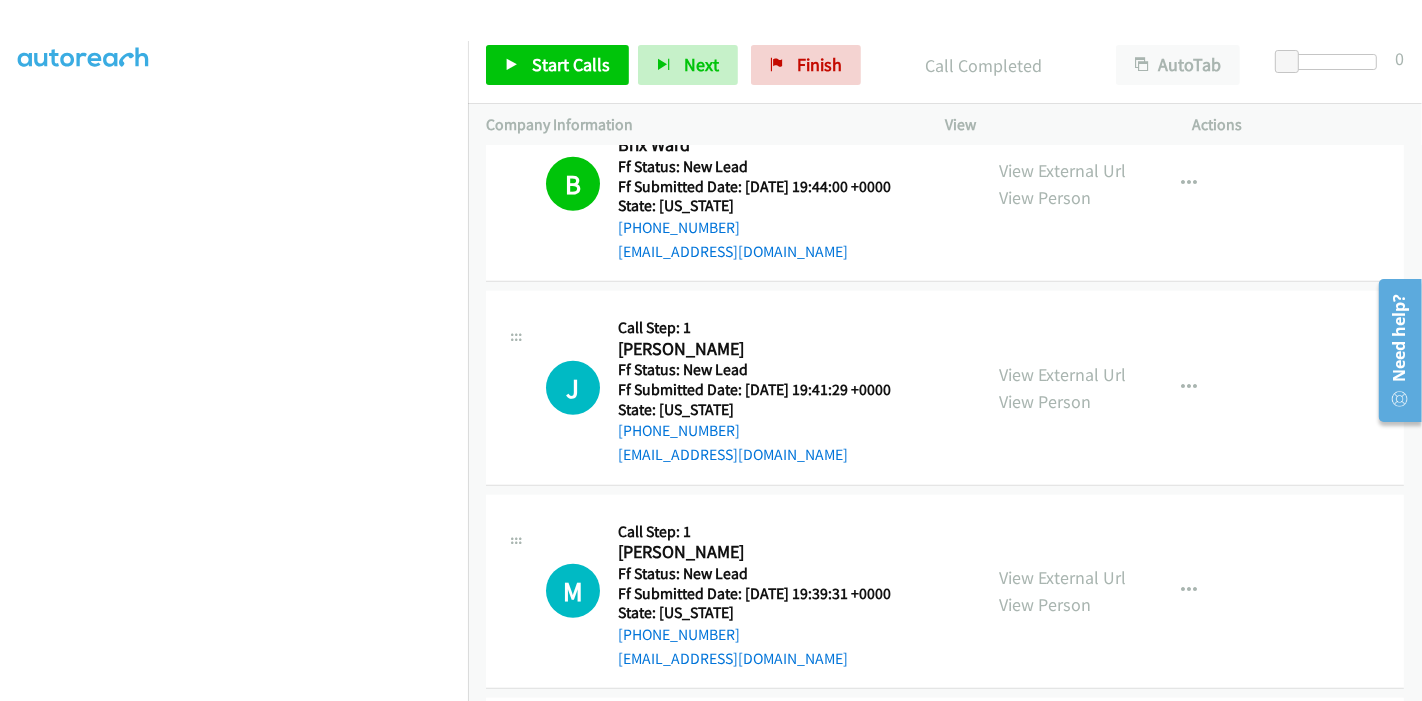 scroll, scrollTop: 1531, scrollLeft: 0, axis: vertical 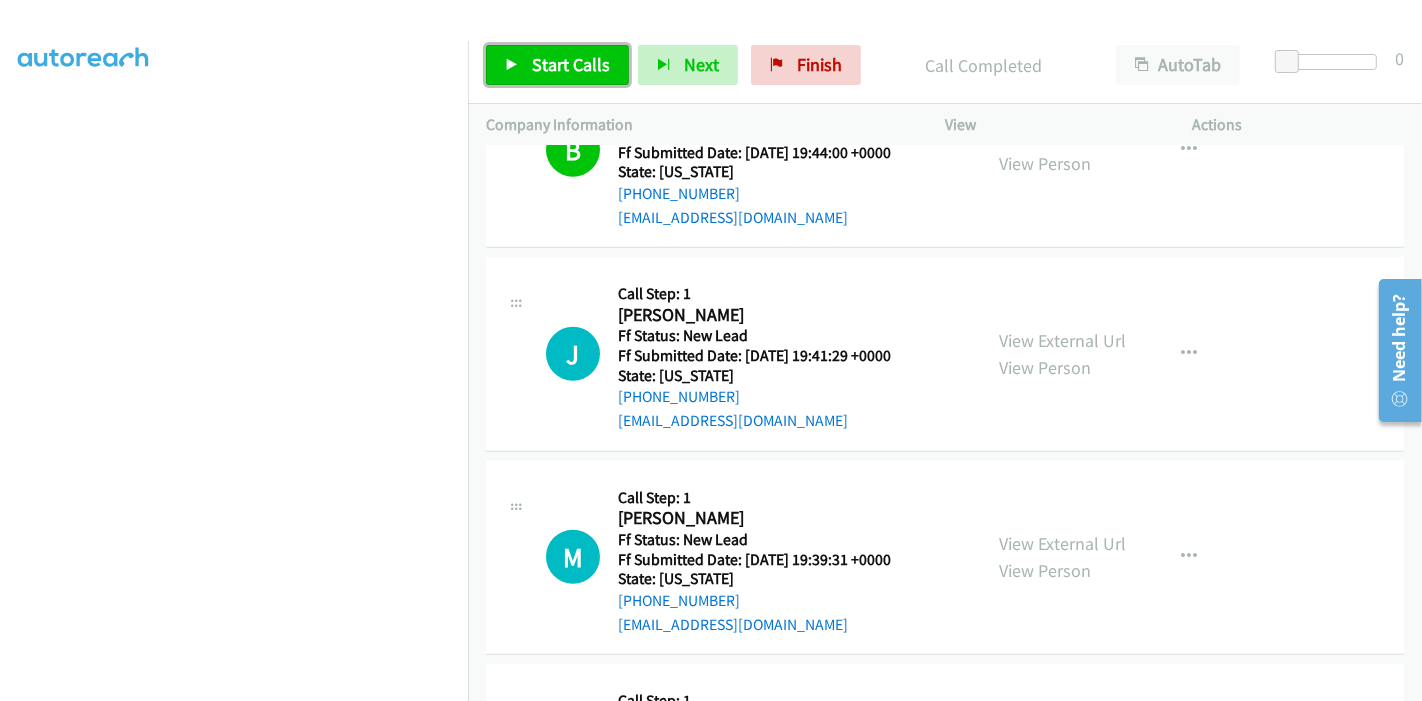 click on "Start Calls" at bounding box center (571, 64) 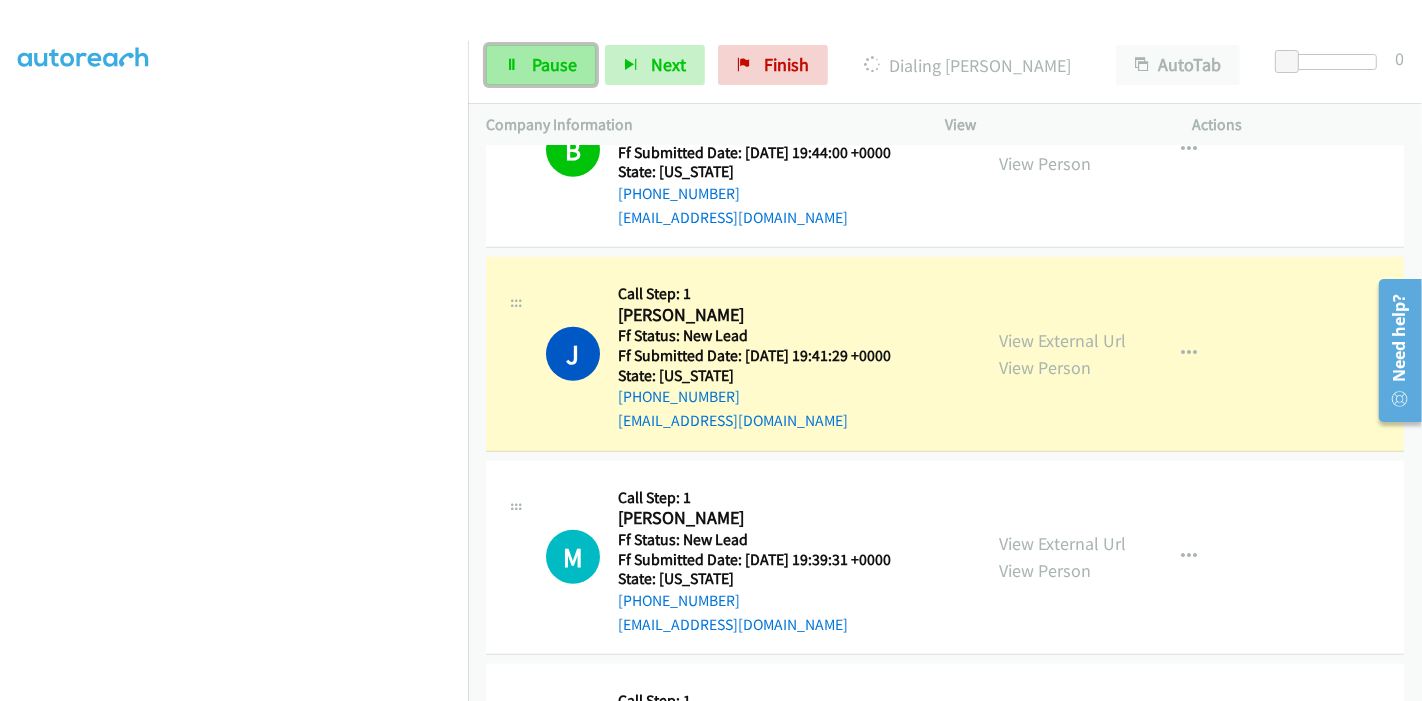 click on "Pause" at bounding box center (554, 64) 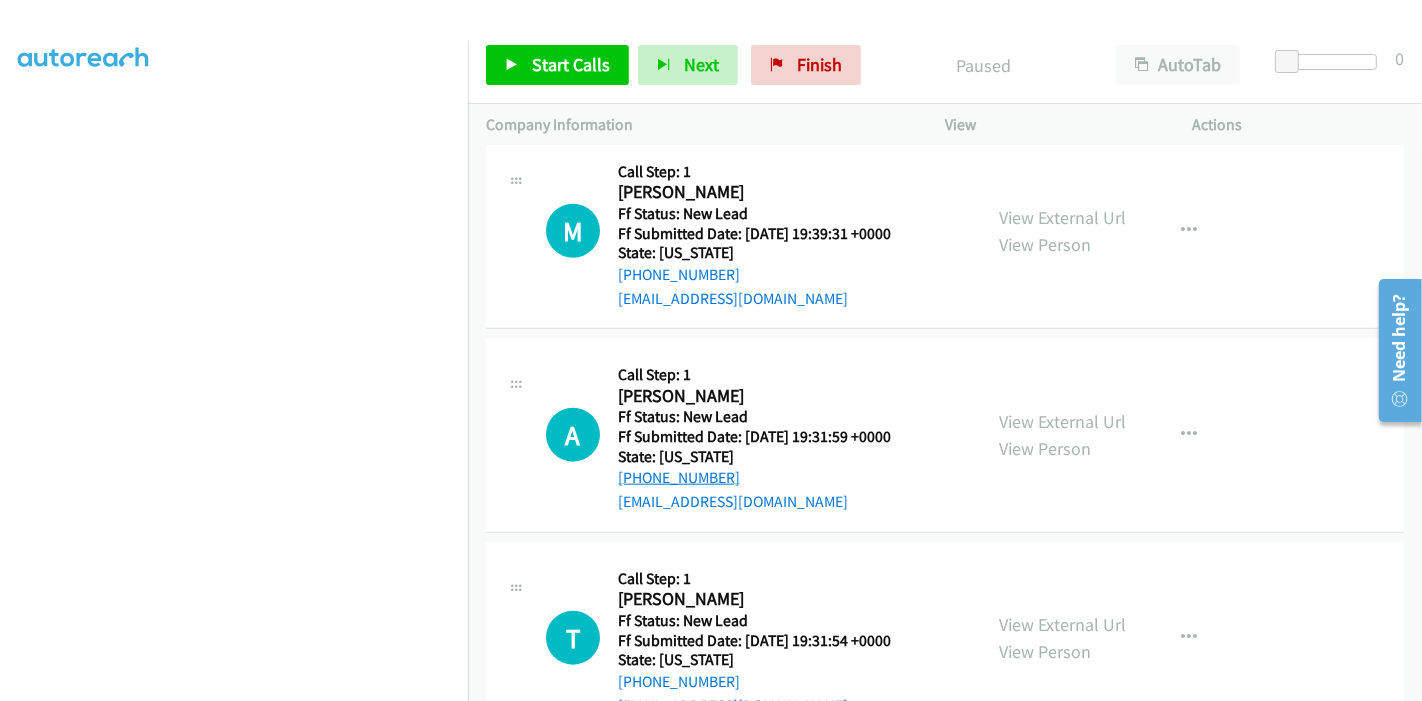 scroll, scrollTop: 1918, scrollLeft: 0, axis: vertical 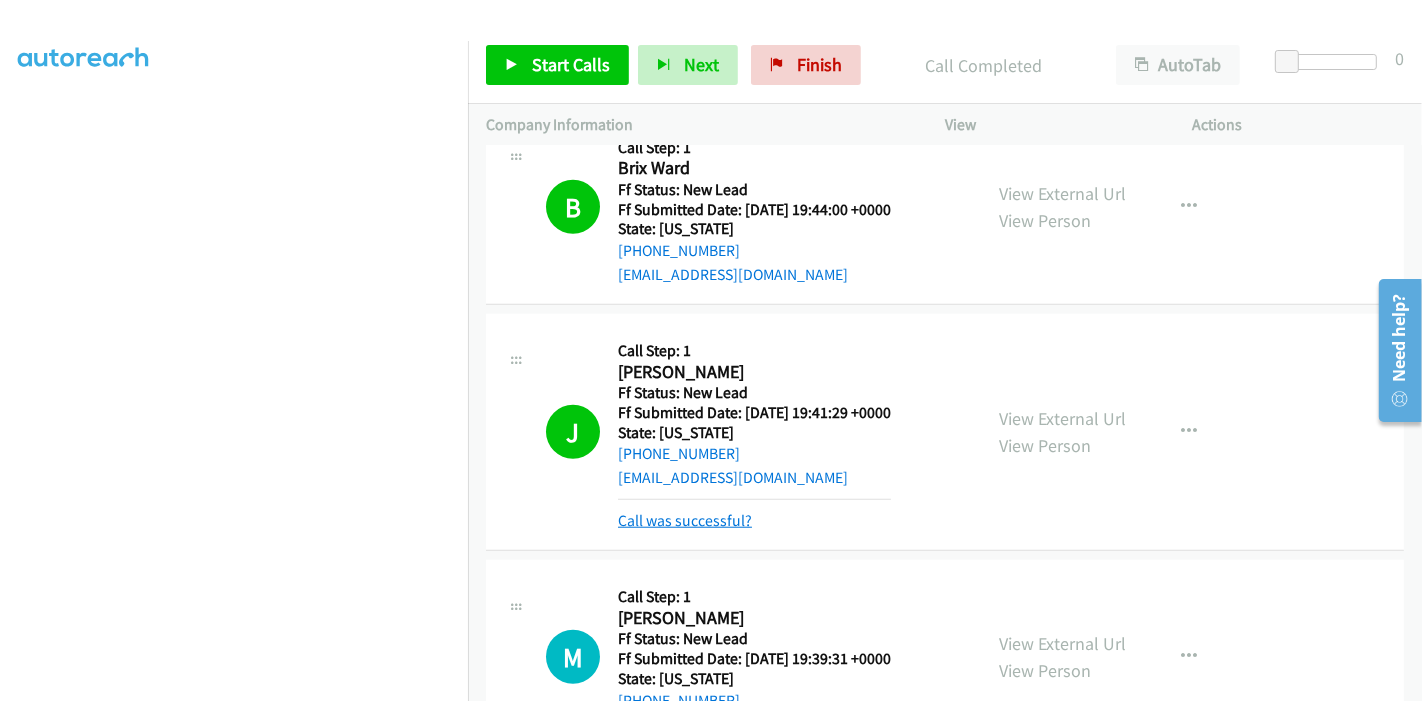 click on "Call was successful?" at bounding box center (685, 520) 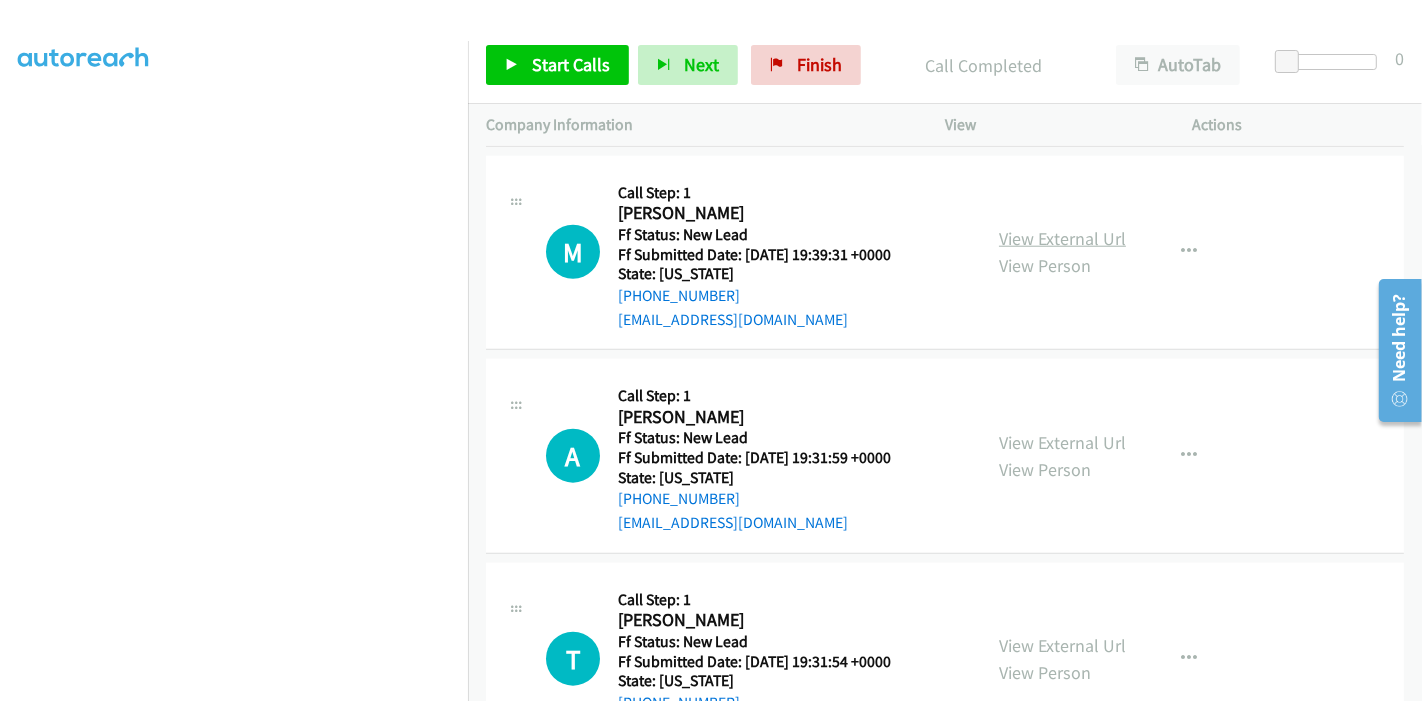 scroll, scrollTop: 1807, scrollLeft: 0, axis: vertical 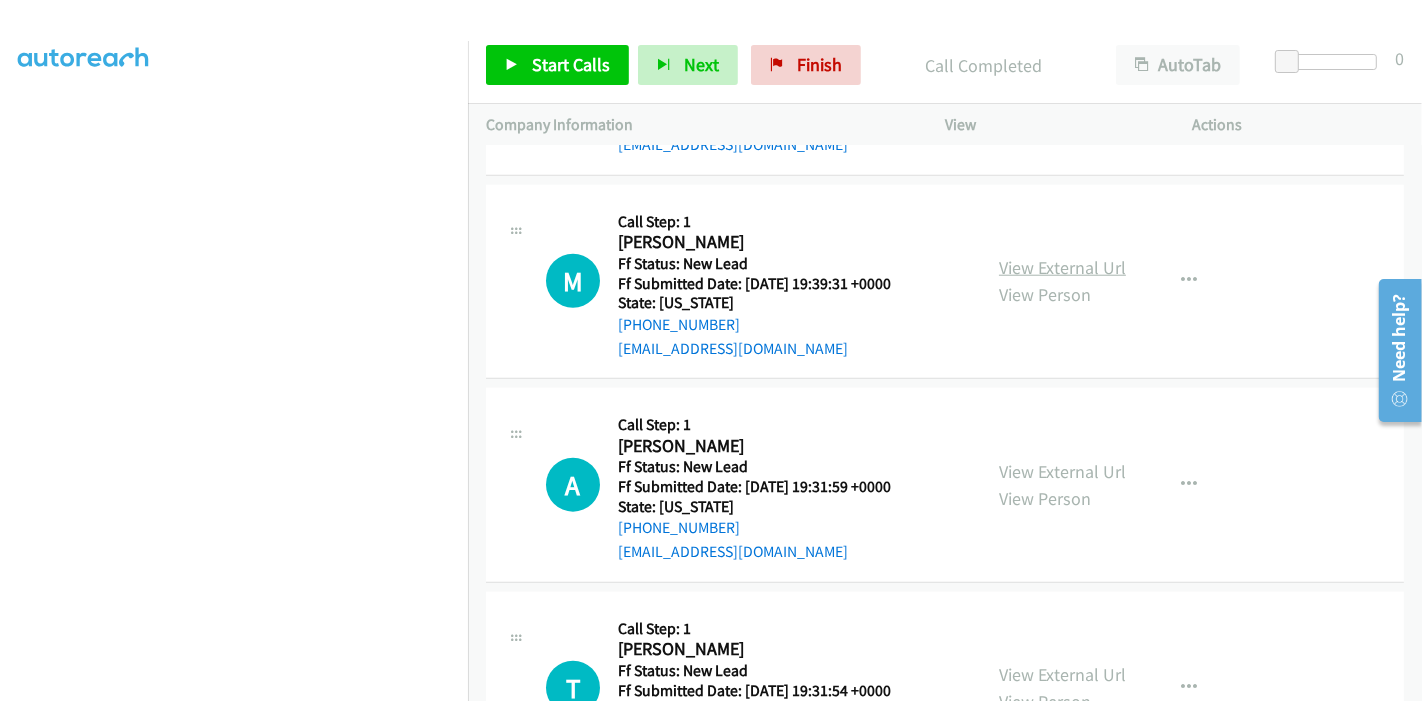 click on "View External Url" at bounding box center (1062, 267) 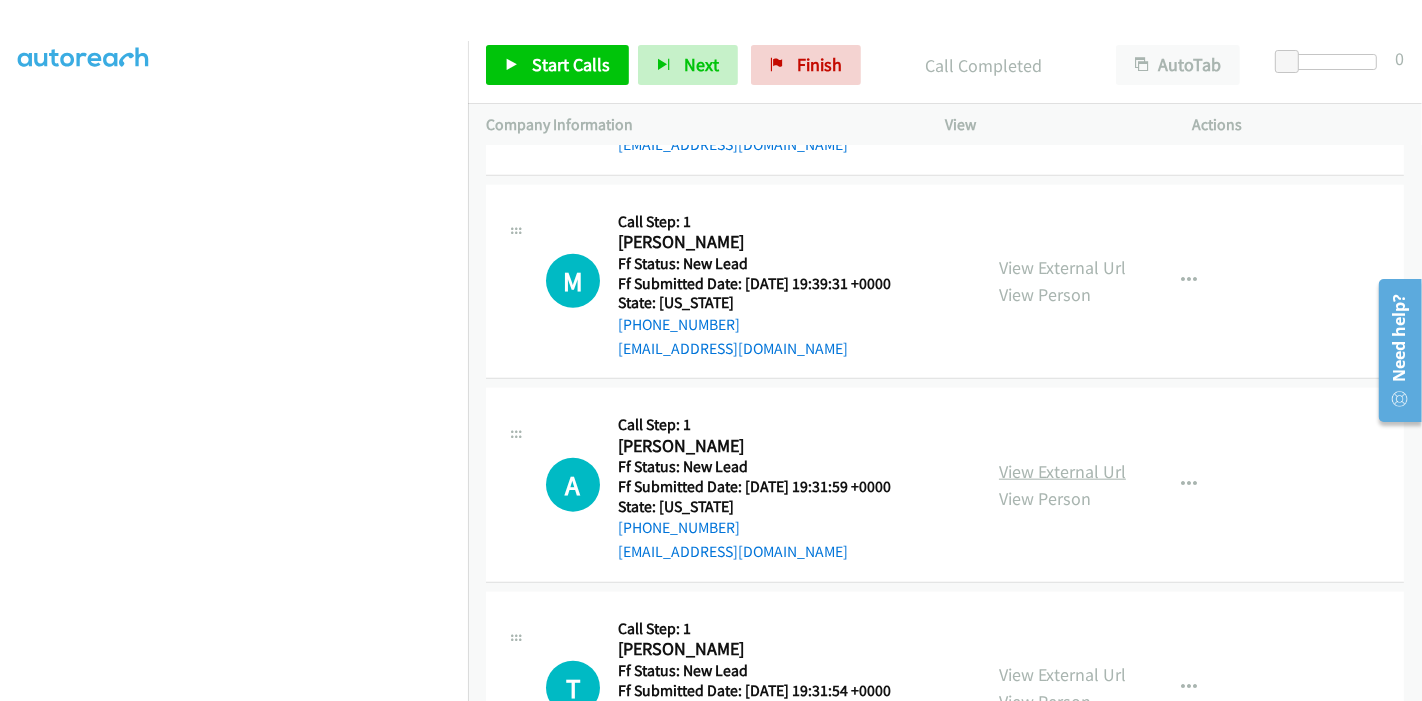 click on "View External Url" at bounding box center (1062, 471) 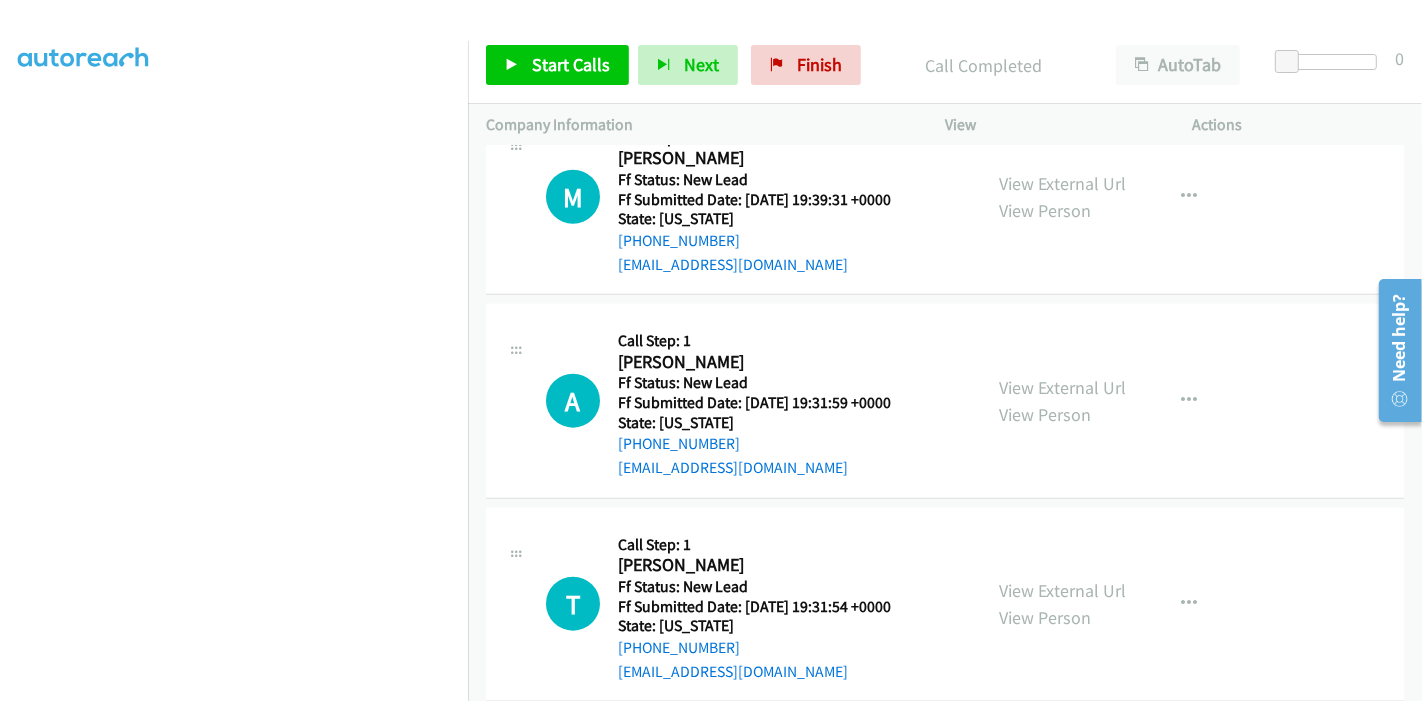 scroll, scrollTop: 1918, scrollLeft: 0, axis: vertical 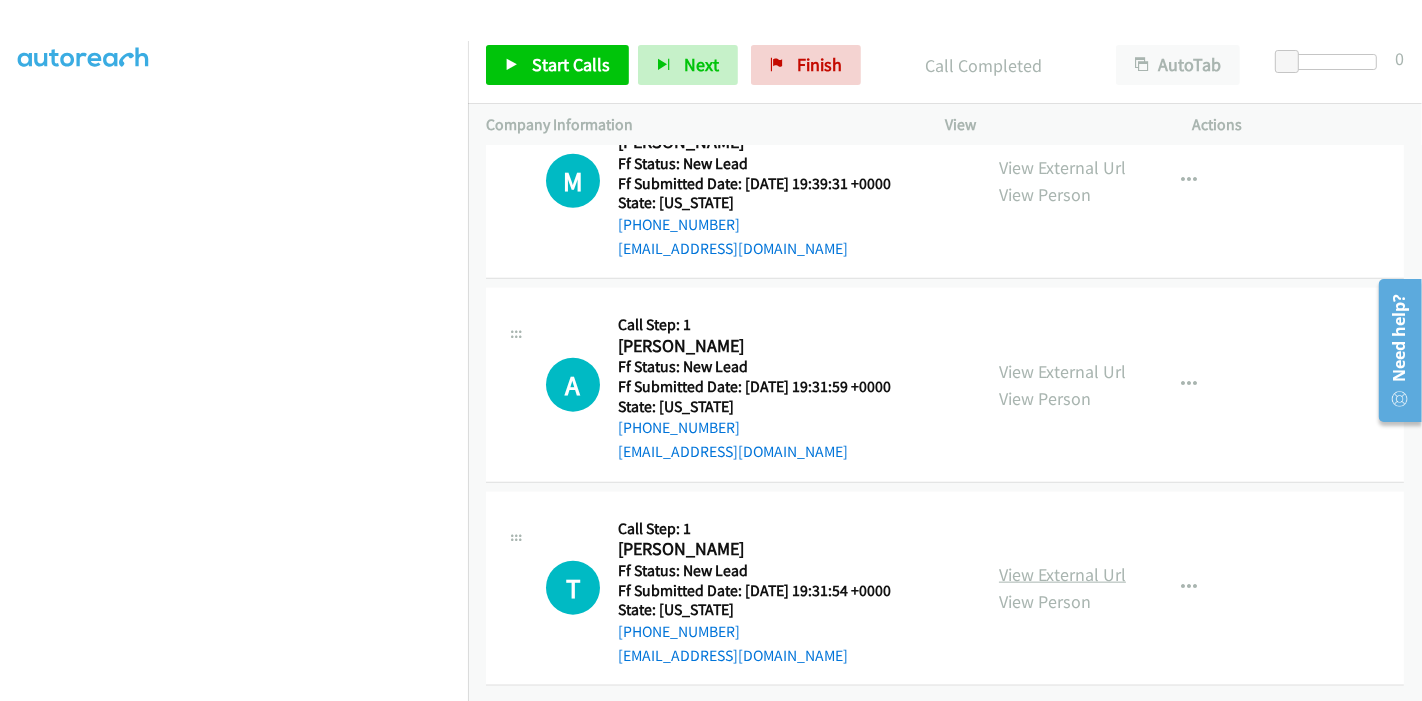 click on "View External Url" at bounding box center [1062, 574] 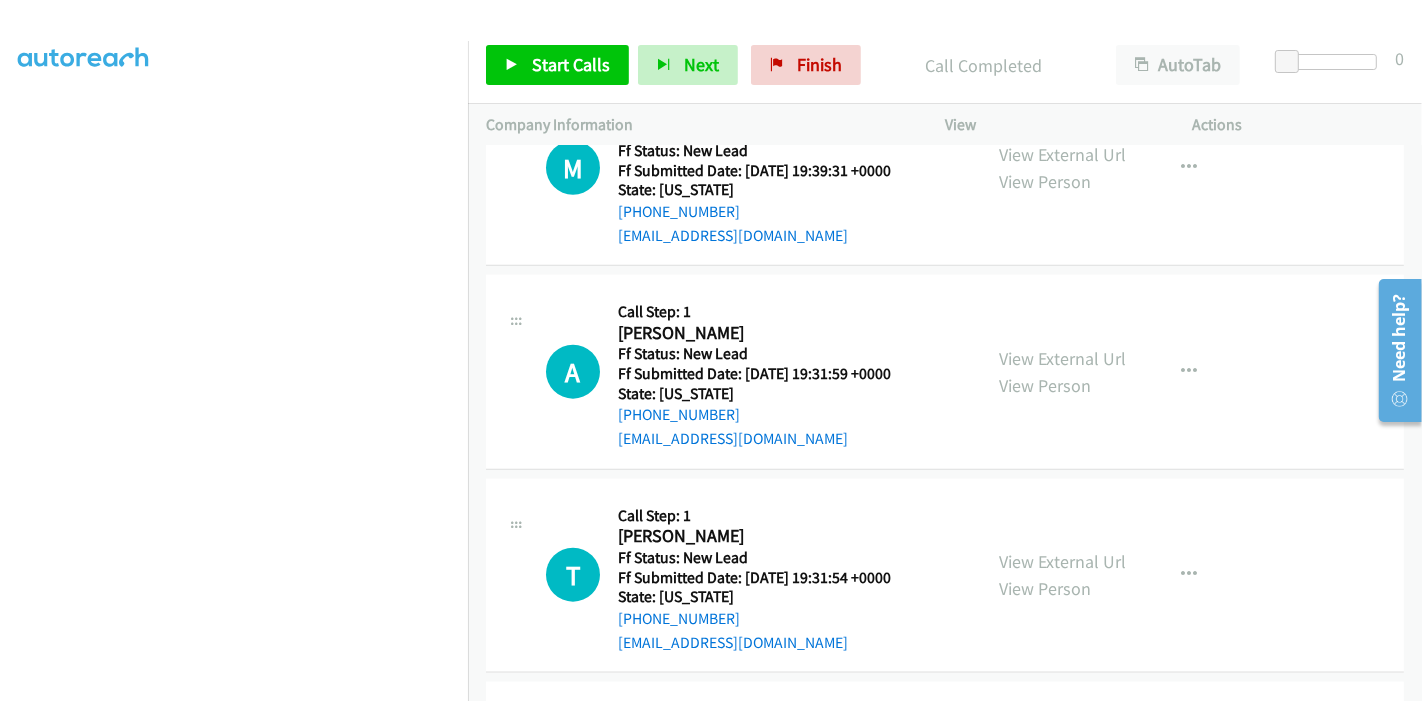 scroll, scrollTop: 1768, scrollLeft: 0, axis: vertical 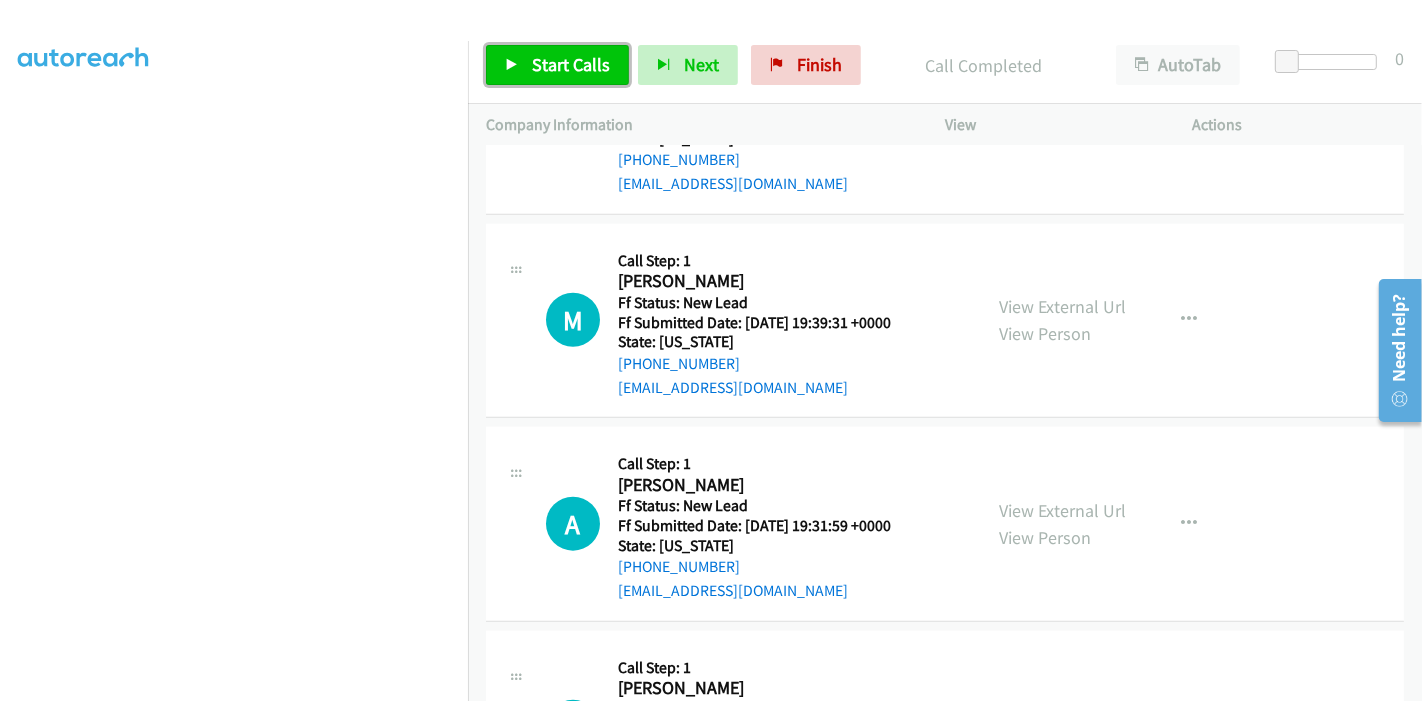 click on "Start Calls" at bounding box center (571, 64) 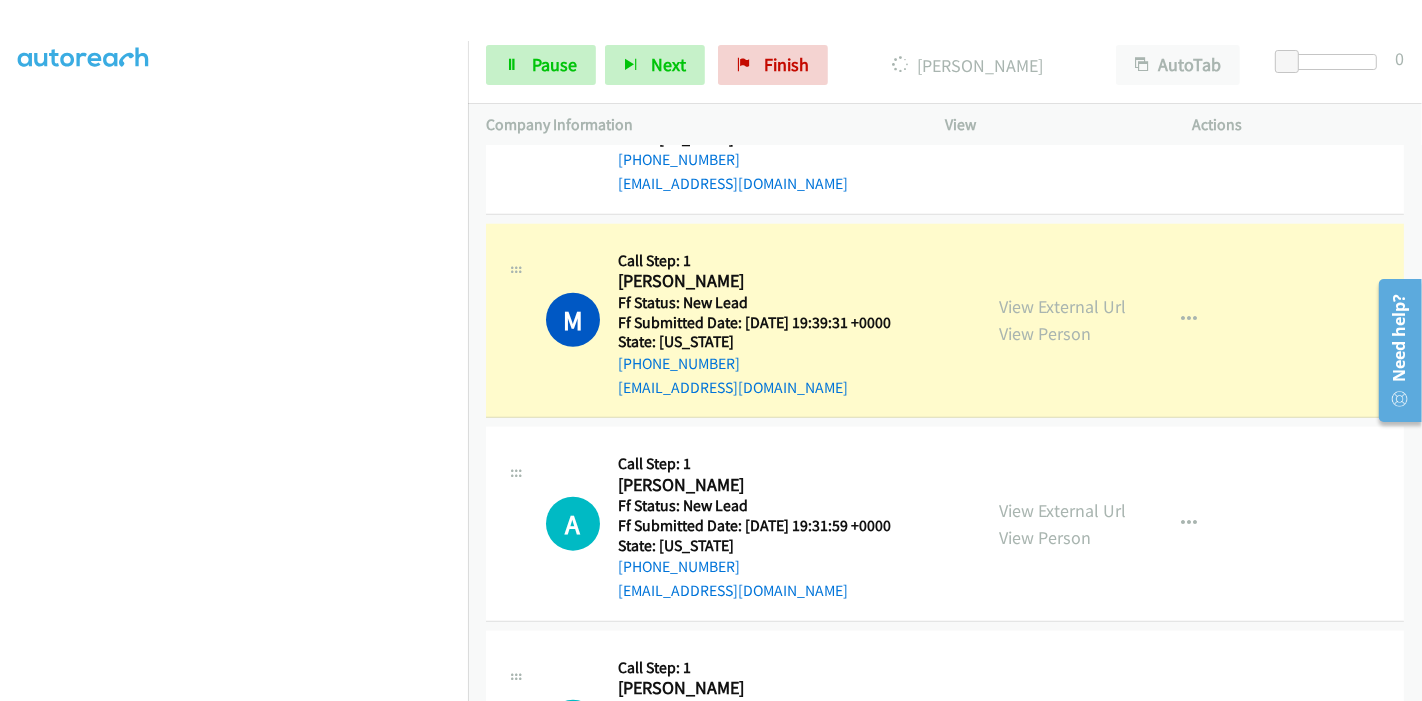 scroll, scrollTop: 422, scrollLeft: 0, axis: vertical 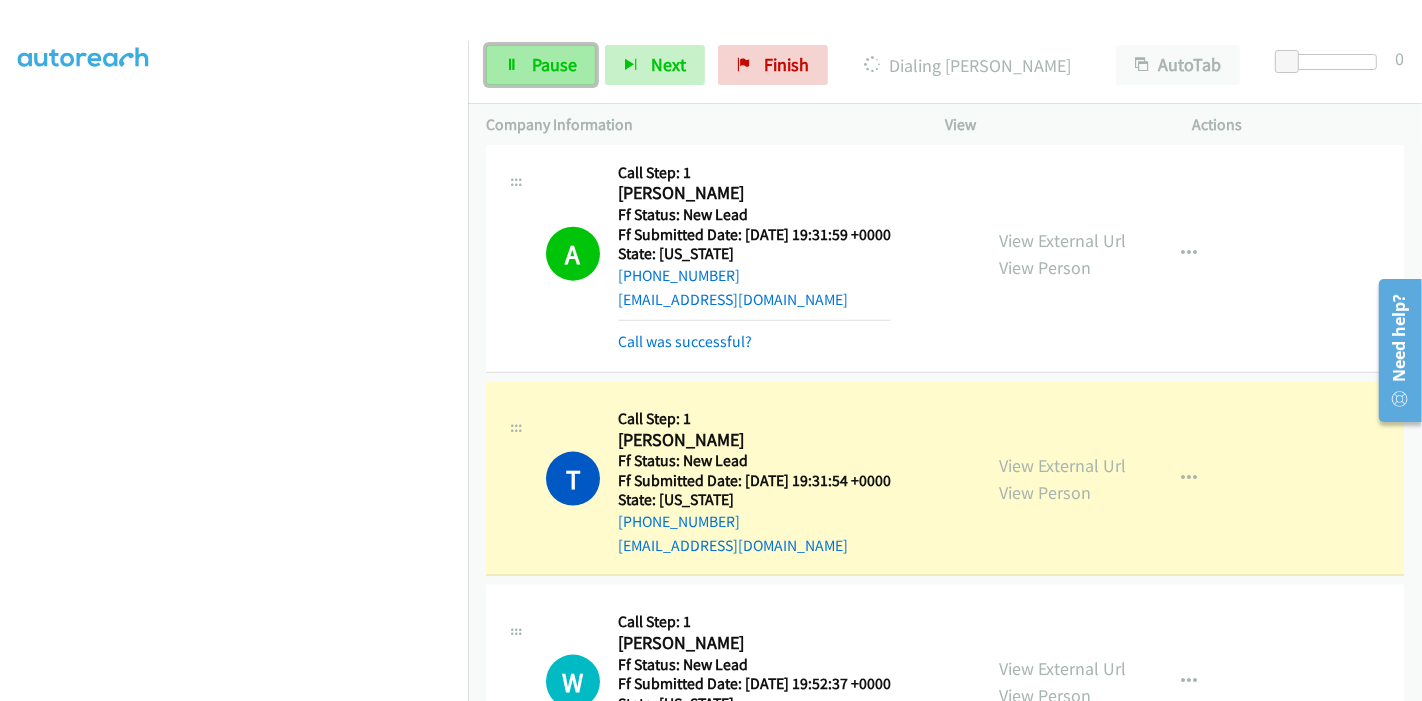 click on "Pause" at bounding box center [541, 65] 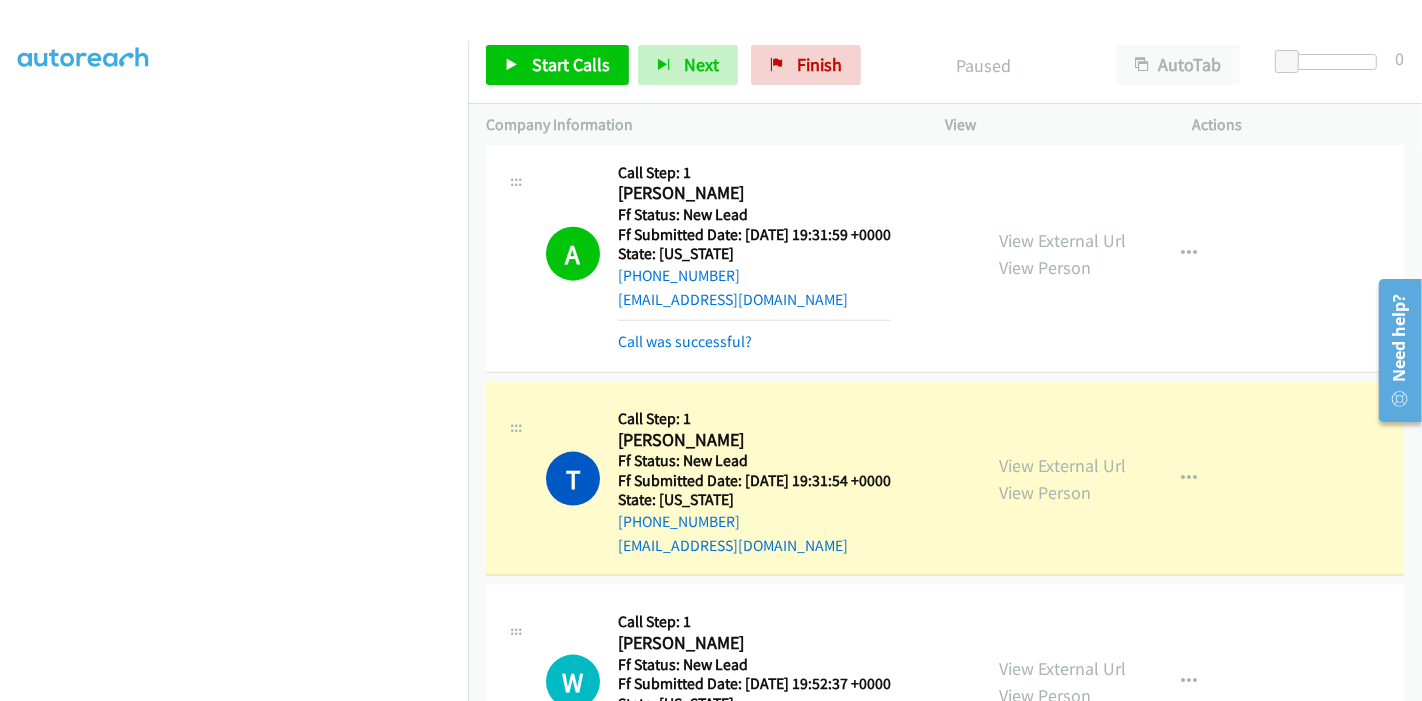 scroll, scrollTop: 0, scrollLeft: 0, axis: both 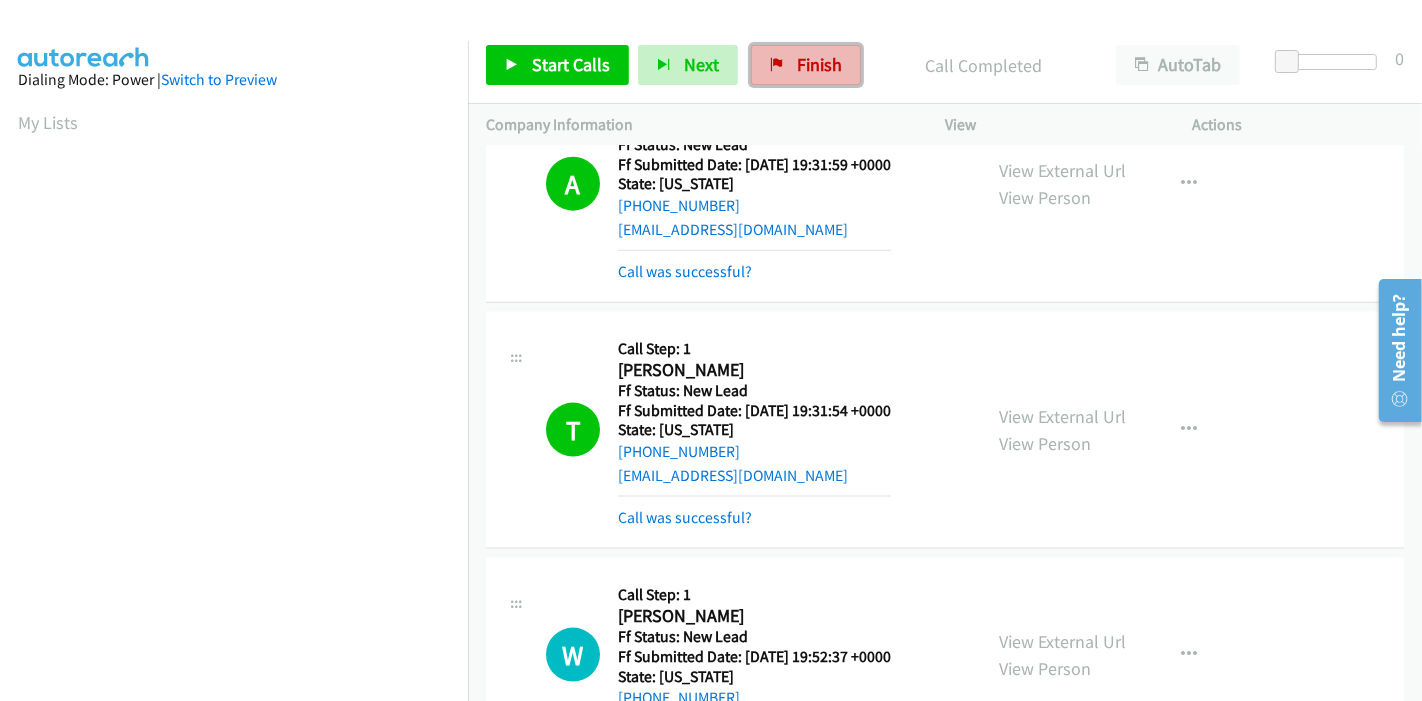 click on "Finish" at bounding box center (806, 65) 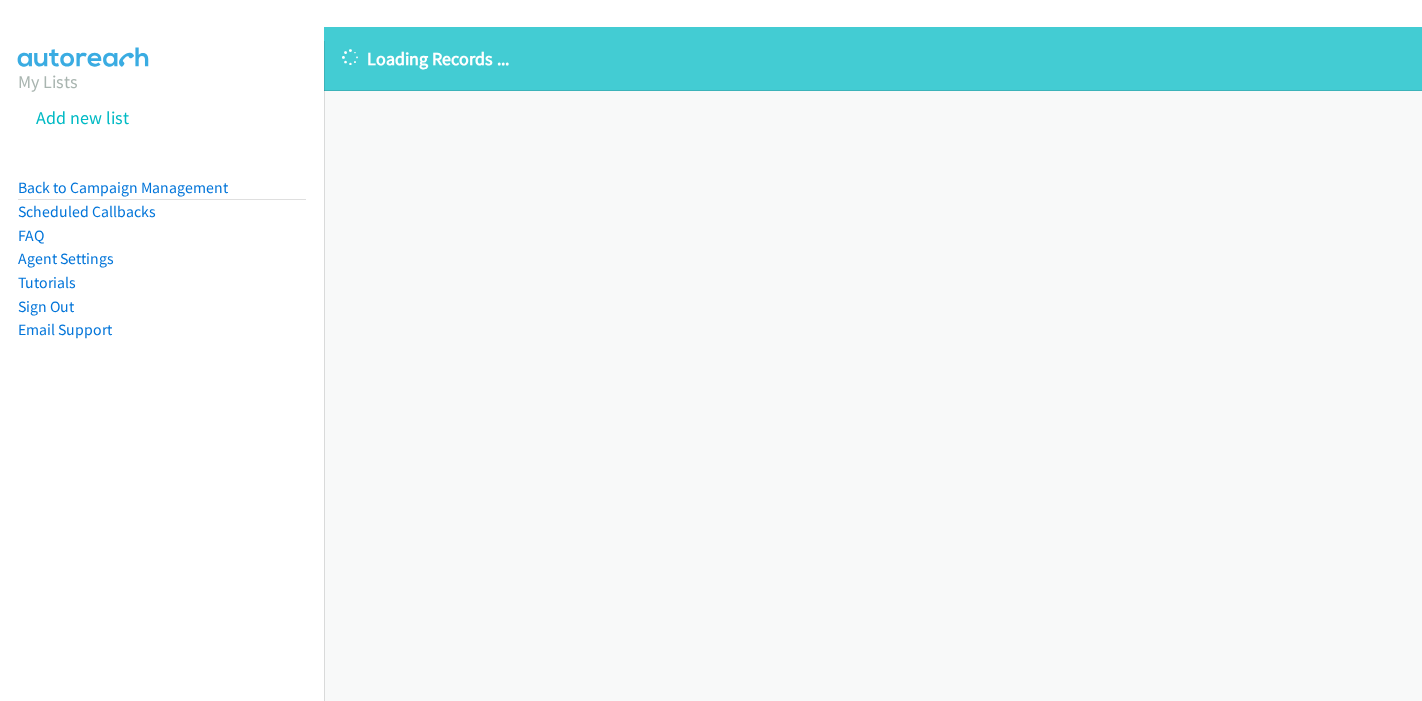 scroll, scrollTop: 0, scrollLeft: 0, axis: both 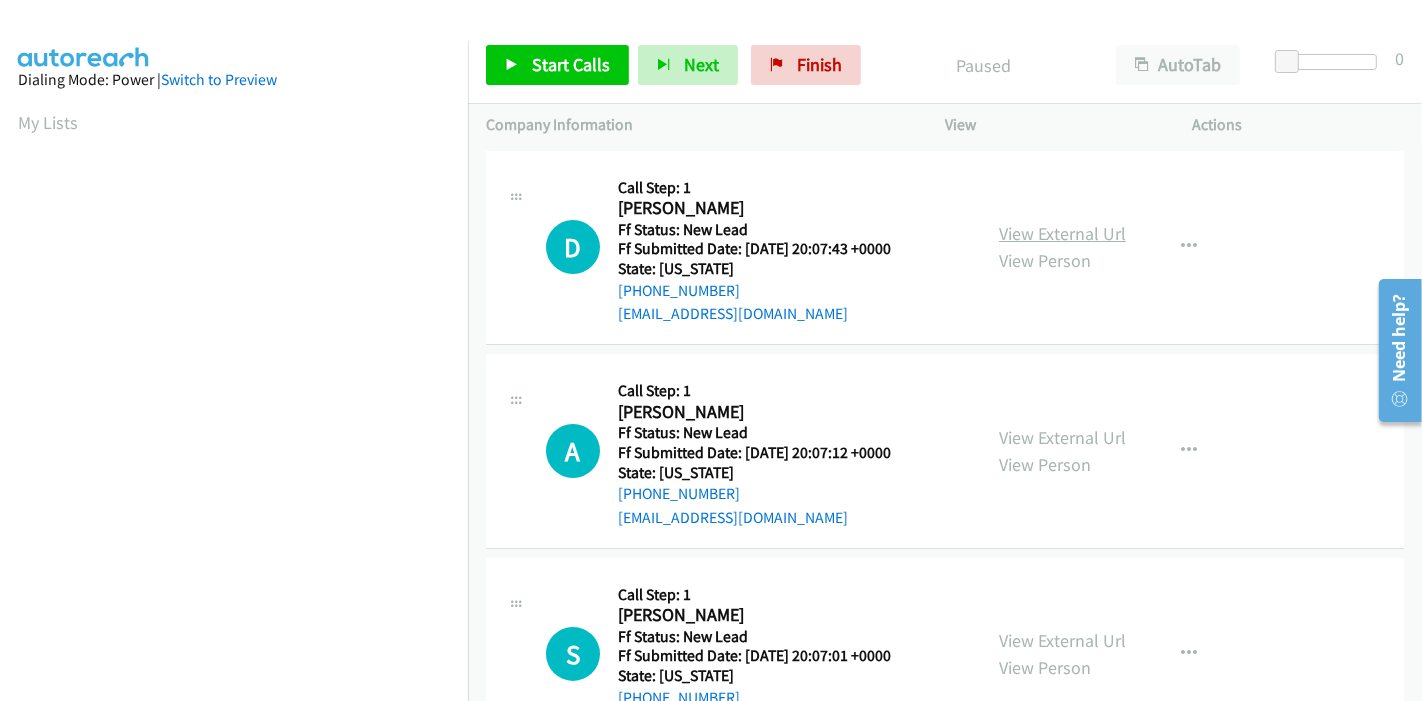 click on "View External Url" at bounding box center [1062, 233] 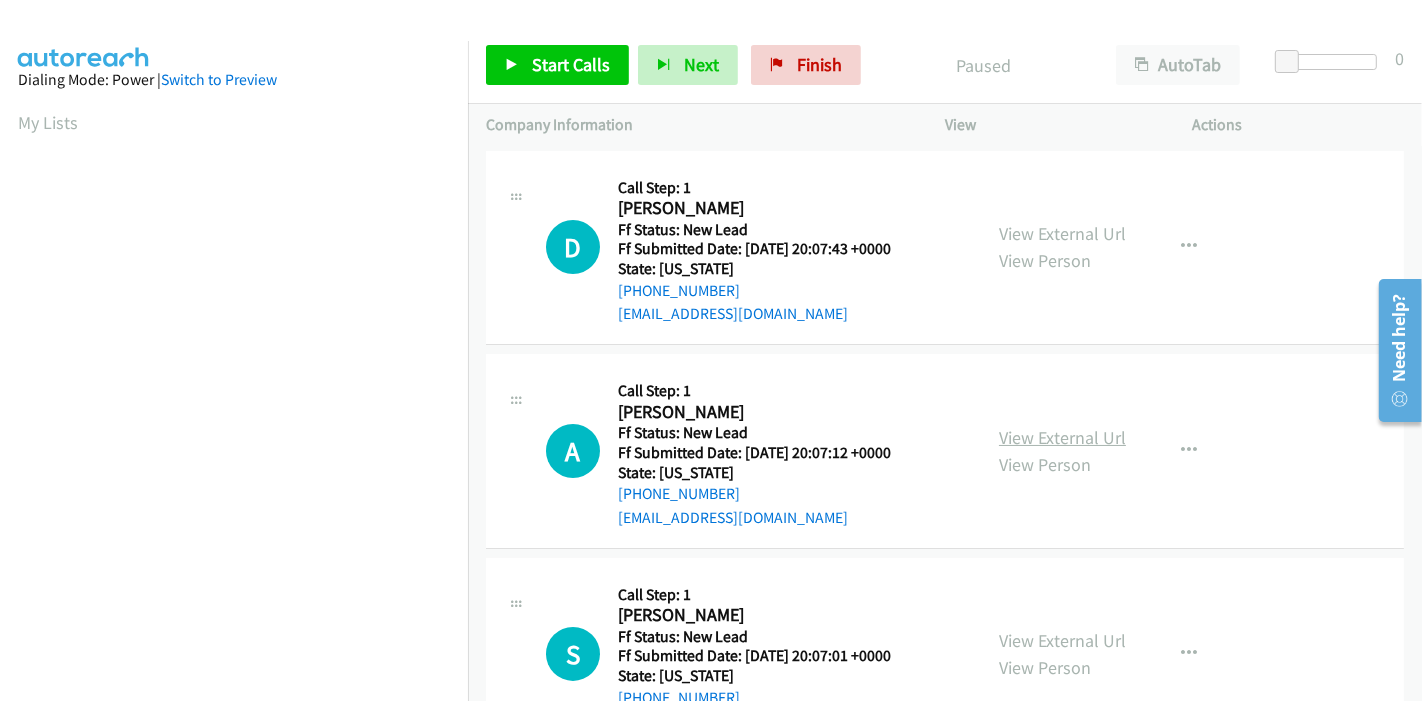 click on "View External Url" at bounding box center [1062, 437] 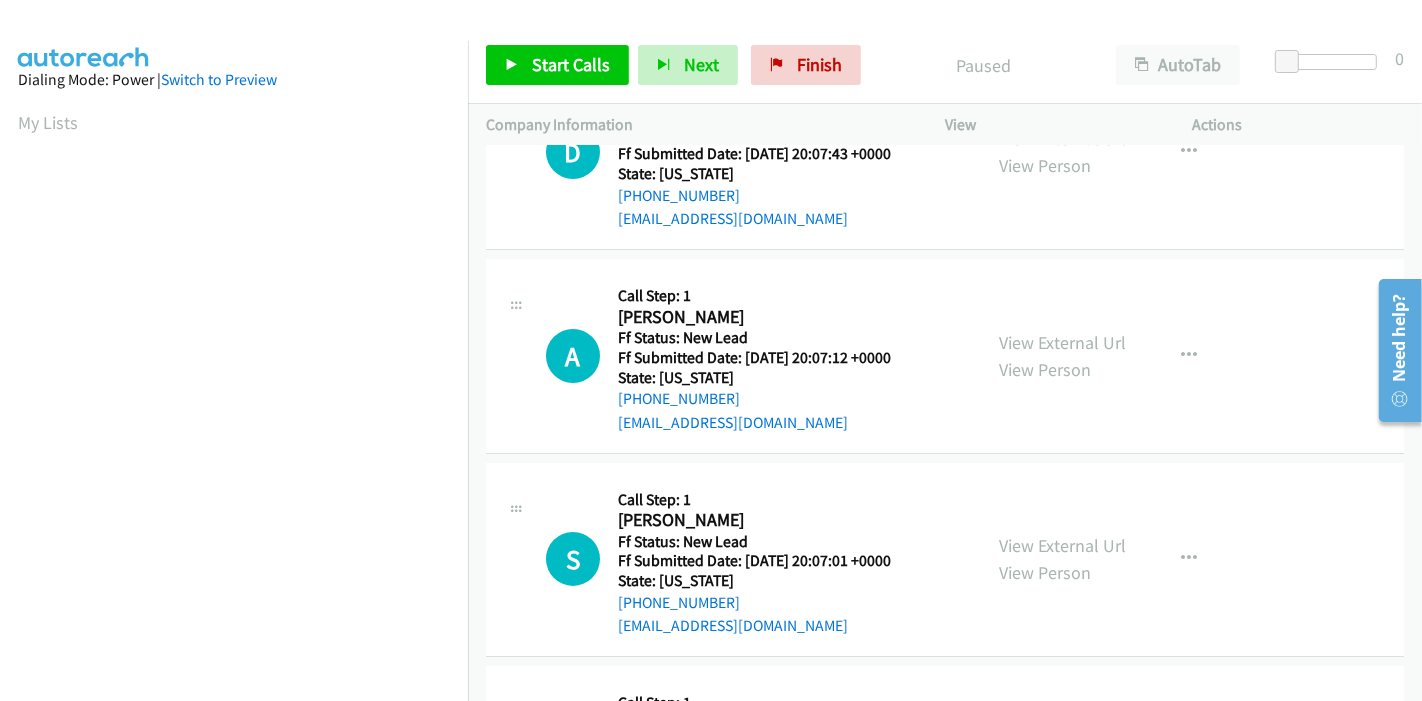 scroll, scrollTop: 222, scrollLeft: 0, axis: vertical 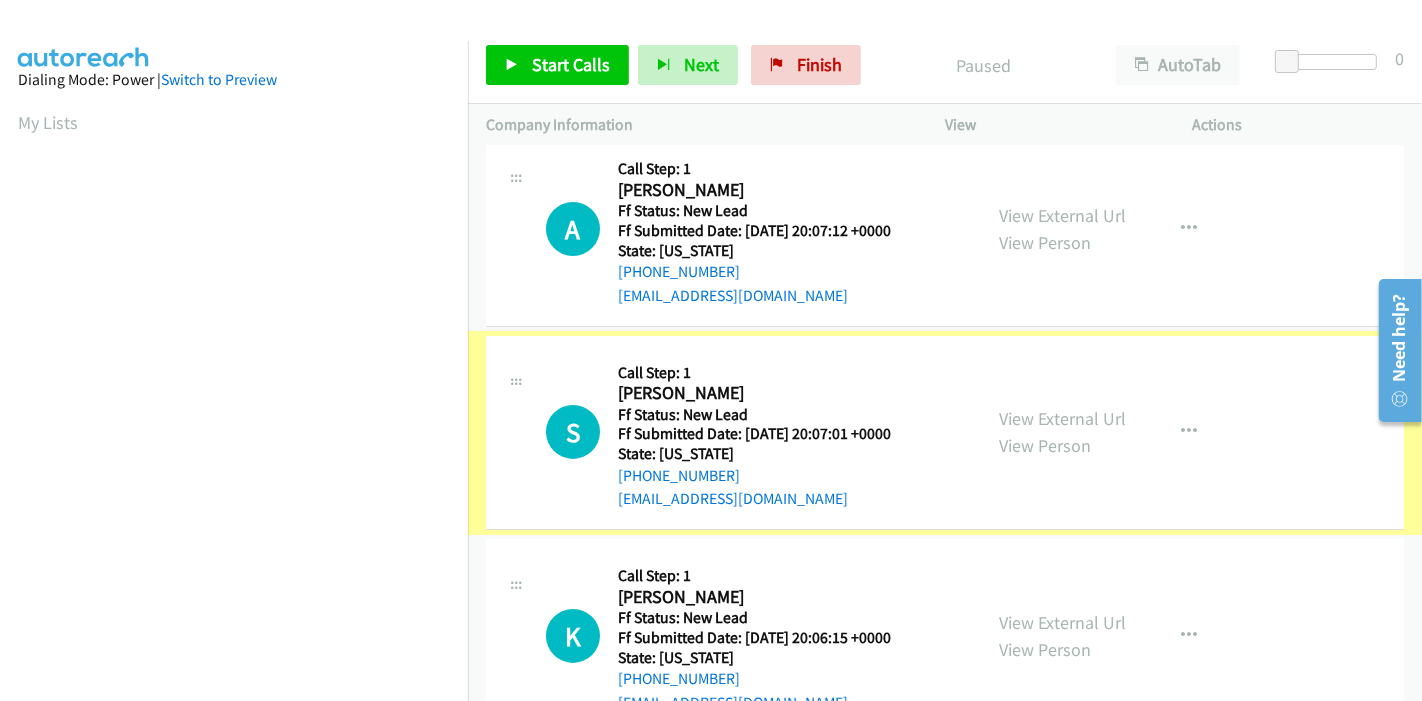 click on "View External Url" at bounding box center (1062, 418) 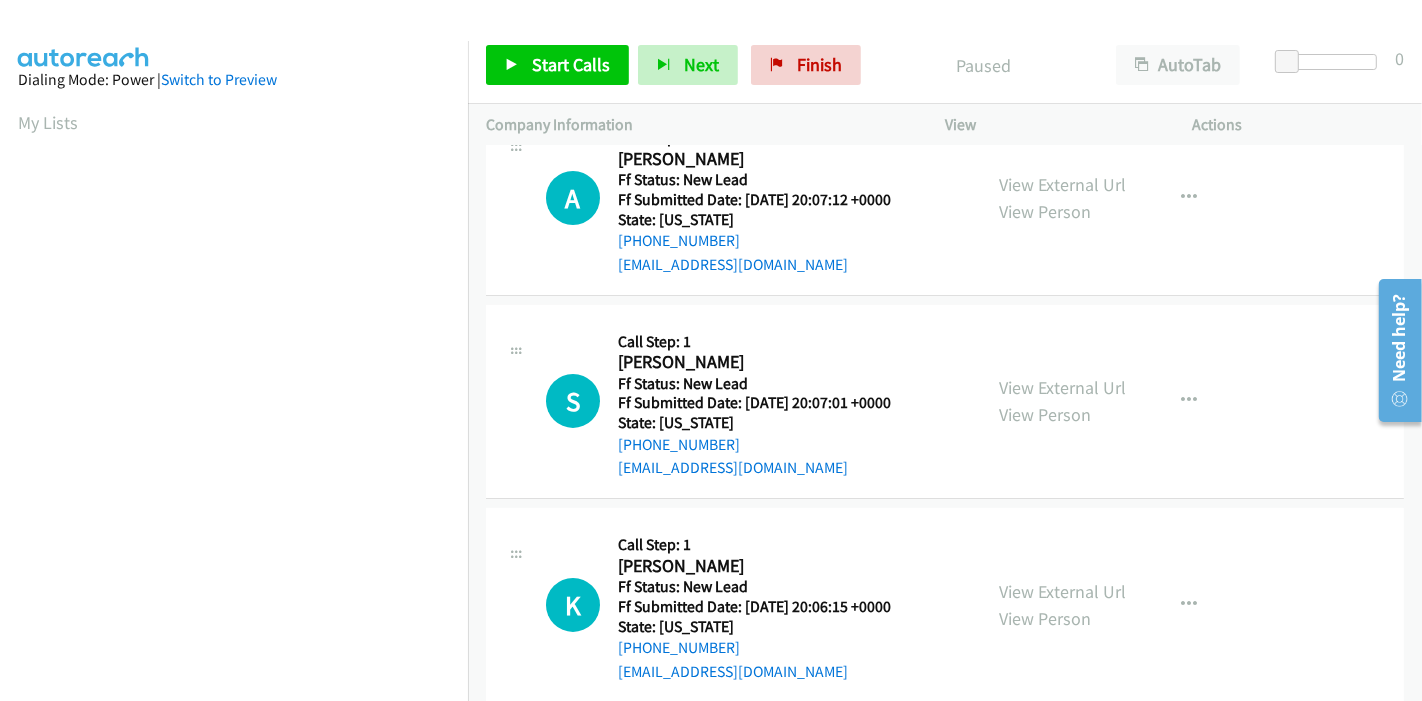 scroll, scrollTop: 333, scrollLeft: 0, axis: vertical 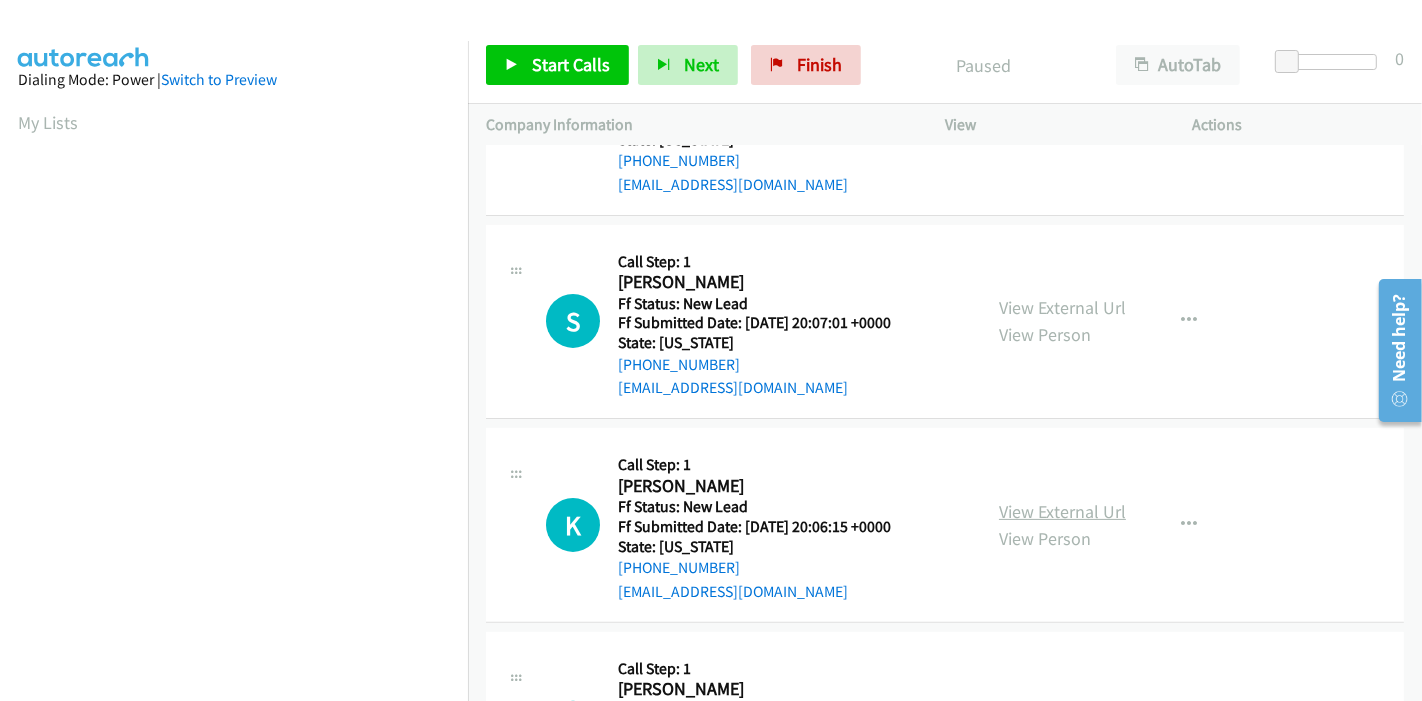 click on "View External Url" at bounding box center [1062, 511] 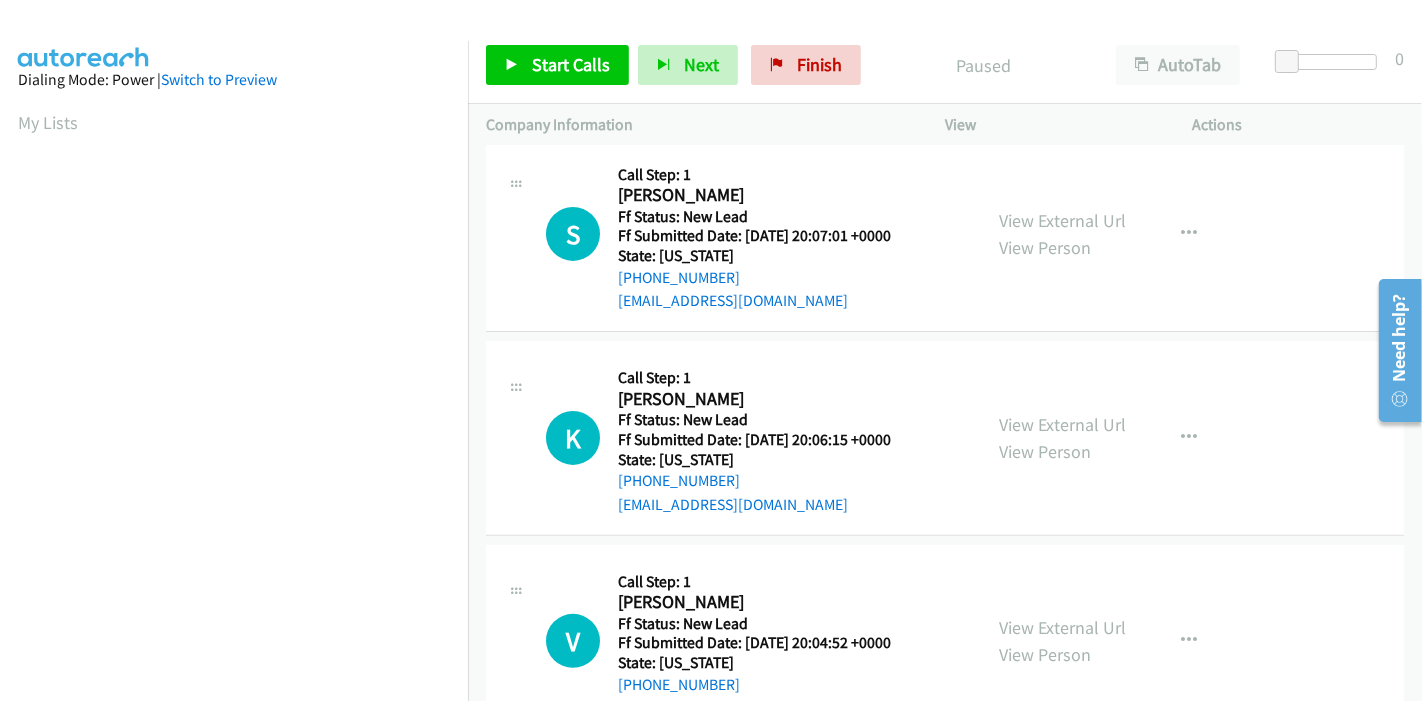 scroll, scrollTop: 487, scrollLeft: 0, axis: vertical 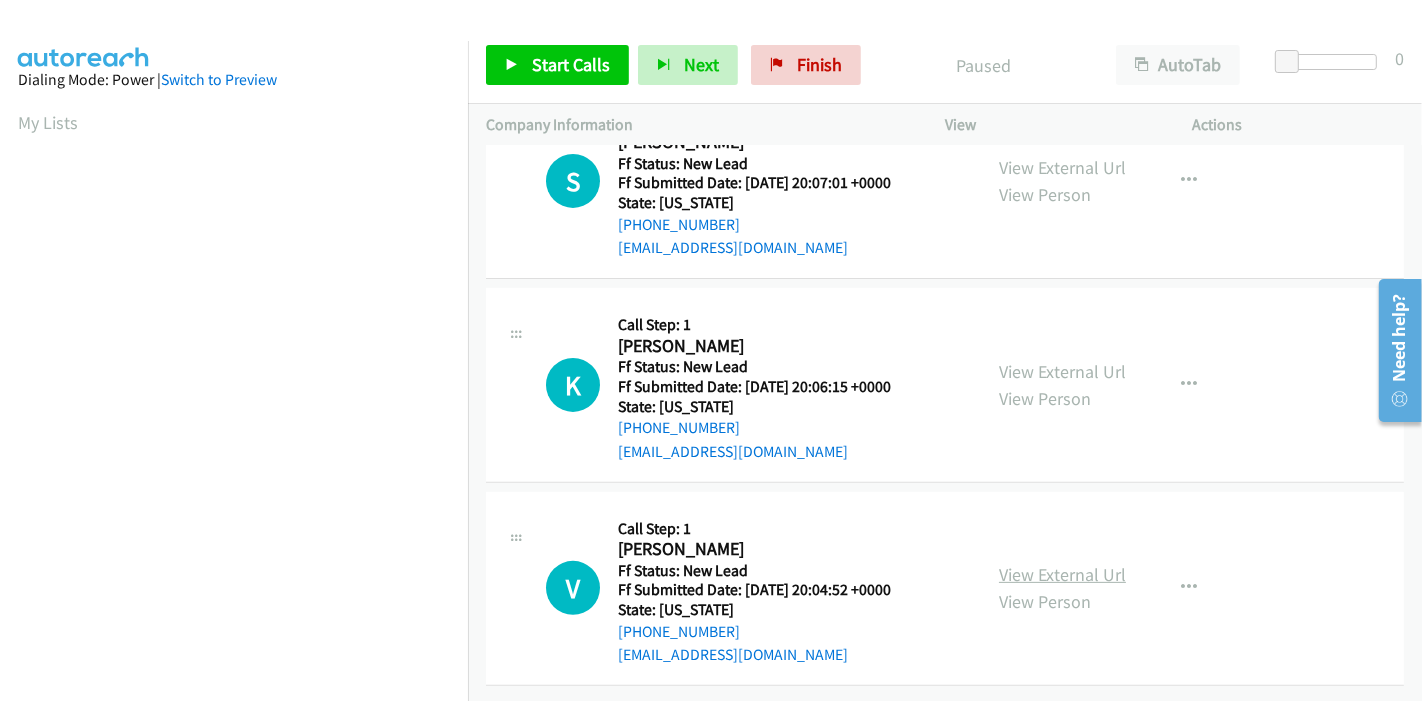 click on "View External Url" at bounding box center [1062, 574] 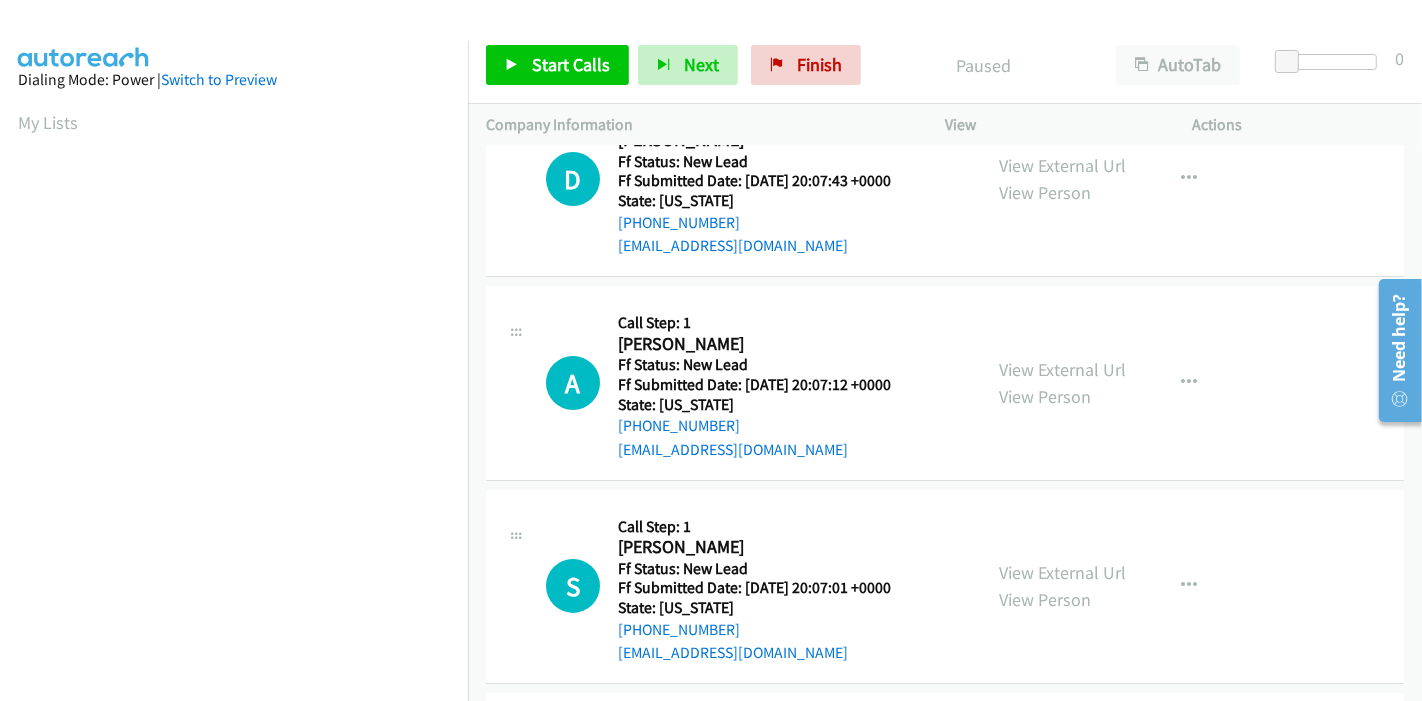 scroll, scrollTop: 0, scrollLeft: 0, axis: both 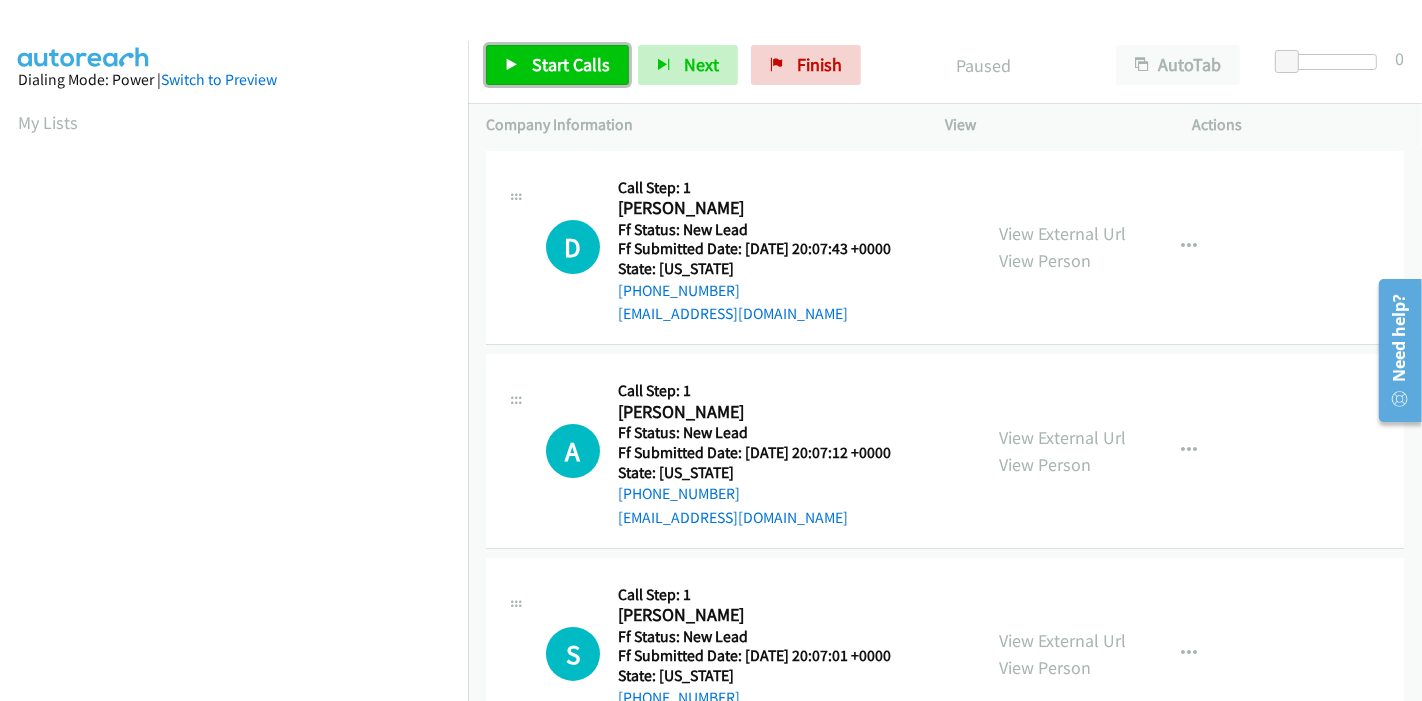click on "Start Calls" at bounding box center [557, 65] 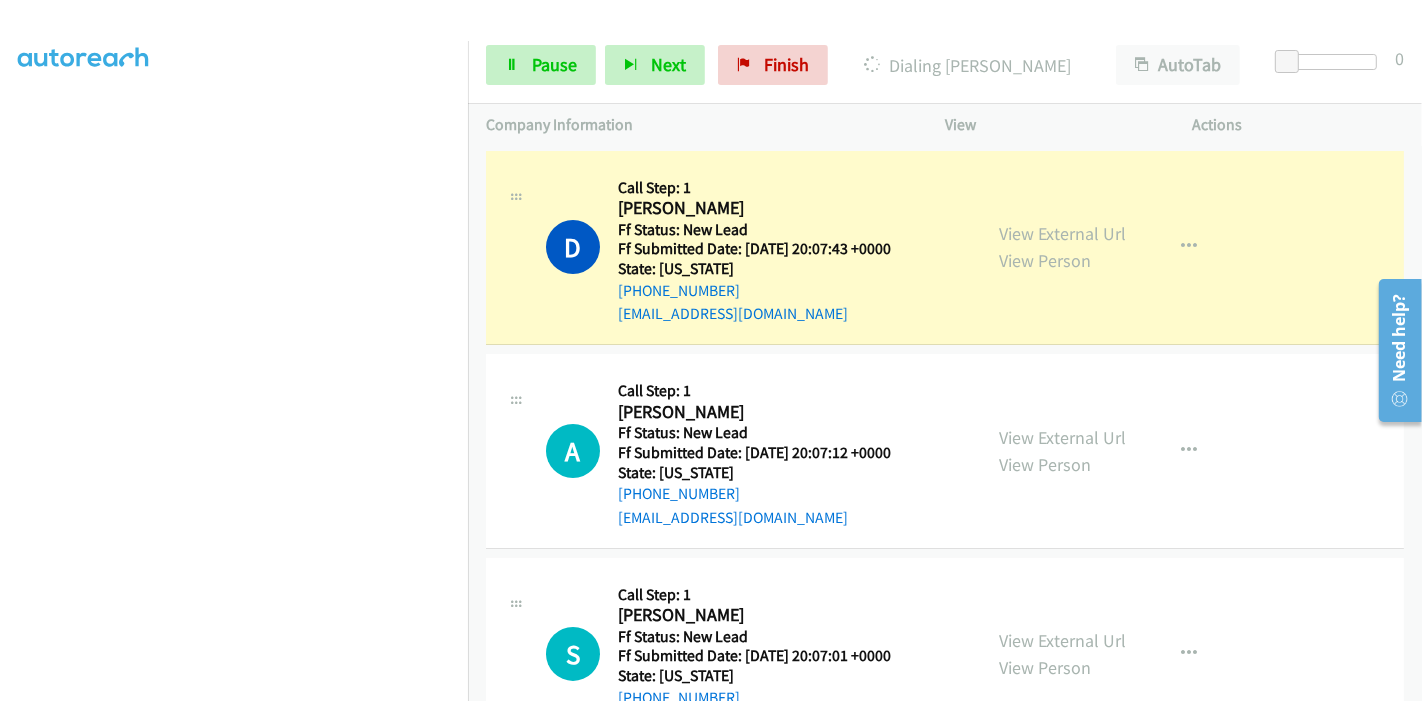 scroll, scrollTop: 422, scrollLeft: 0, axis: vertical 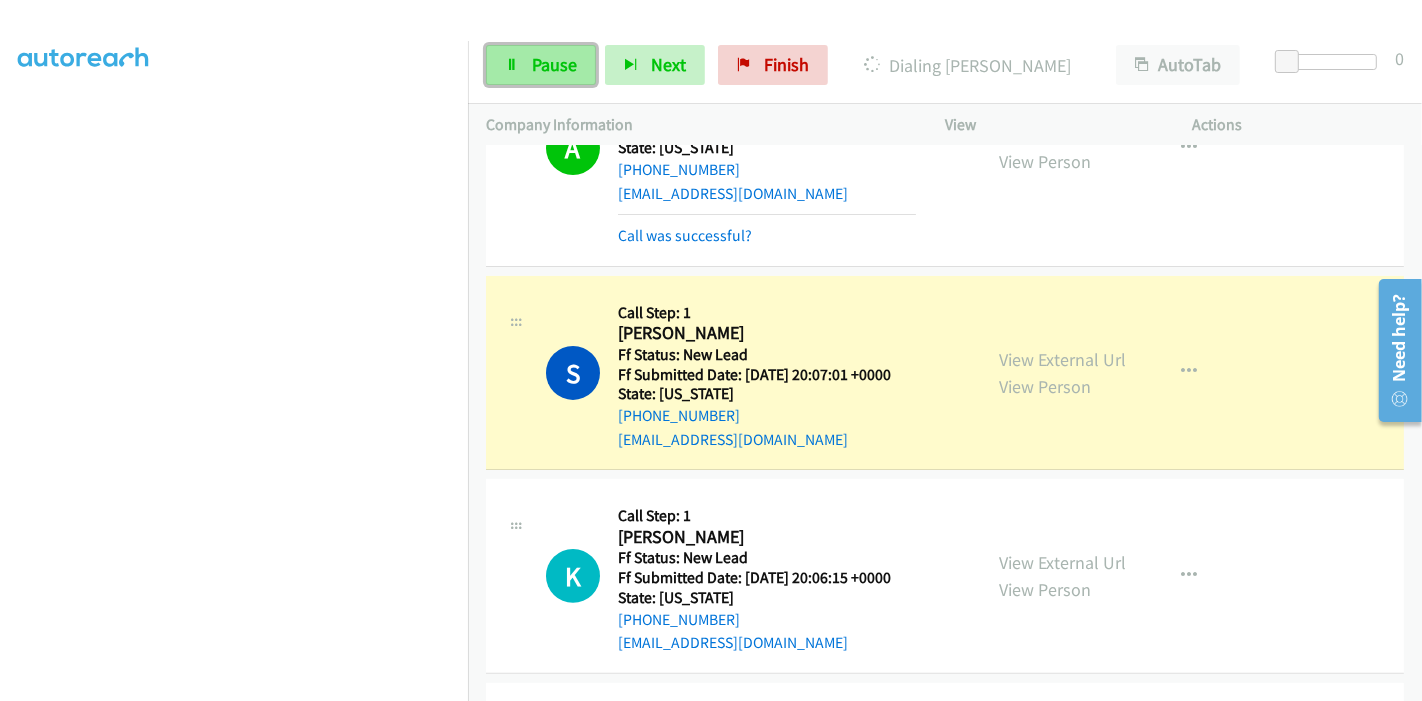 click on "Pause" at bounding box center (541, 65) 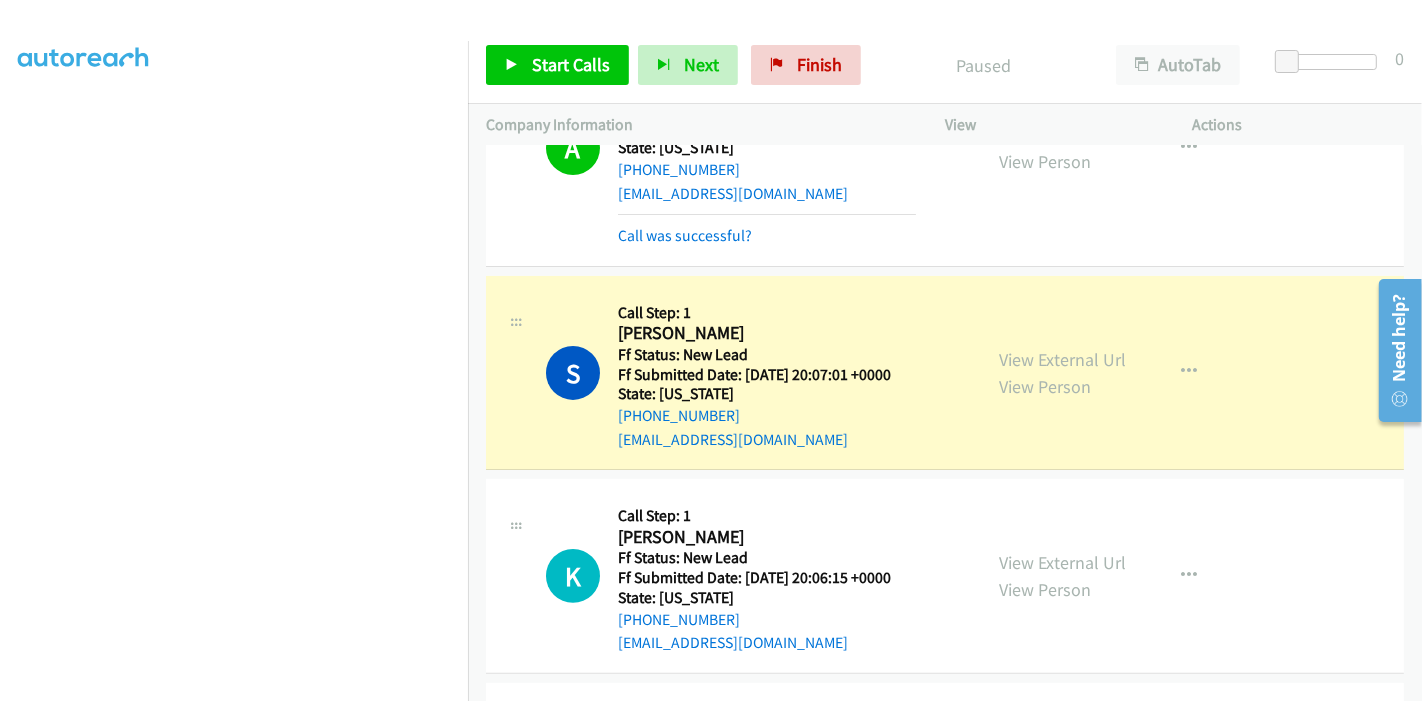 scroll, scrollTop: 422, scrollLeft: 0, axis: vertical 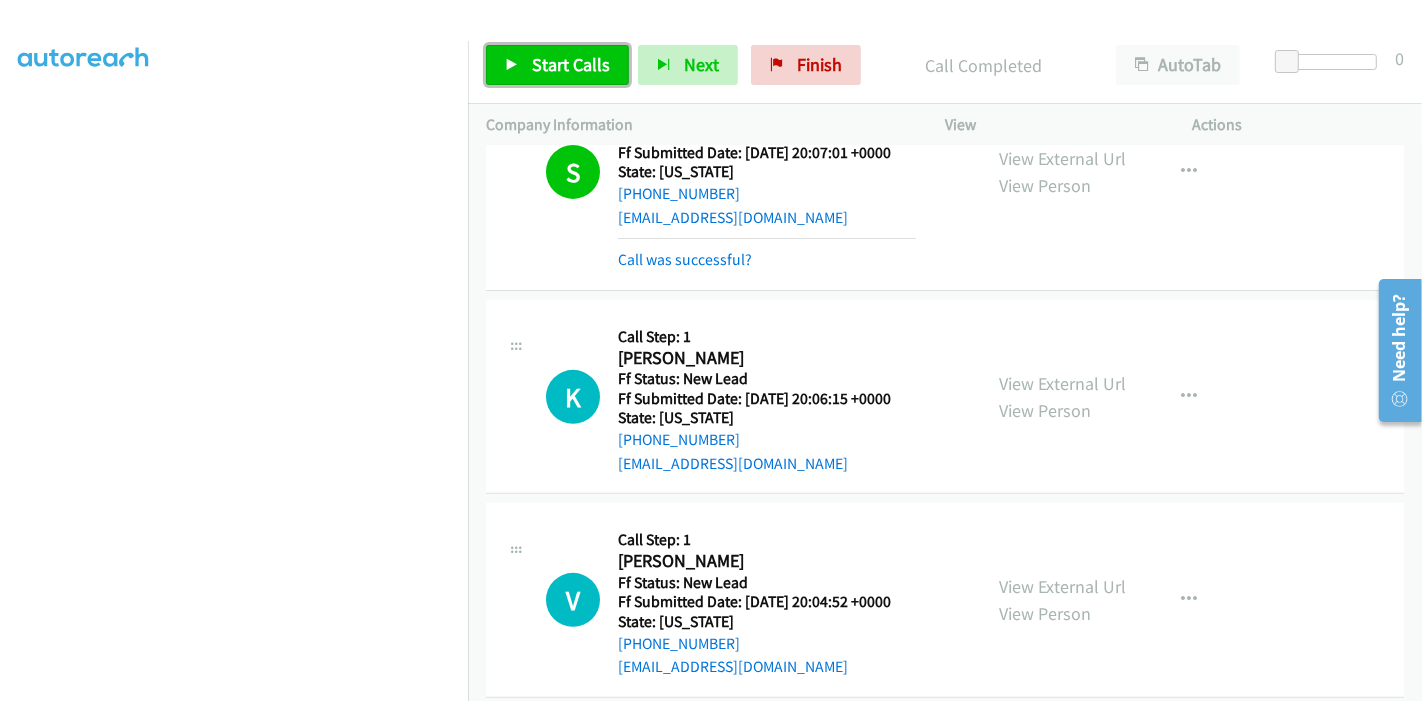 click on "Start Calls" at bounding box center (571, 64) 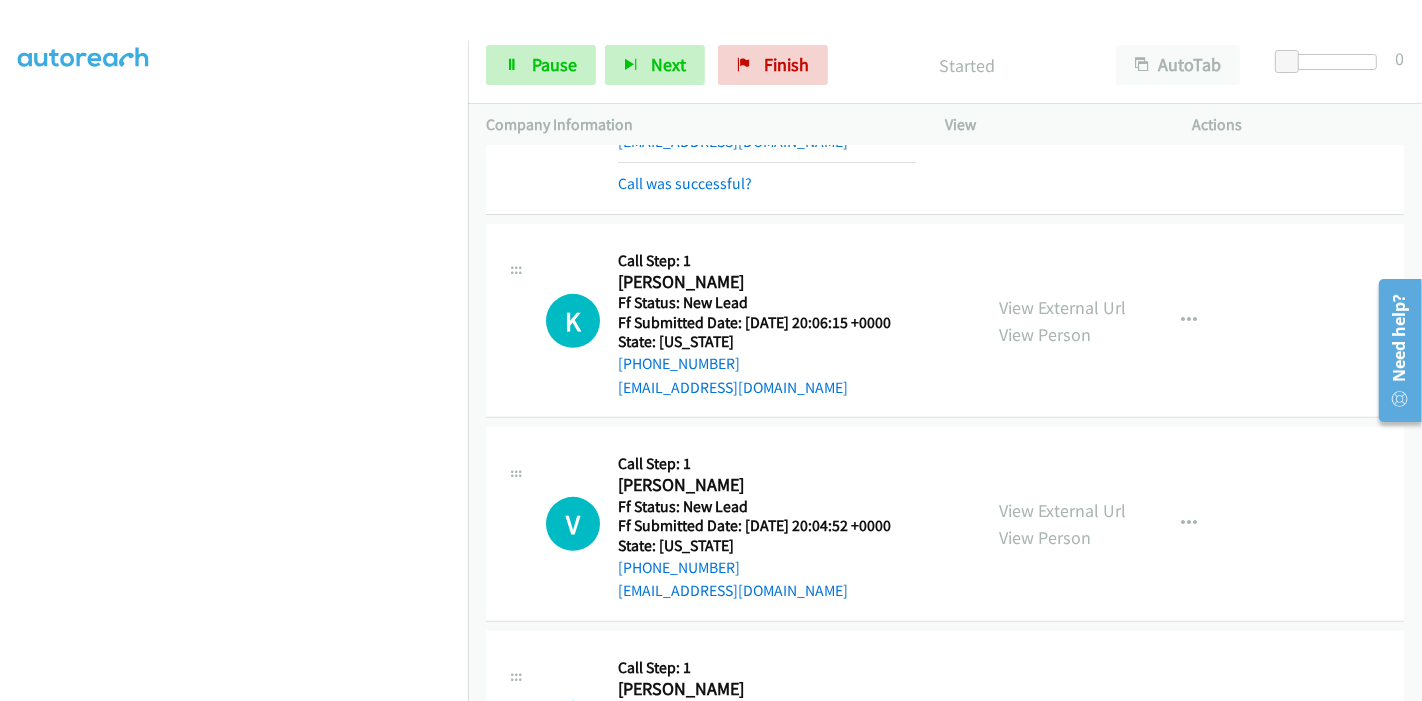 scroll, scrollTop: 700, scrollLeft: 0, axis: vertical 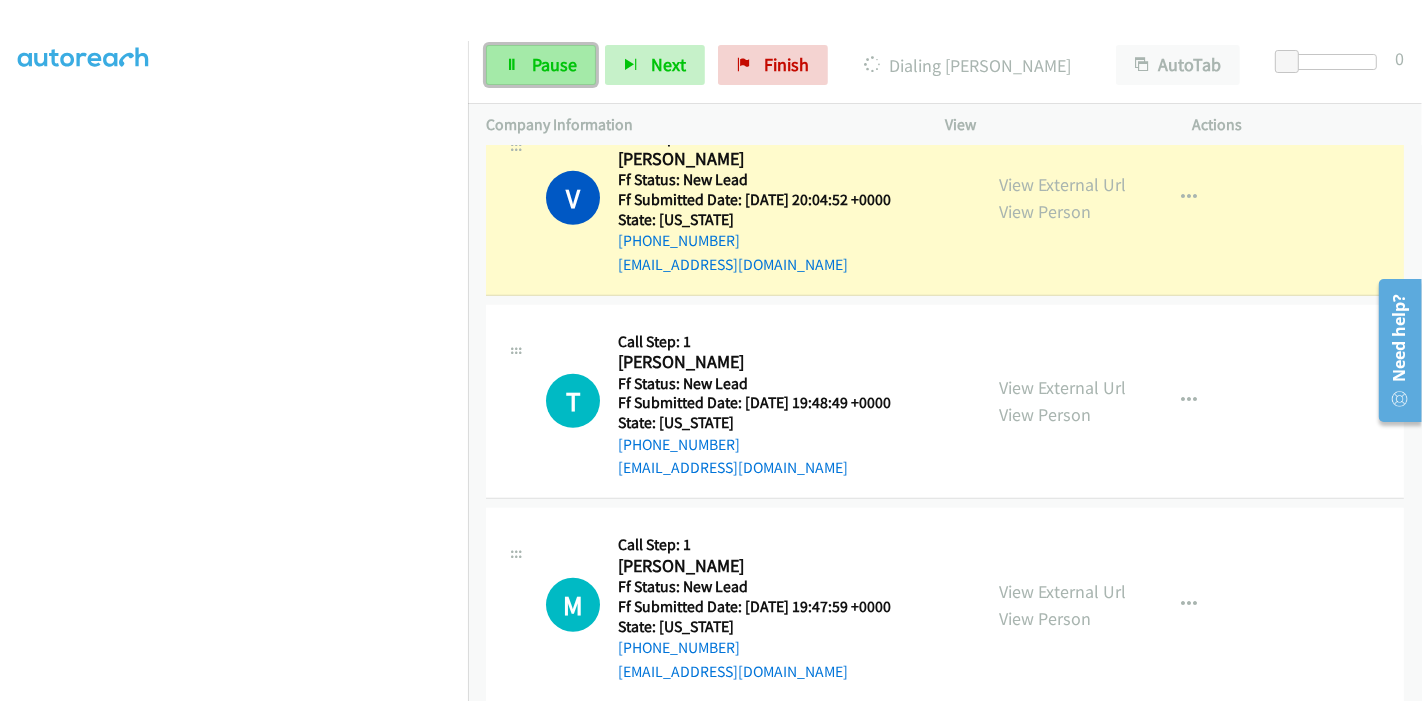 click on "Pause" at bounding box center (554, 64) 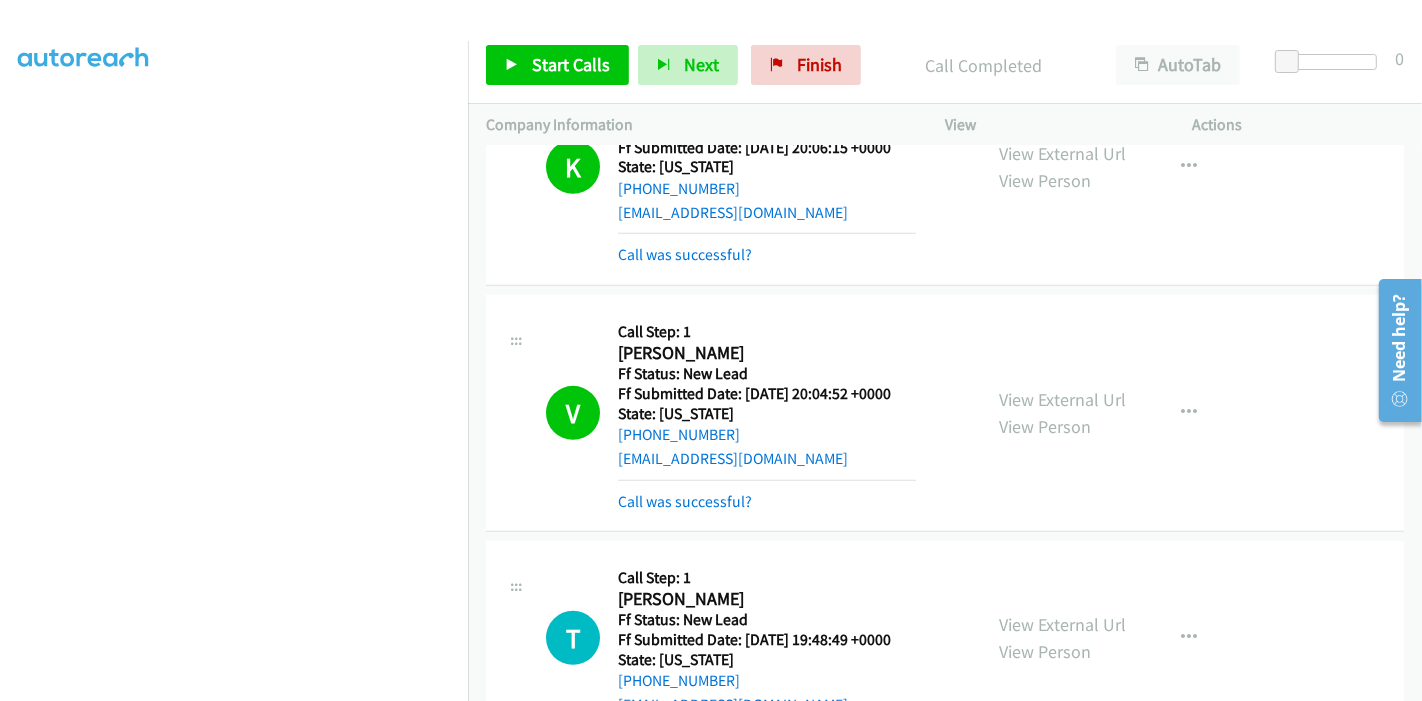 scroll, scrollTop: 811, scrollLeft: 0, axis: vertical 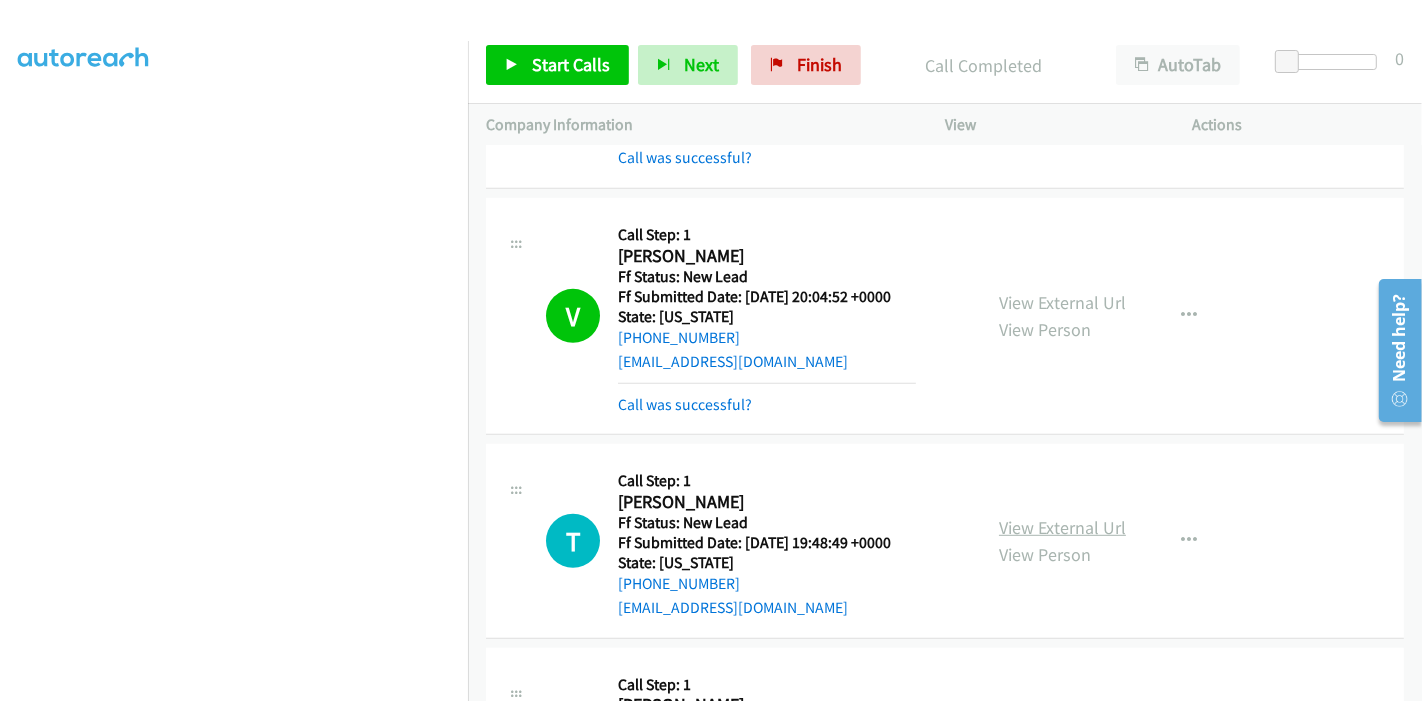 click on "View External Url" at bounding box center [1062, 527] 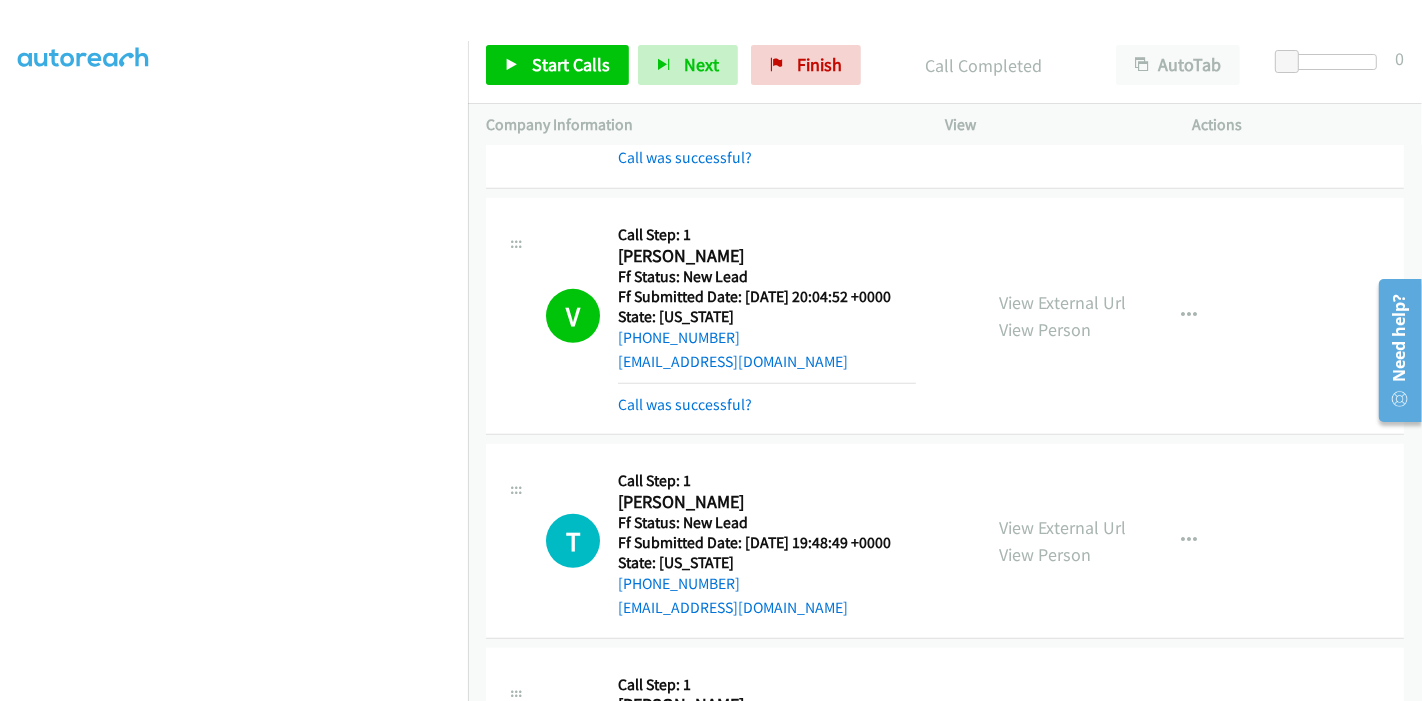 scroll, scrollTop: 1270, scrollLeft: 0, axis: vertical 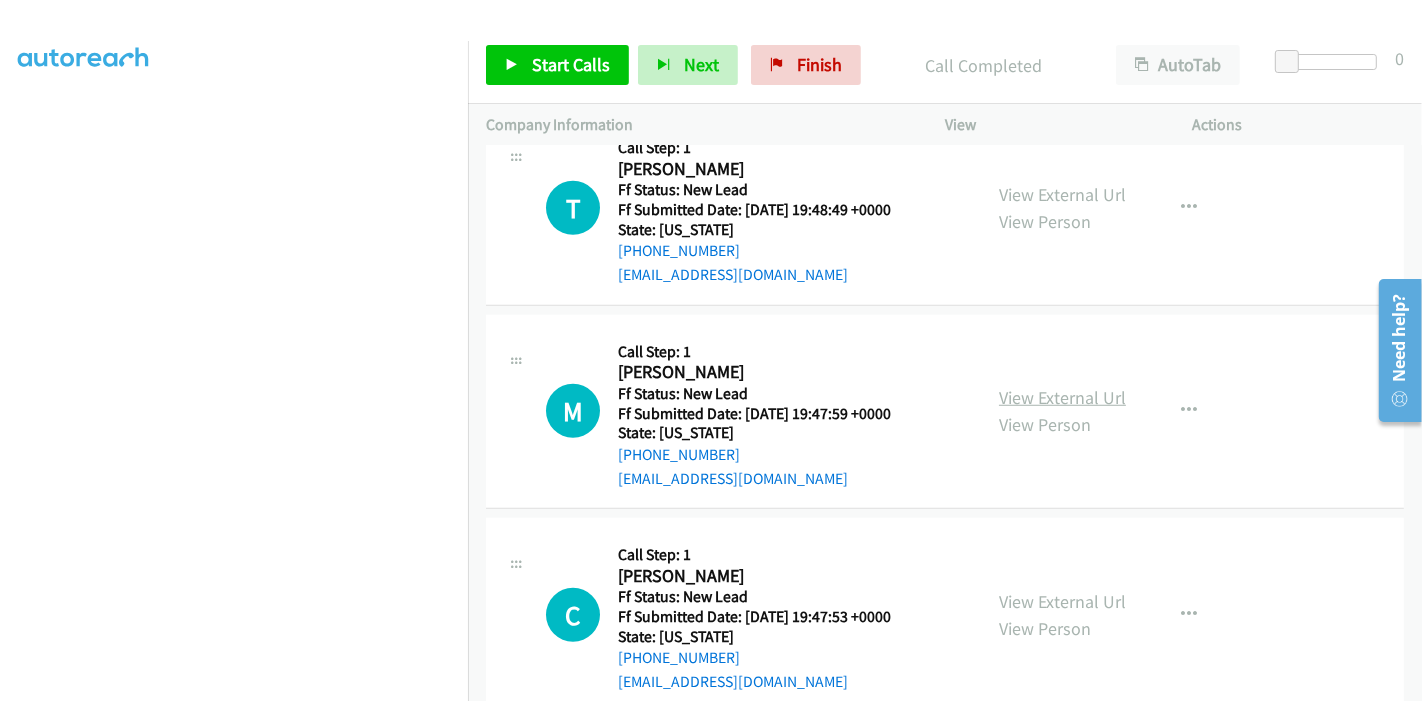 click on "View External Url" at bounding box center (1062, 397) 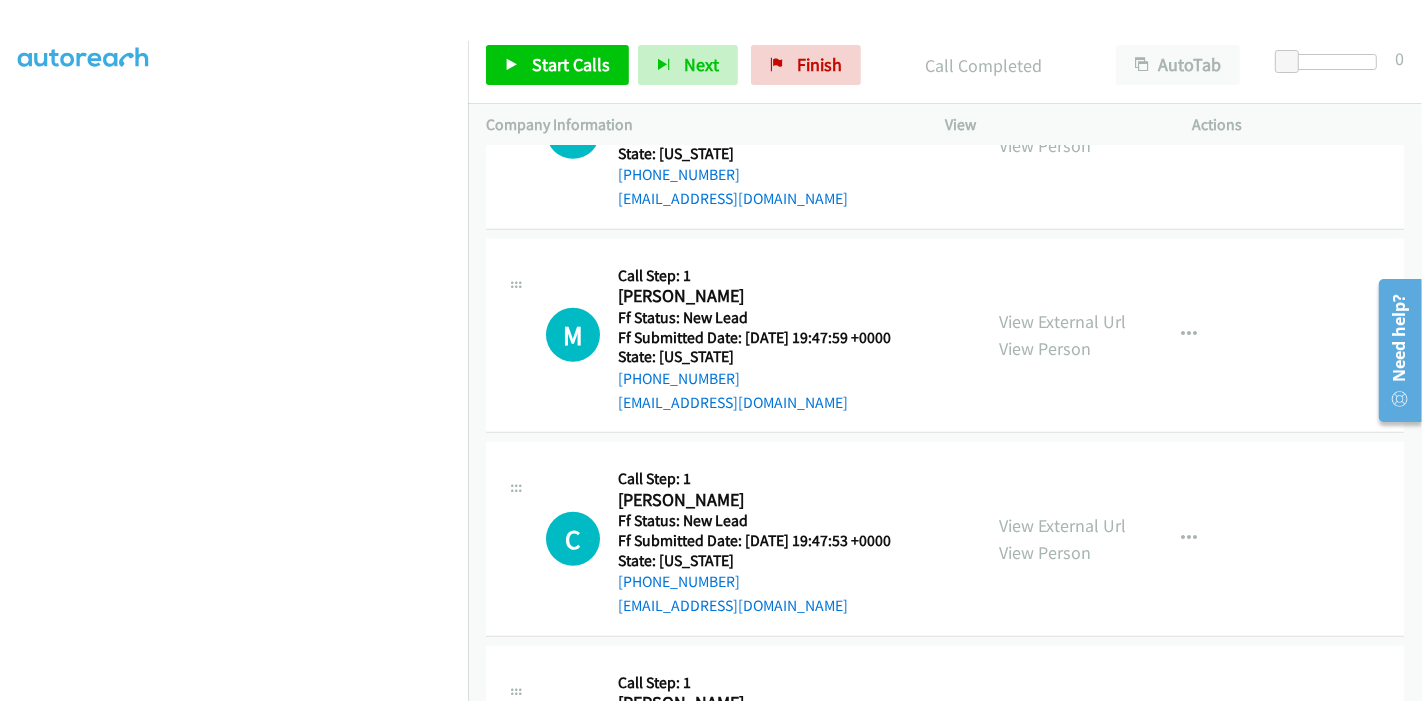 scroll, scrollTop: 1603, scrollLeft: 0, axis: vertical 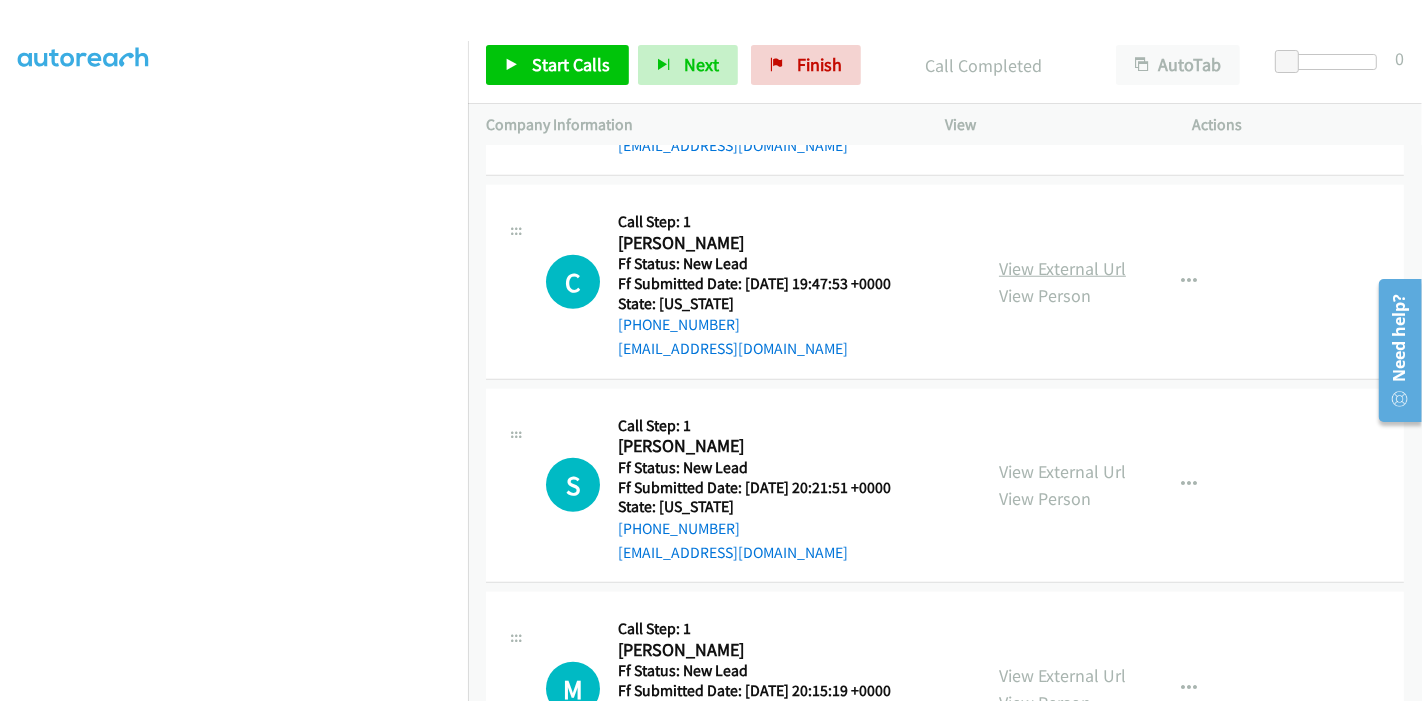 click on "View External Url" at bounding box center (1062, 268) 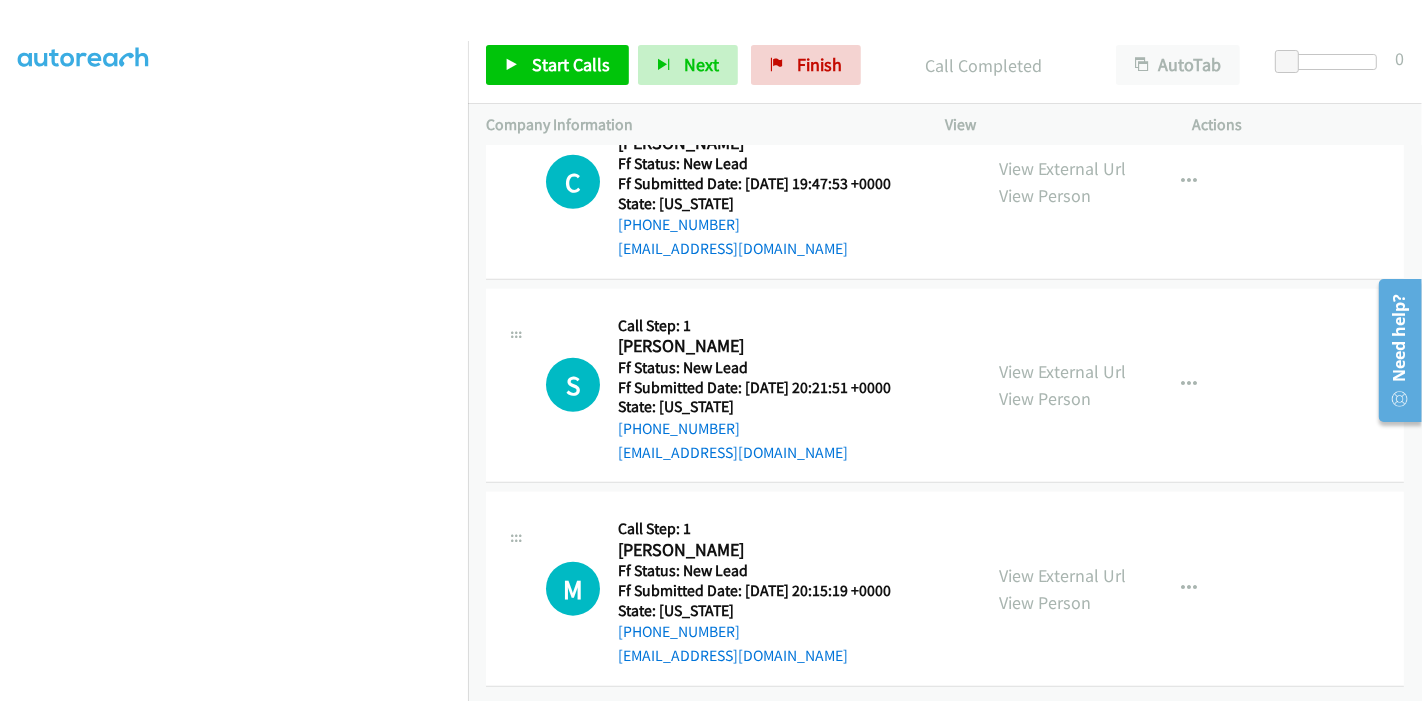 scroll, scrollTop: 1714, scrollLeft: 0, axis: vertical 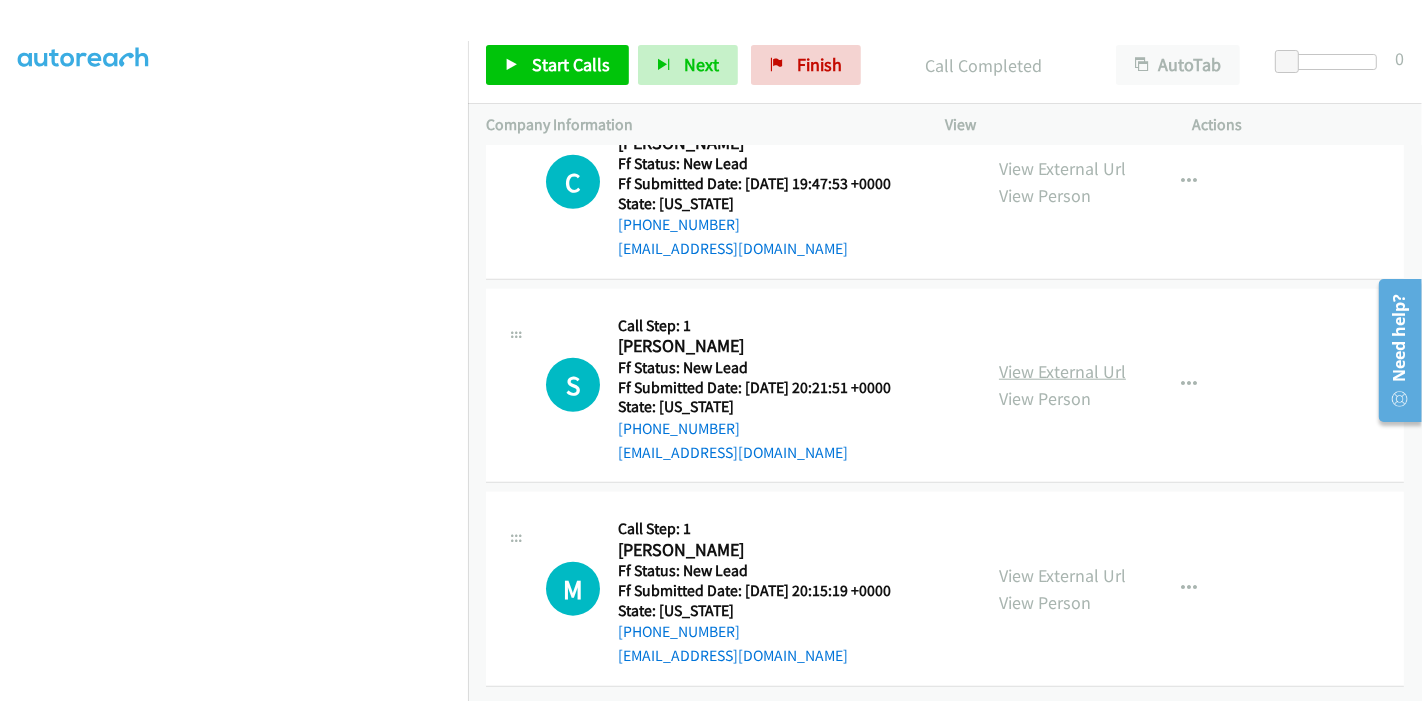 click on "View External Url" at bounding box center [1062, 371] 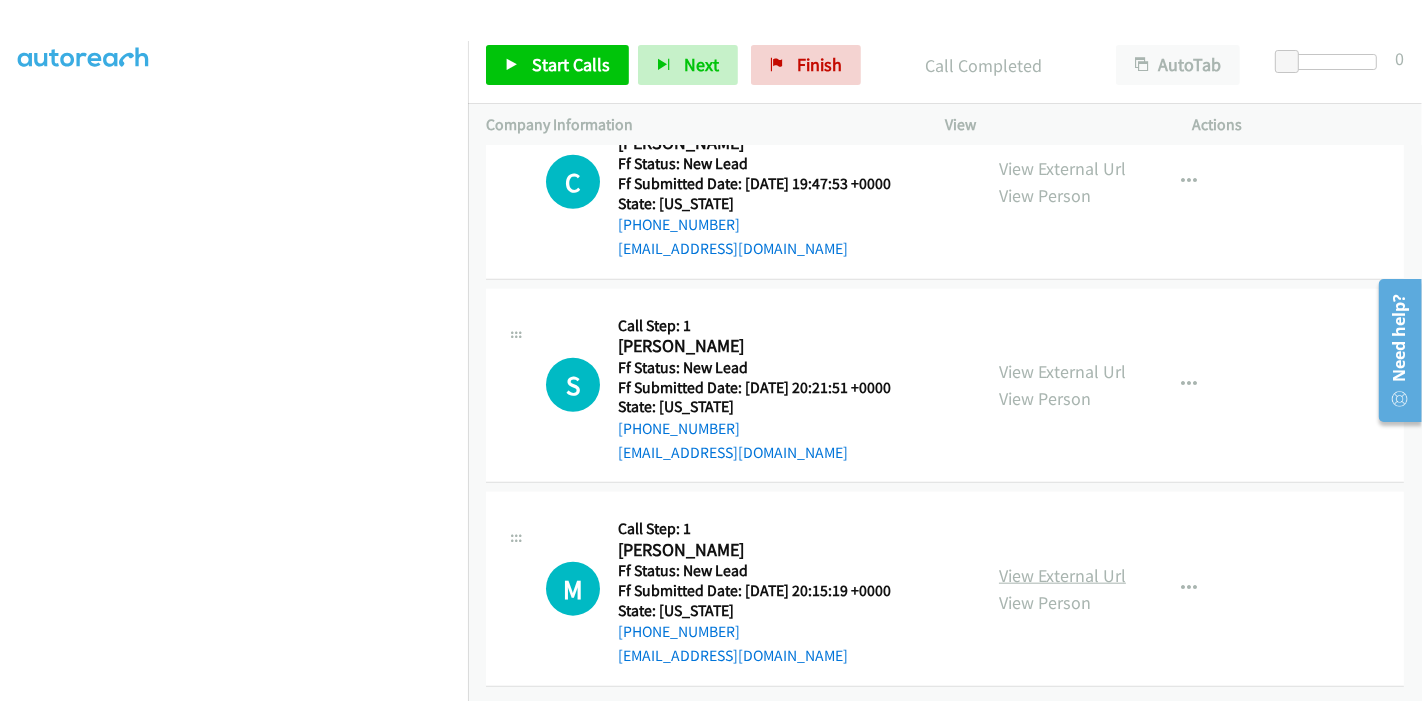 click on "View External Url" at bounding box center (1062, 575) 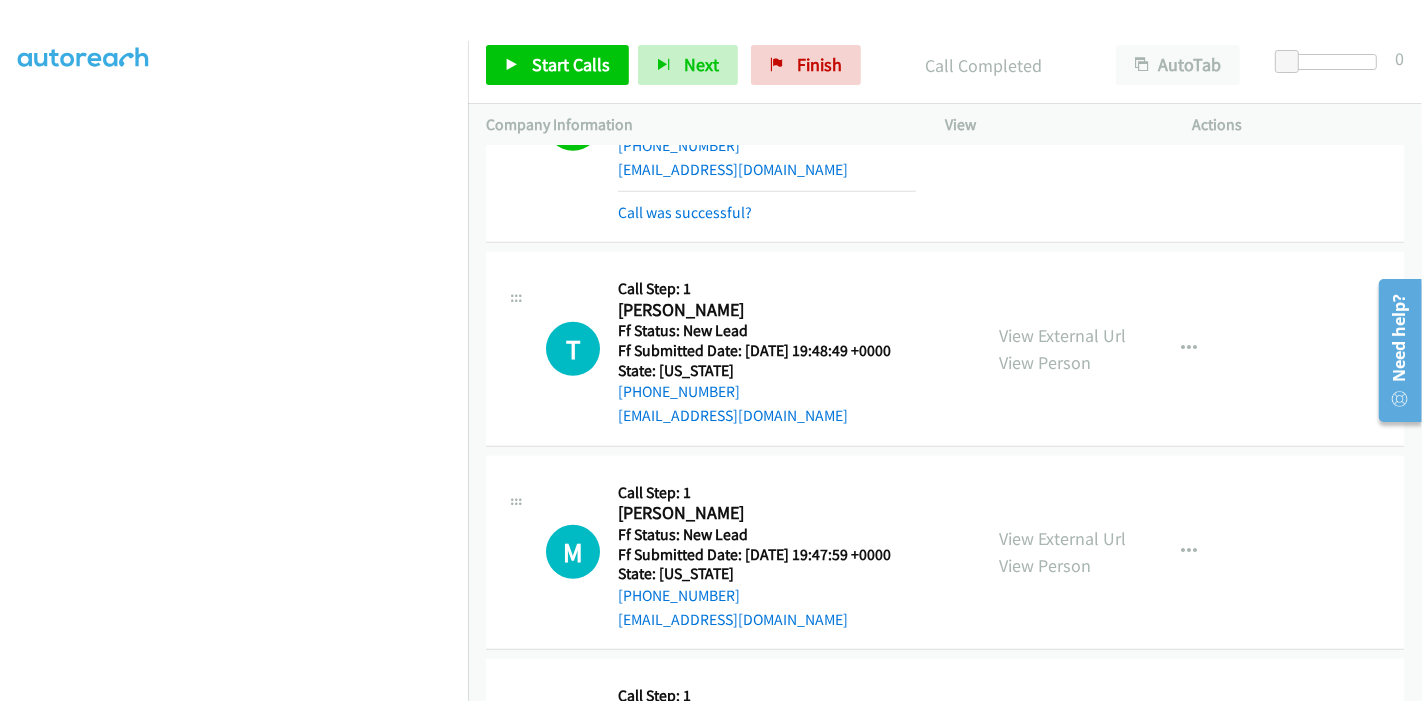 scroll, scrollTop: 1048, scrollLeft: 0, axis: vertical 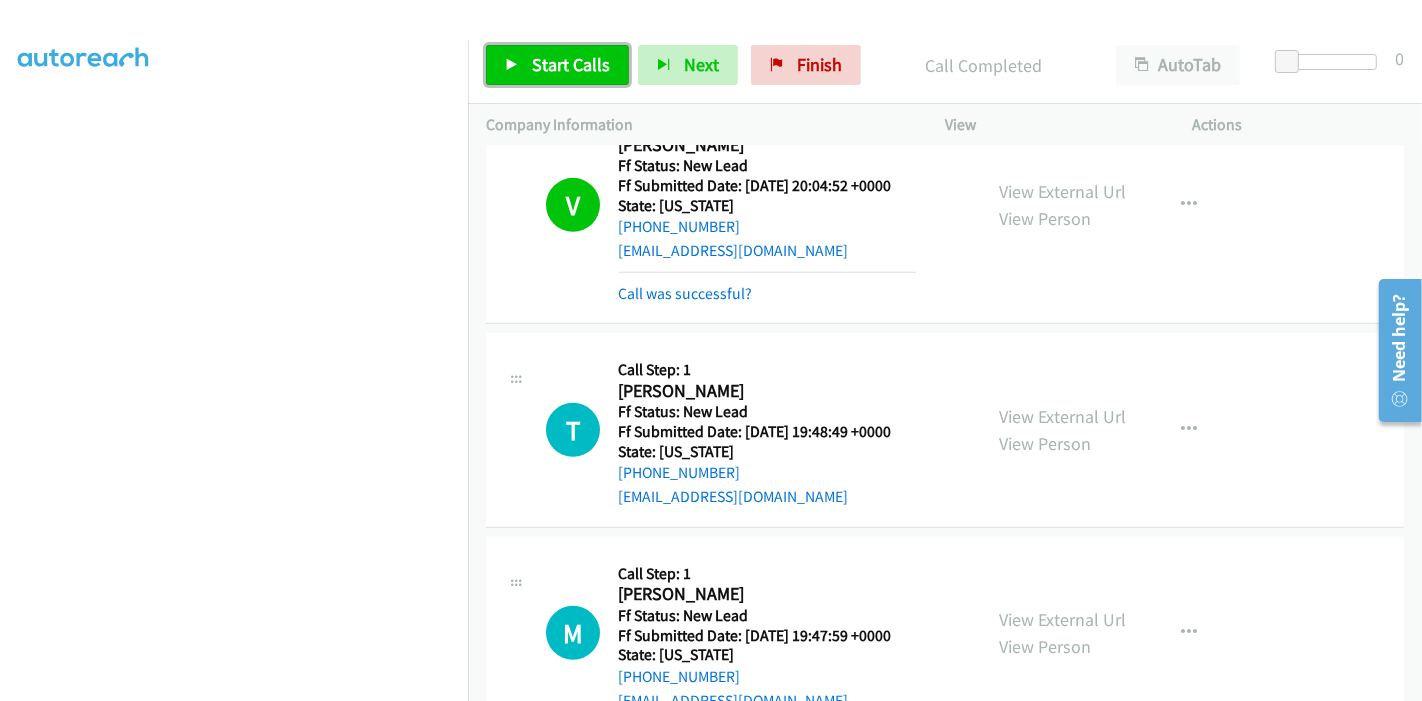 click on "Start Calls" at bounding box center (557, 65) 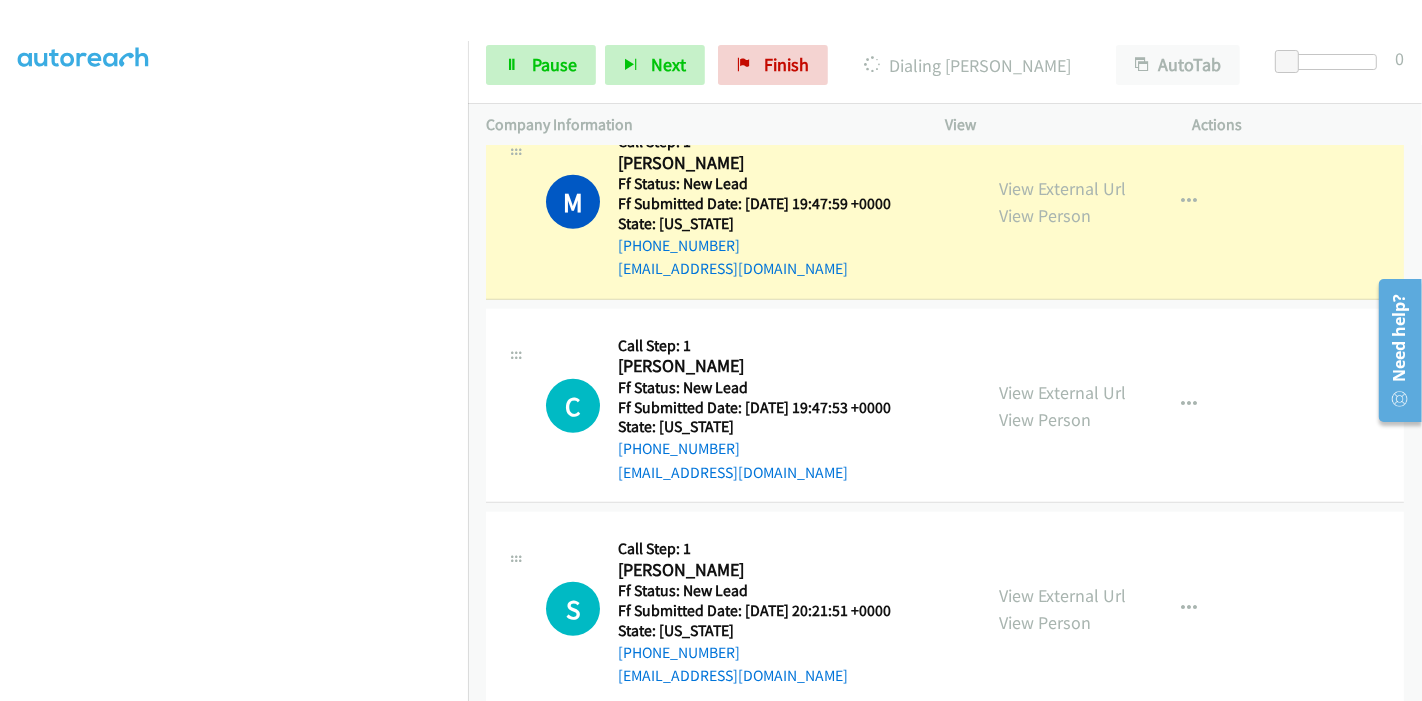 scroll, scrollTop: 1603, scrollLeft: 0, axis: vertical 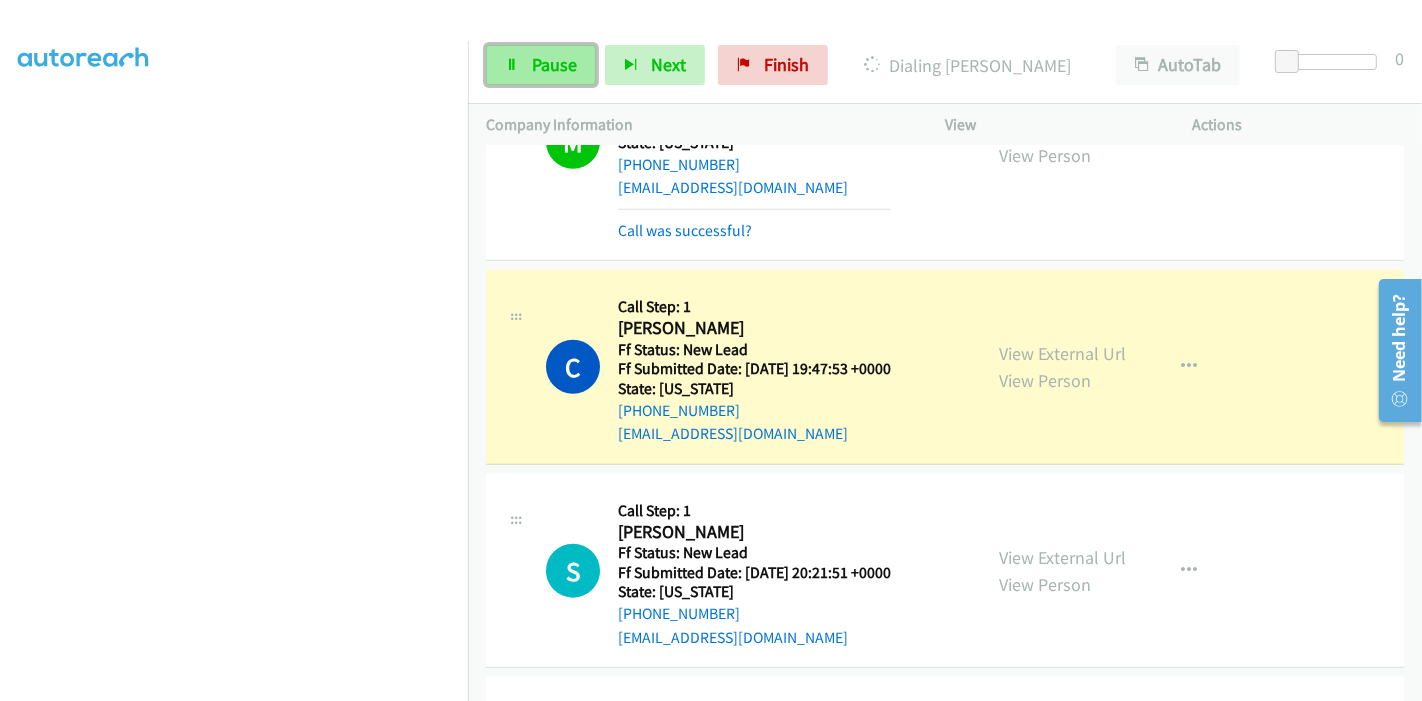 click on "Pause" at bounding box center [541, 65] 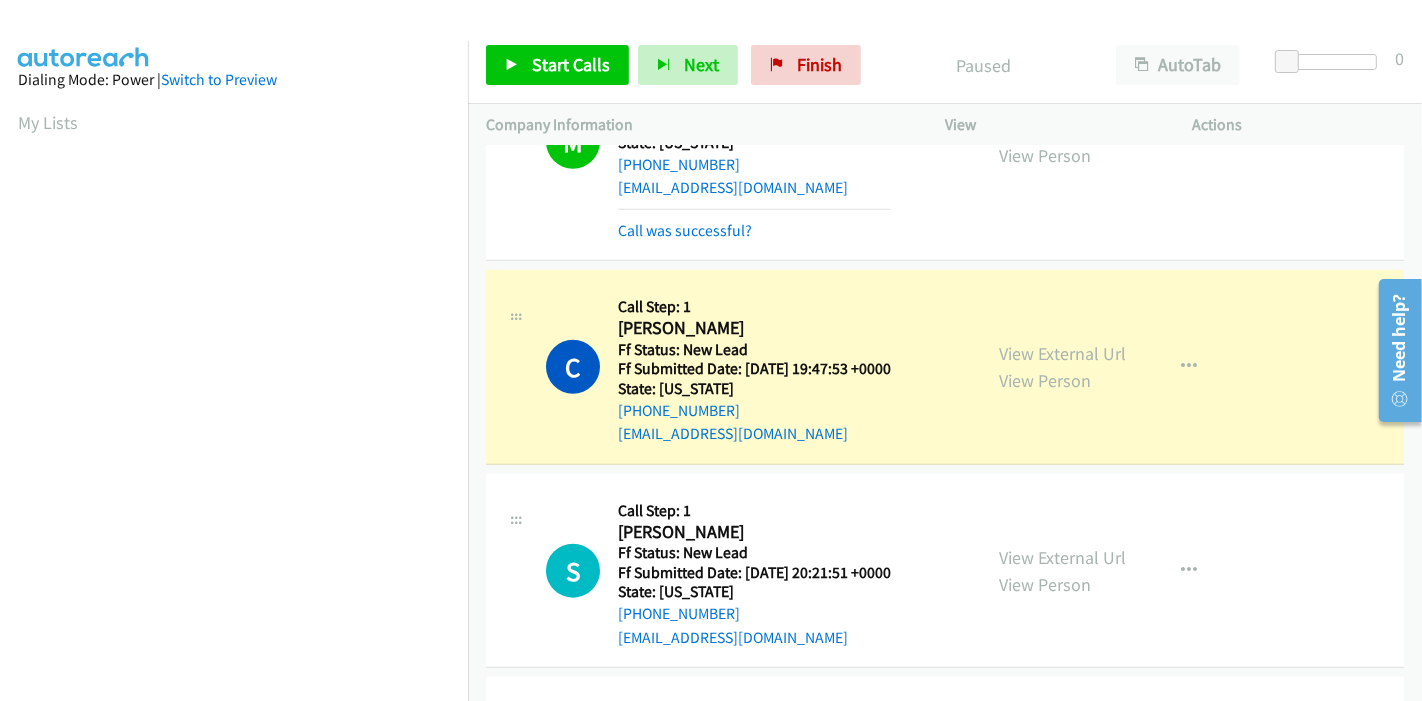 scroll, scrollTop: 422, scrollLeft: 0, axis: vertical 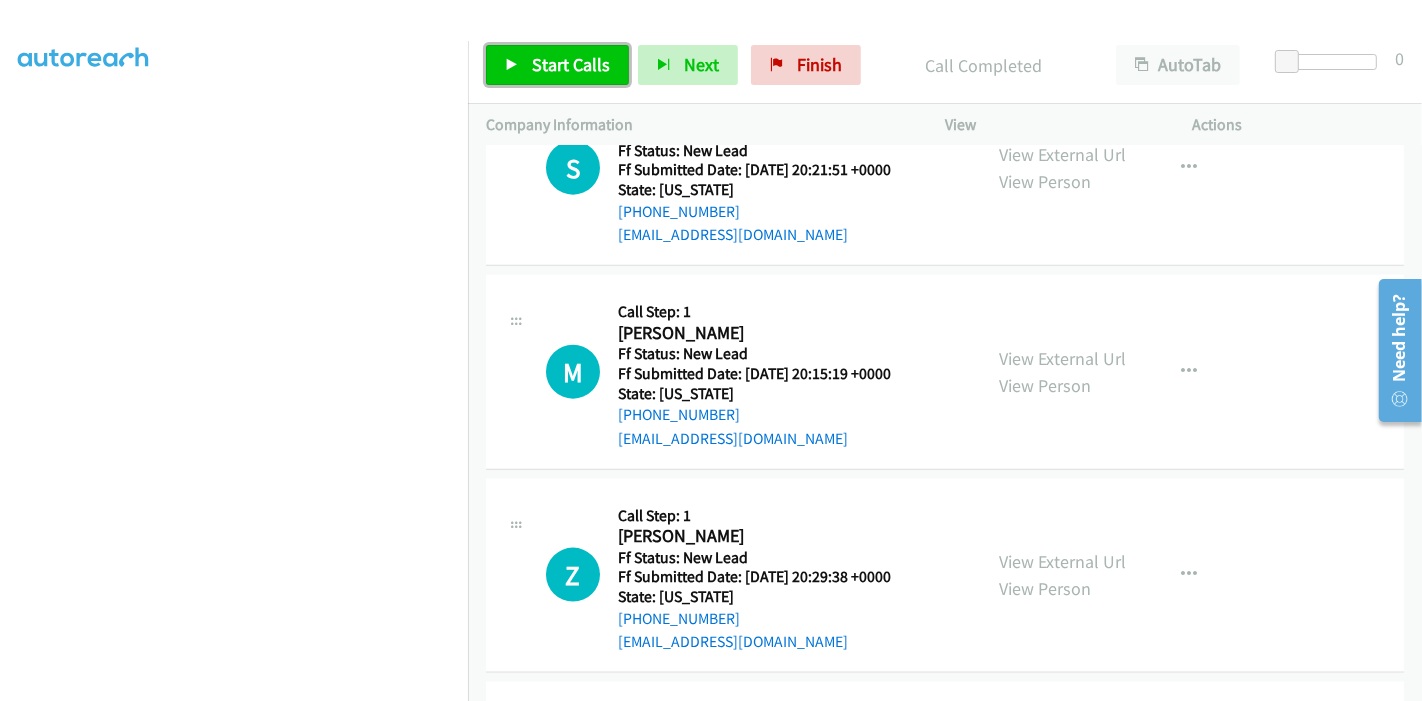 click on "Start Calls" at bounding box center (557, 65) 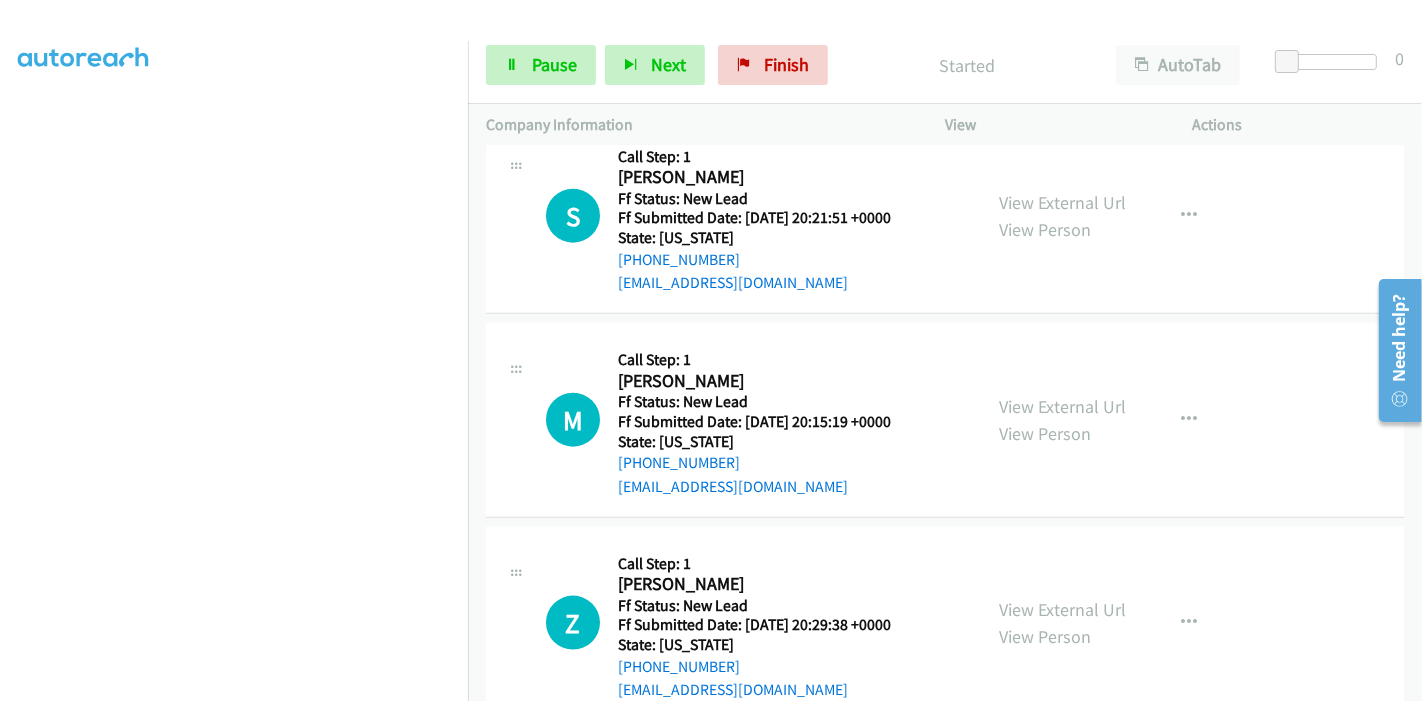 scroll, scrollTop: 1937, scrollLeft: 0, axis: vertical 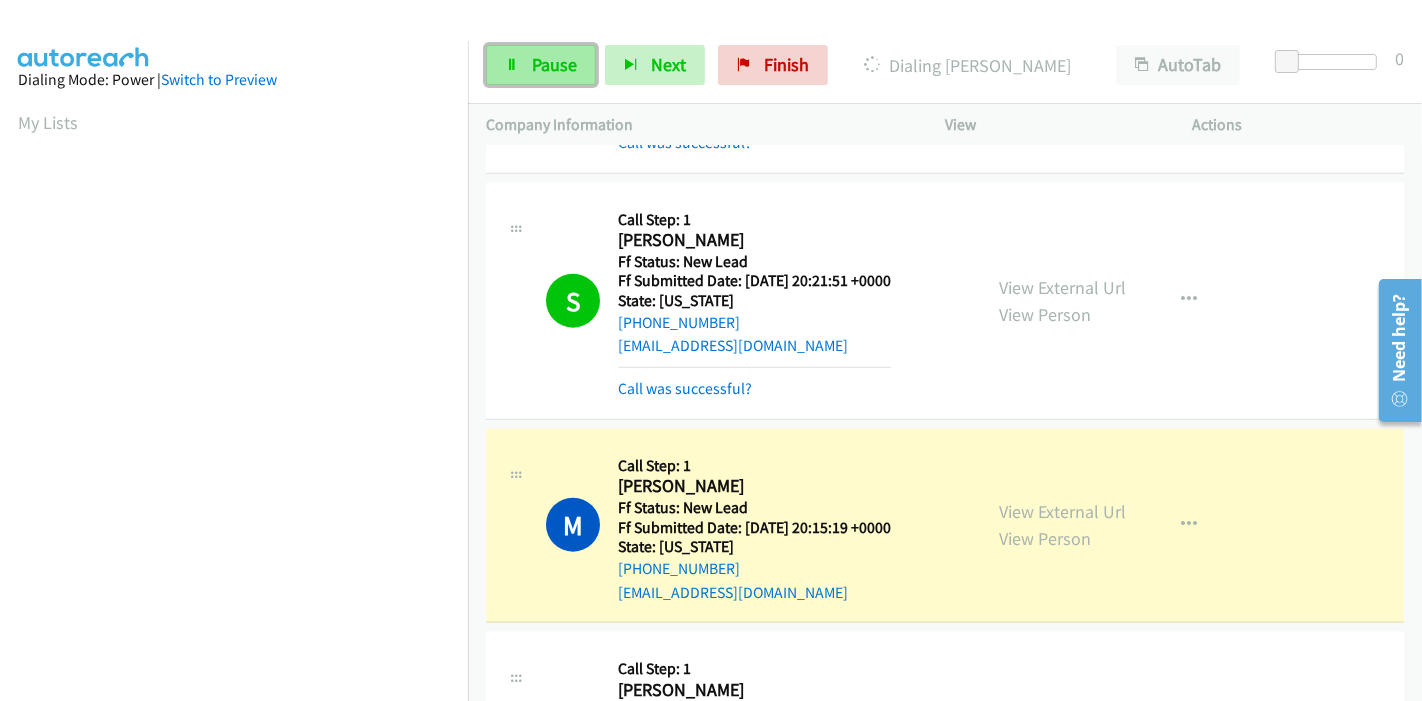 click on "Pause" at bounding box center [554, 64] 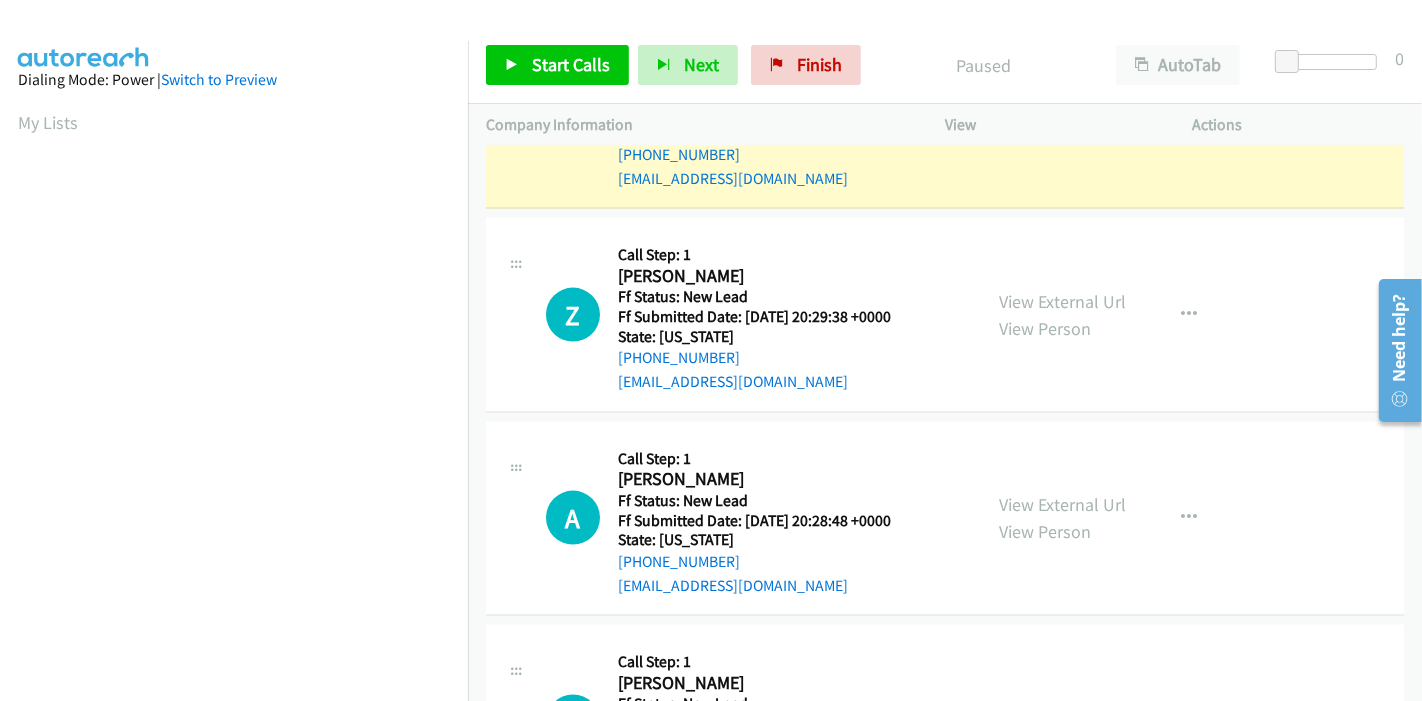scroll, scrollTop: 2271, scrollLeft: 0, axis: vertical 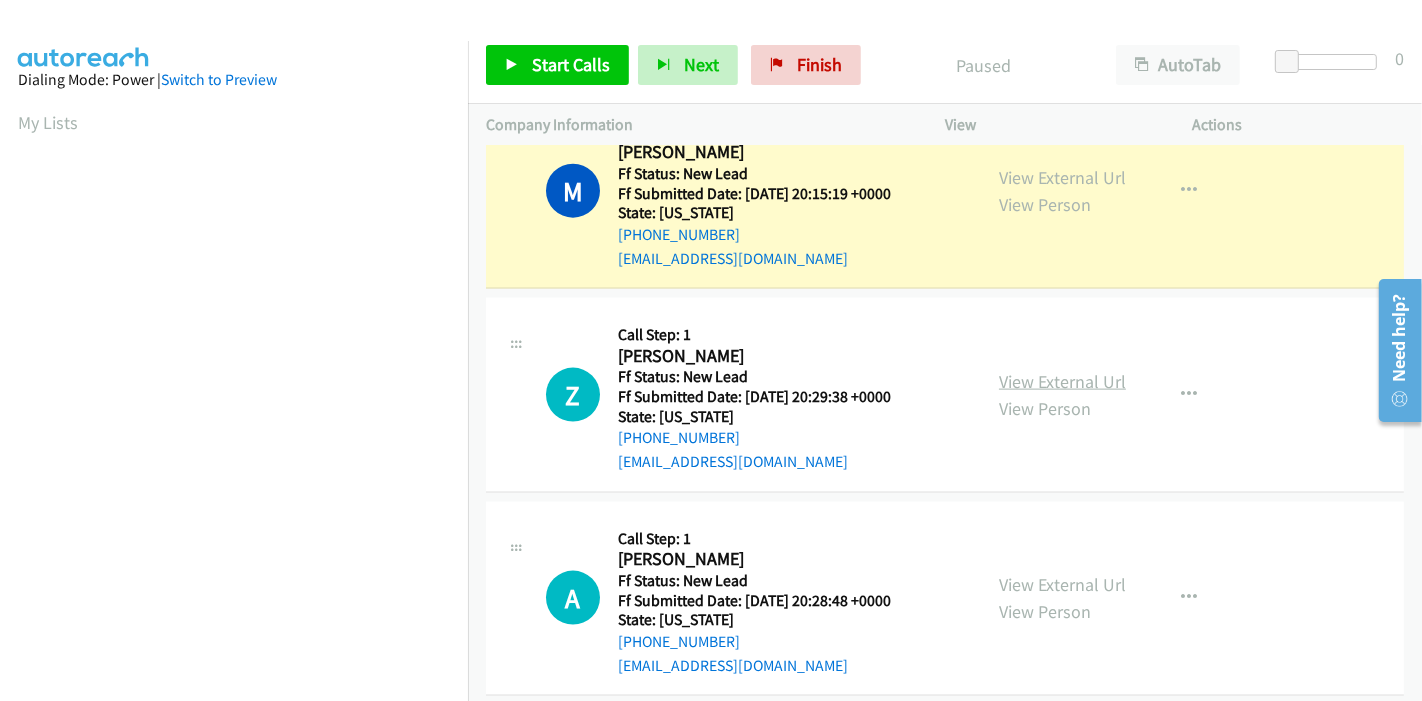 click on "View External Url" at bounding box center (1062, 381) 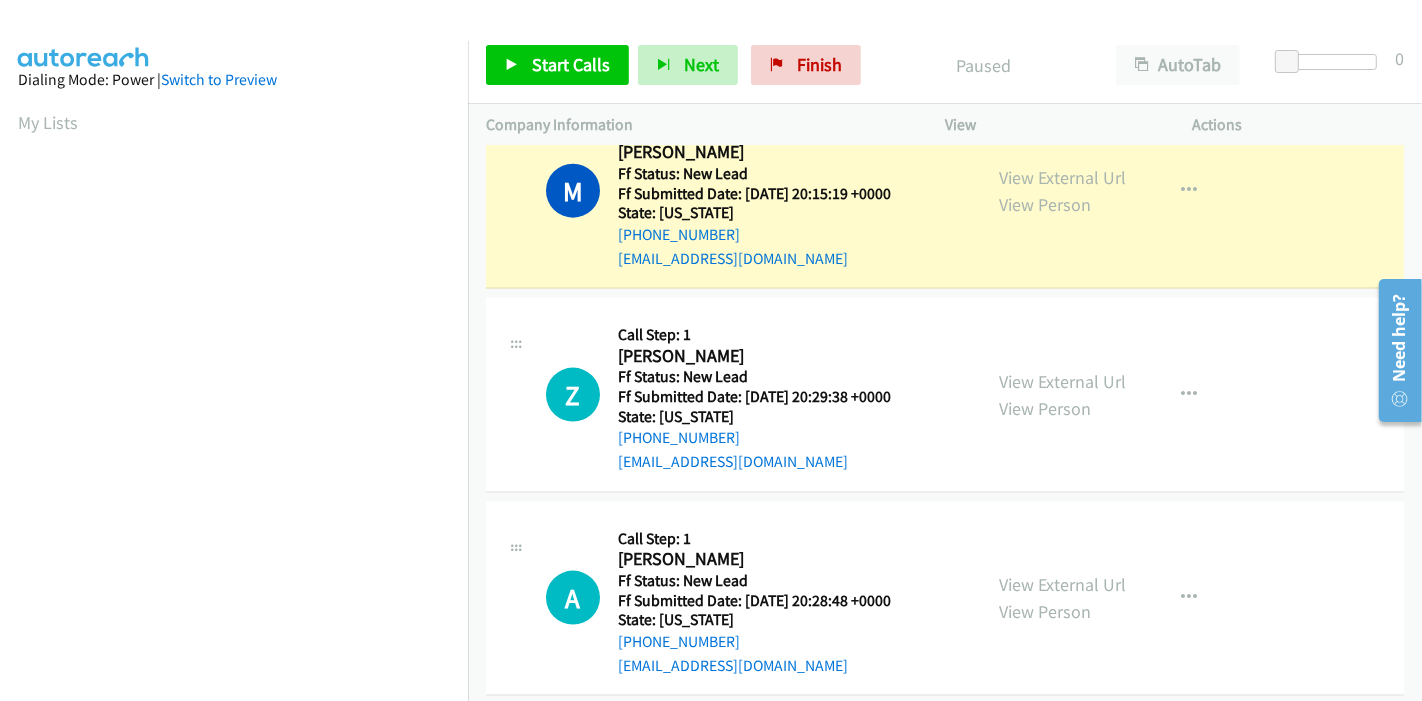 scroll, scrollTop: 422, scrollLeft: 0, axis: vertical 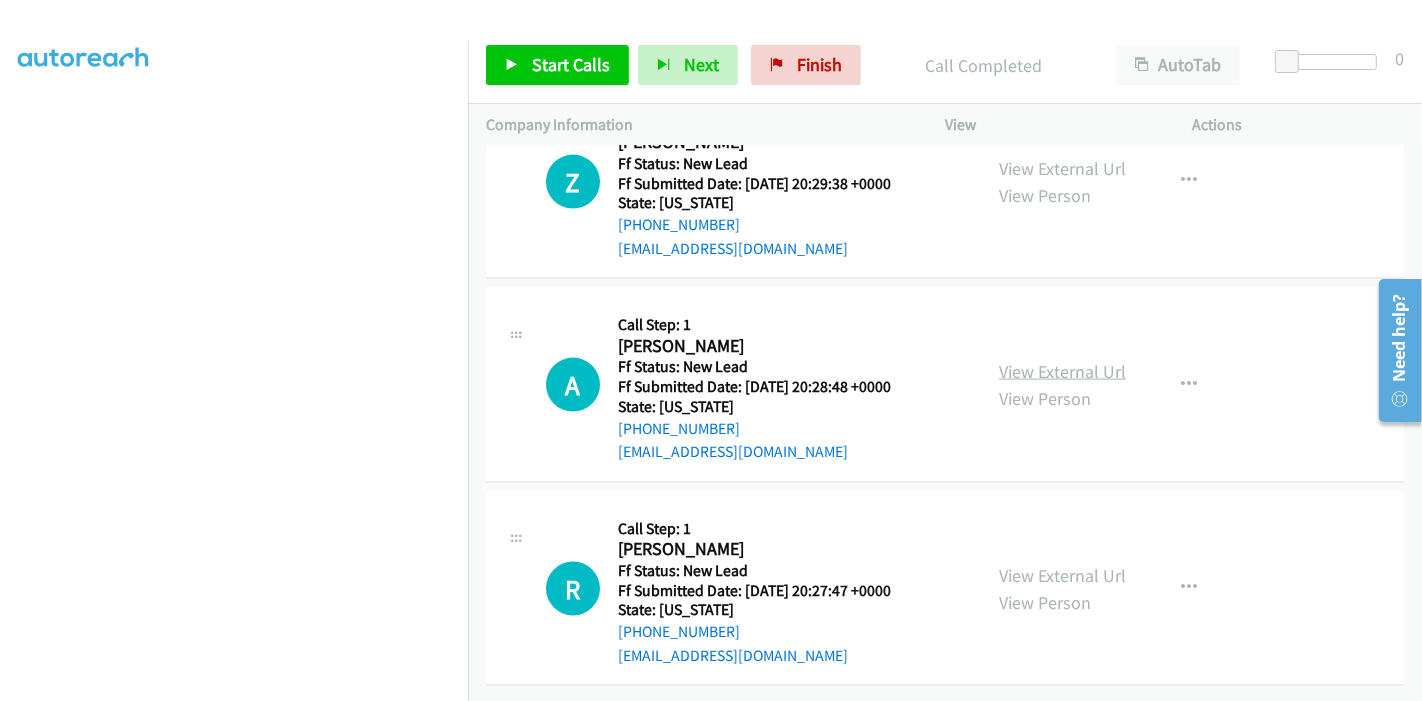 click on "View External Url" at bounding box center [1062, 371] 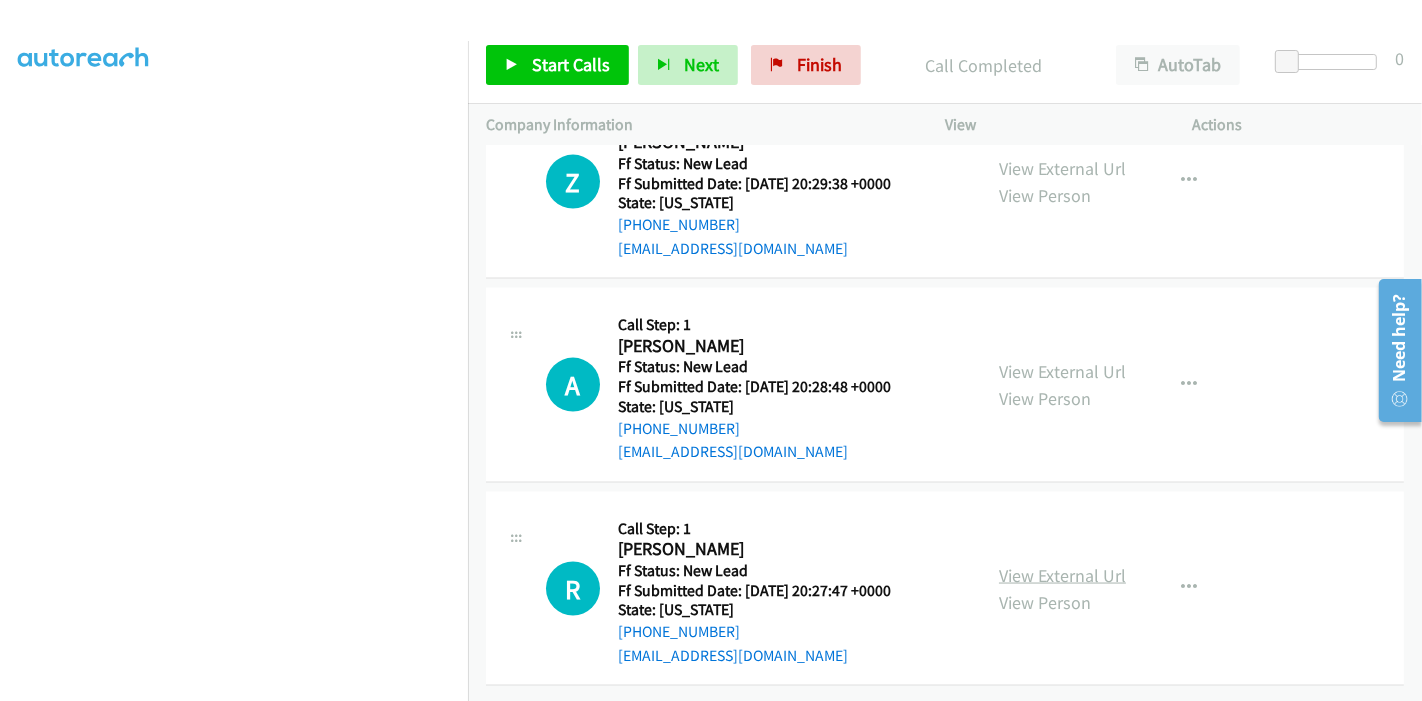 click on "View External Url" at bounding box center [1062, 575] 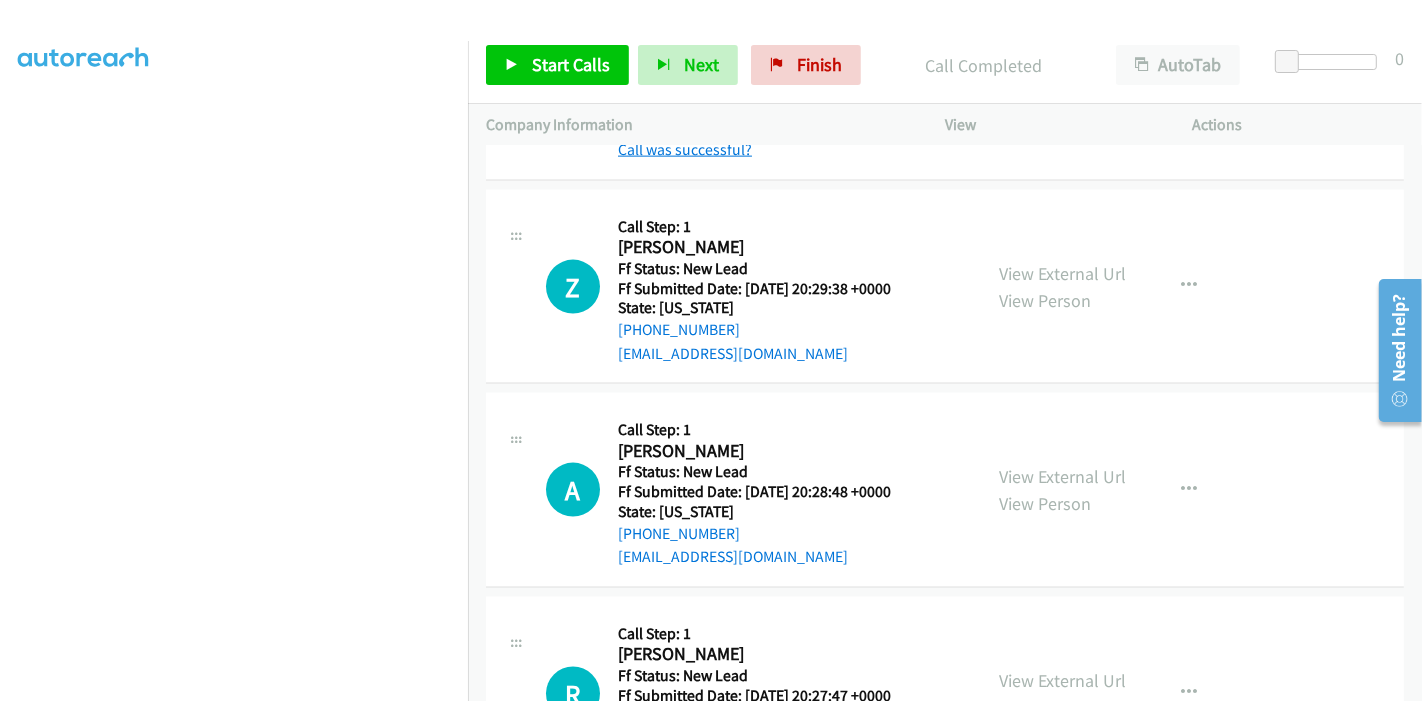 scroll, scrollTop: 2314, scrollLeft: 0, axis: vertical 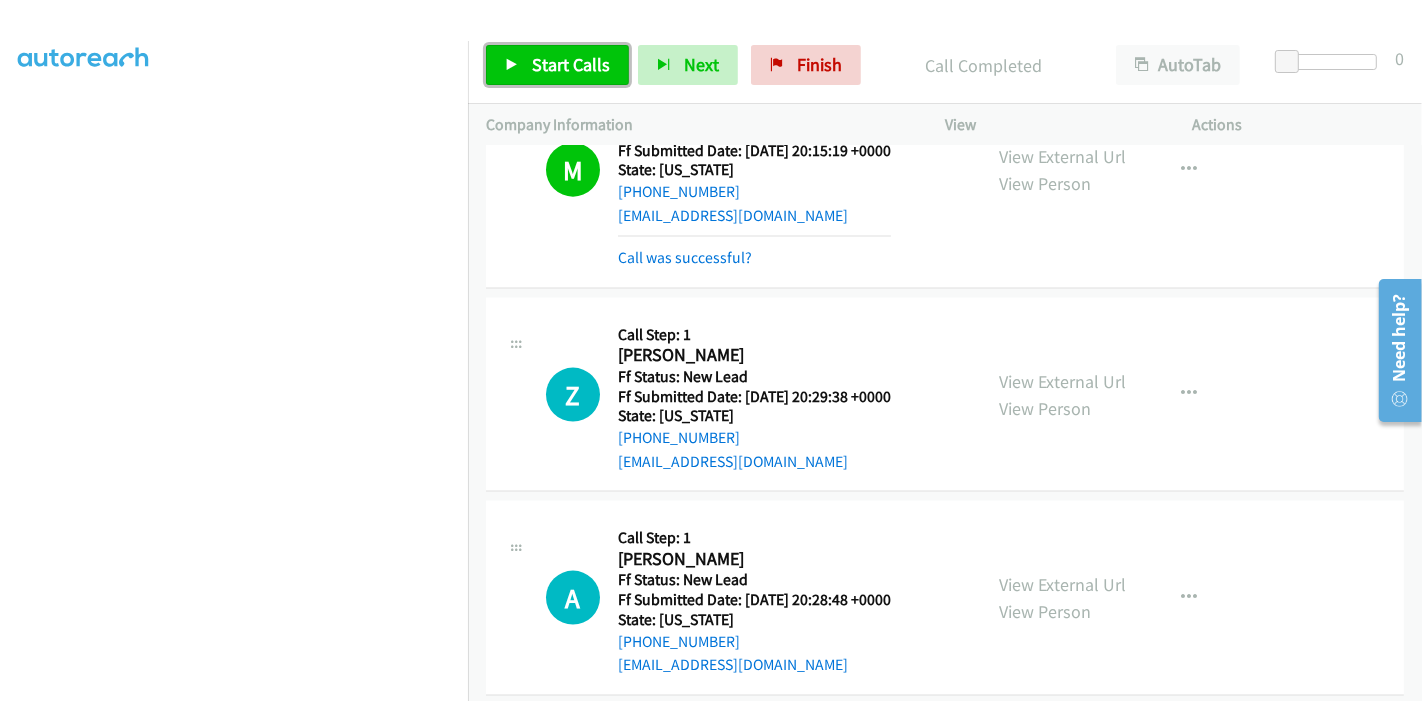 click on "Start Calls" at bounding box center [571, 64] 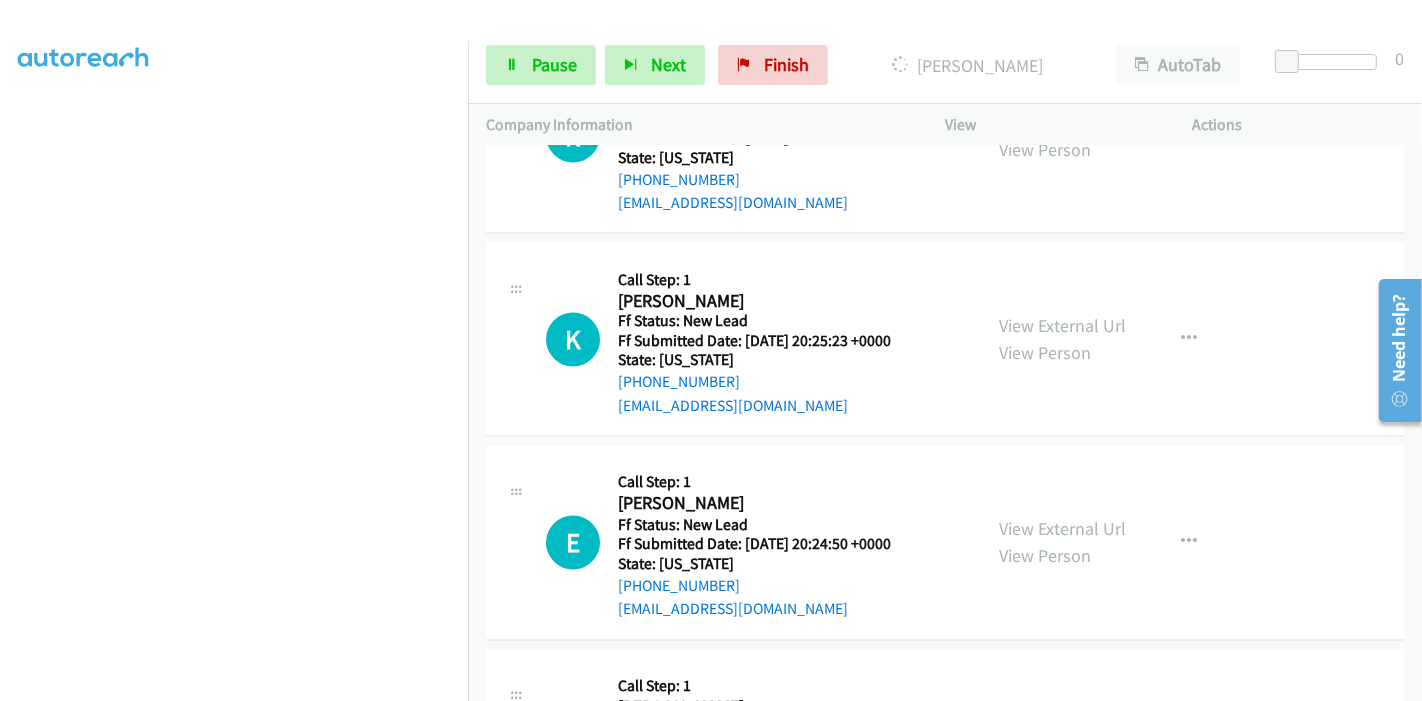 scroll, scrollTop: 2689, scrollLeft: 0, axis: vertical 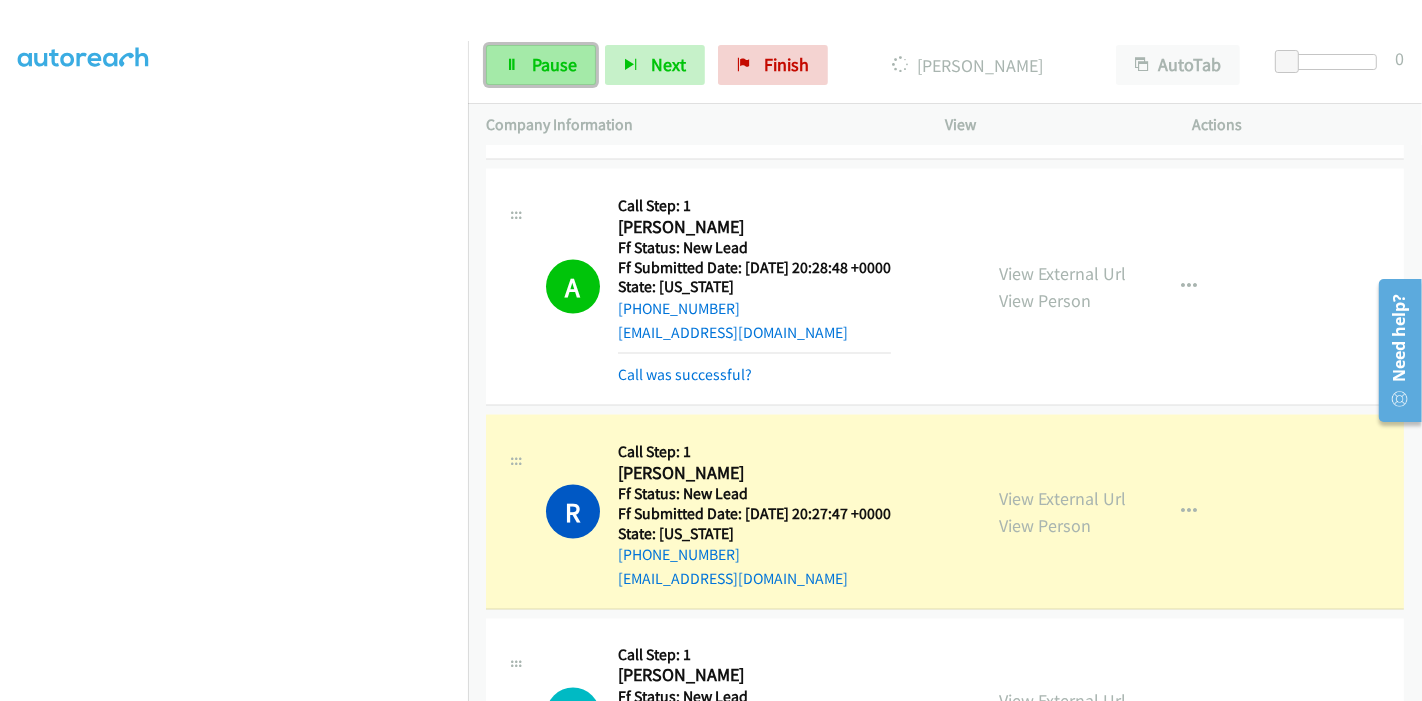click on "Pause" at bounding box center [541, 65] 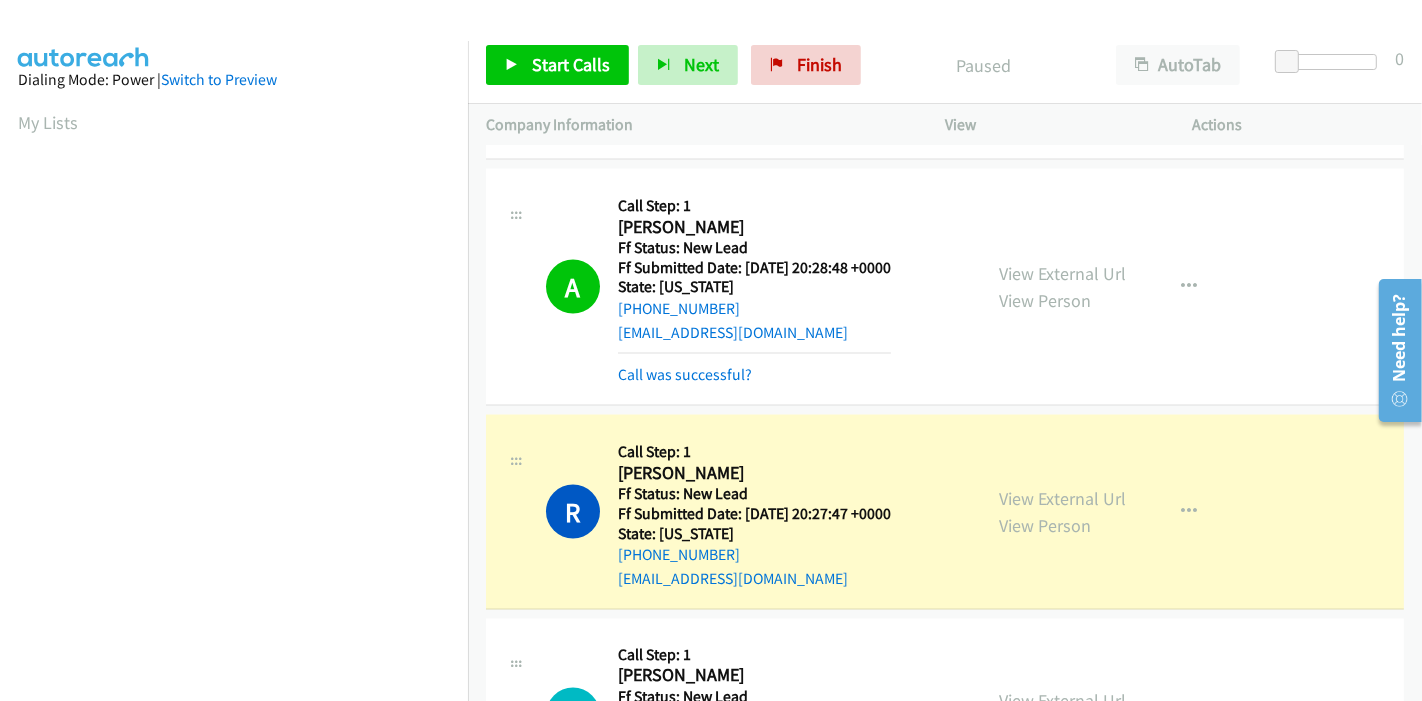 scroll, scrollTop: 422, scrollLeft: 0, axis: vertical 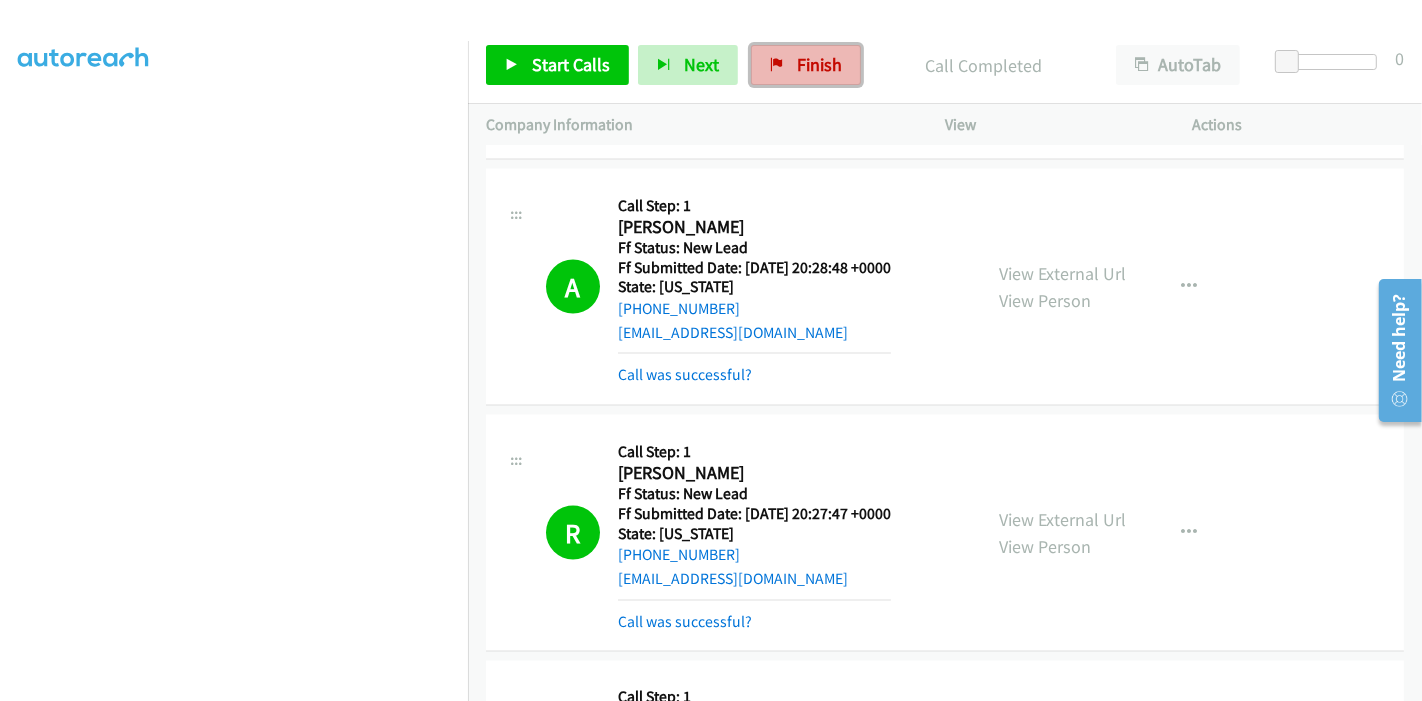 click on "Finish" at bounding box center [806, 65] 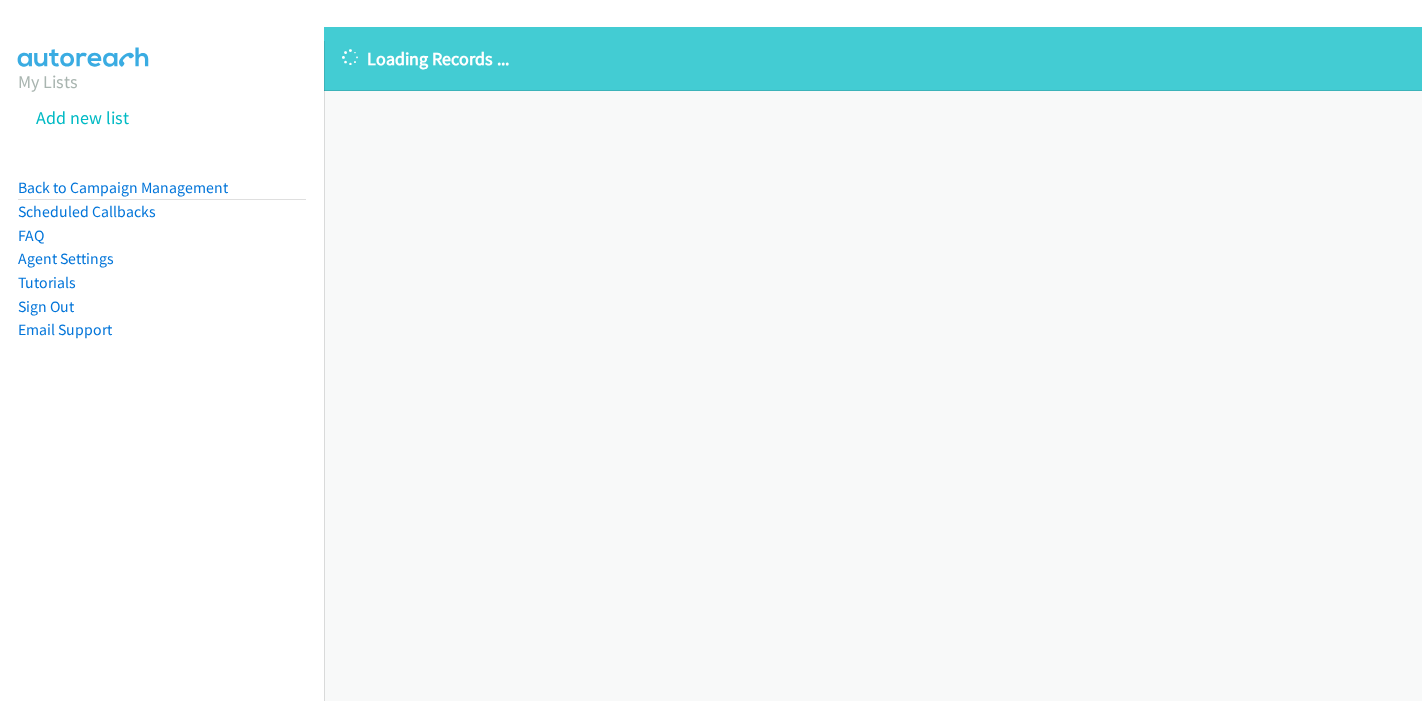 scroll, scrollTop: 0, scrollLeft: 0, axis: both 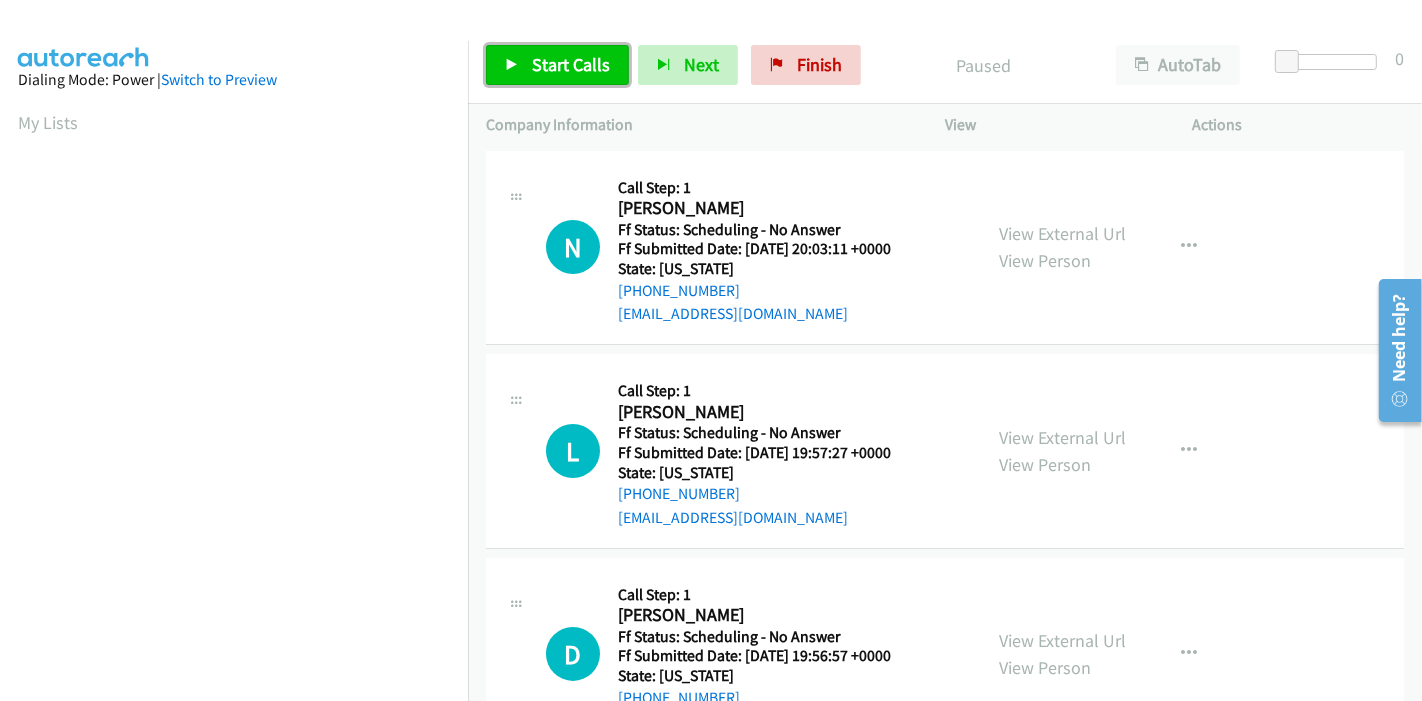 click on "Start Calls" at bounding box center [557, 65] 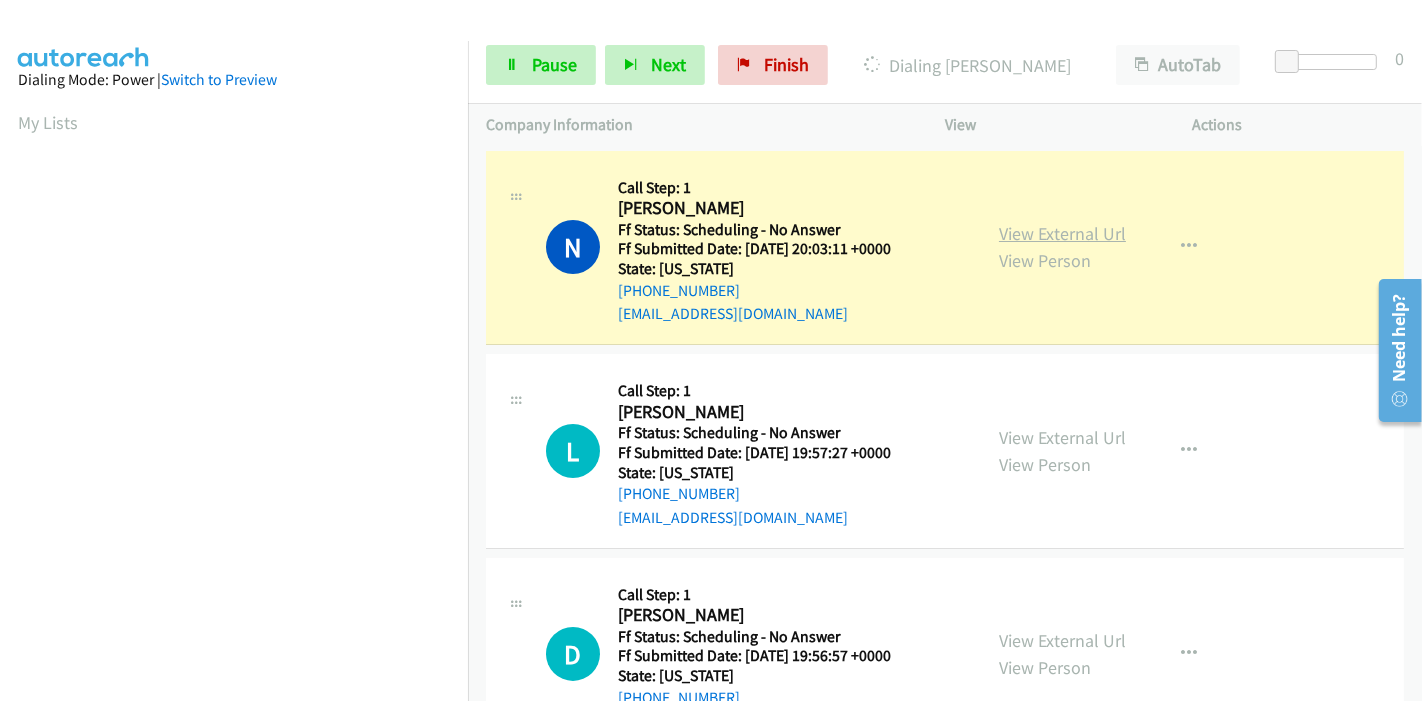 click on "View External Url" at bounding box center [1062, 233] 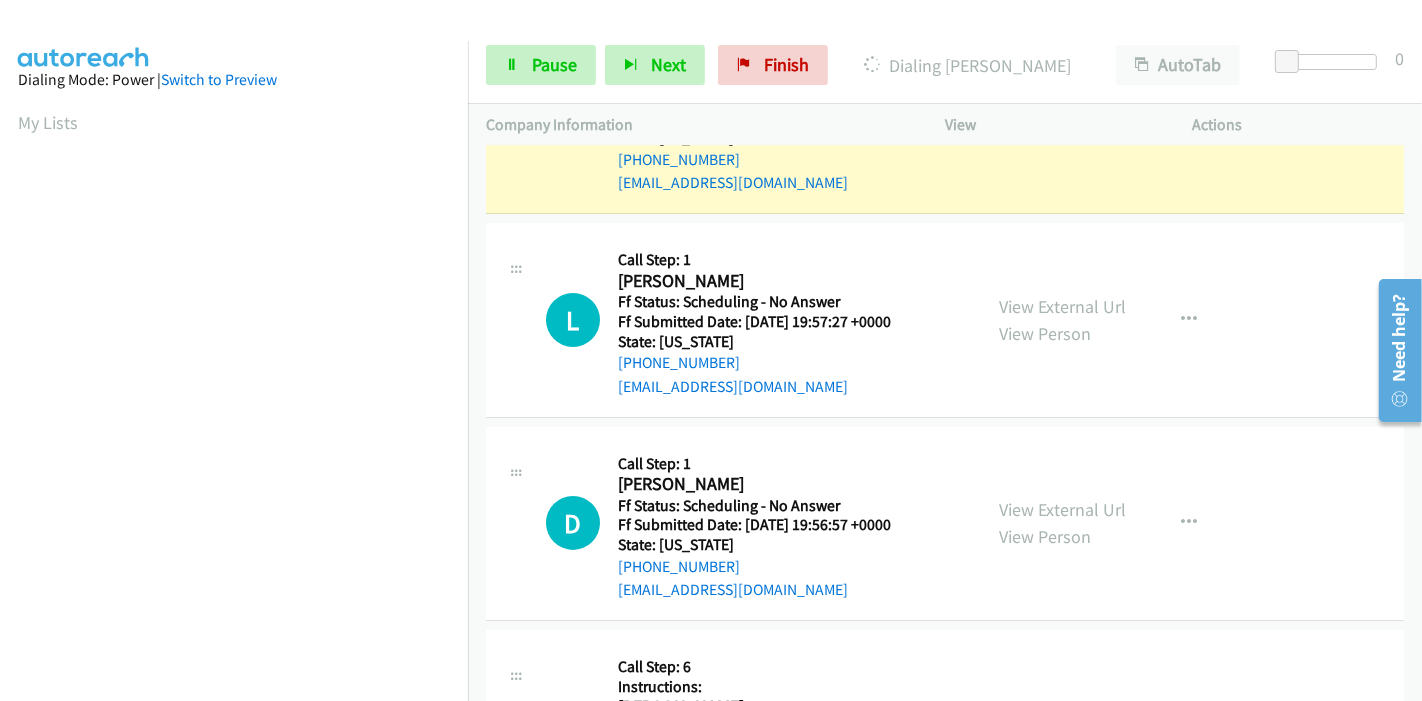 scroll, scrollTop: 444, scrollLeft: 0, axis: vertical 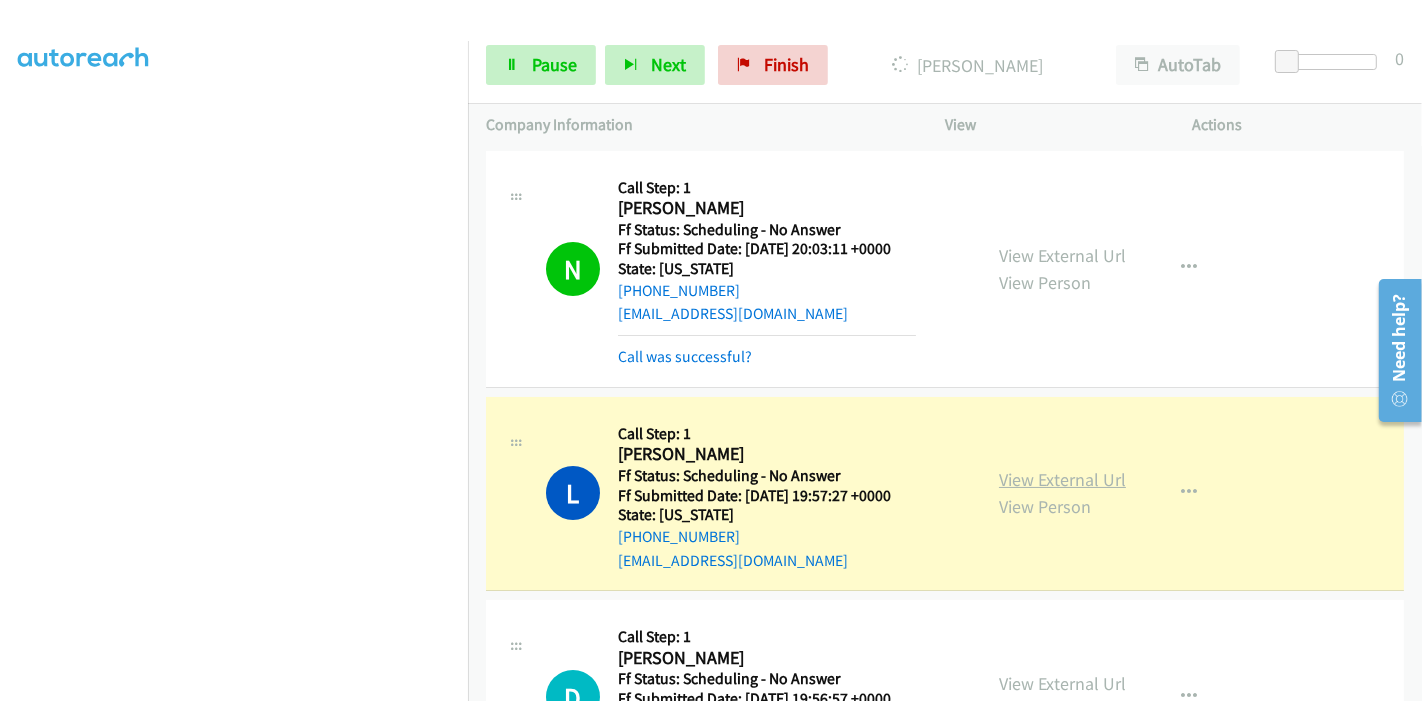 click on "View External Url" at bounding box center [1062, 479] 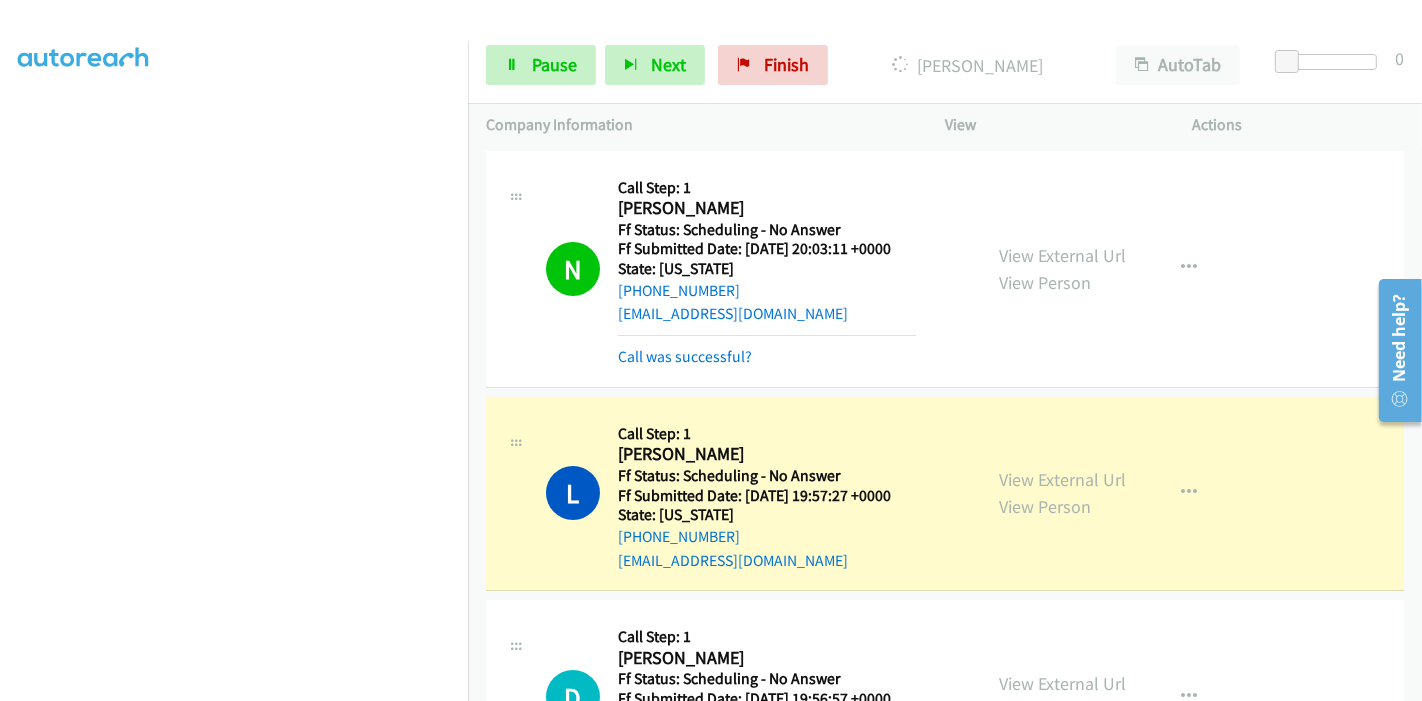 scroll, scrollTop: 200, scrollLeft: 0, axis: vertical 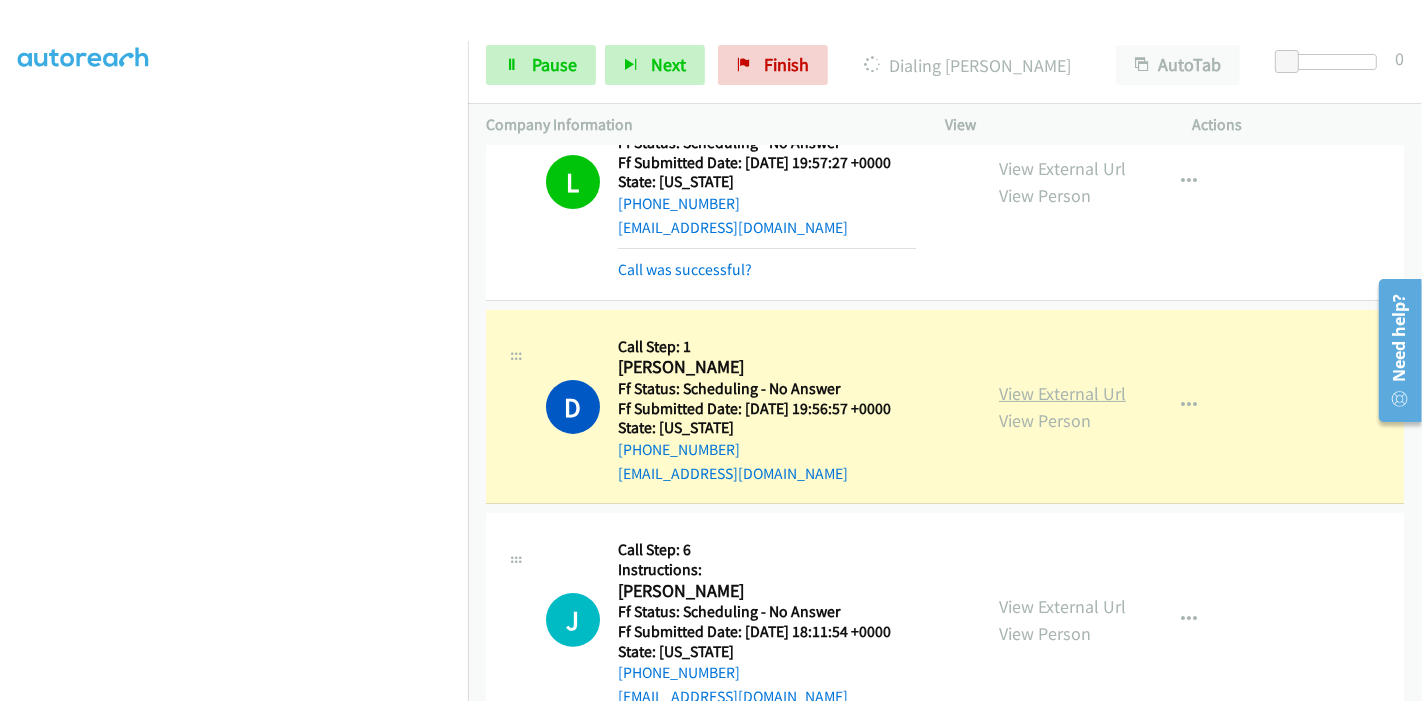 click on "View External Url" at bounding box center (1062, 393) 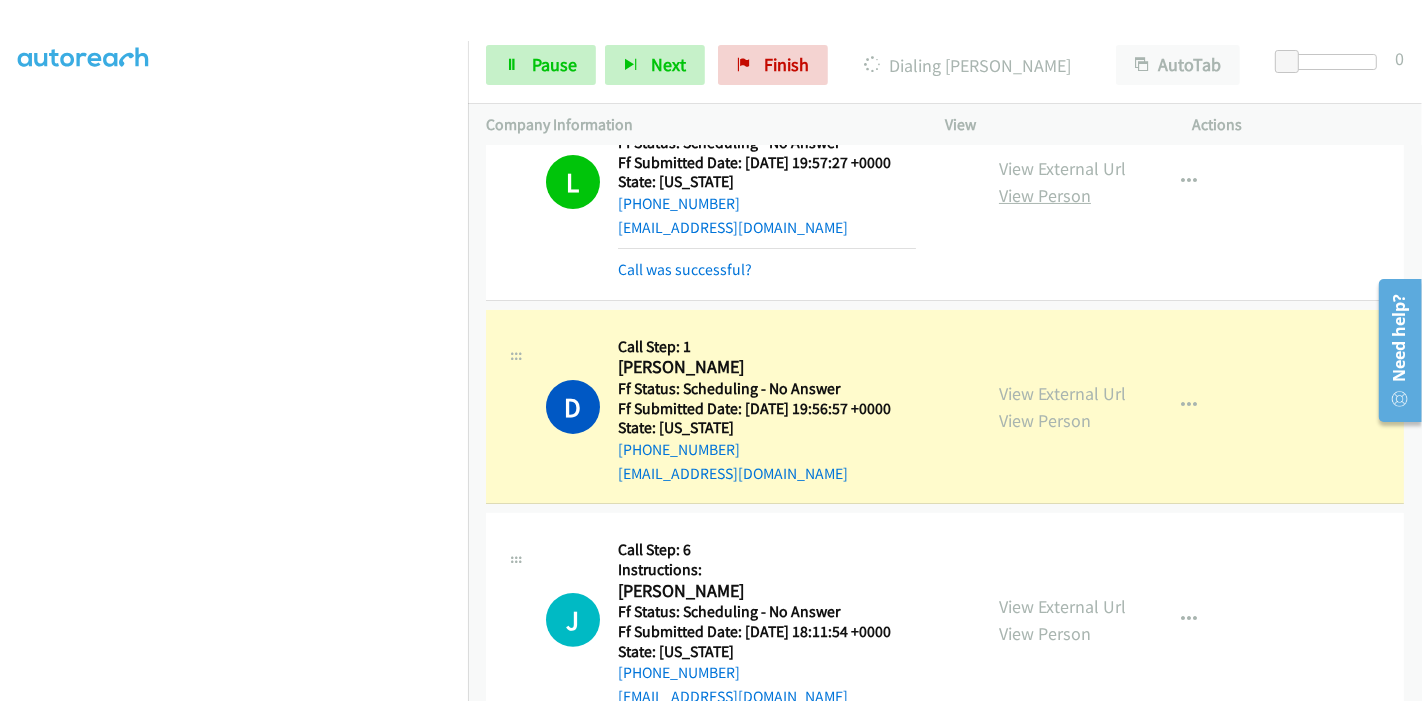 scroll, scrollTop: 222, scrollLeft: 0, axis: vertical 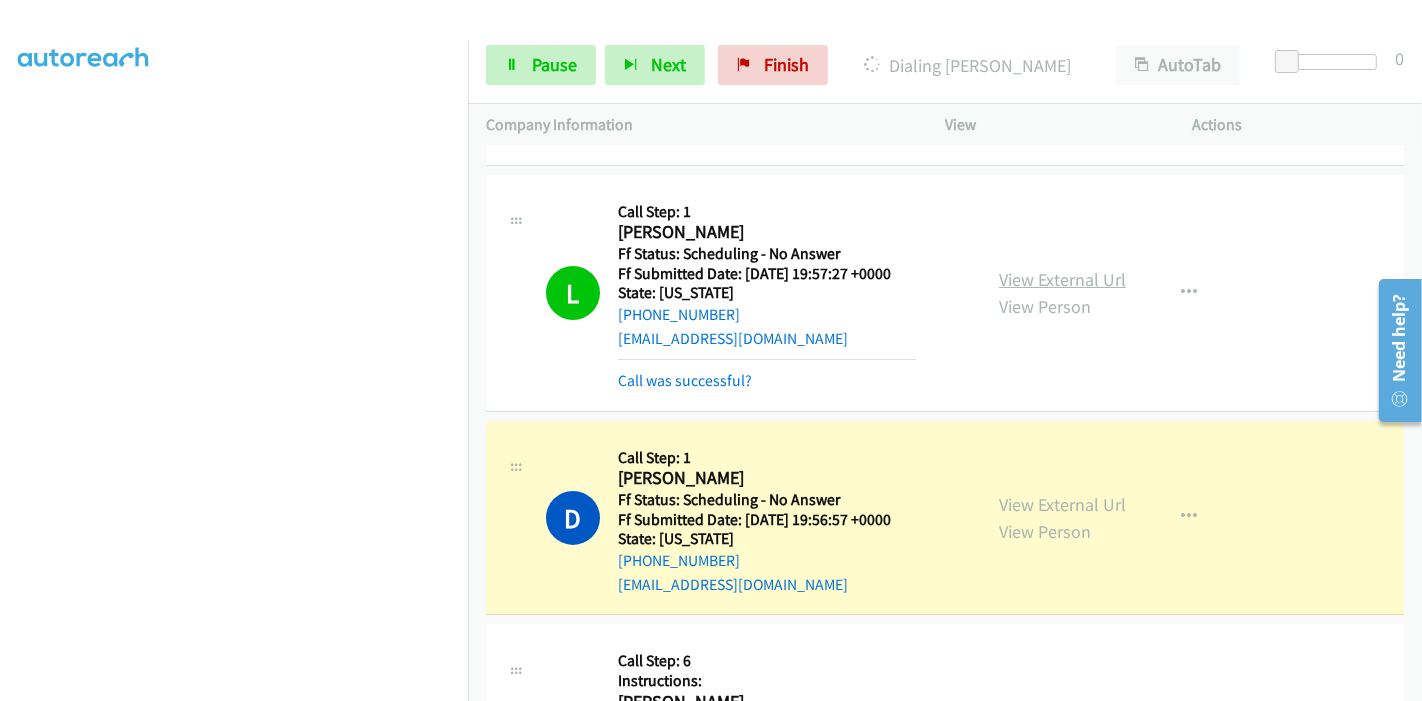click on "View External Url" at bounding box center (1062, 279) 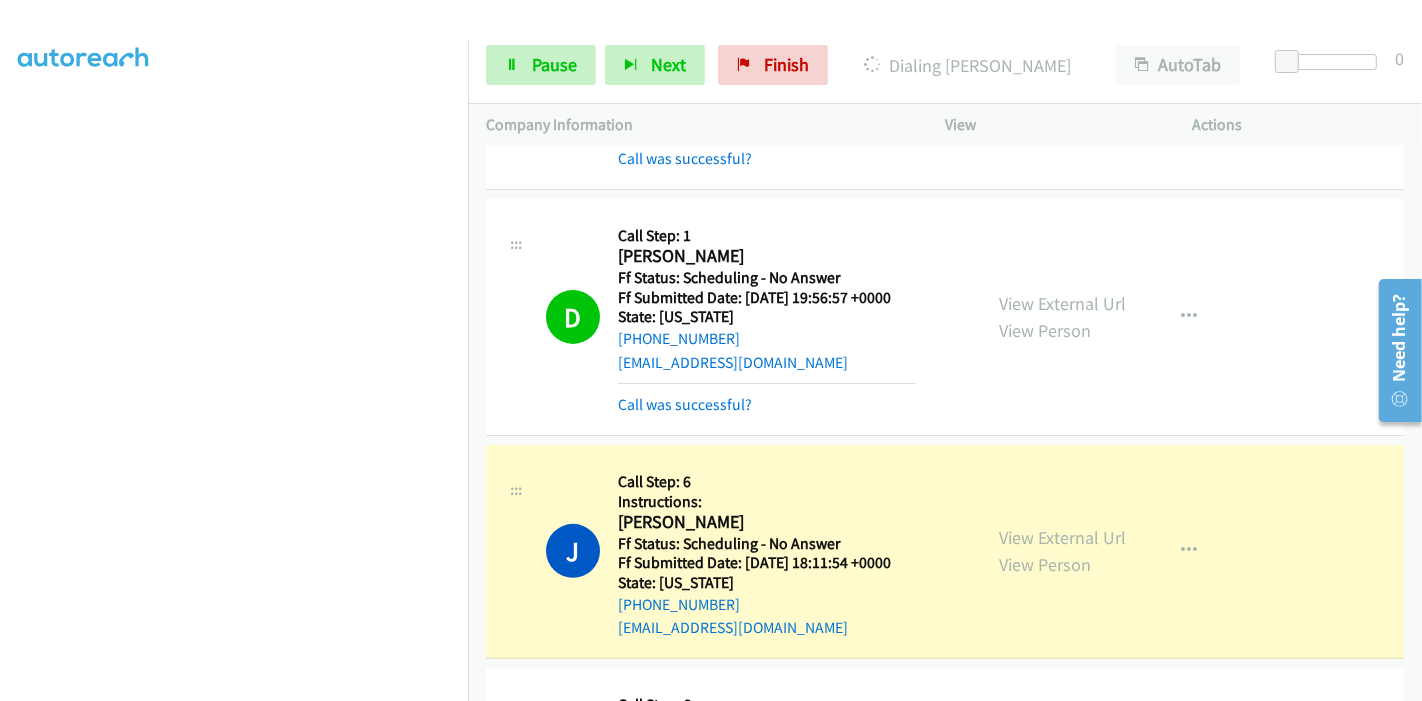 scroll, scrollTop: 666, scrollLeft: 0, axis: vertical 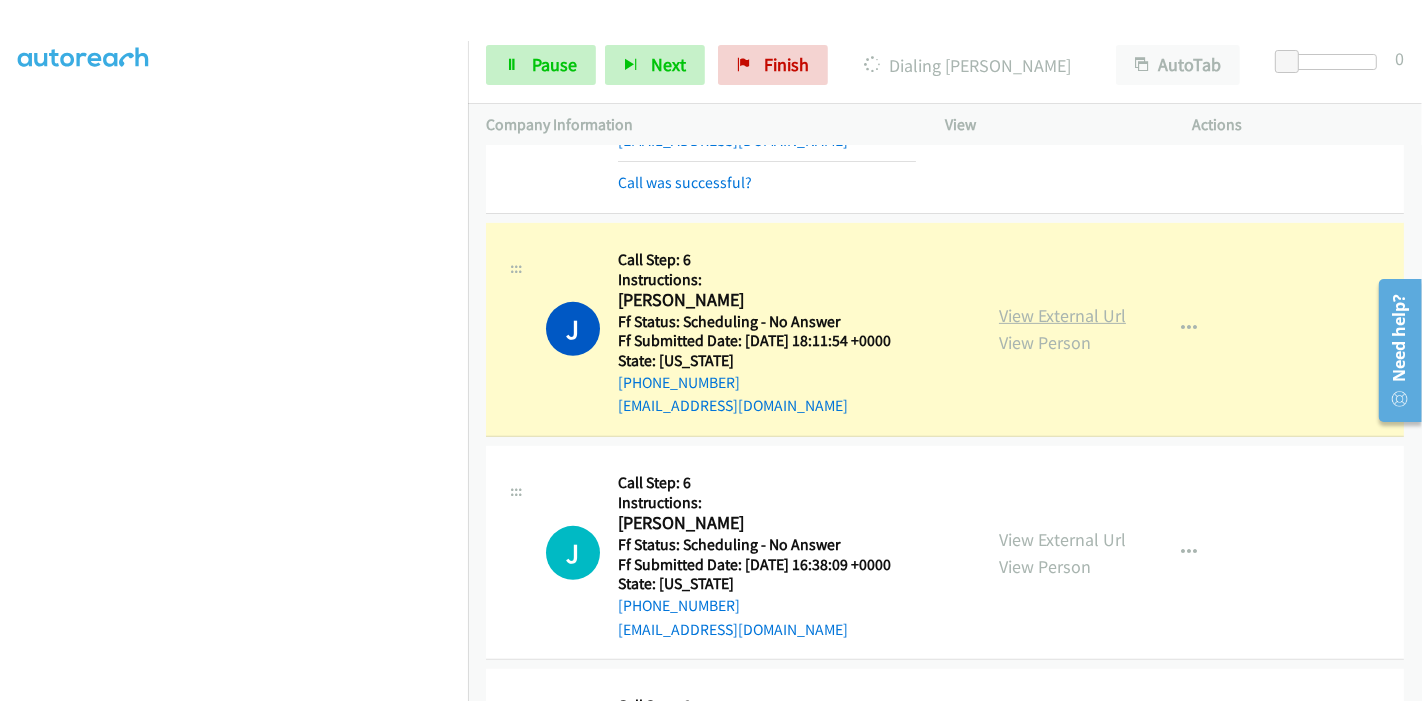 click on "View External Url" at bounding box center (1062, 315) 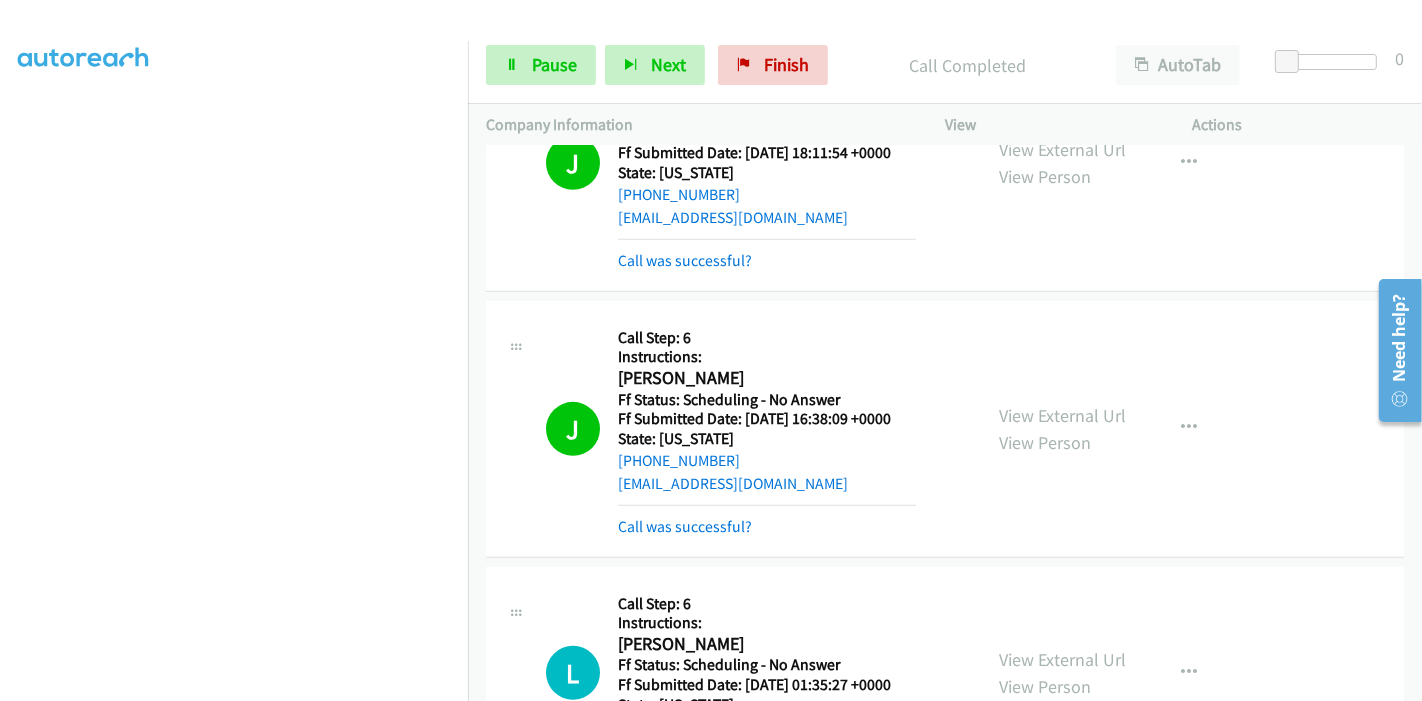 scroll, scrollTop: 888, scrollLeft: 0, axis: vertical 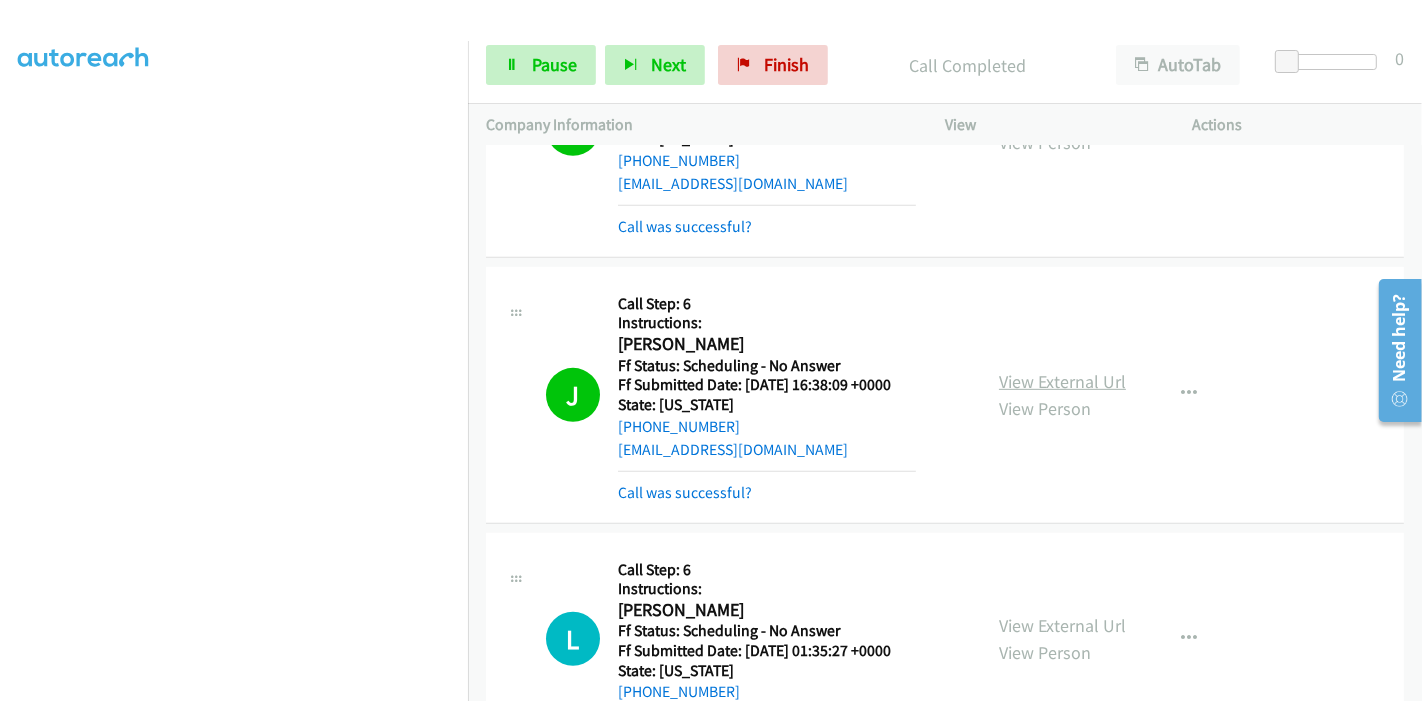 click on "View External Url" at bounding box center (1062, 381) 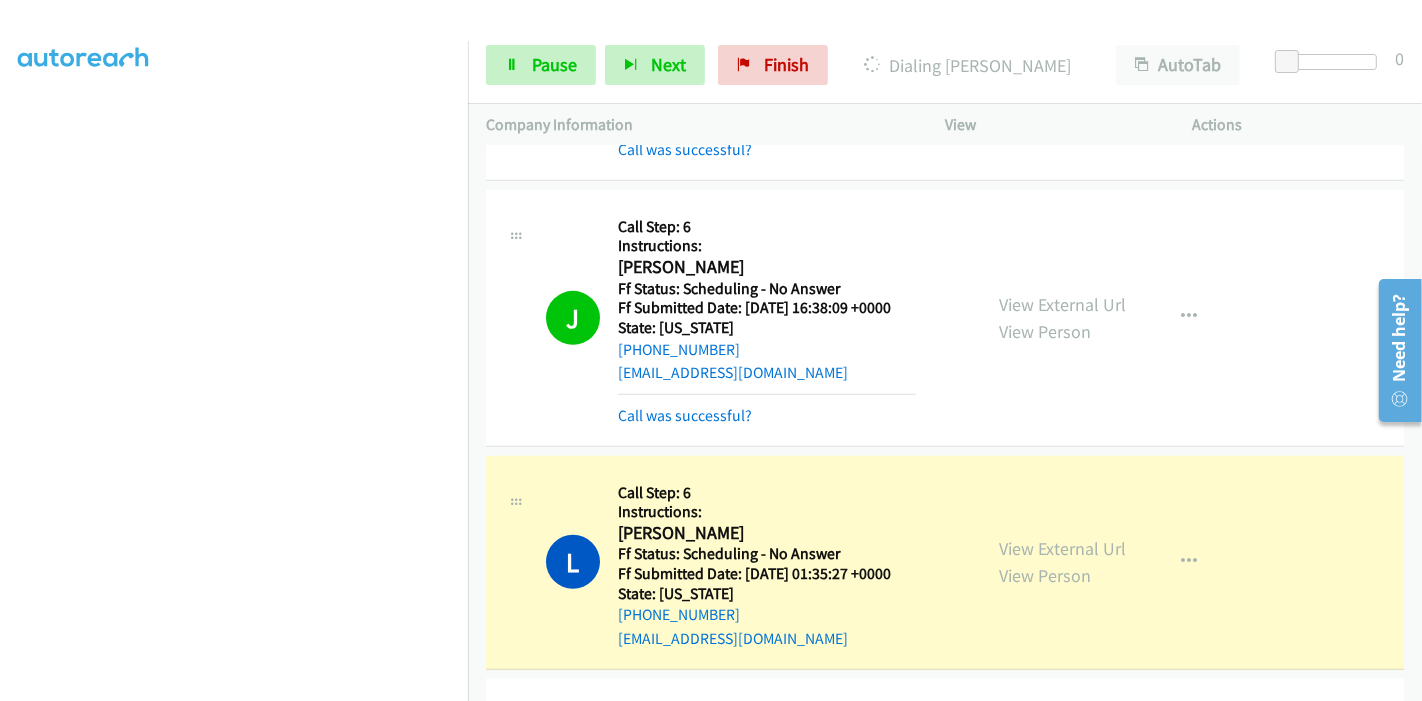 scroll, scrollTop: 1000, scrollLeft: 0, axis: vertical 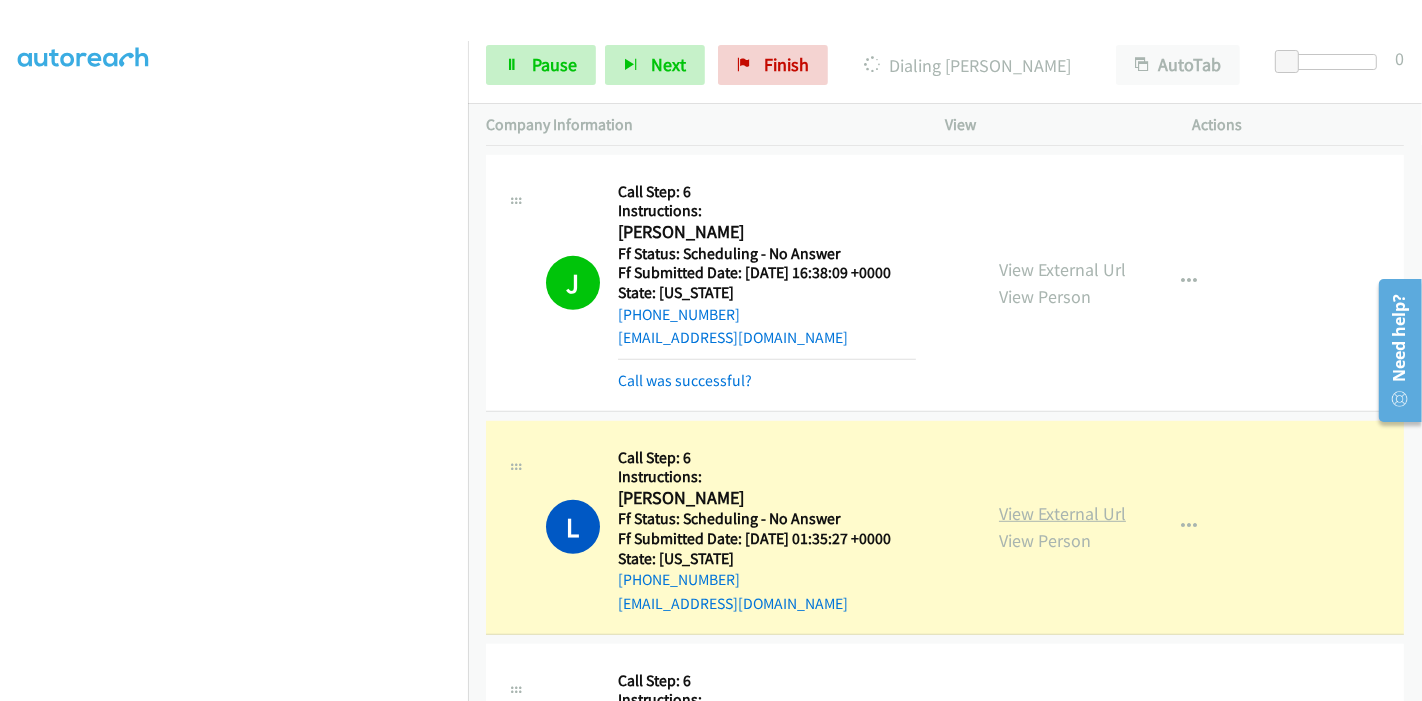 click on "View External Url" at bounding box center [1062, 513] 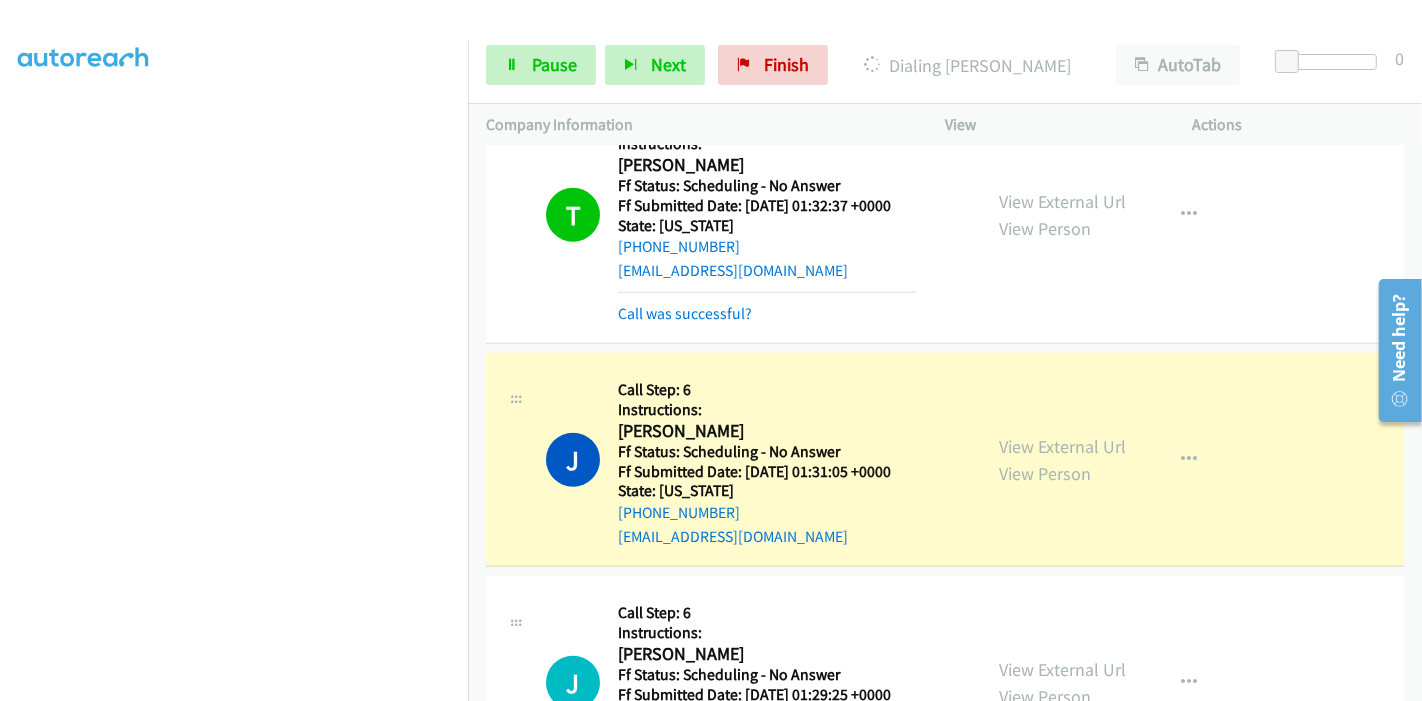 scroll, scrollTop: 1666, scrollLeft: 0, axis: vertical 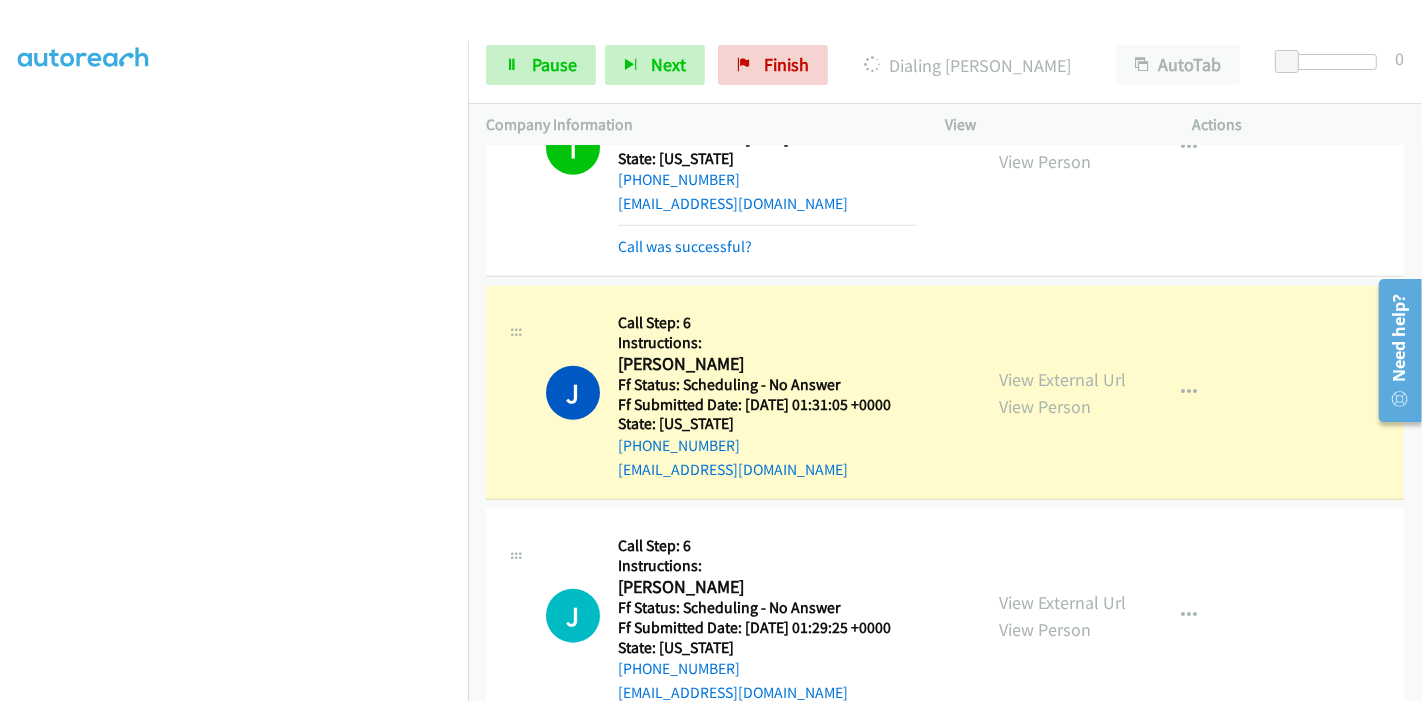 click on "View External Url
View Person
View External Url
Email
Schedule/Manage Callback
Skip Call
Add to do not call list" at bounding box center (1114, 392) 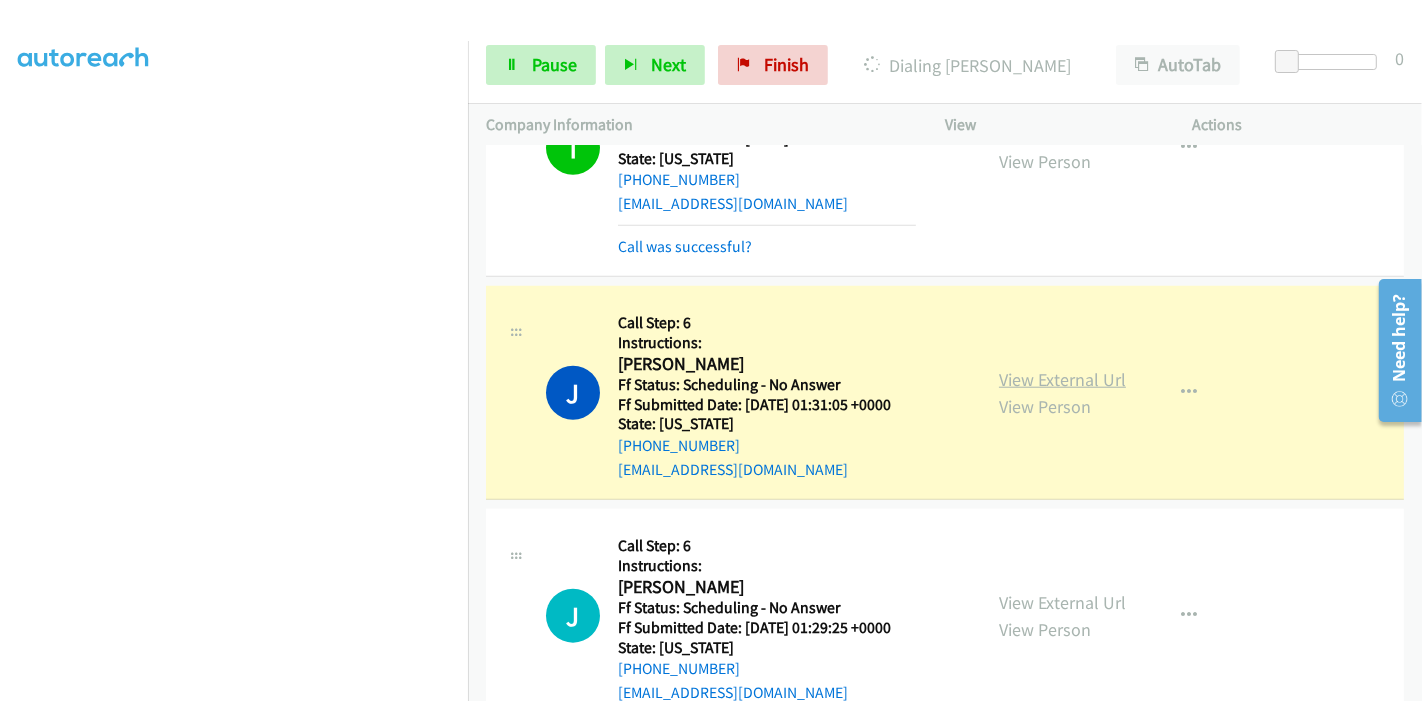 click on "View External Url" at bounding box center [1062, 379] 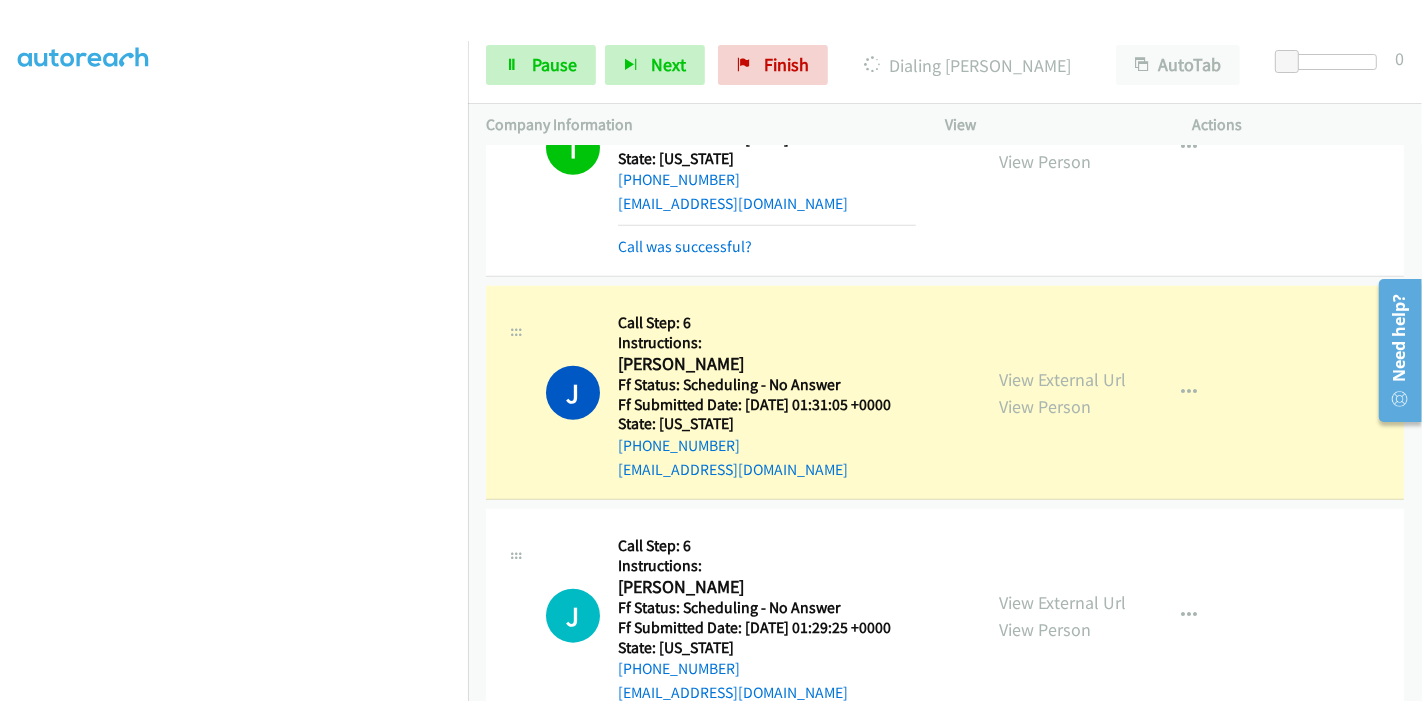 scroll, scrollTop: 200, scrollLeft: 0, axis: vertical 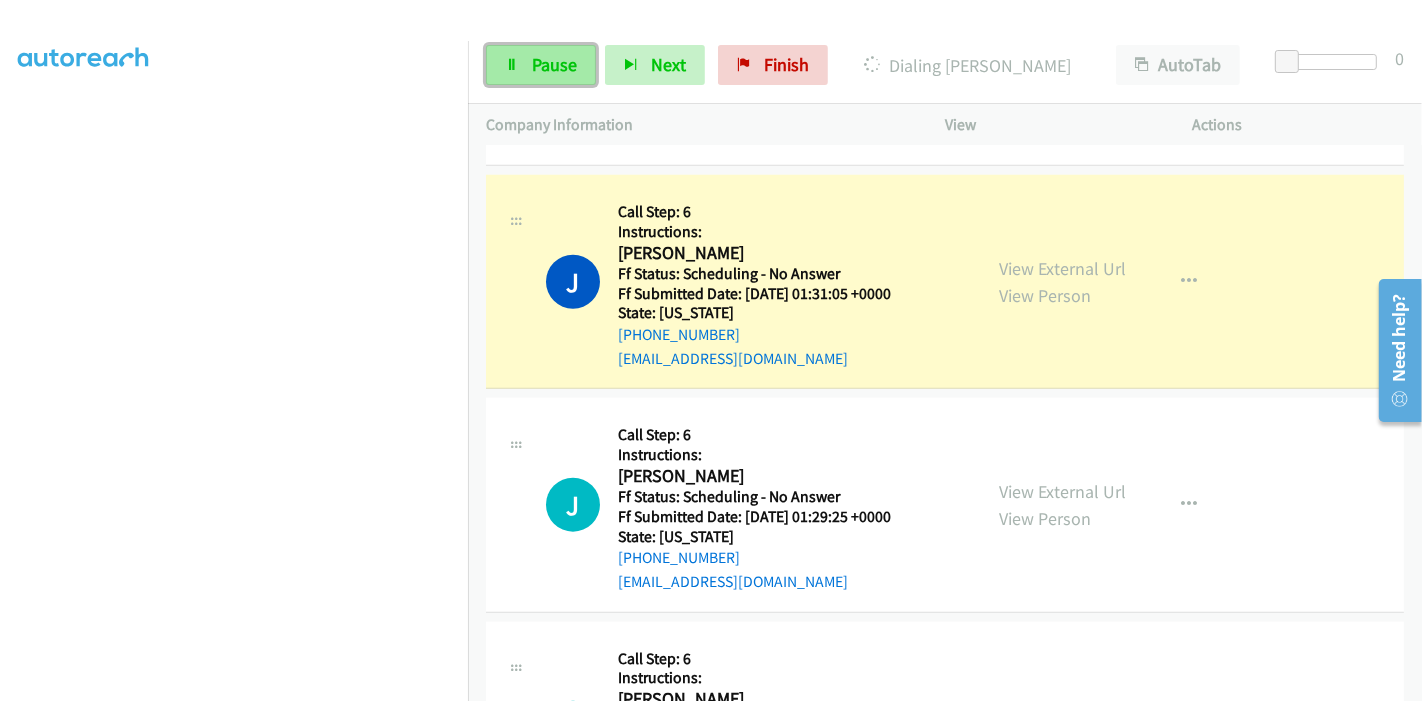 click on "Pause" at bounding box center [554, 64] 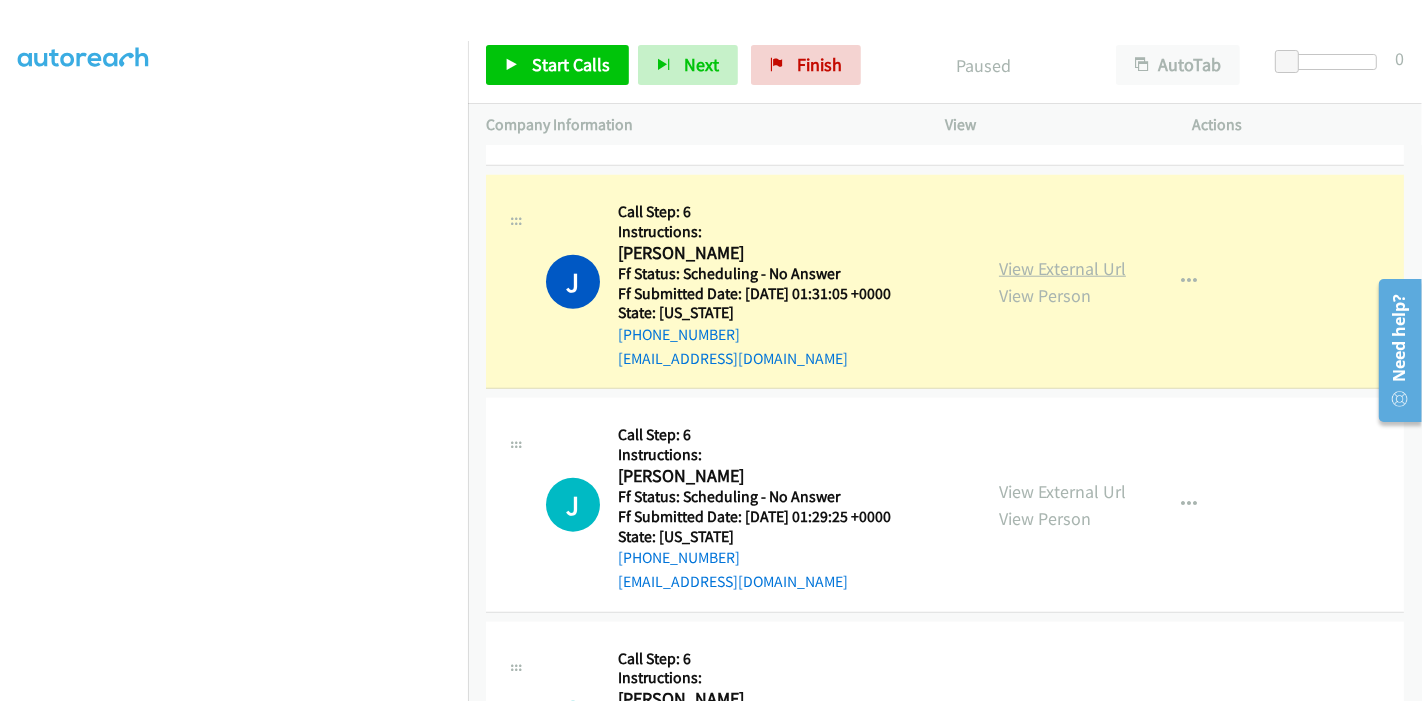 click on "View External Url" at bounding box center [1062, 268] 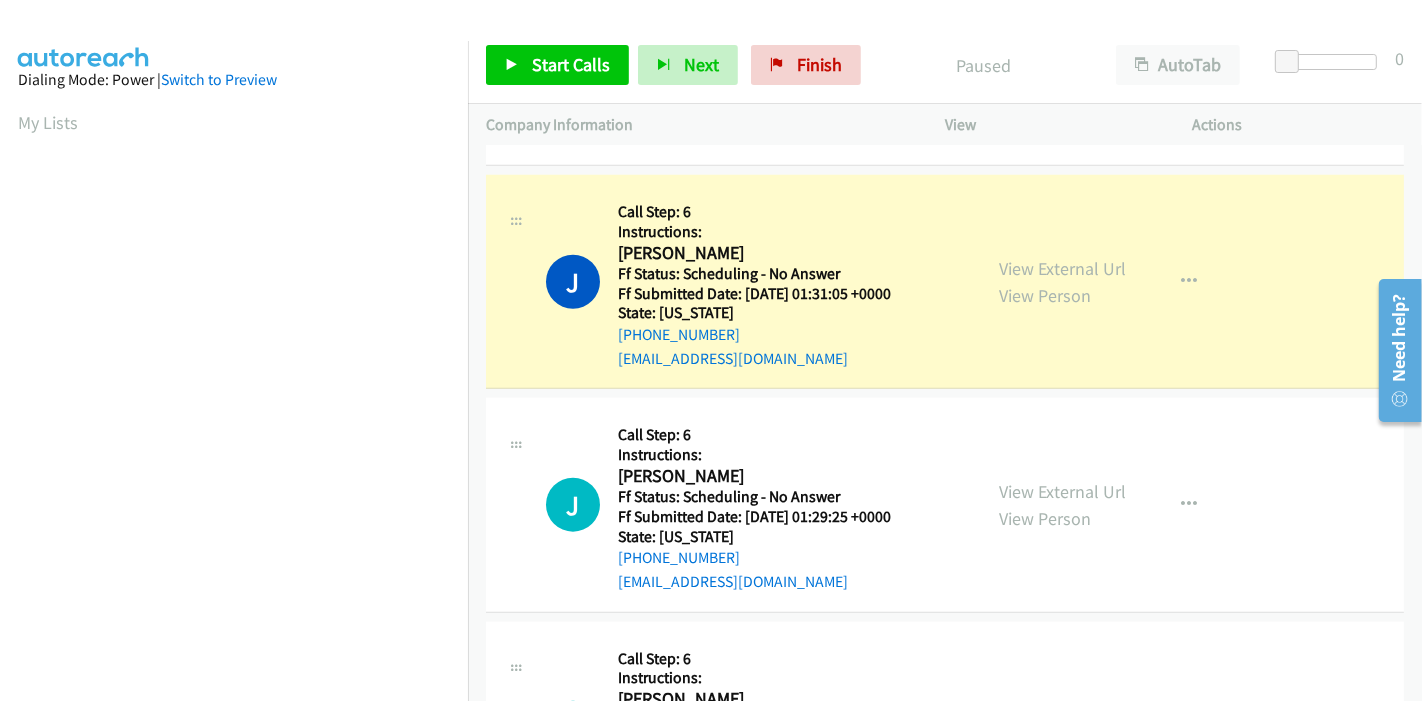 scroll, scrollTop: 422, scrollLeft: 0, axis: vertical 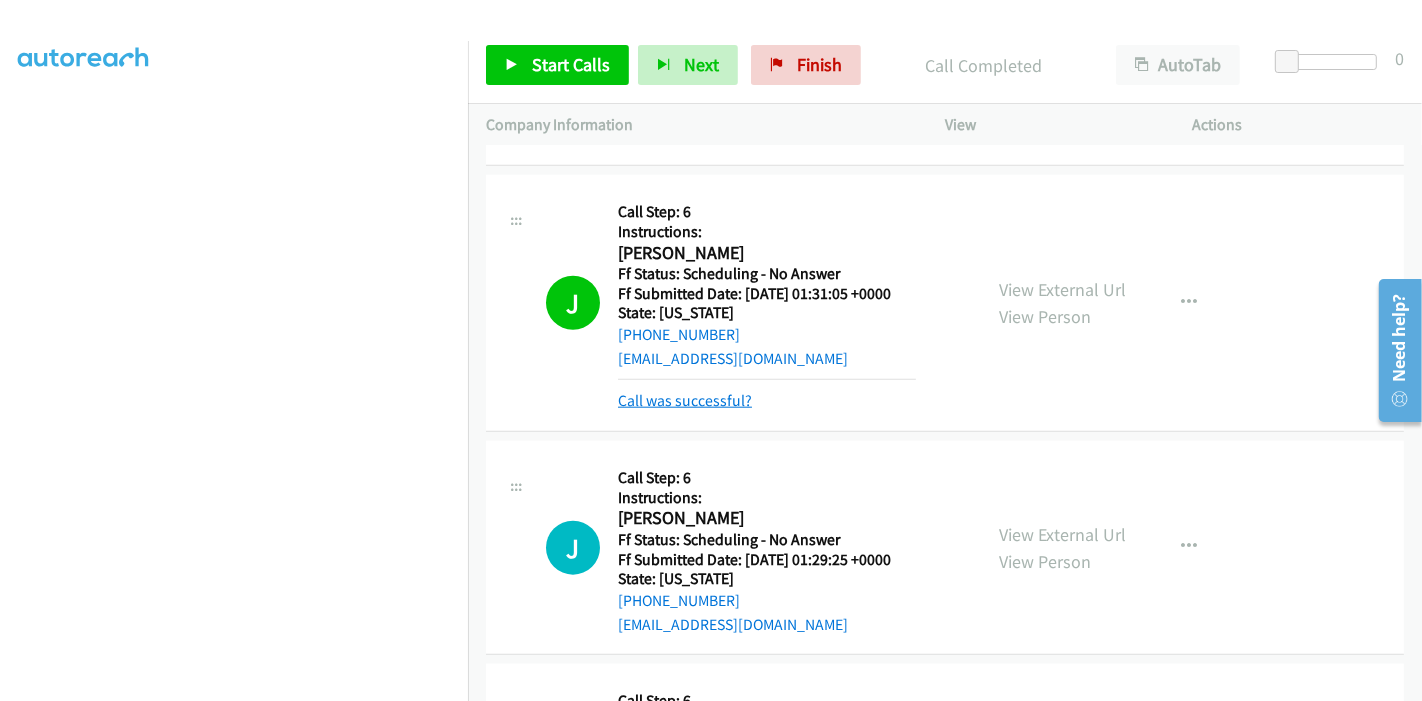 click on "Call was successful?" at bounding box center (685, 400) 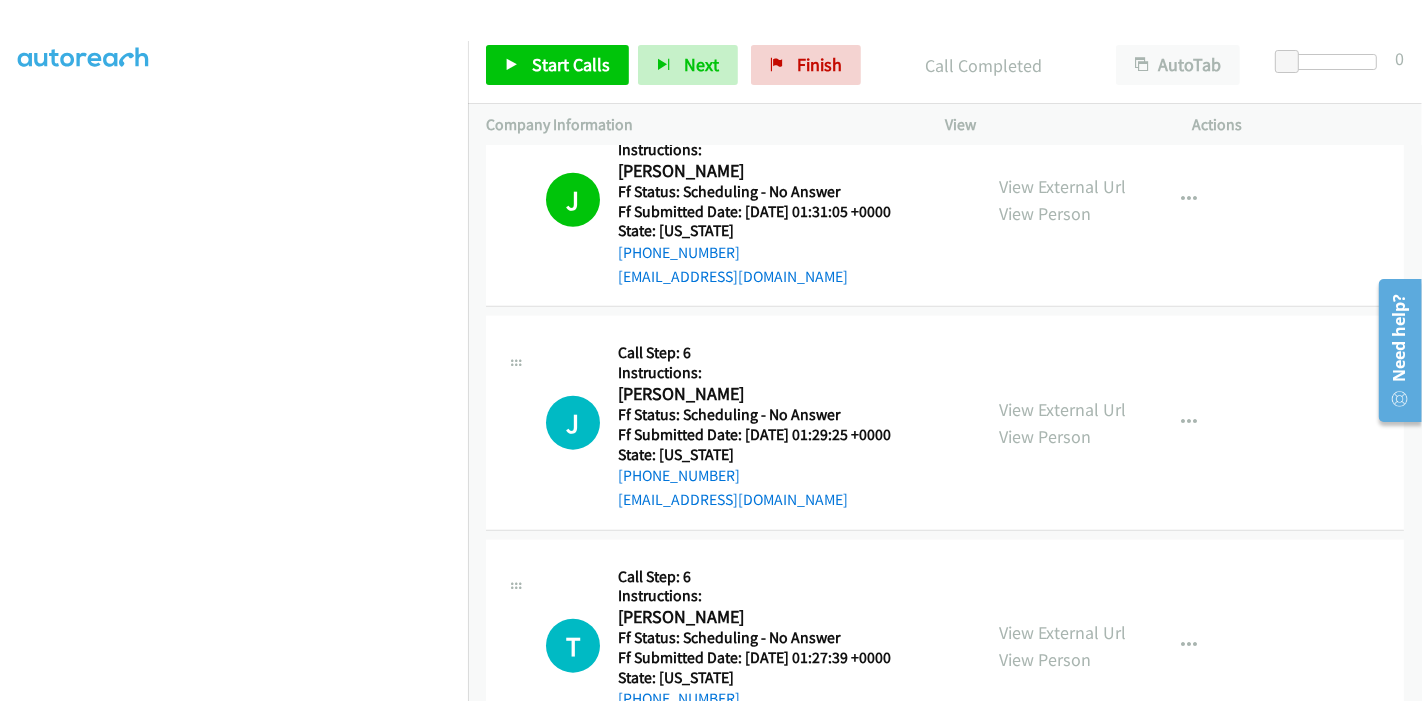 scroll, scrollTop: 1888, scrollLeft: 0, axis: vertical 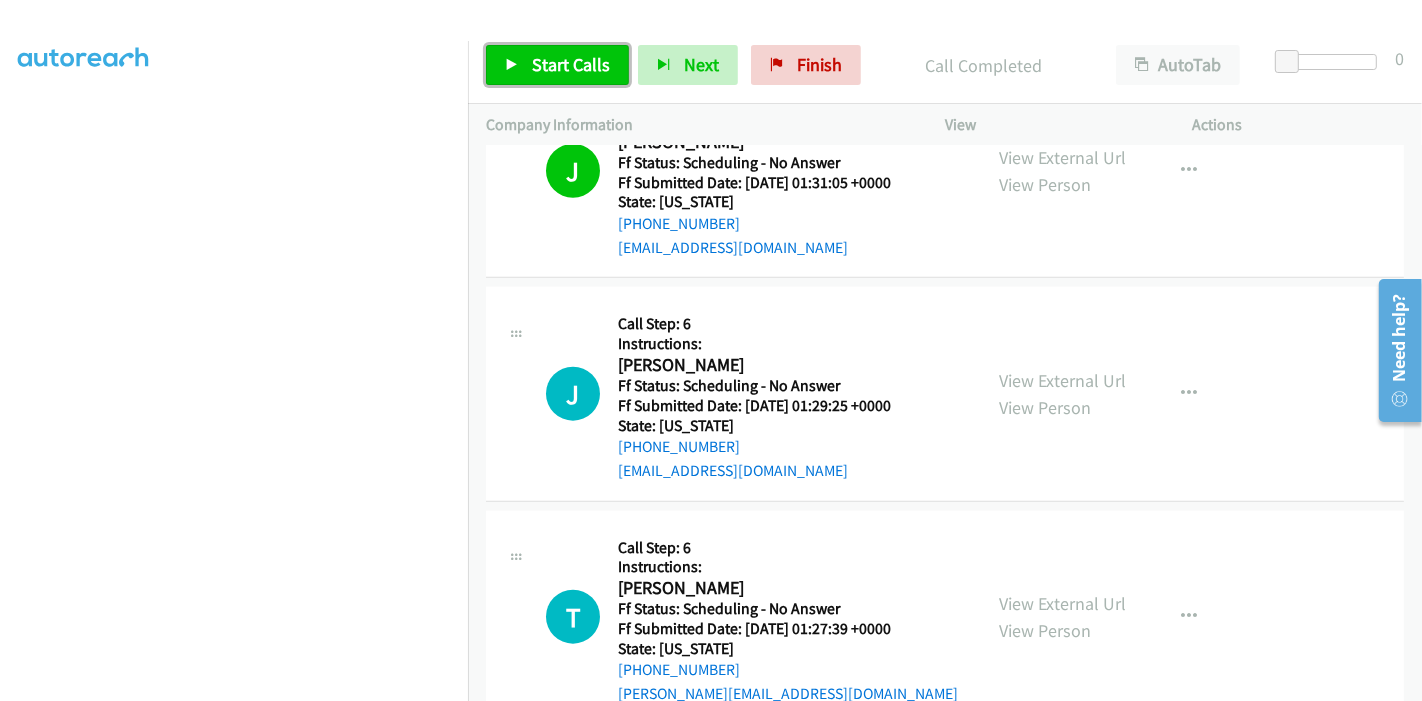 click on "Start Calls" at bounding box center [557, 65] 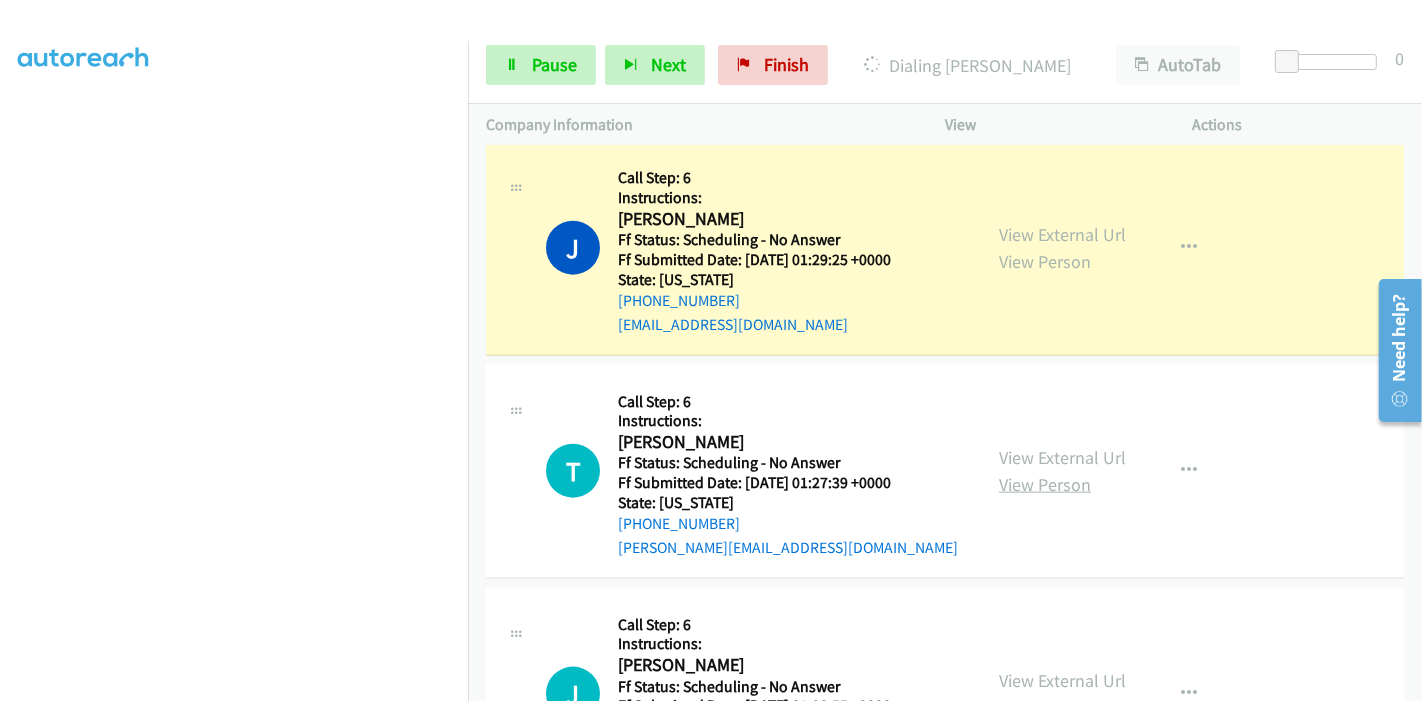 scroll, scrollTop: 2000, scrollLeft: 0, axis: vertical 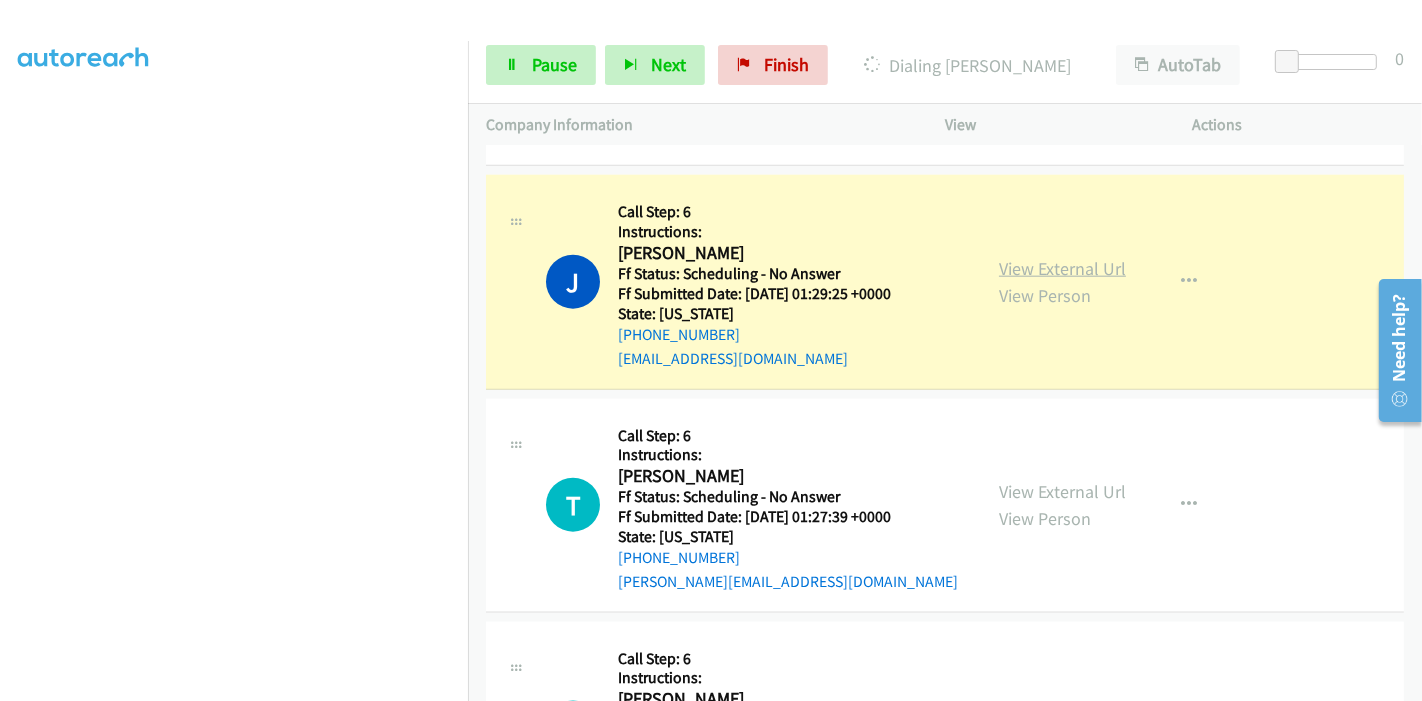click on "View External Url" at bounding box center (1062, 268) 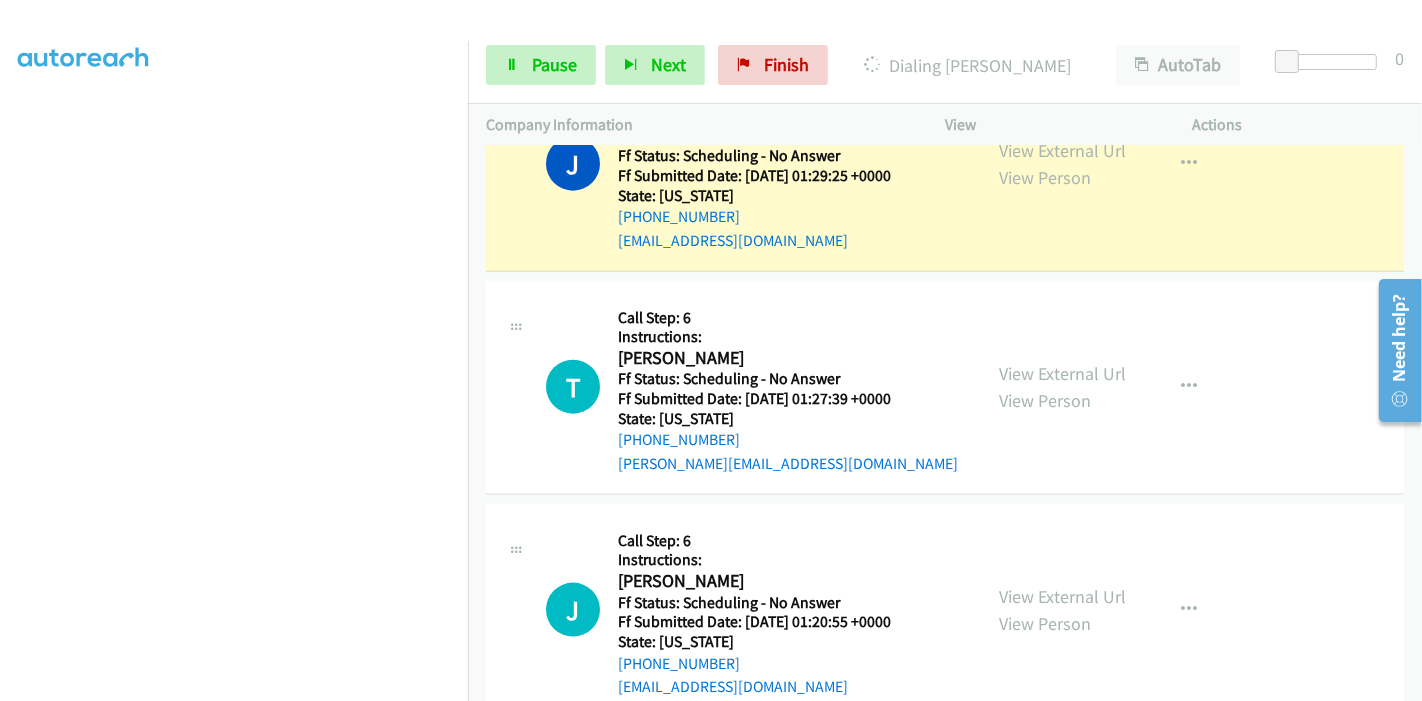 scroll, scrollTop: 2222, scrollLeft: 0, axis: vertical 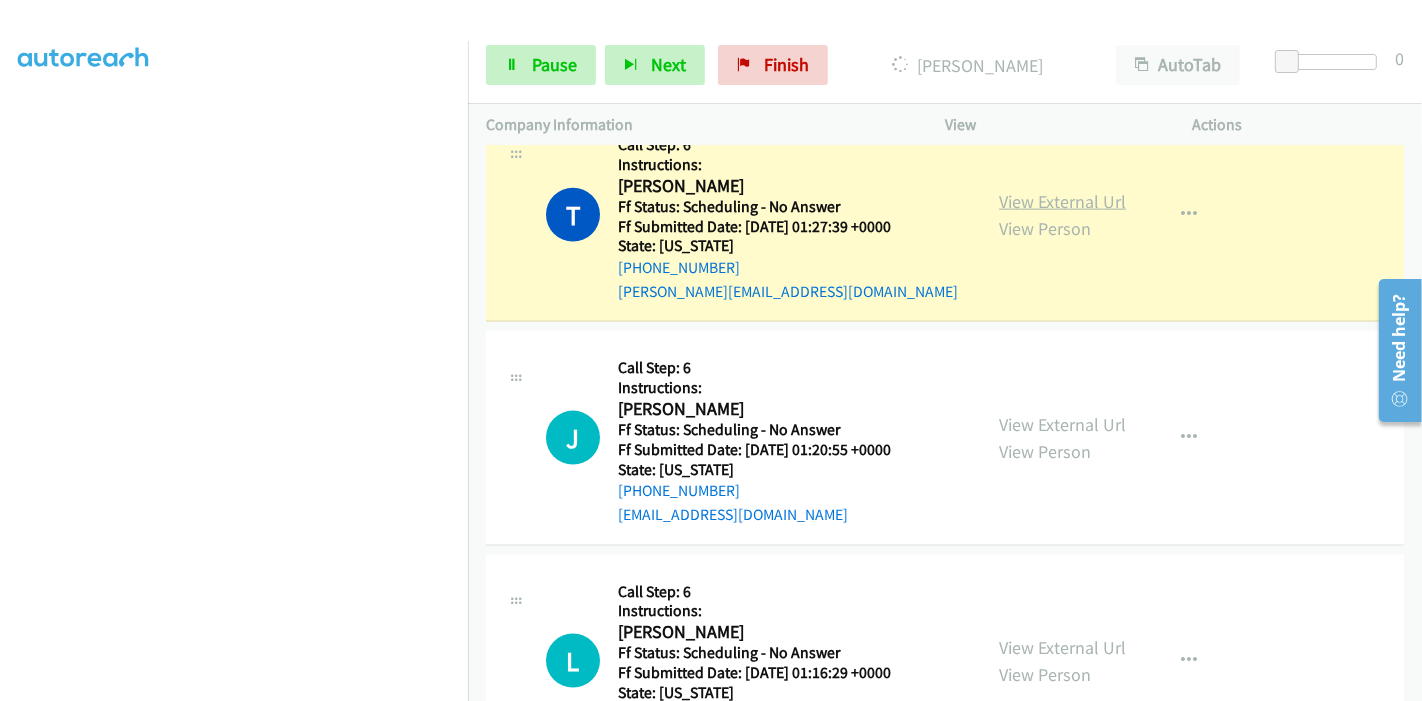 click on "View External Url" at bounding box center (1062, 201) 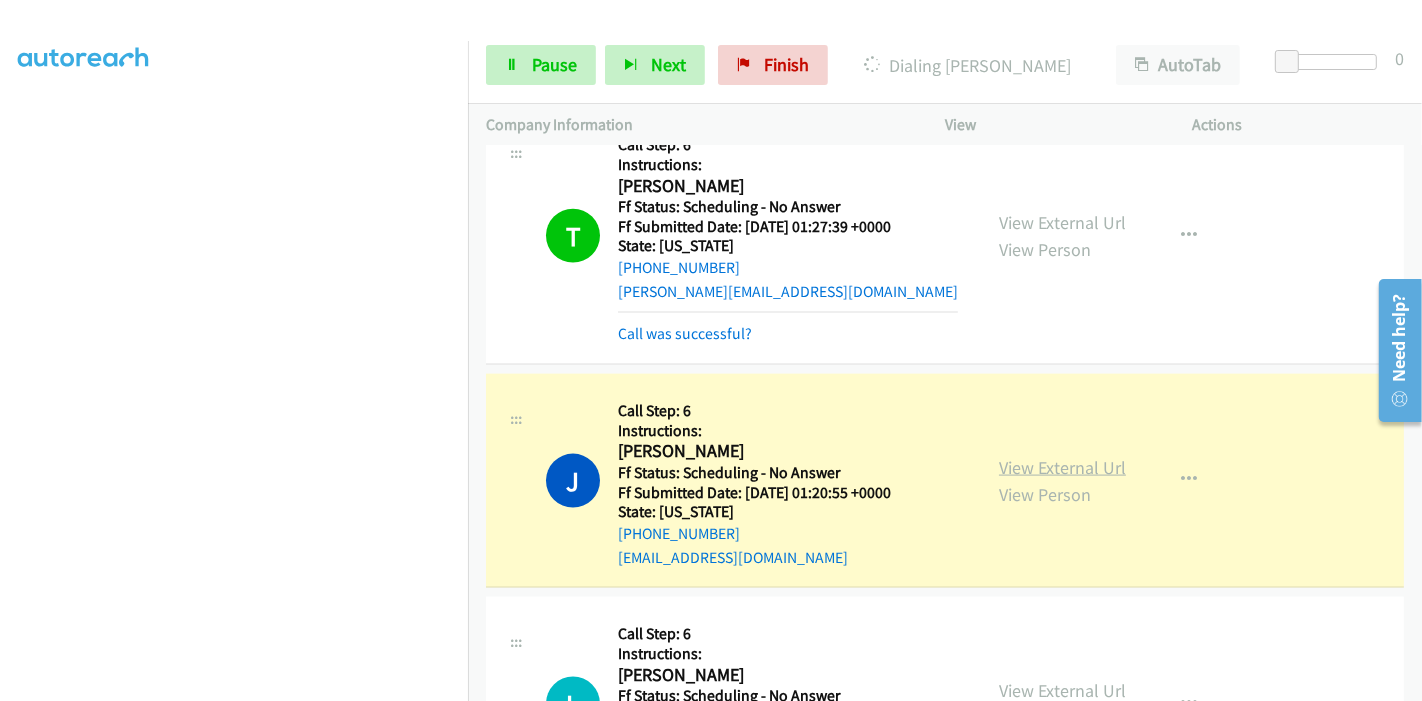 click on "View External Url" at bounding box center (1062, 467) 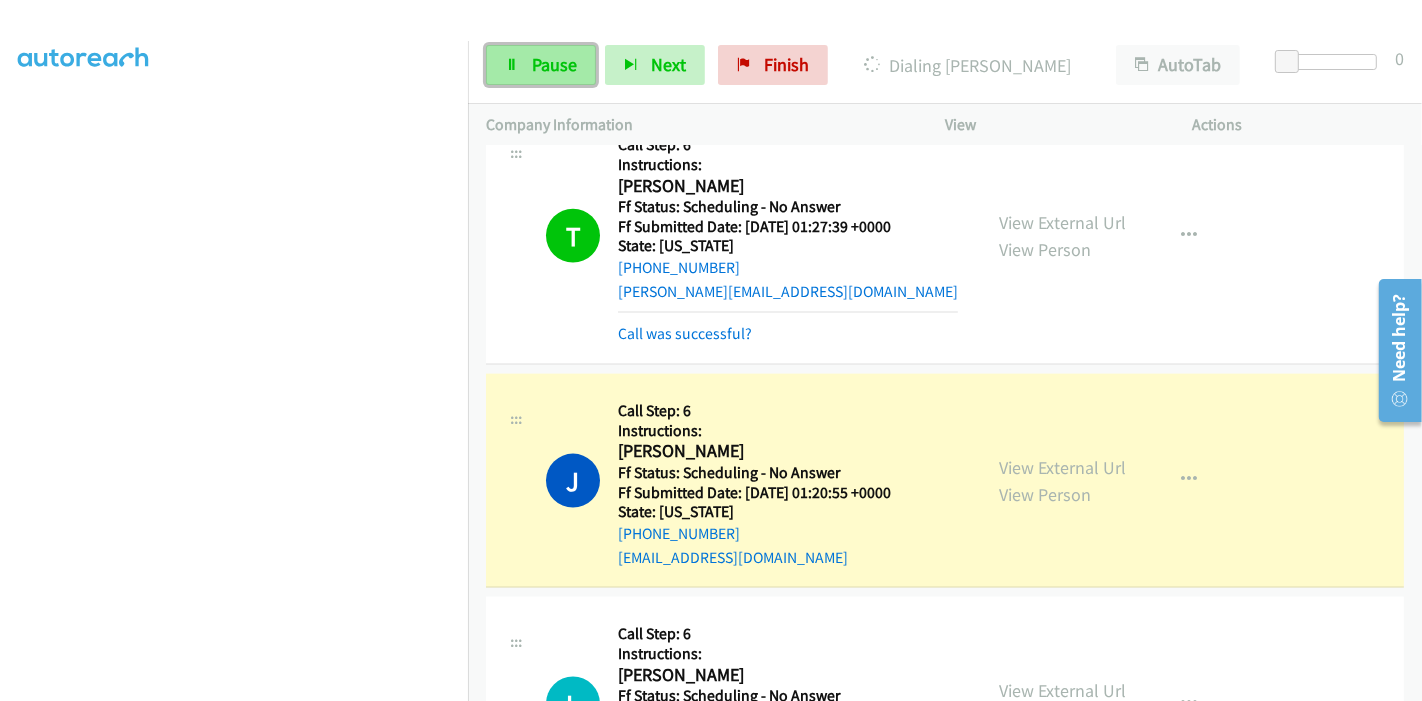 click on "Pause" at bounding box center [554, 64] 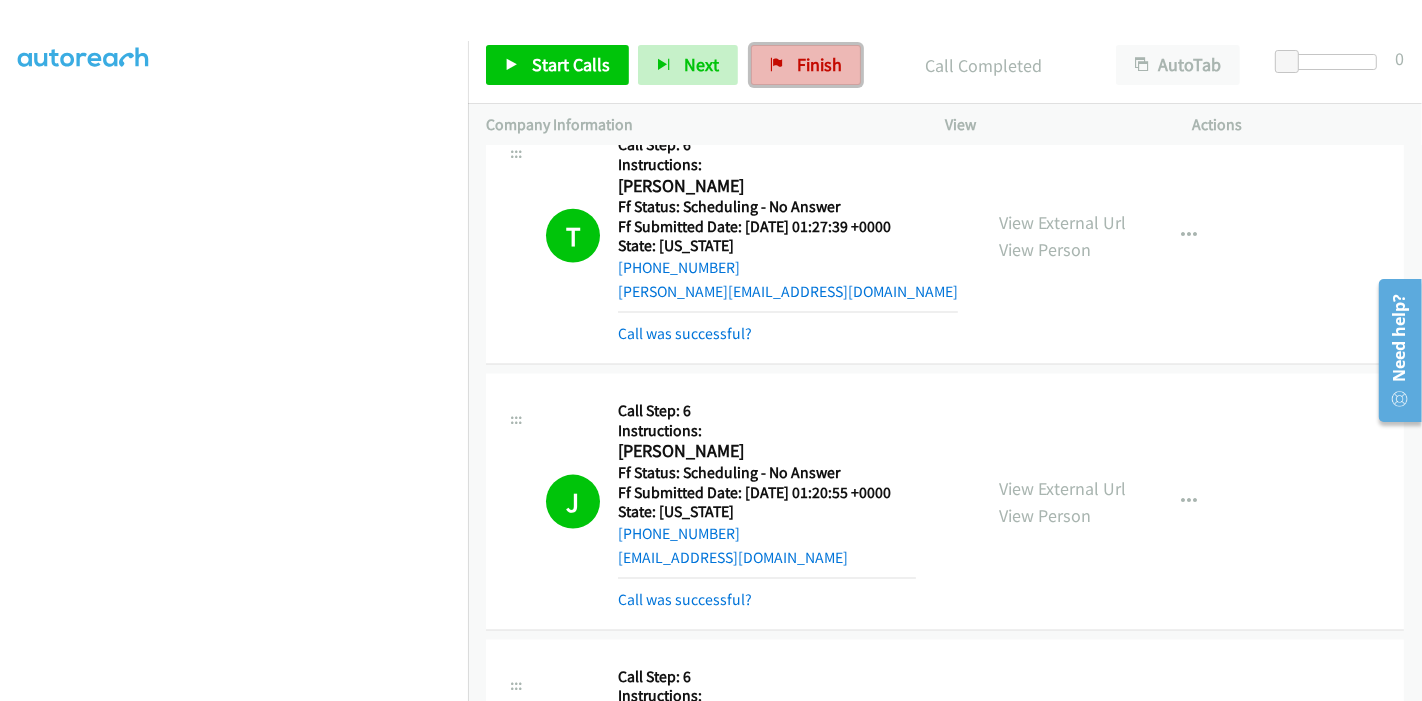 click on "Finish" at bounding box center [806, 65] 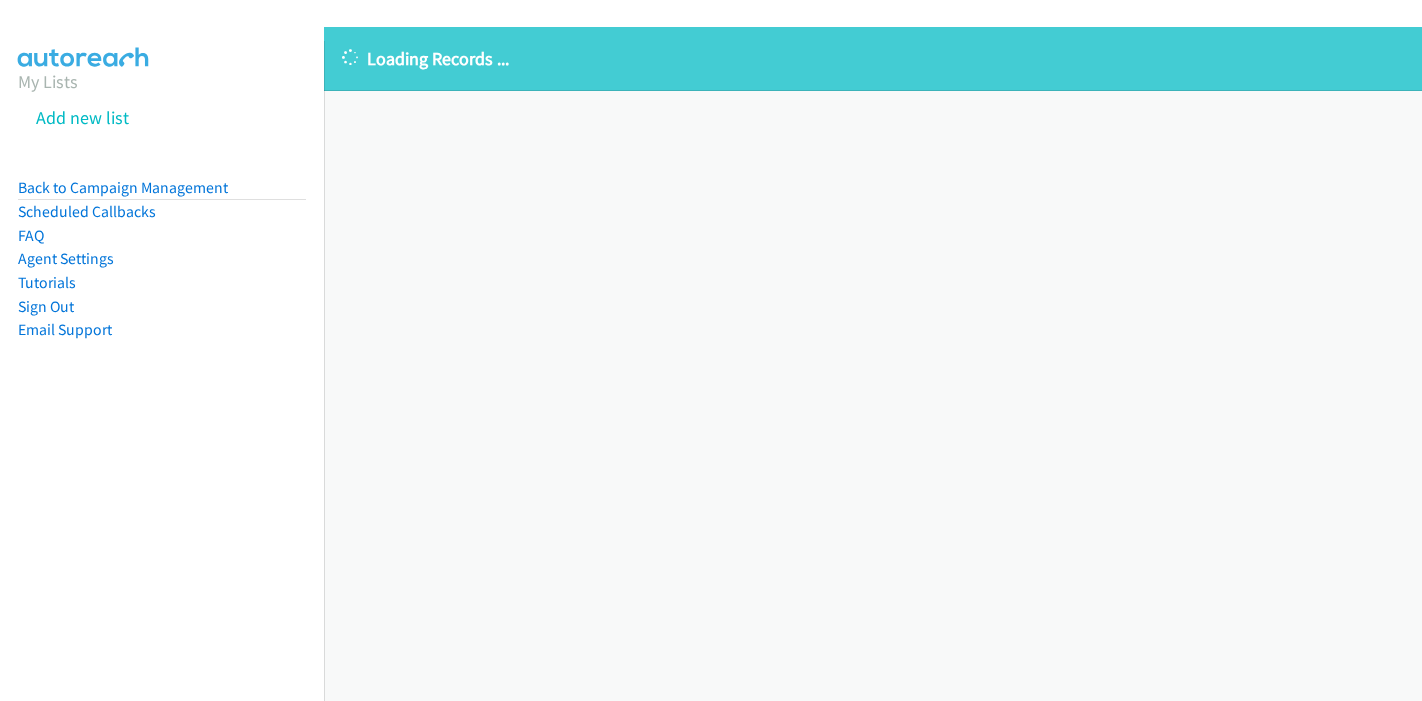 scroll, scrollTop: 0, scrollLeft: 0, axis: both 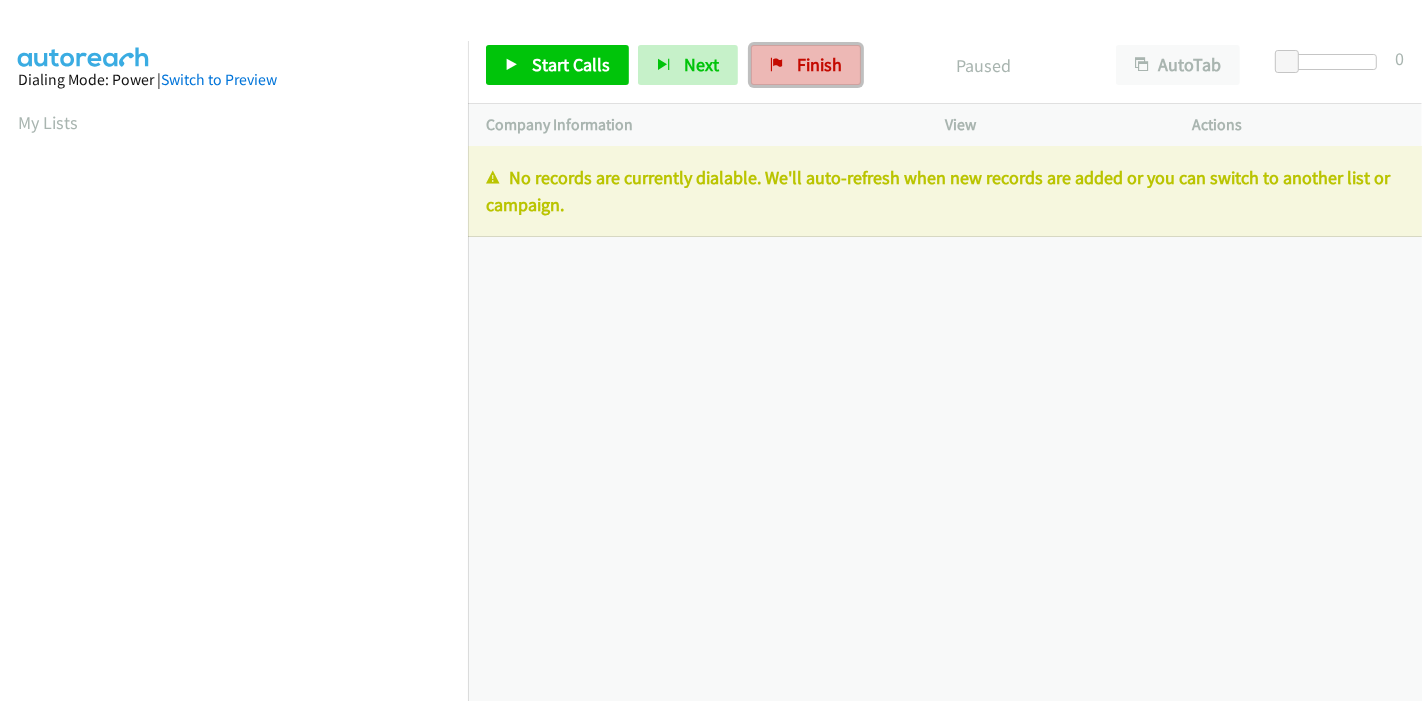click on "Finish" at bounding box center [819, 64] 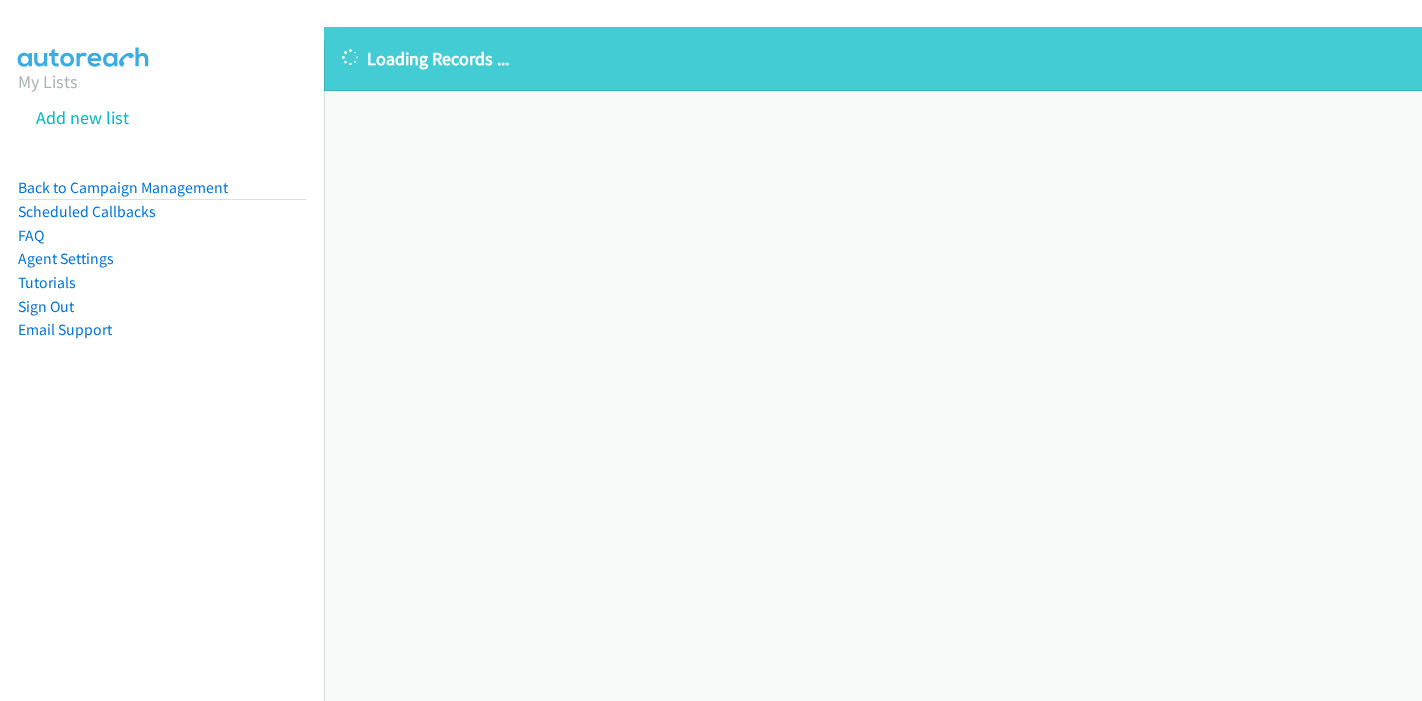scroll, scrollTop: 0, scrollLeft: 0, axis: both 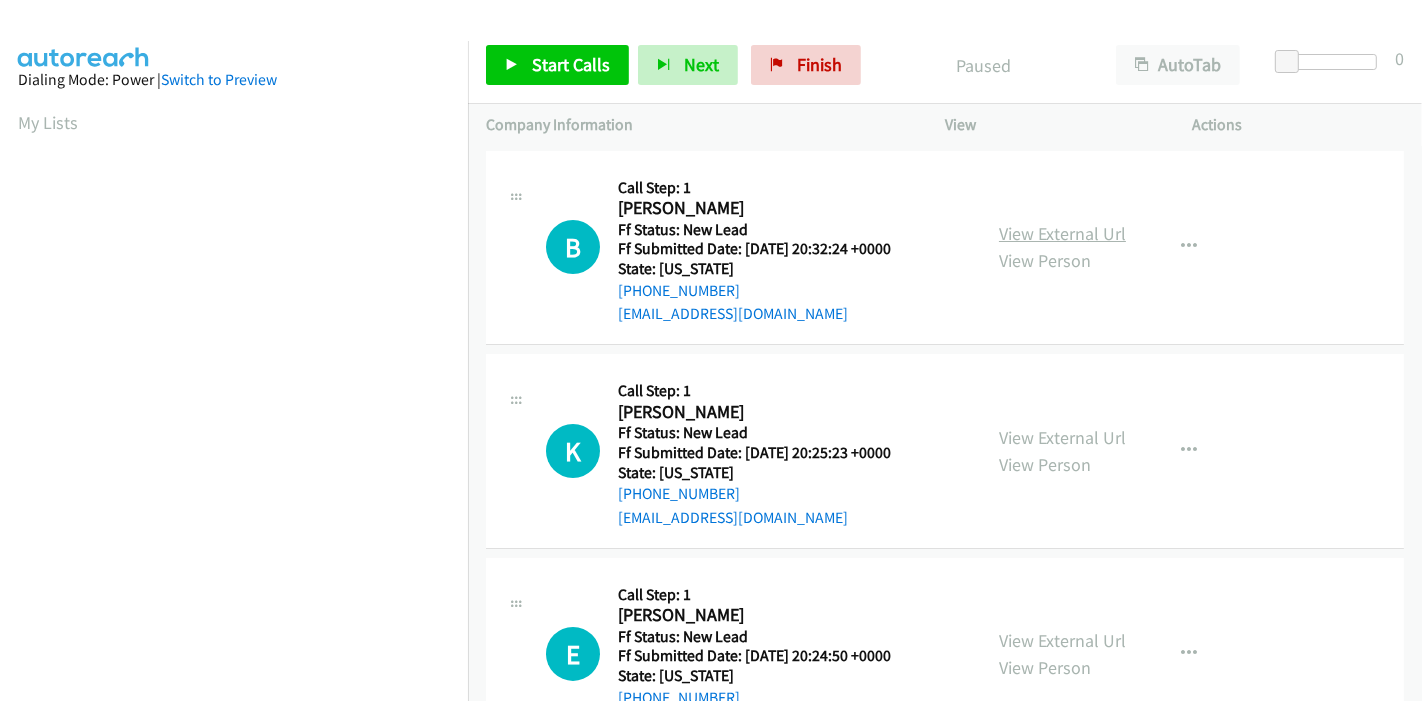 click on "View External Url" at bounding box center [1062, 233] 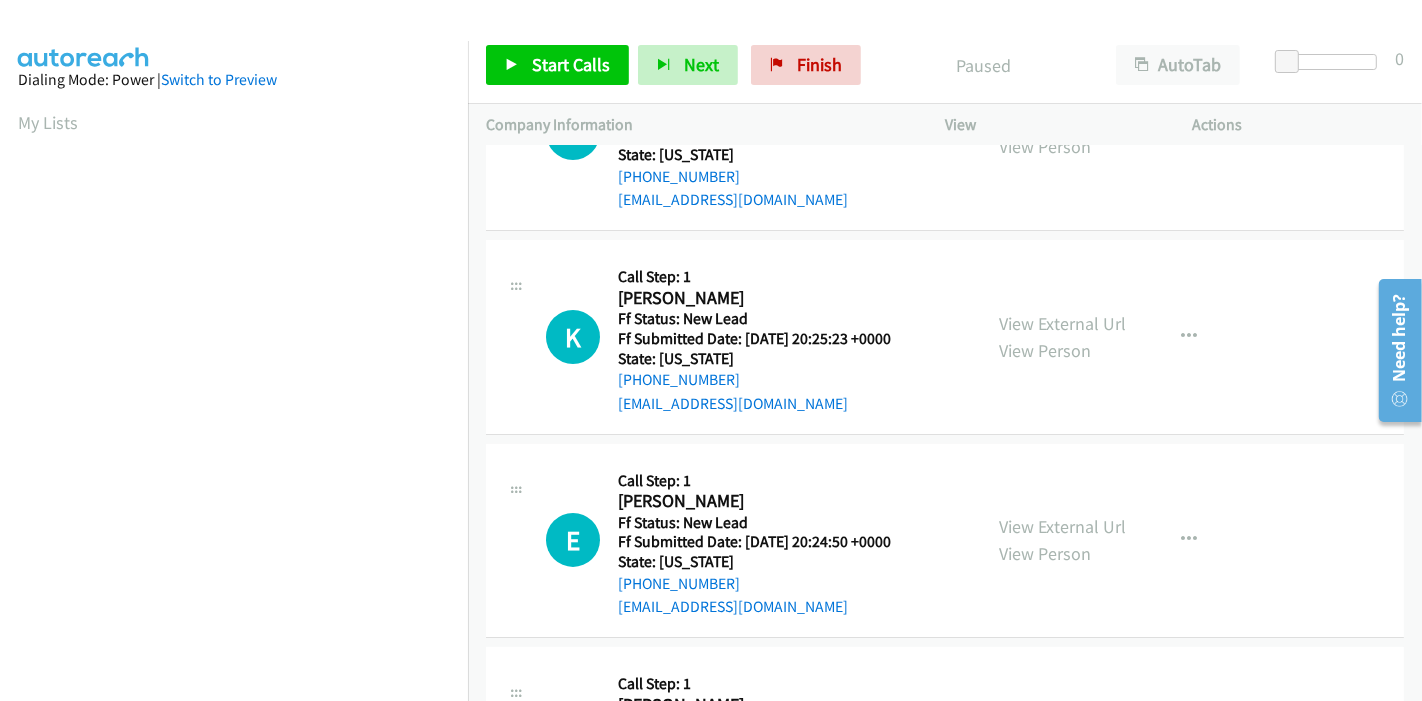 scroll, scrollTop: 222, scrollLeft: 0, axis: vertical 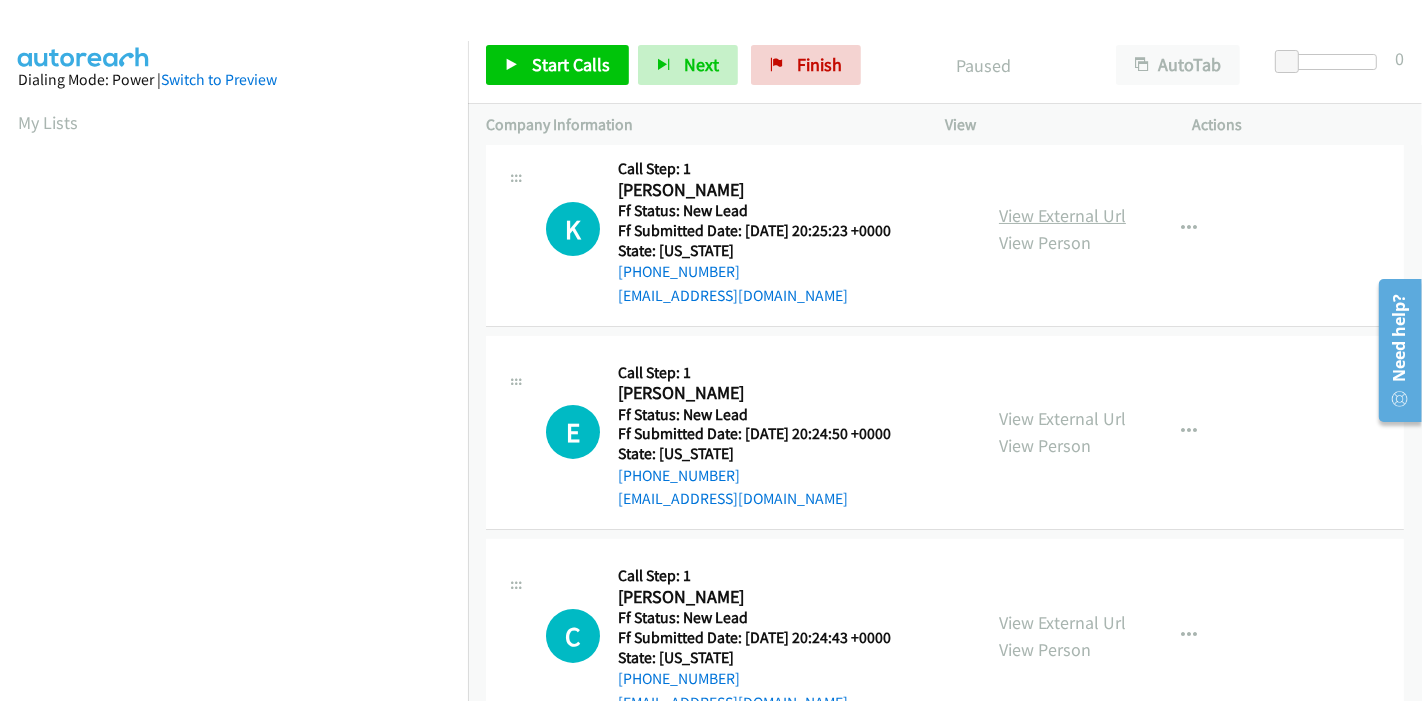 click on "View External Url" at bounding box center (1062, 215) 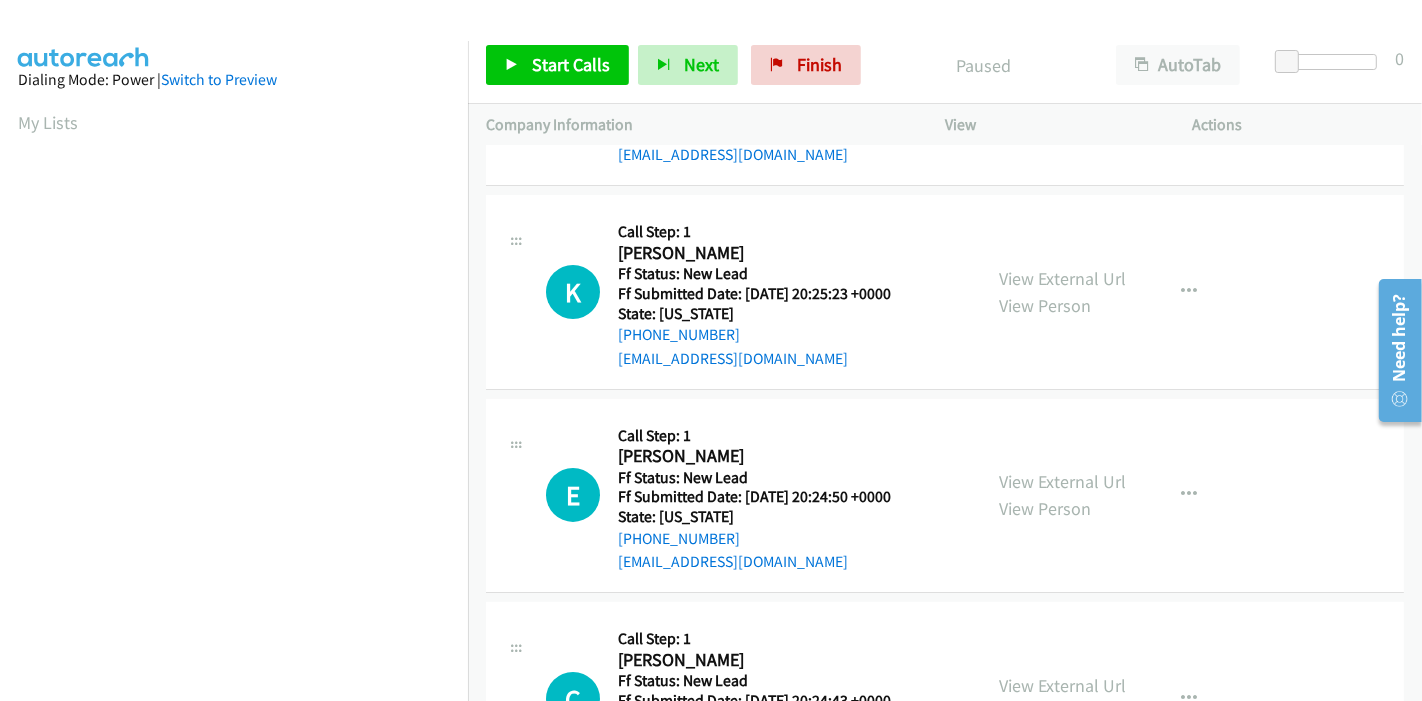 scroll, scrollTop: 222, scrollLeft: 0, axis: vertical 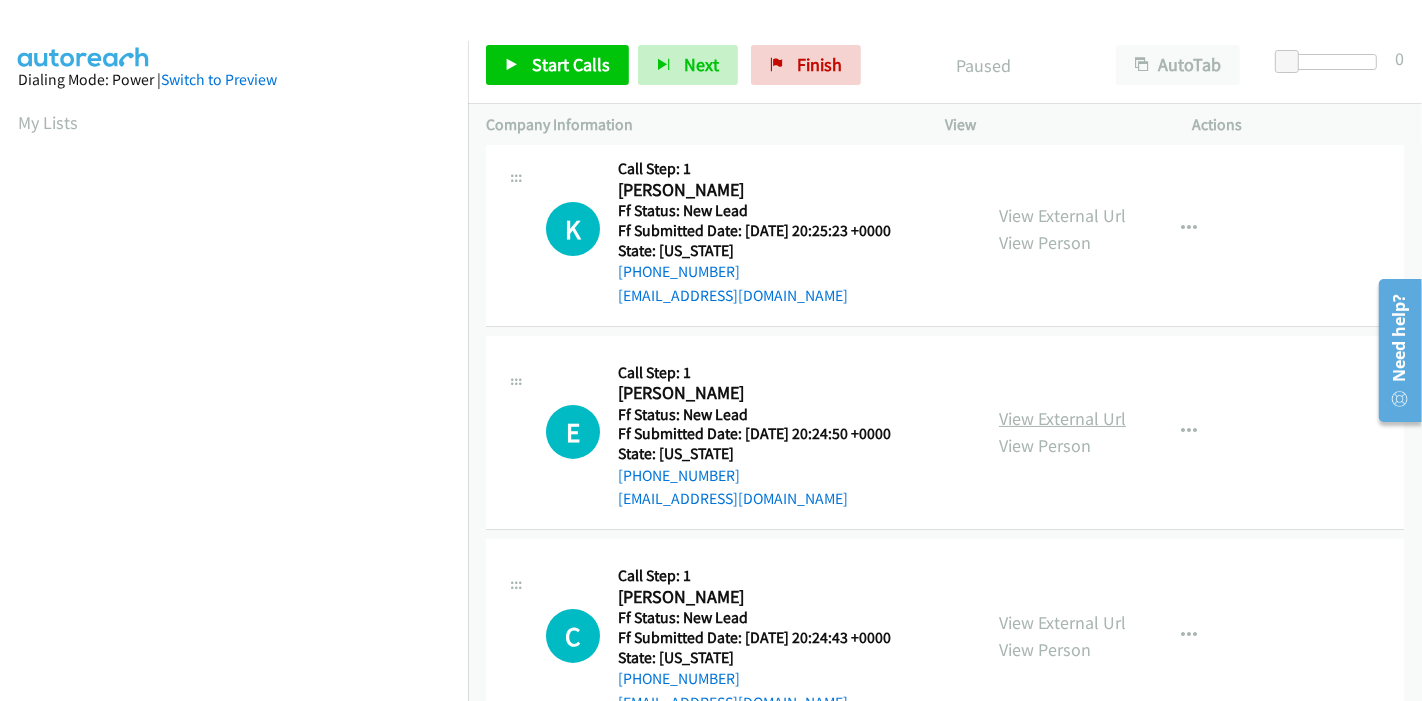 click on "View External Url" at bounding box center [1062, 418] 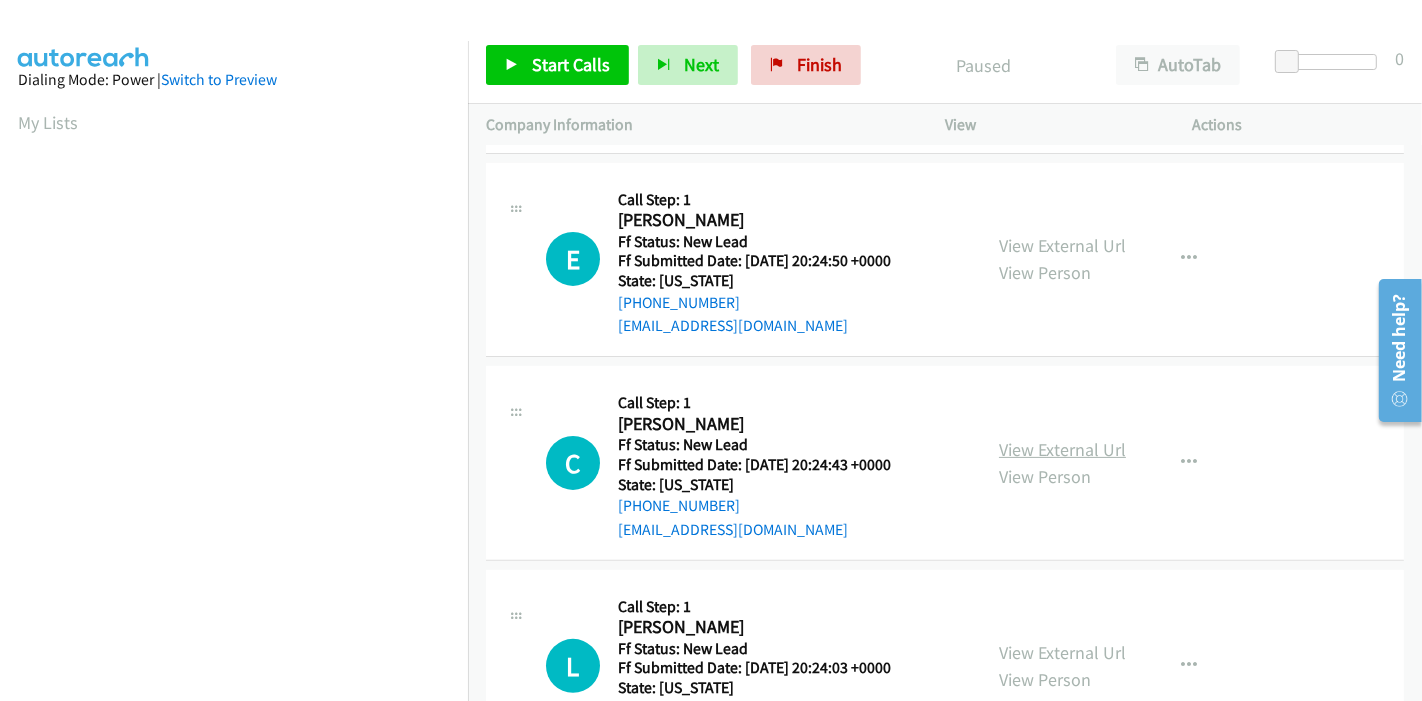 scroll, scrollTop: 444, scrollLeft: 0, axis: vertical 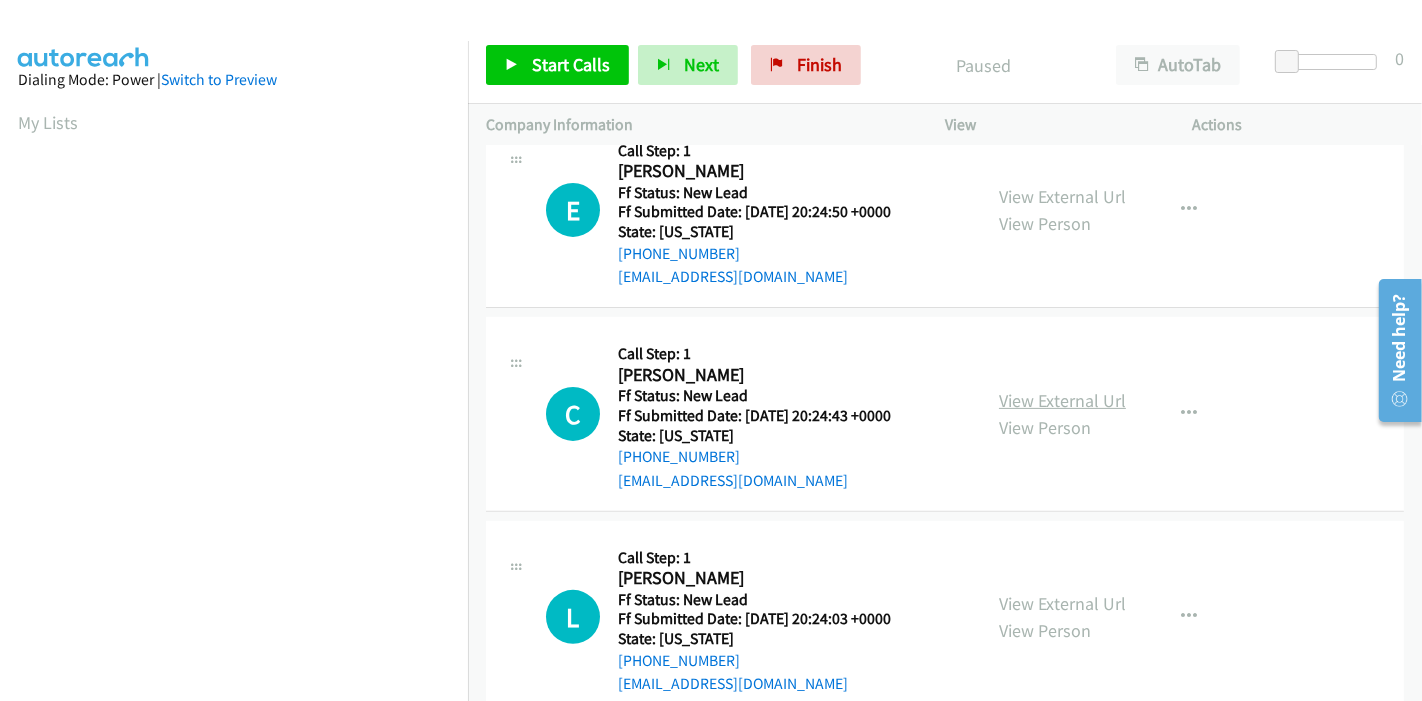 click on "View External Url" at bounding box center [1062, 400] 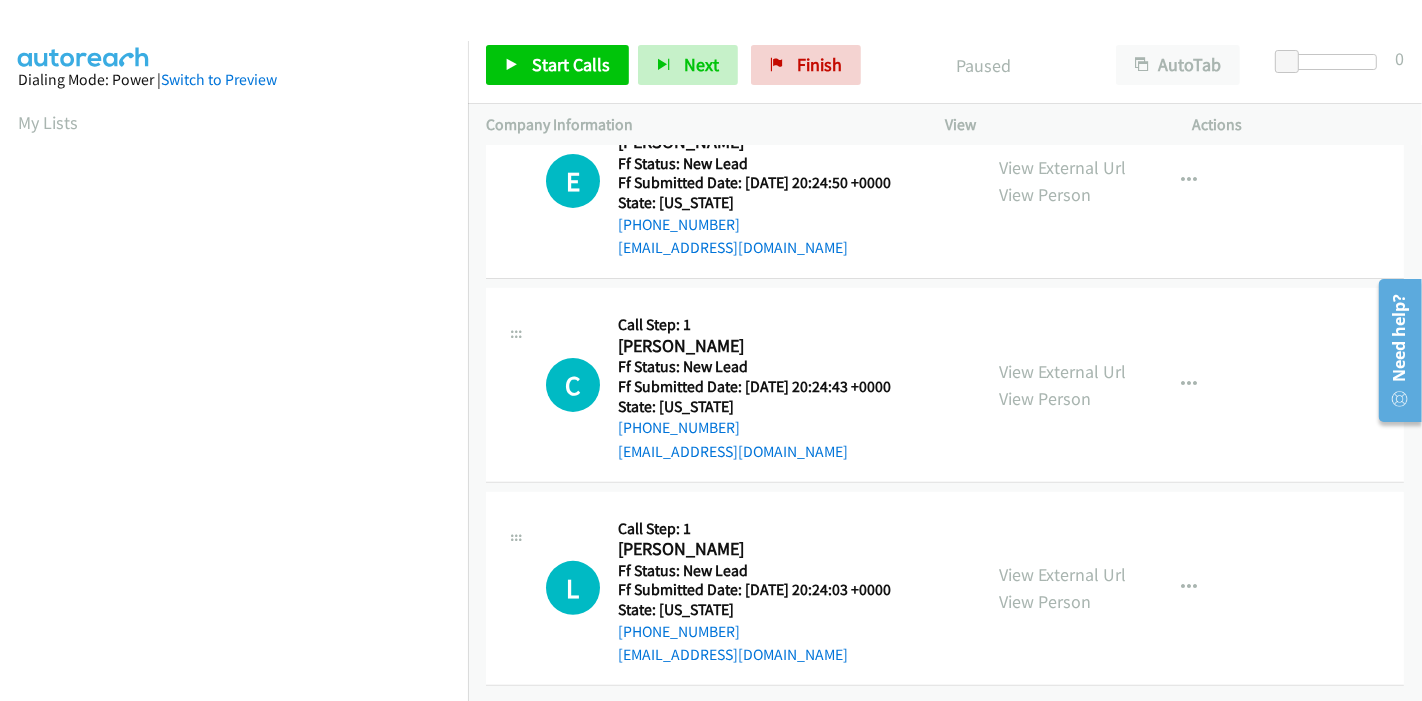 scroll, scrollTop: 487, scrollLeft: 0, axis: vertical 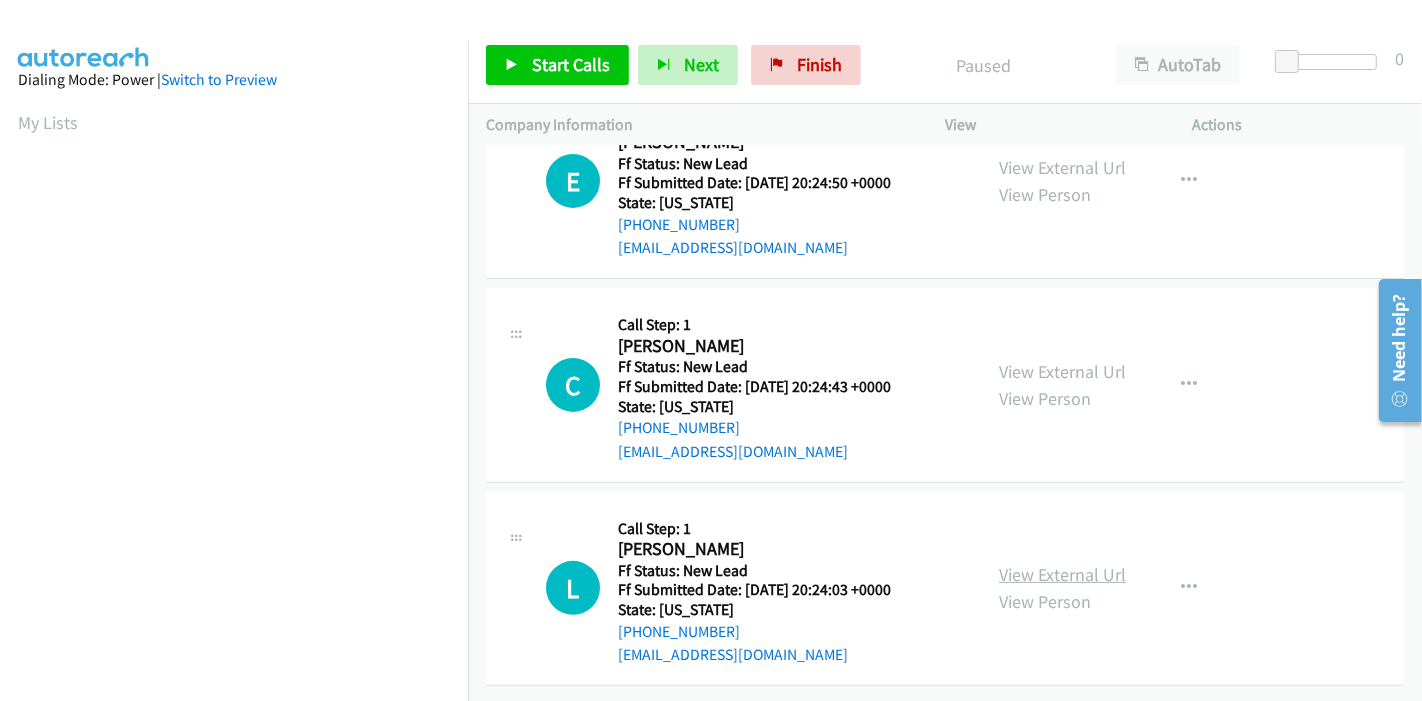 click on "View External Url" at bounding box center [1062, 574] 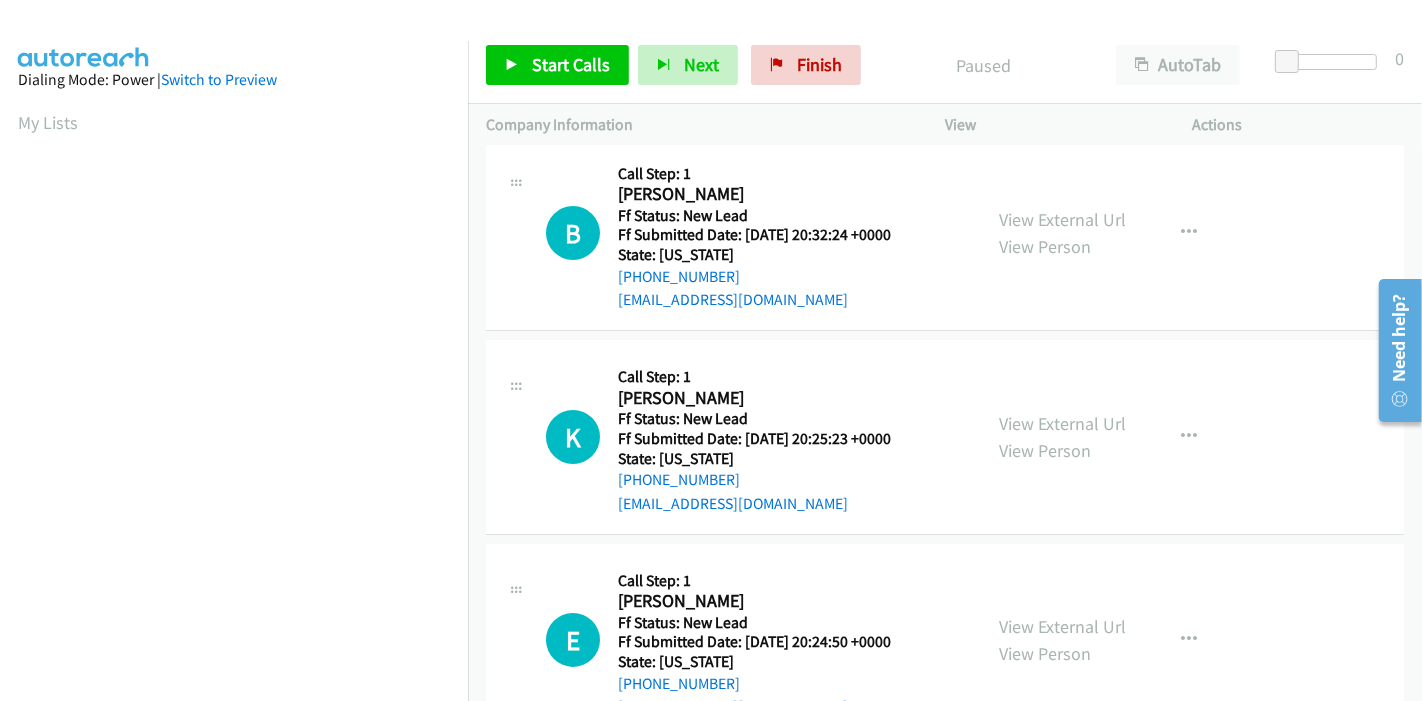 scroll, scrollTop: 0, scrollLeft: 0, axis: both 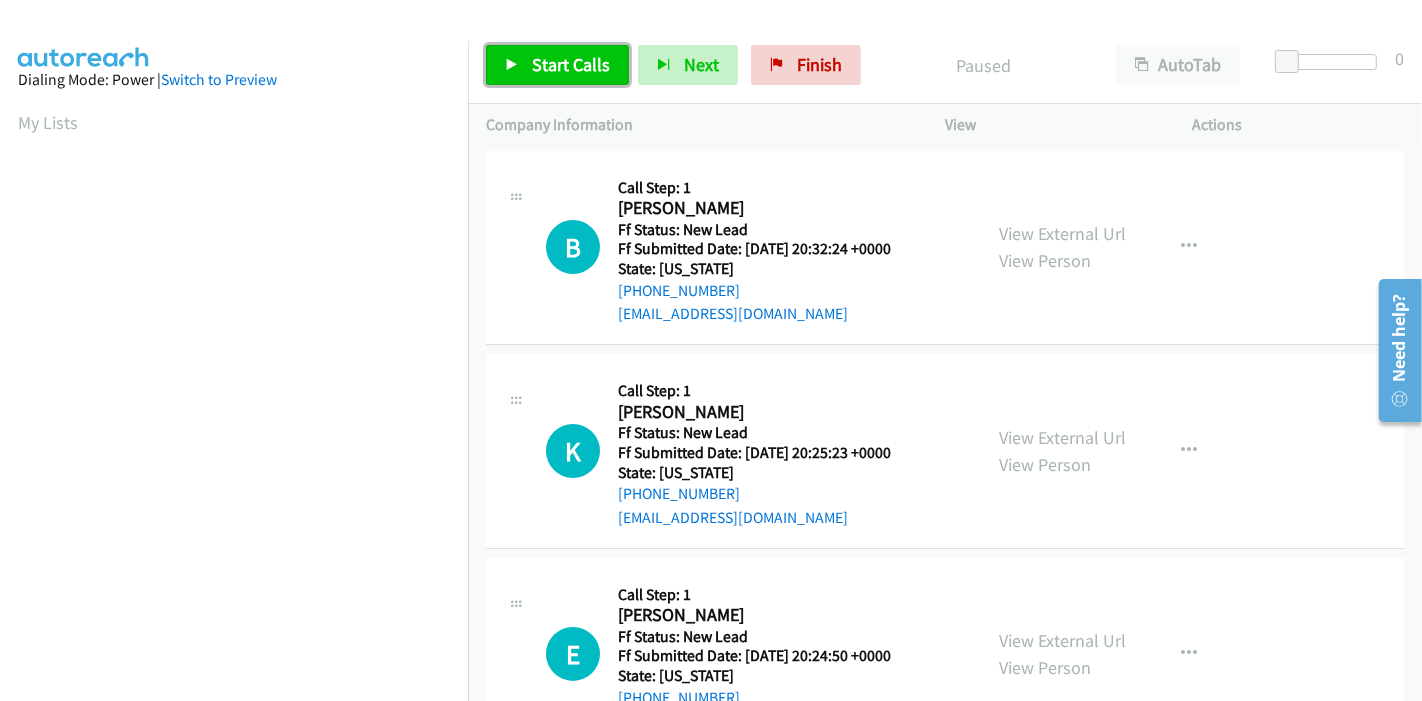 click on "Start Calls" at bounding box center (571, 64) 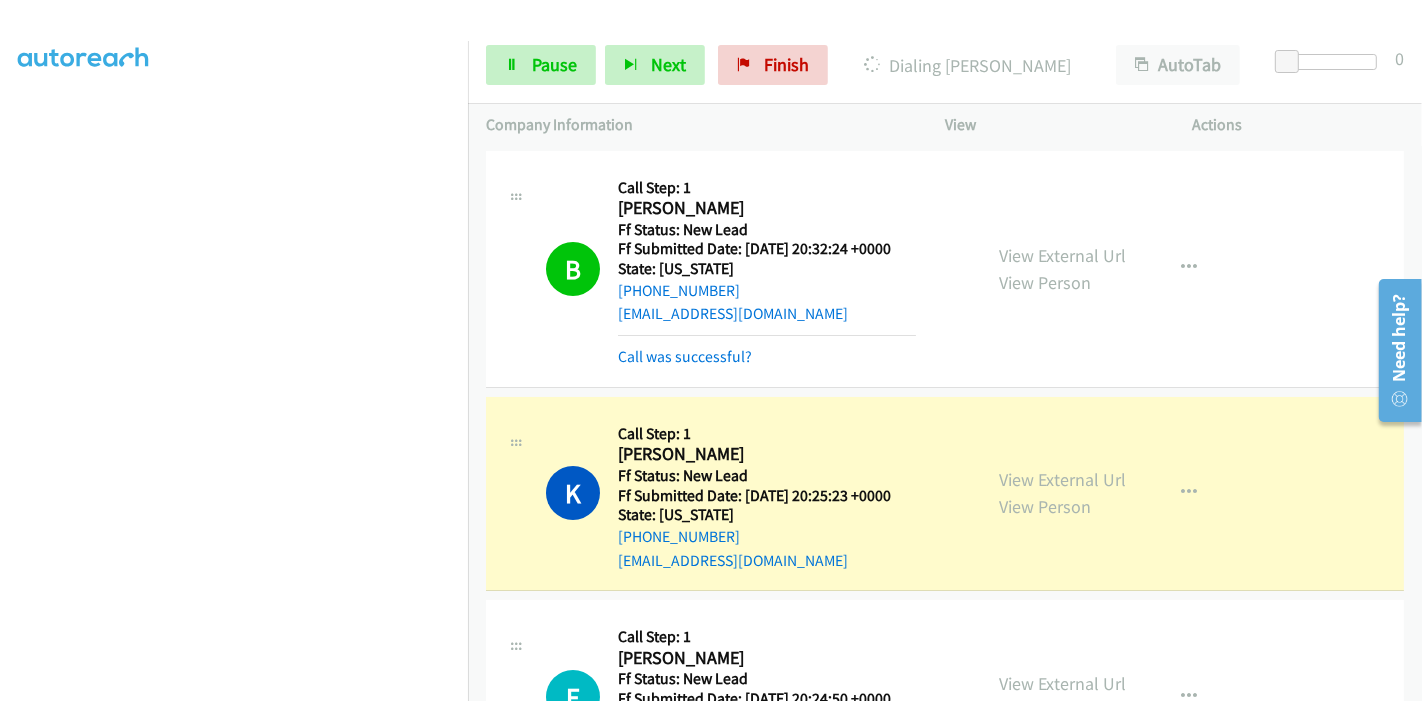 scroll, scrollTop: 89, scrollLeft: 0, axis: vertical 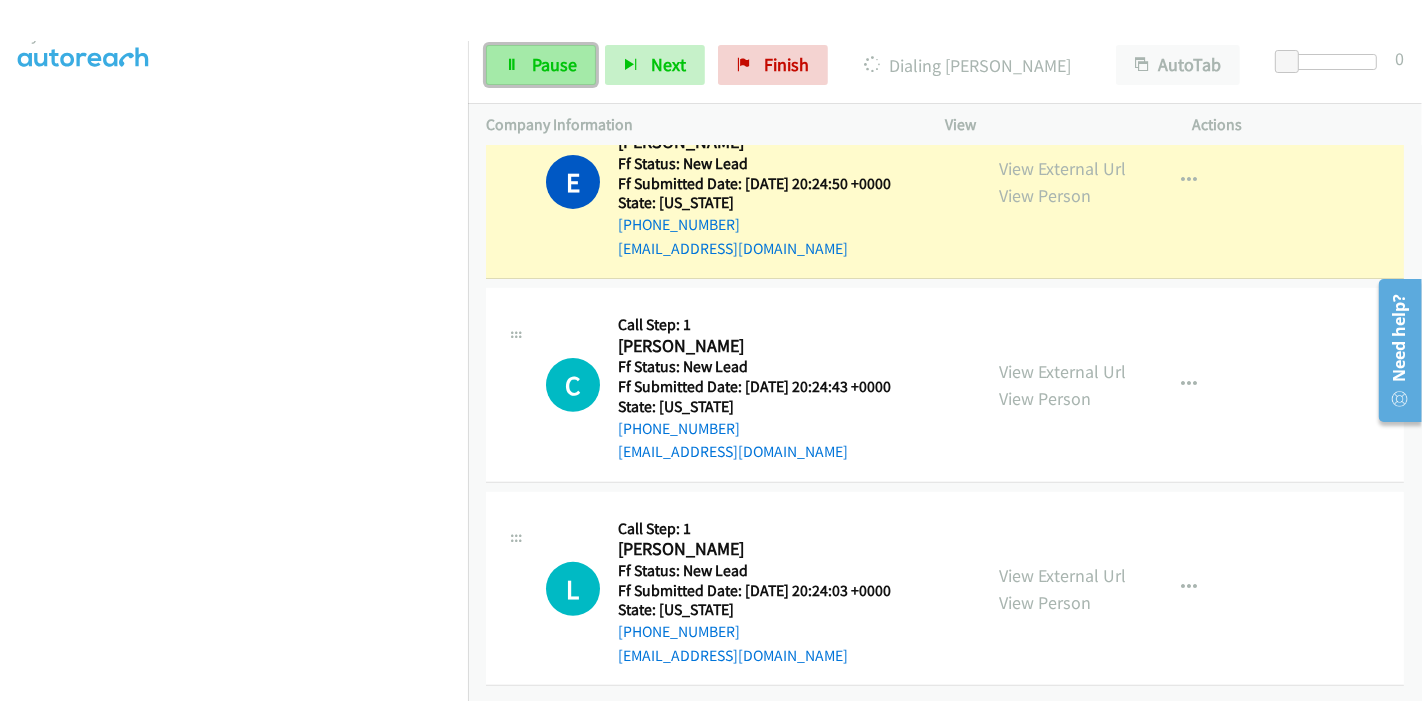 click at bounding box center (512, 66) 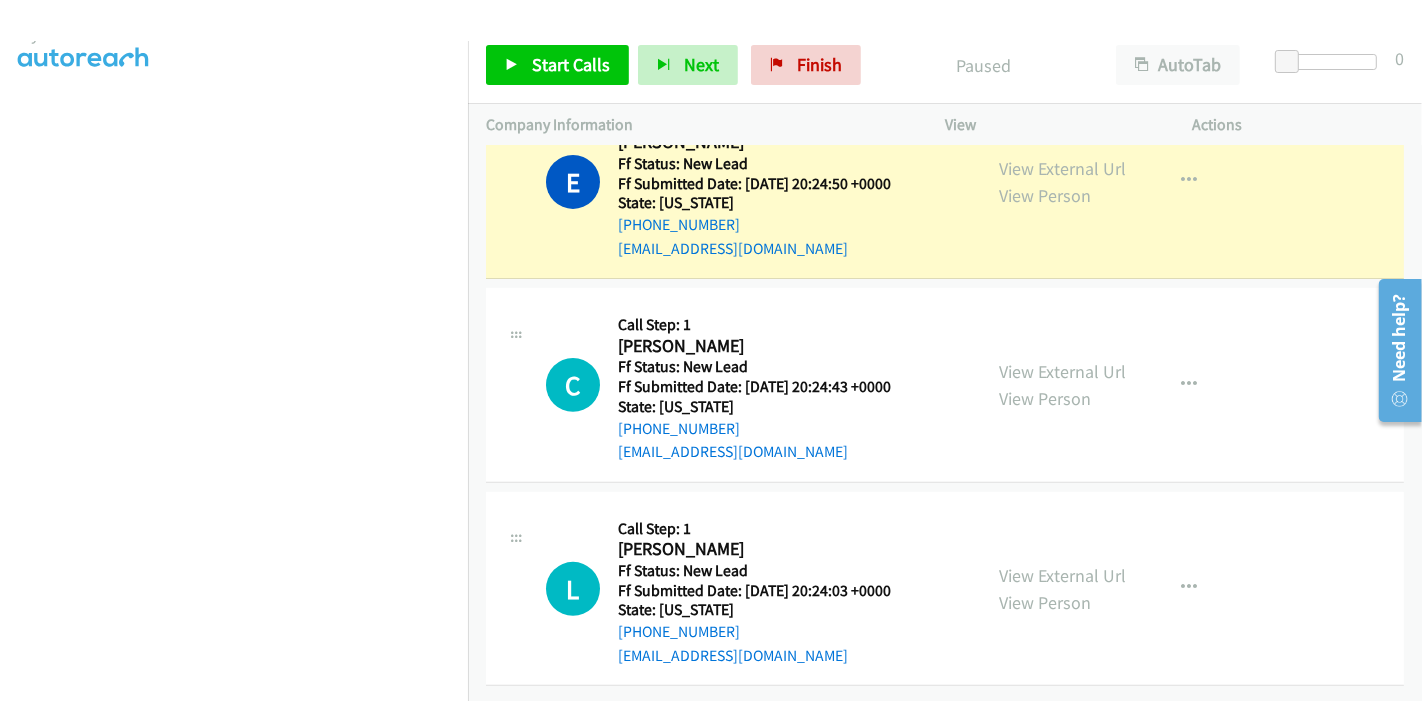 scroll, scrollTop: 349, scrollLeft: 0, axis: vertical 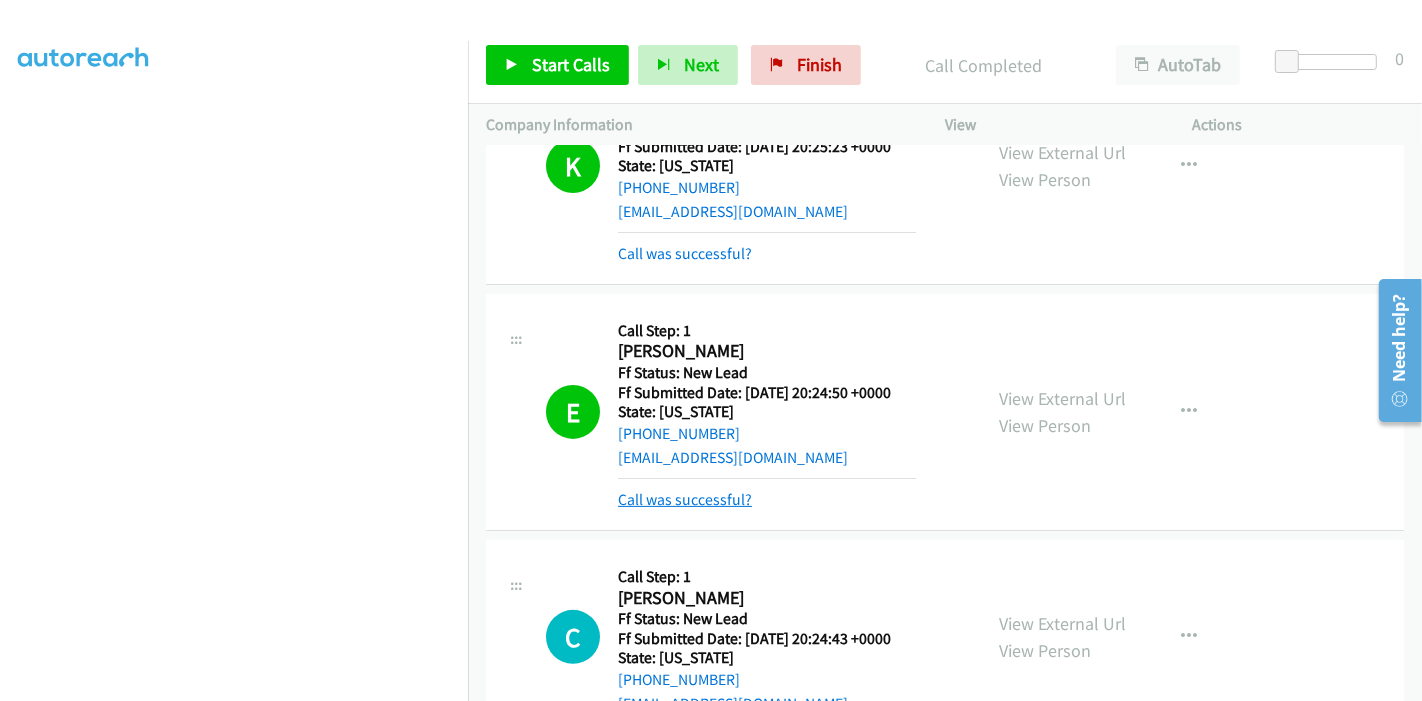 click on "Call was successful?" at bounding box center [685, 499] 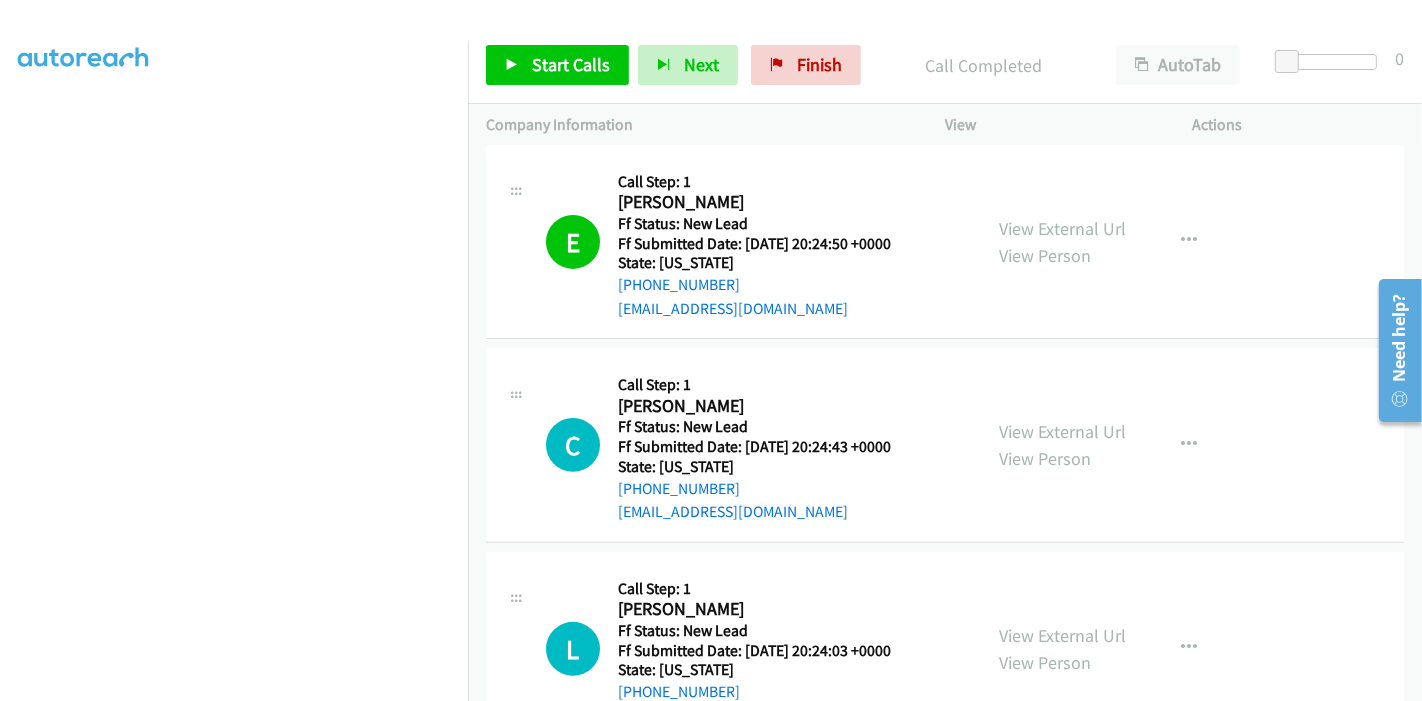 scroll, scrollTop: 682, scrollLeft: 0, axis: vertical 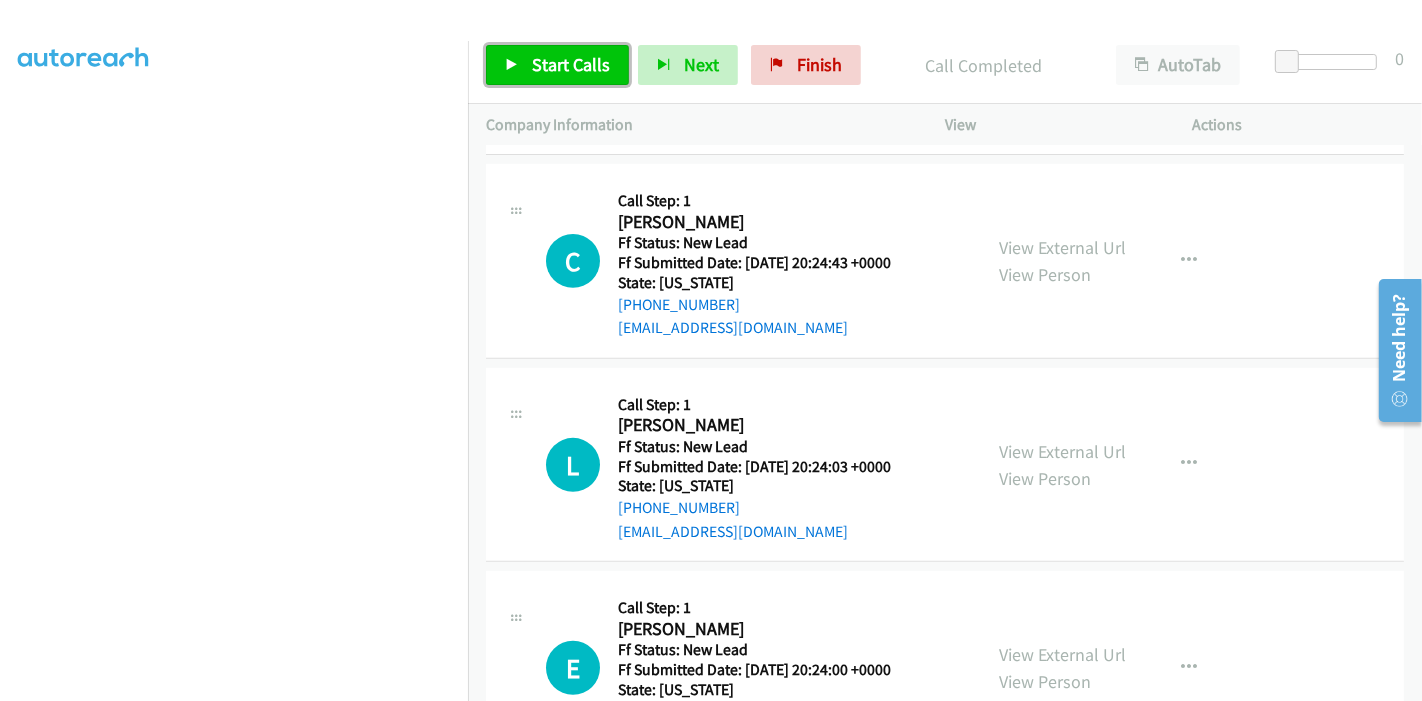 click on "Start Calls" at bounding box center [571, 64] 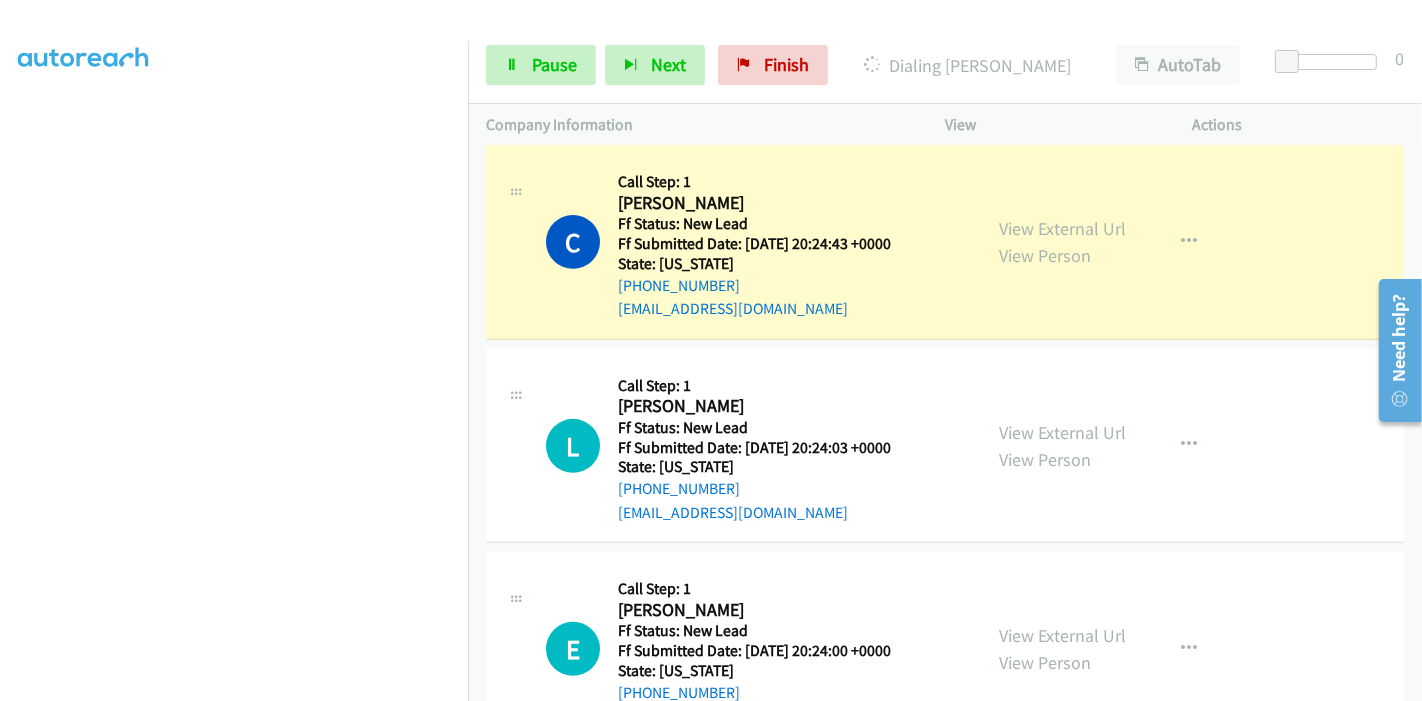 scroll, scrollTop: 625, scrollLeft: 0, axis: vertical 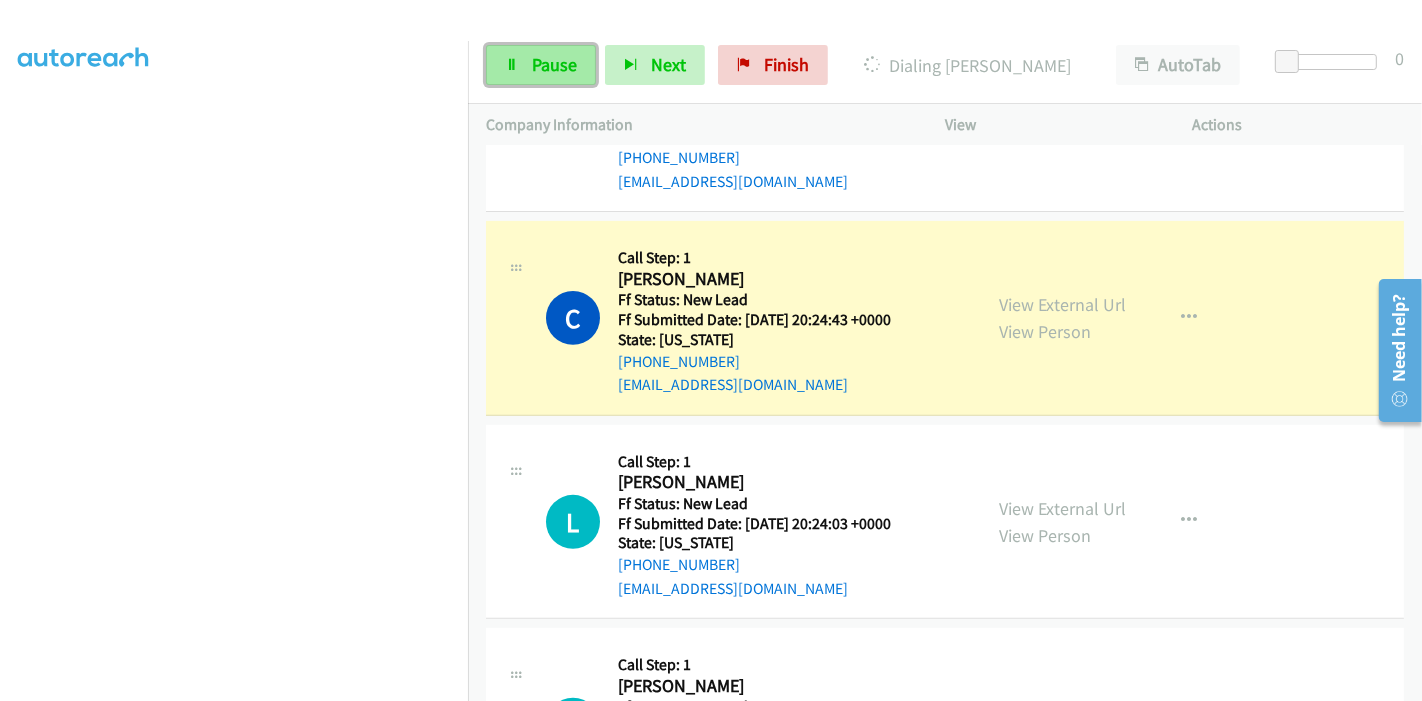 click on "Pause" at bounding box center (554, 64) 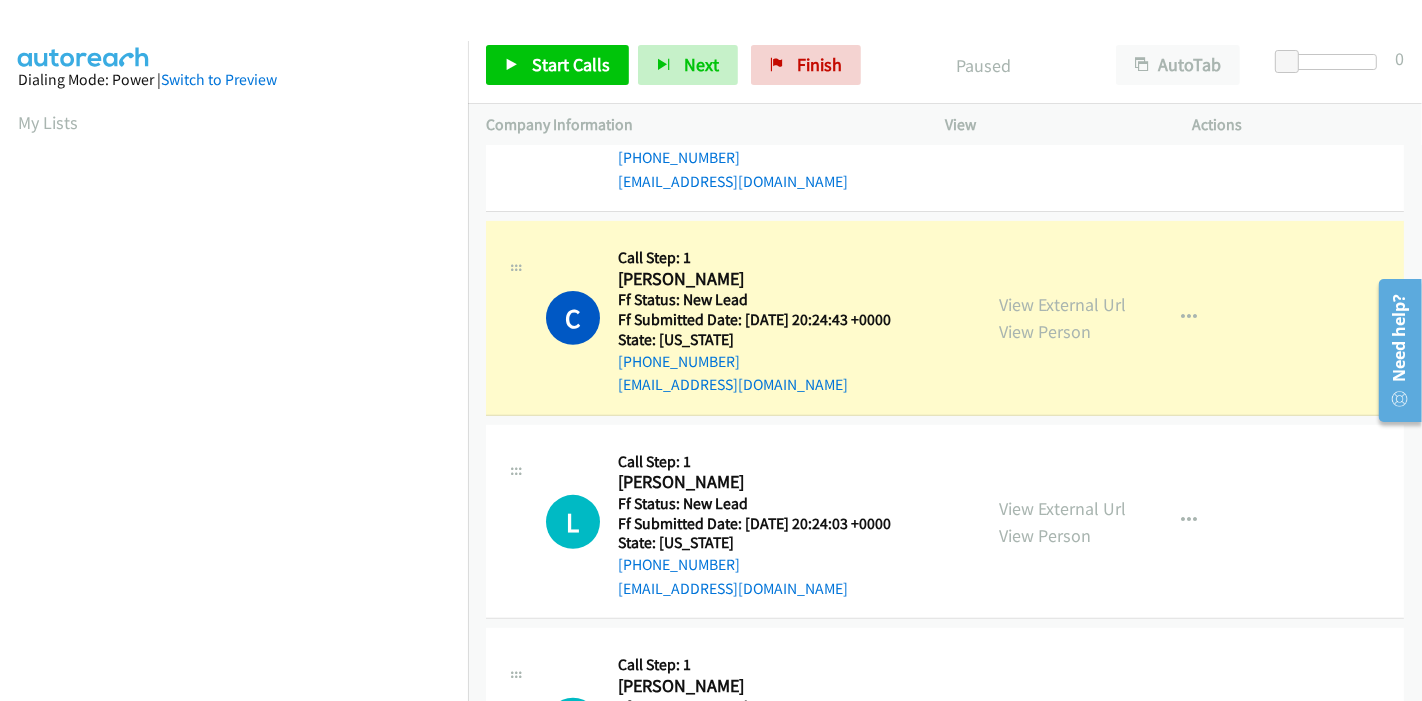 scroll, scrollTop: 422, scrollLeft: 0, axis: vertical 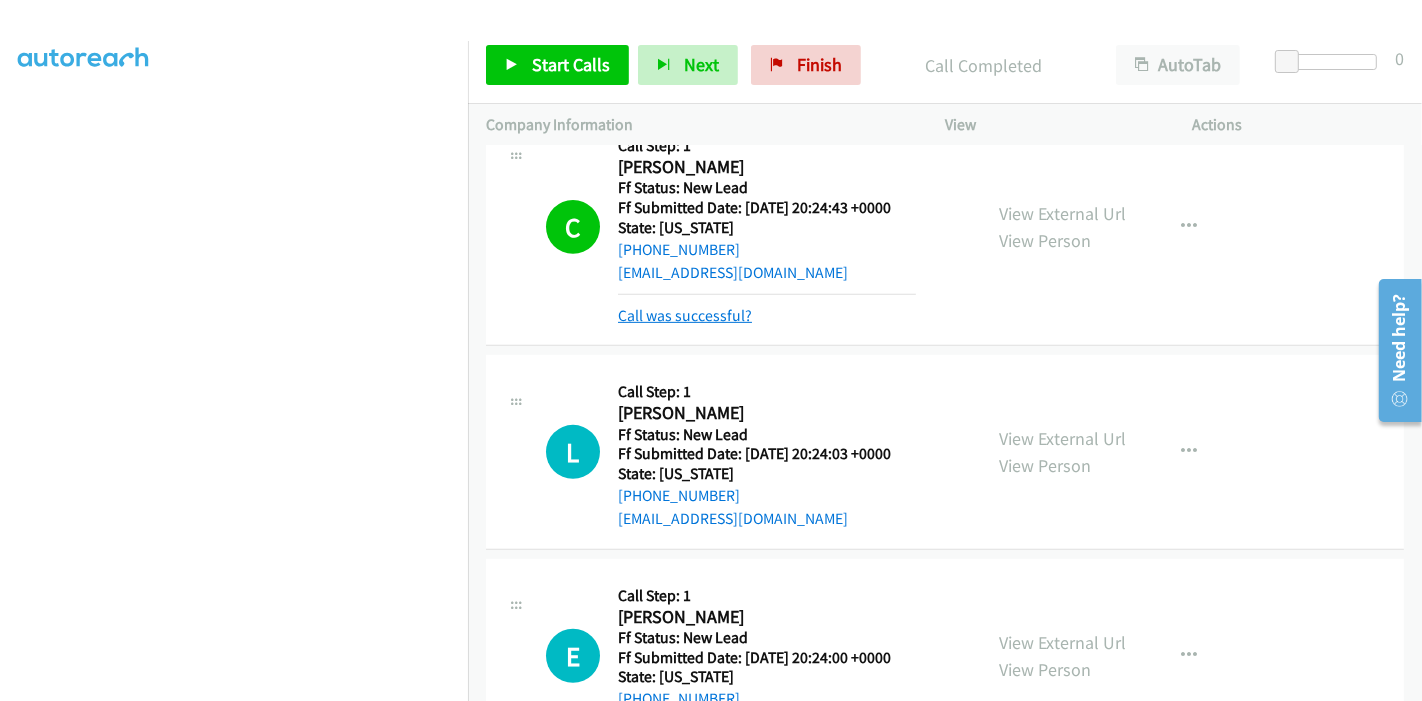 click on "Call was successful?" at bounding box center (685, 315) 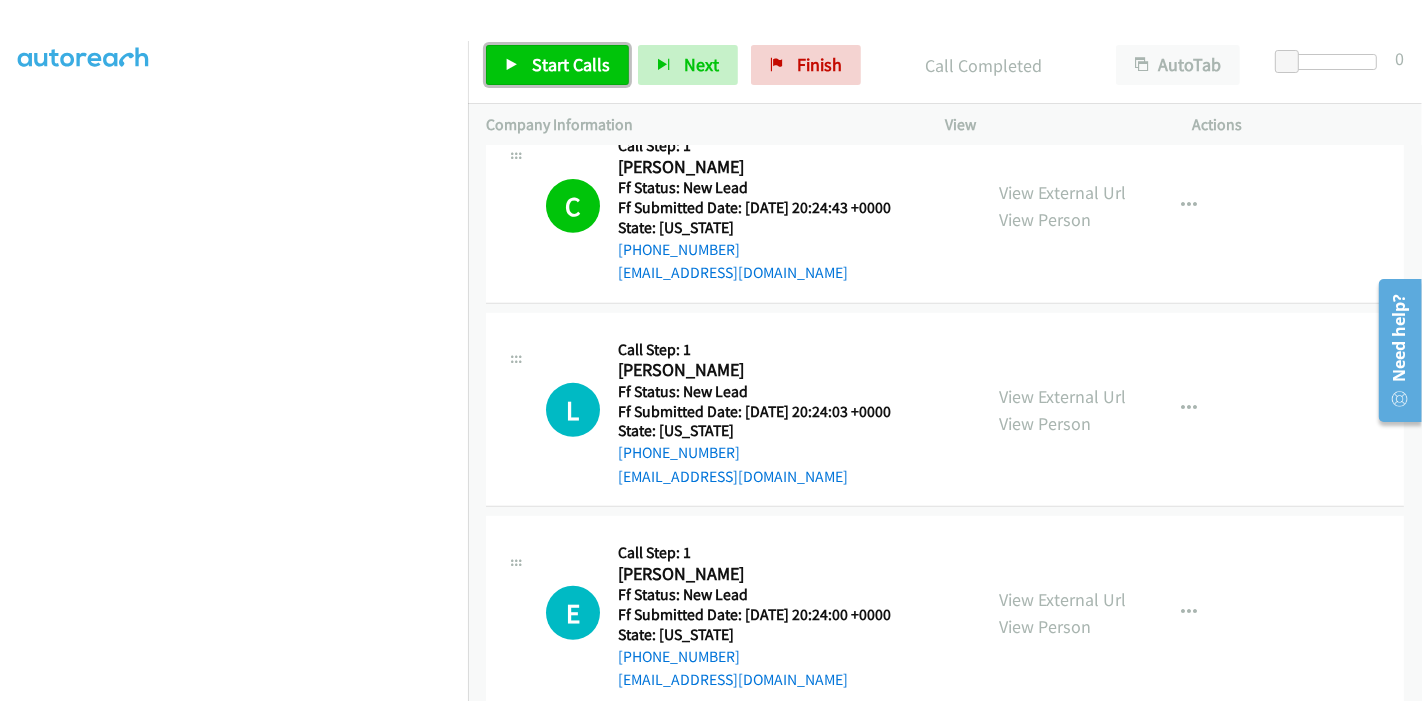 click on "Start Calls" at bounding box center [557, 65] 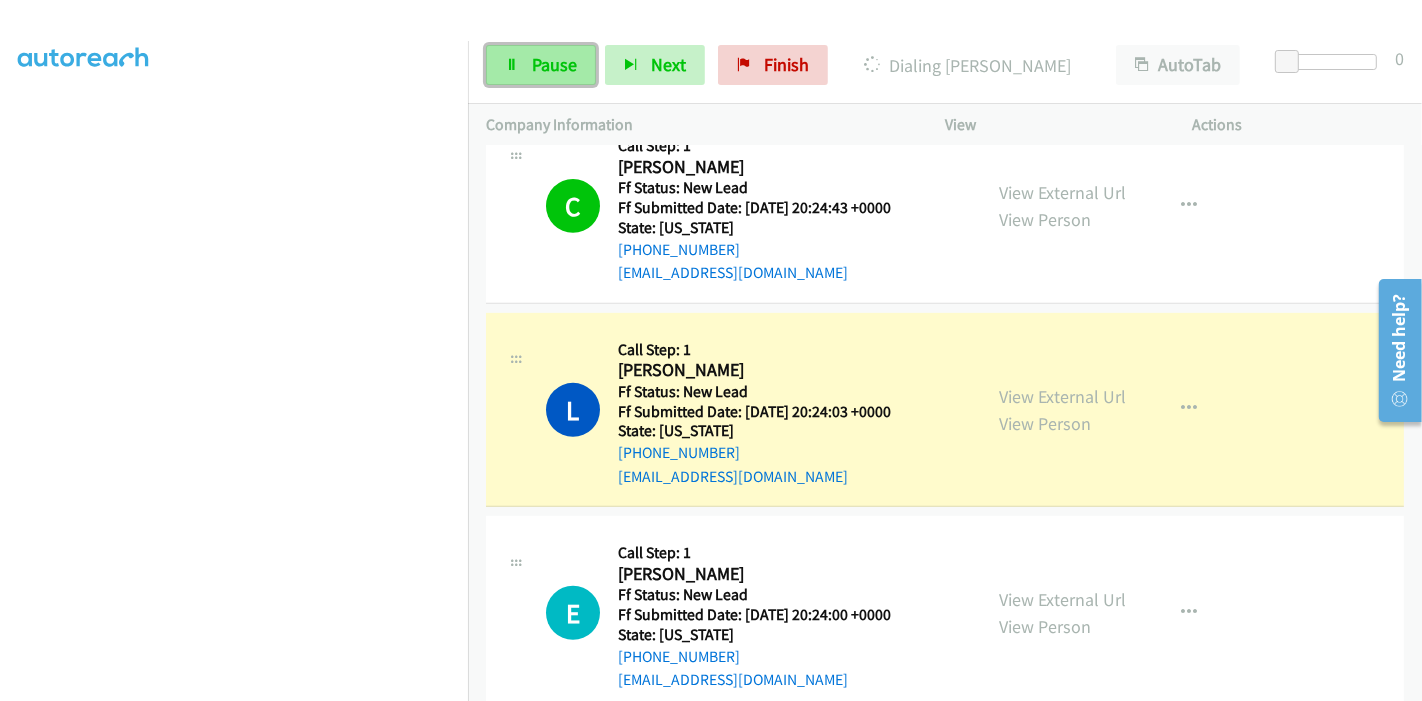 click on "Pause" at bounding box center (554, 64) 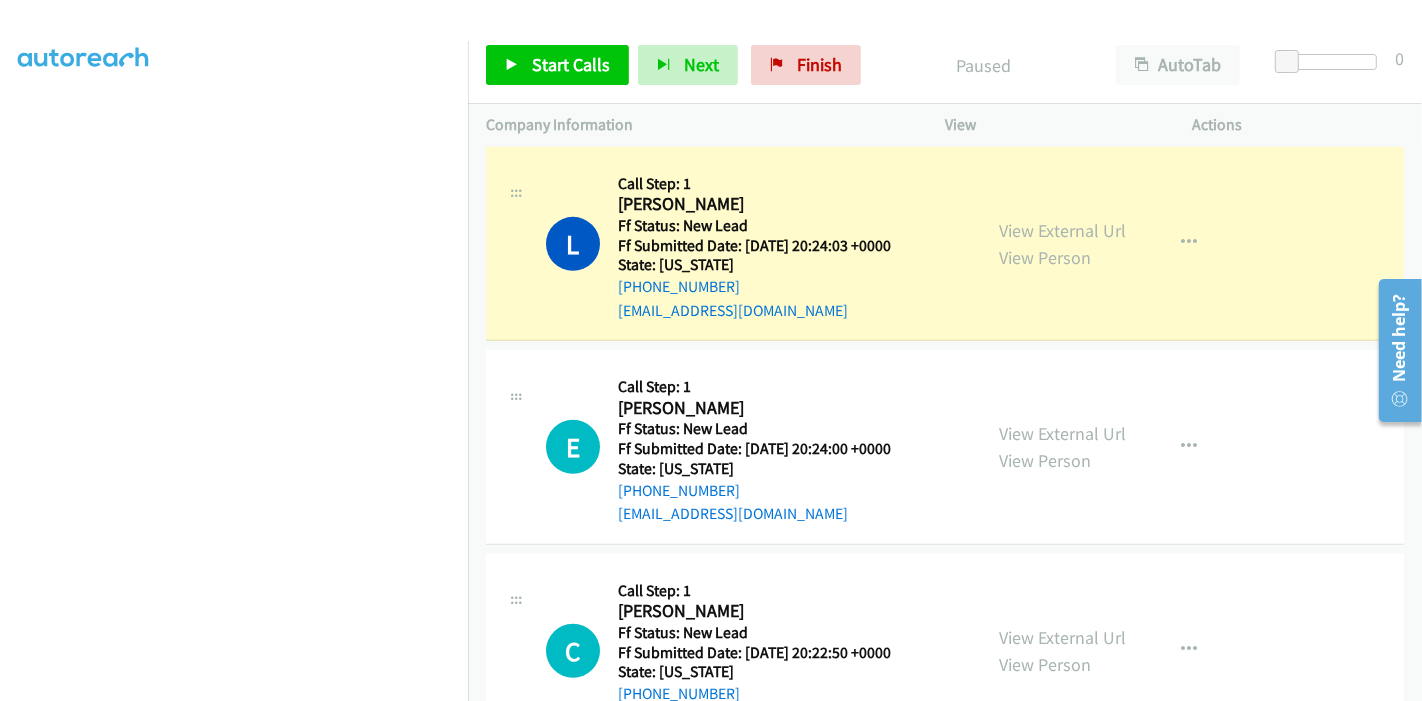 scroll, scrollTop: 1070, scrollLeft: 0, axis: vertical 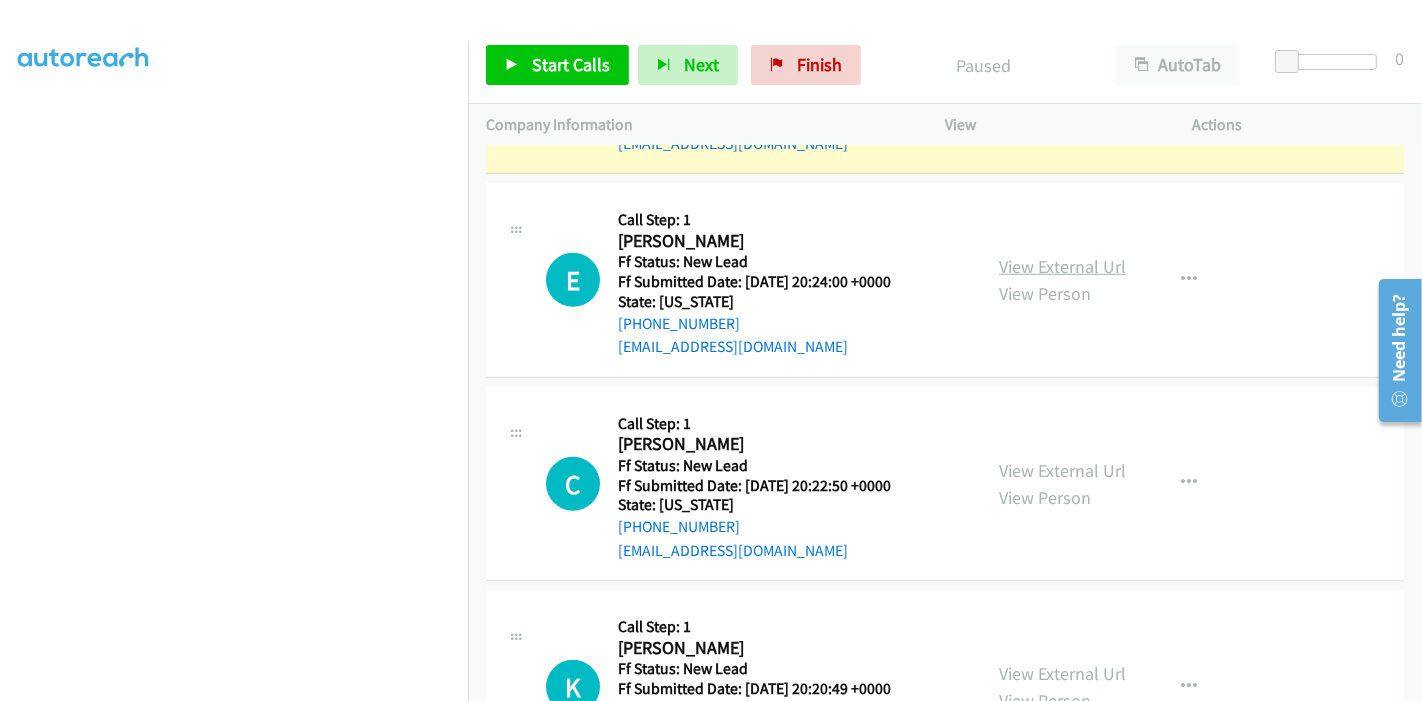 click on "View External Url" at bounding box center [1062, 266] 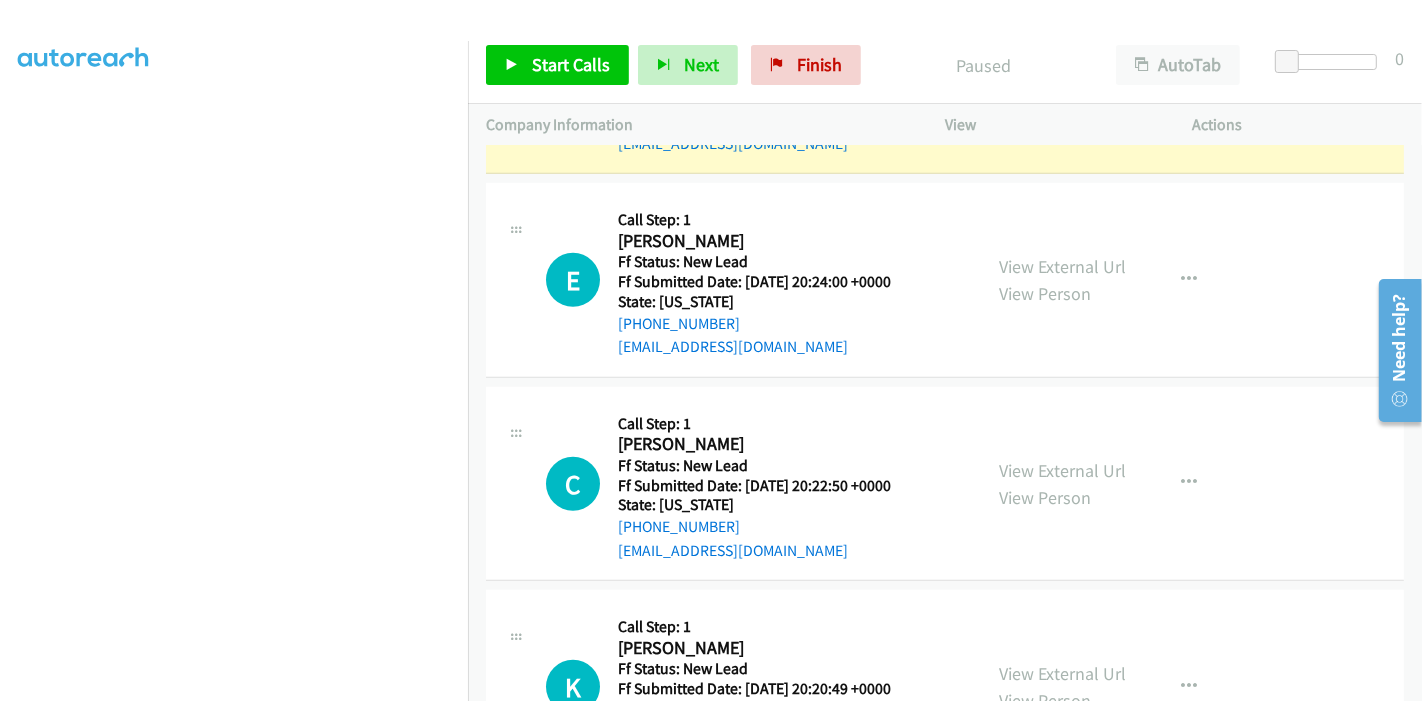 scroll, scrollTop: 848, scrollLeft: 0, axis: vertical 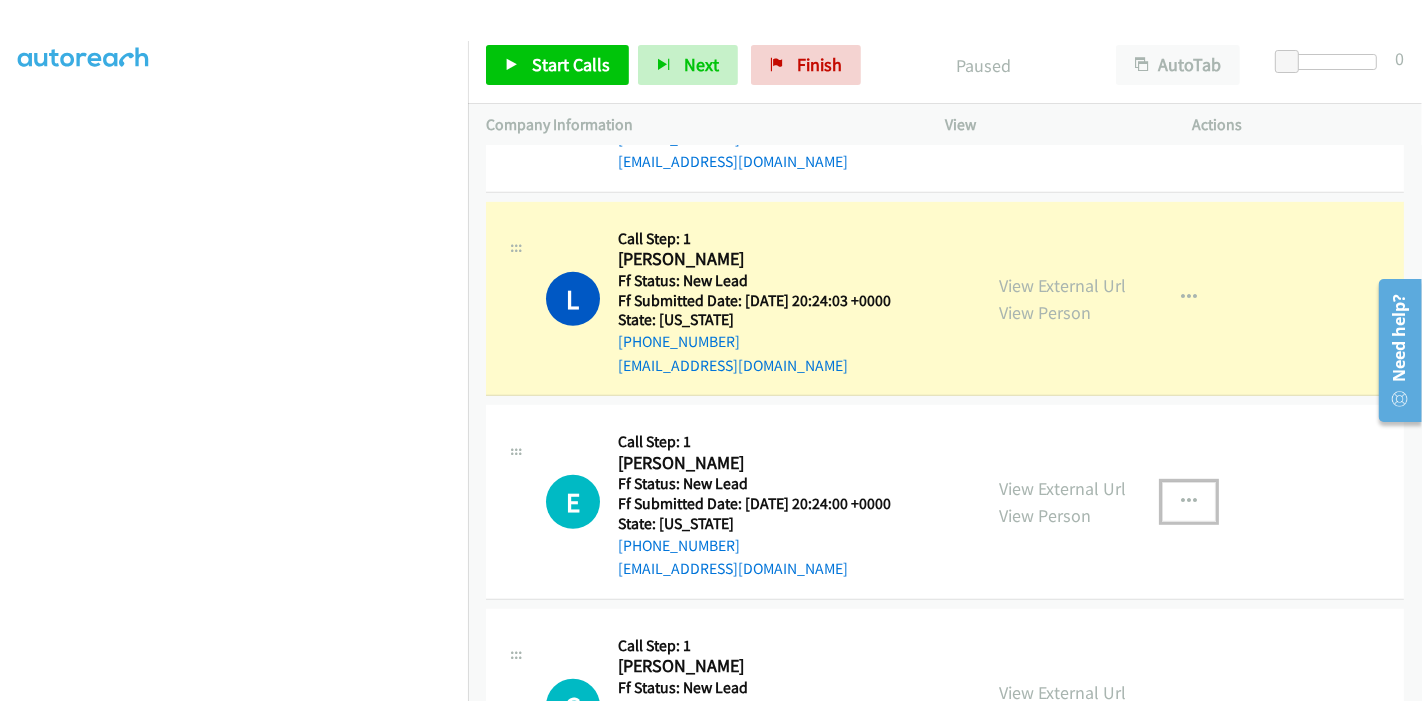 click at bounding box center (1189, 502) 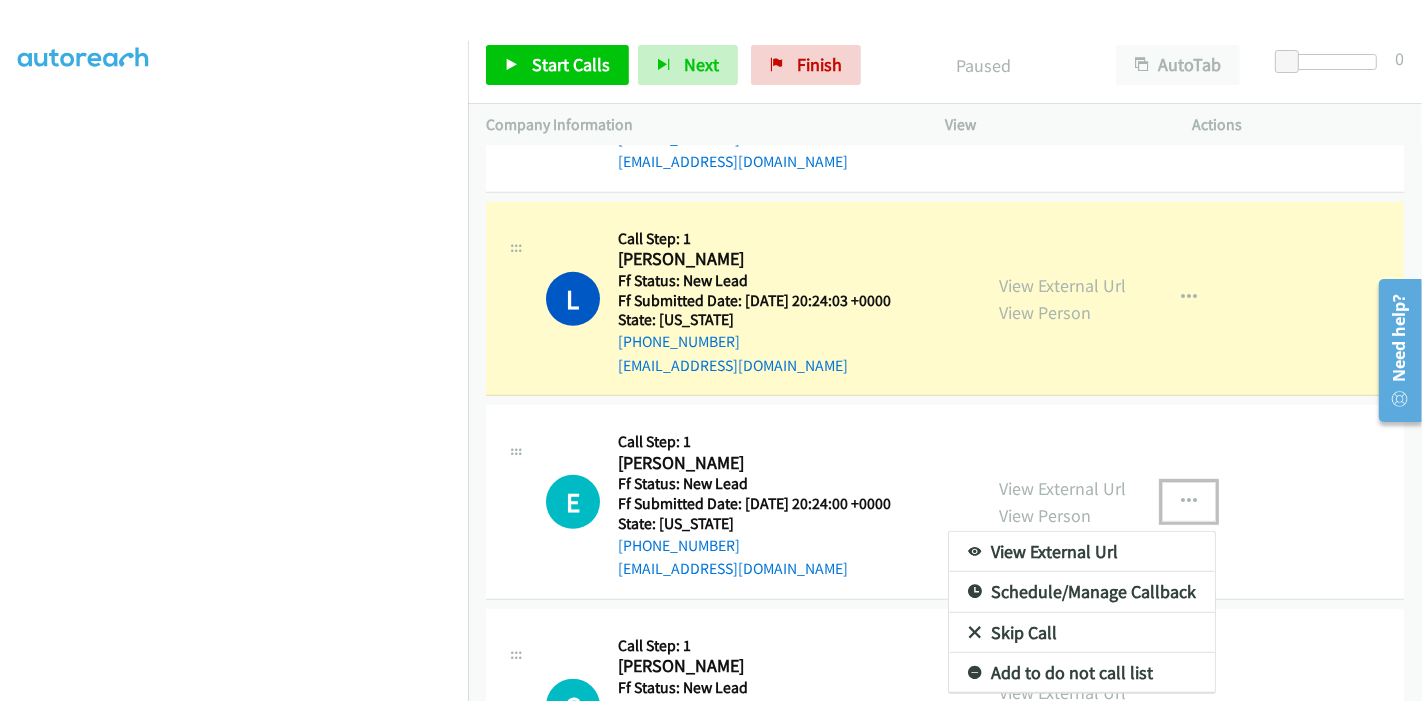 click on "Skip Call" at bounding box center (1082, 633) 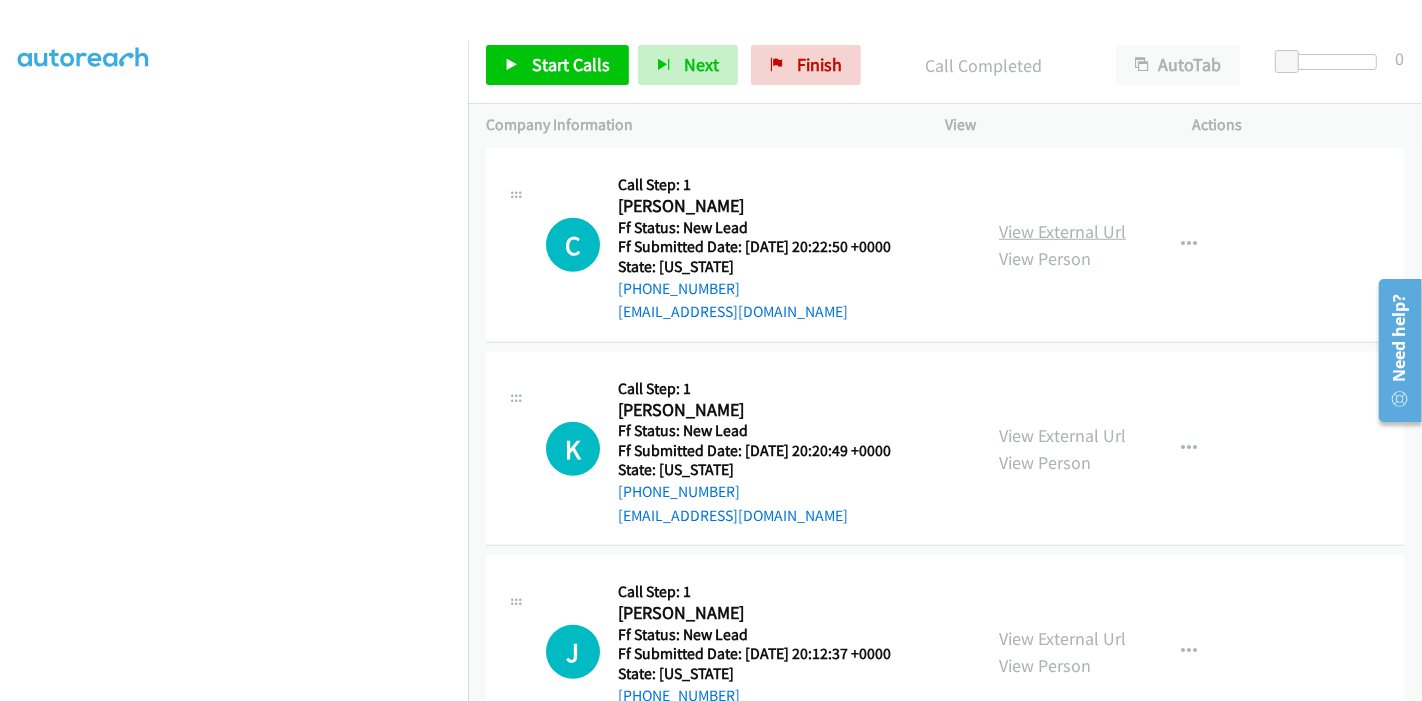 scroll, scrollTop: 1316, scrollLeft: 0, axis: vertical 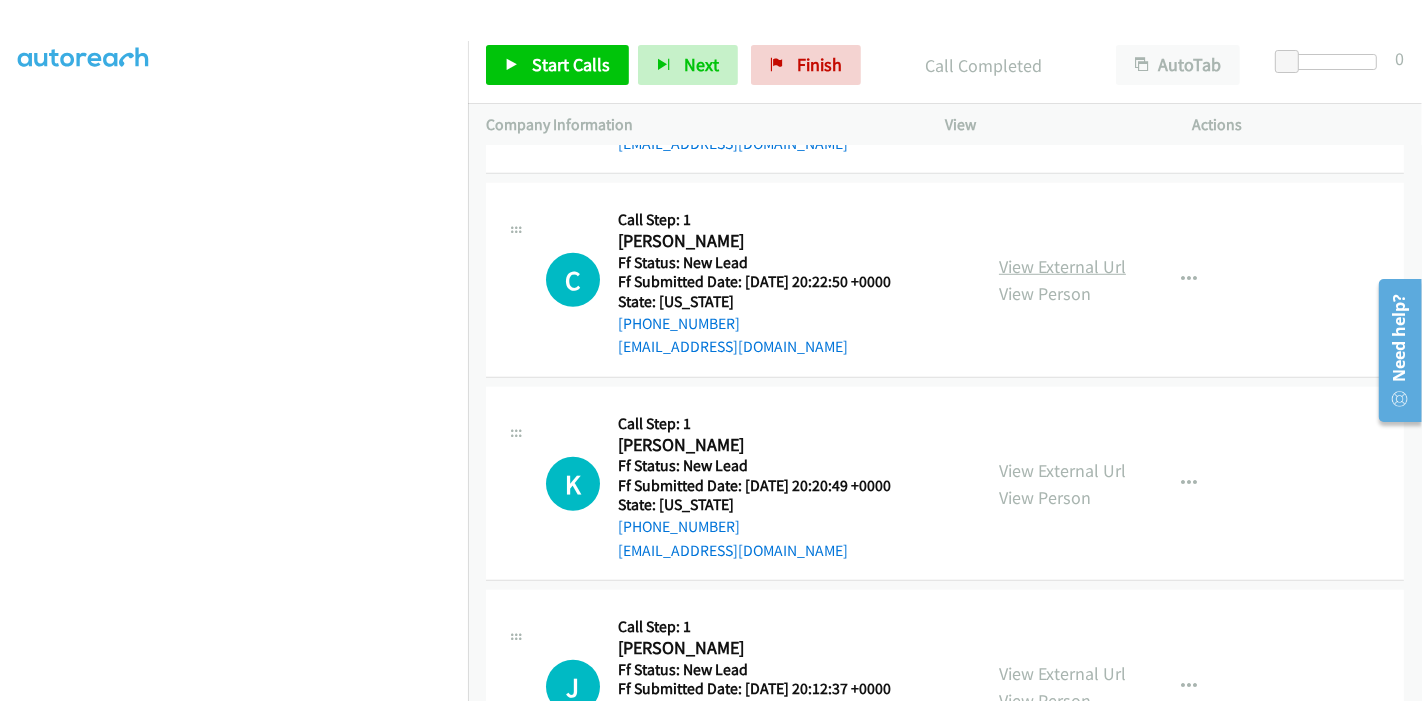 click on "View External Url" at bounding box center (1062, 266) 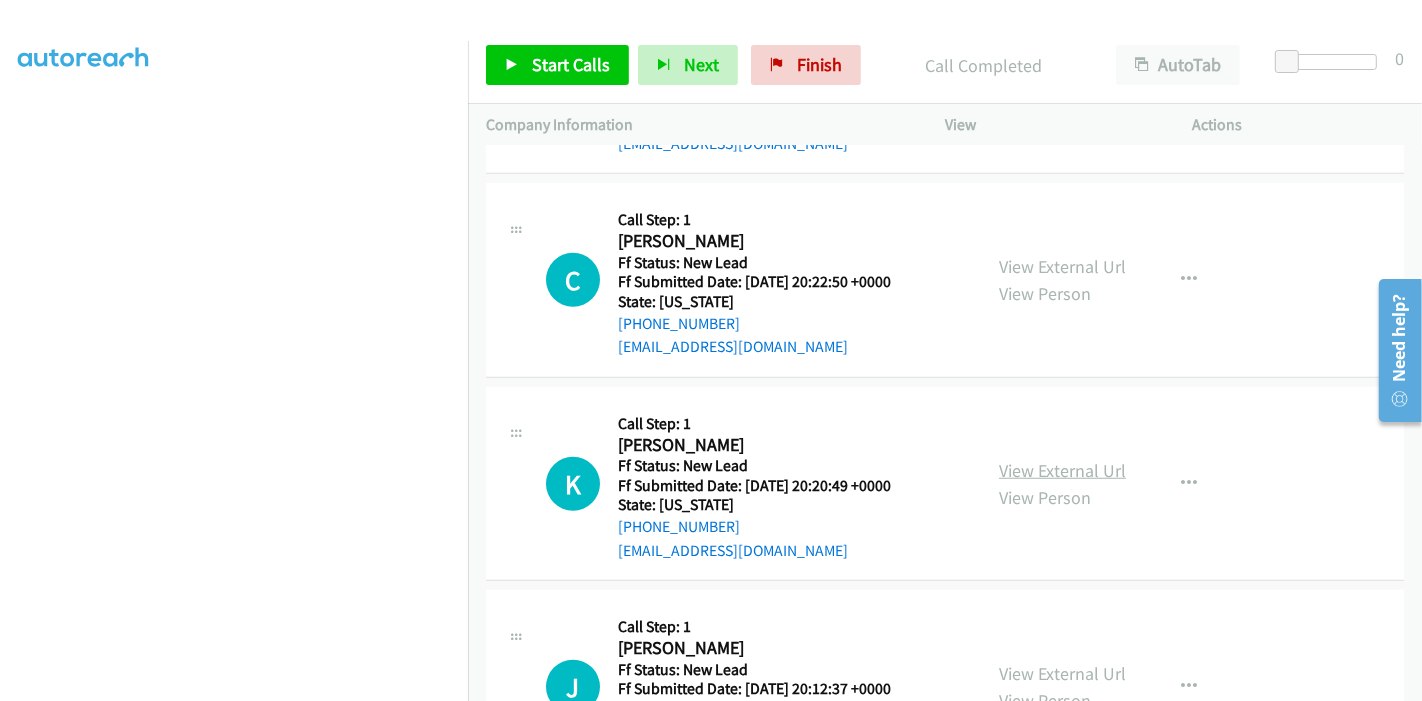 click on "View External Url" at bounding box center [1062, 470] 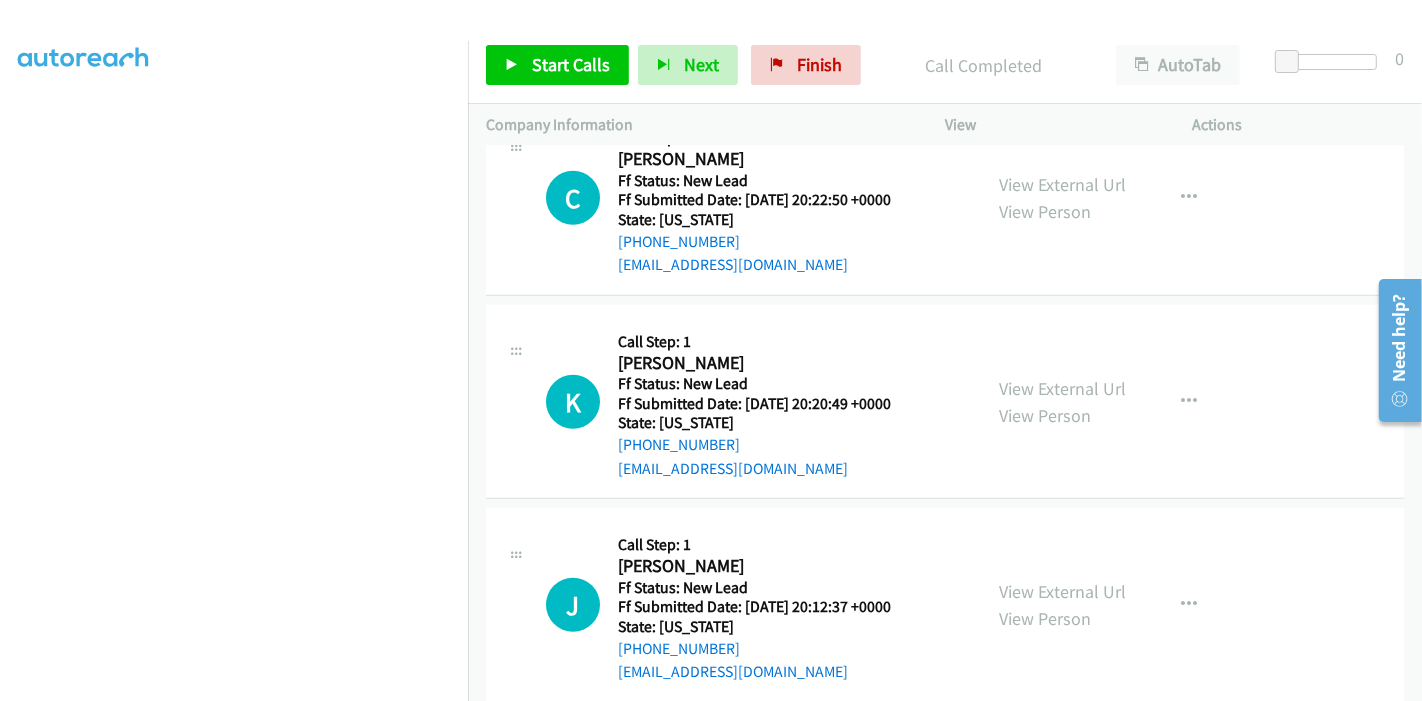 scroll, scrollTop: 1427, scrollLeft: 0, axis: vertical 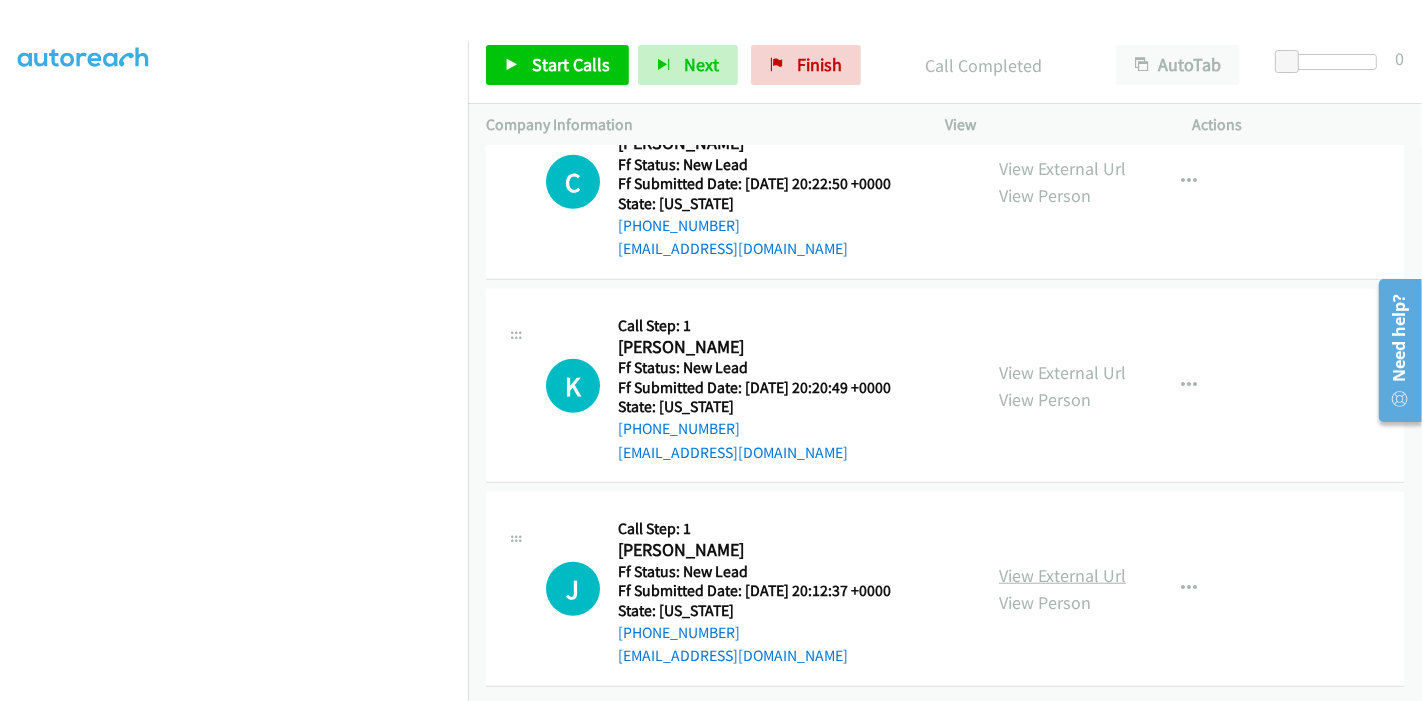 click on "View External Url" at bounding box center [1062, 575] 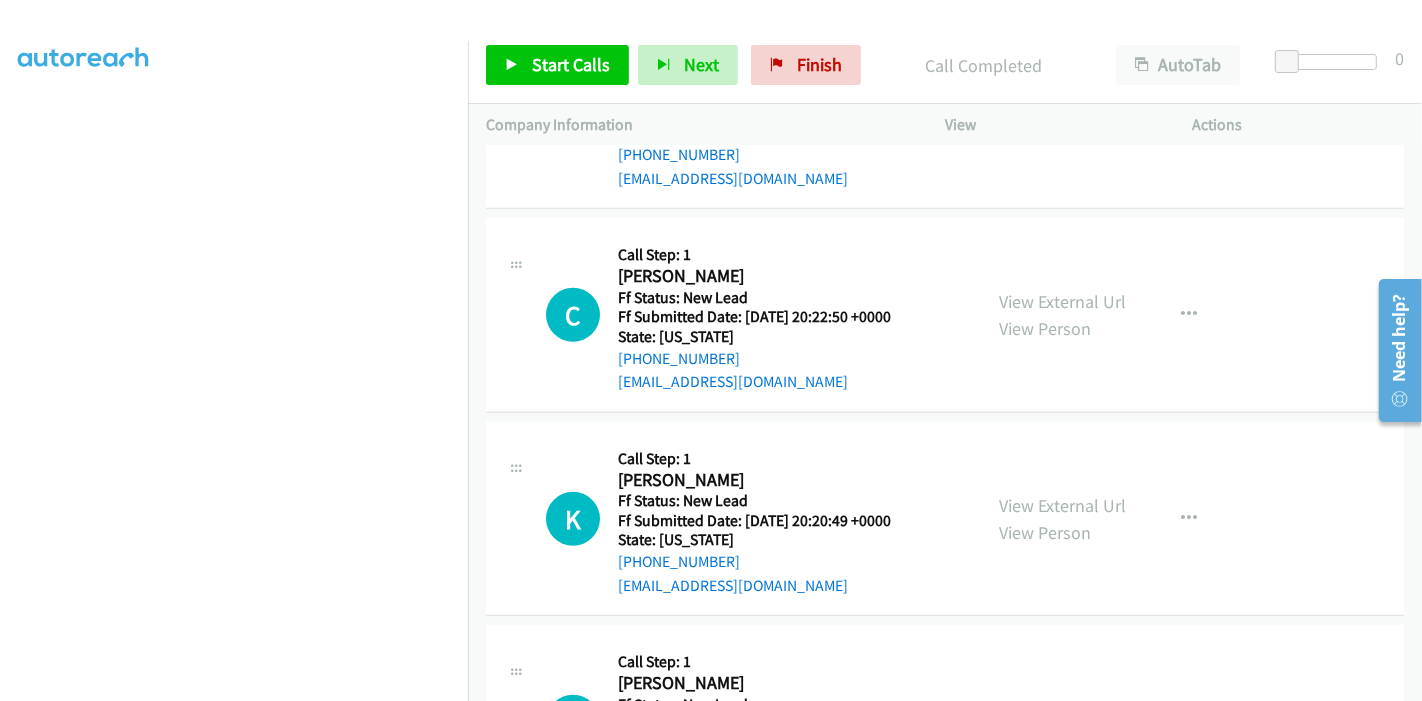 scroll, scrollTop: 1205, scrollLeft: 0, axis: vertical 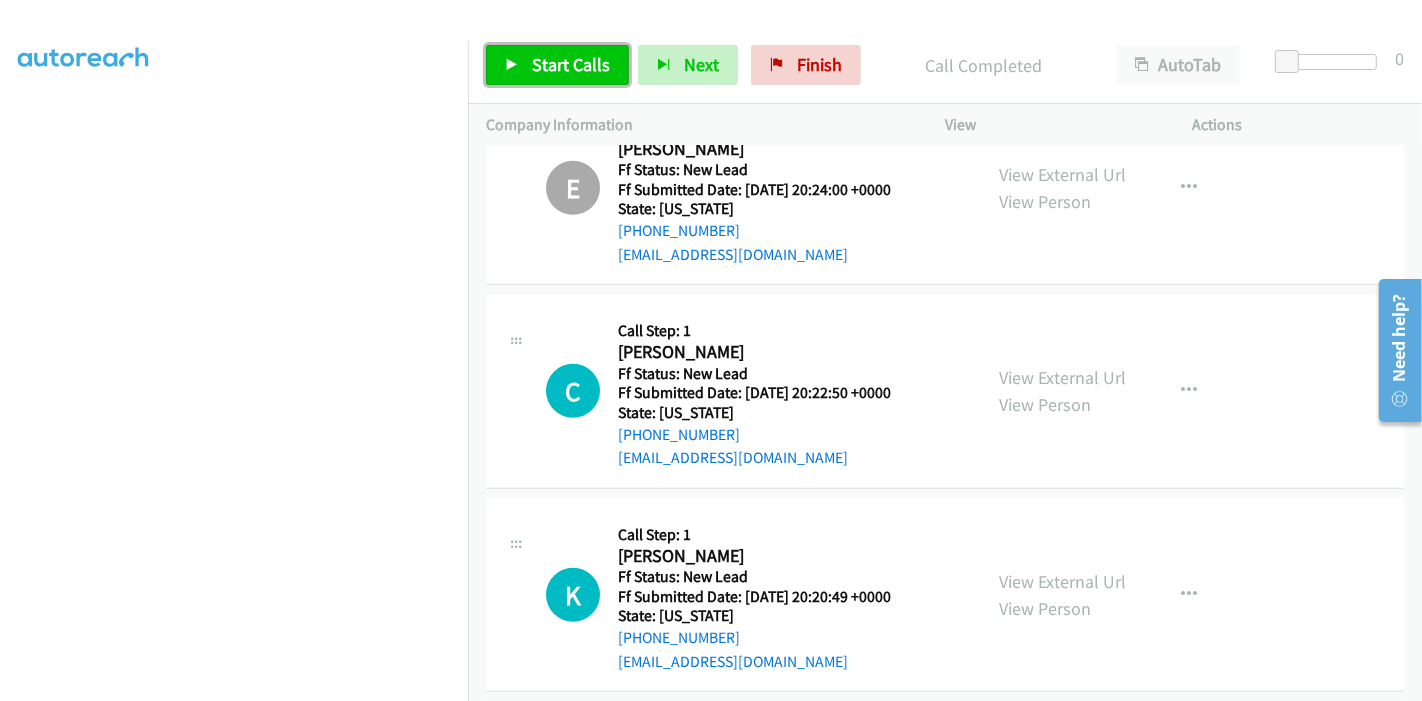 click at bounding box center (512, 66) 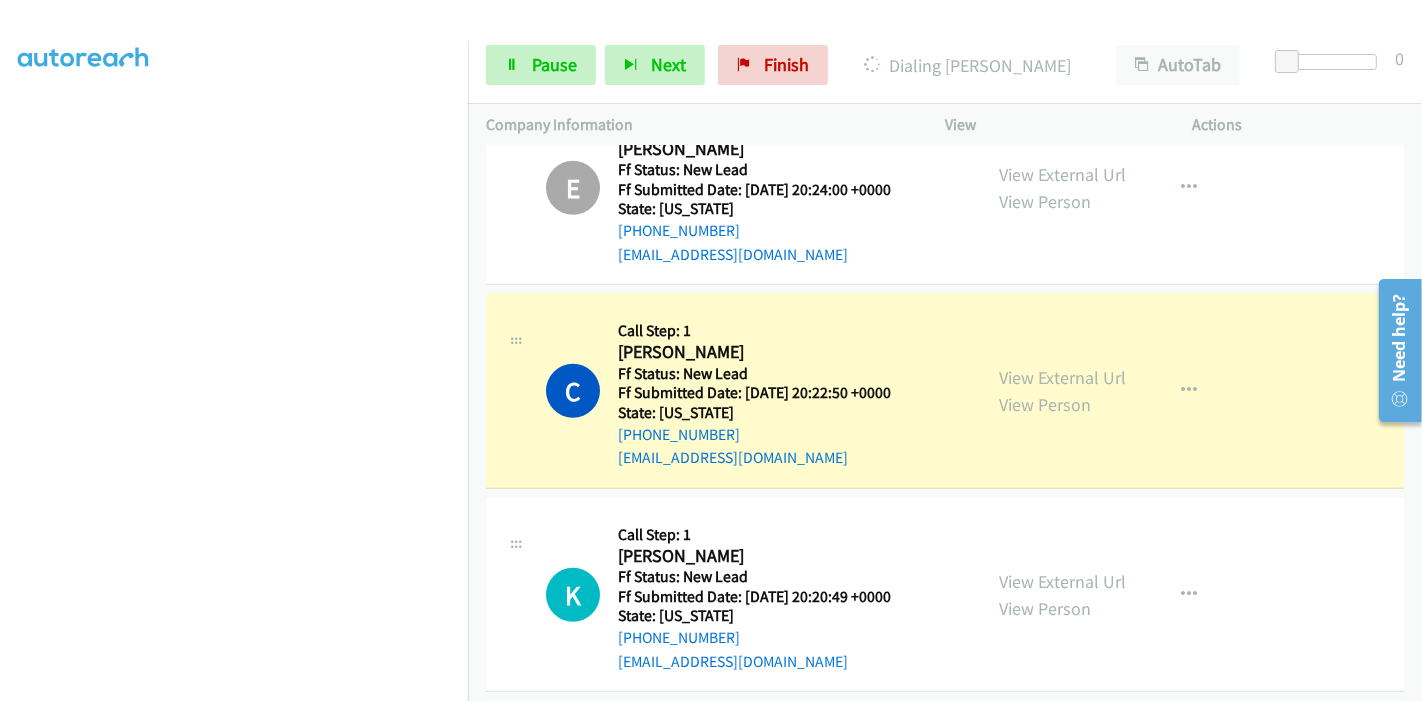 scroll, scrollTop: 422, scrollLeft: 0, axis: vertical 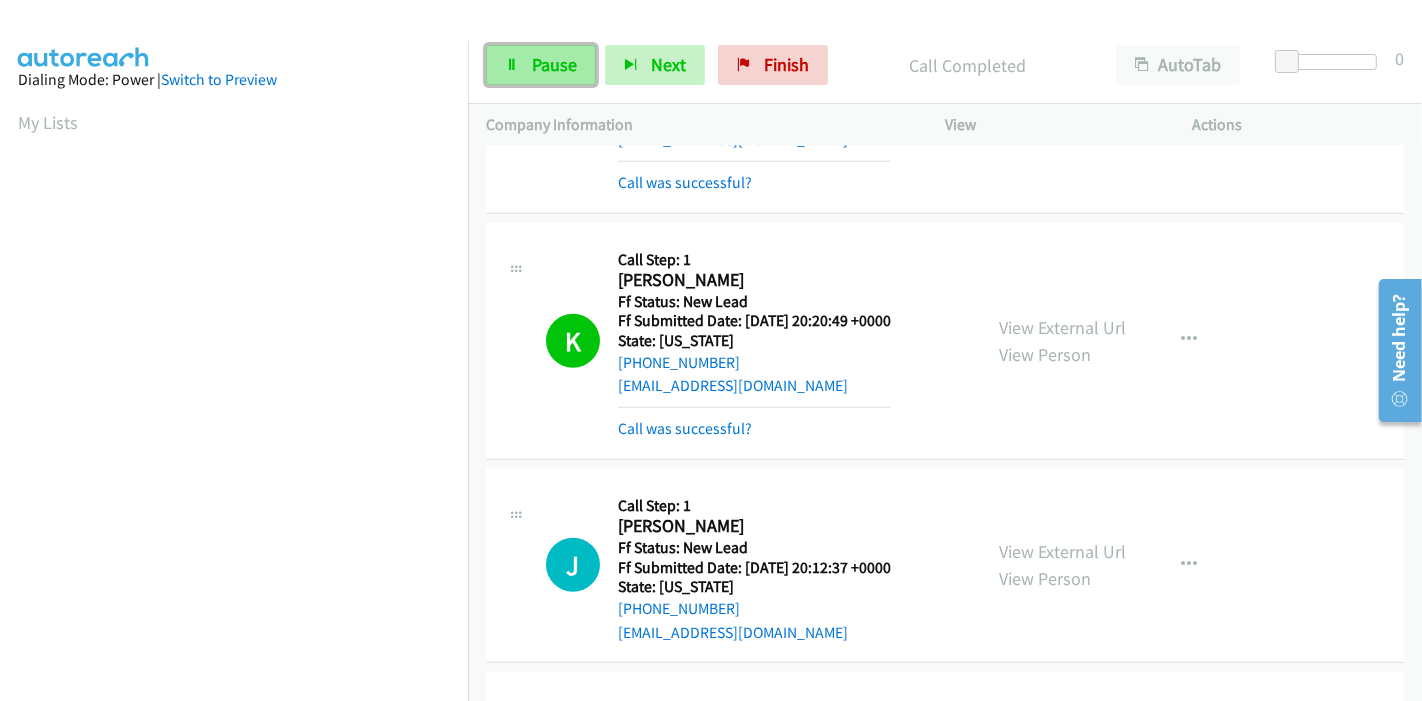 click on "Pause" at bounding box center [554, 64] 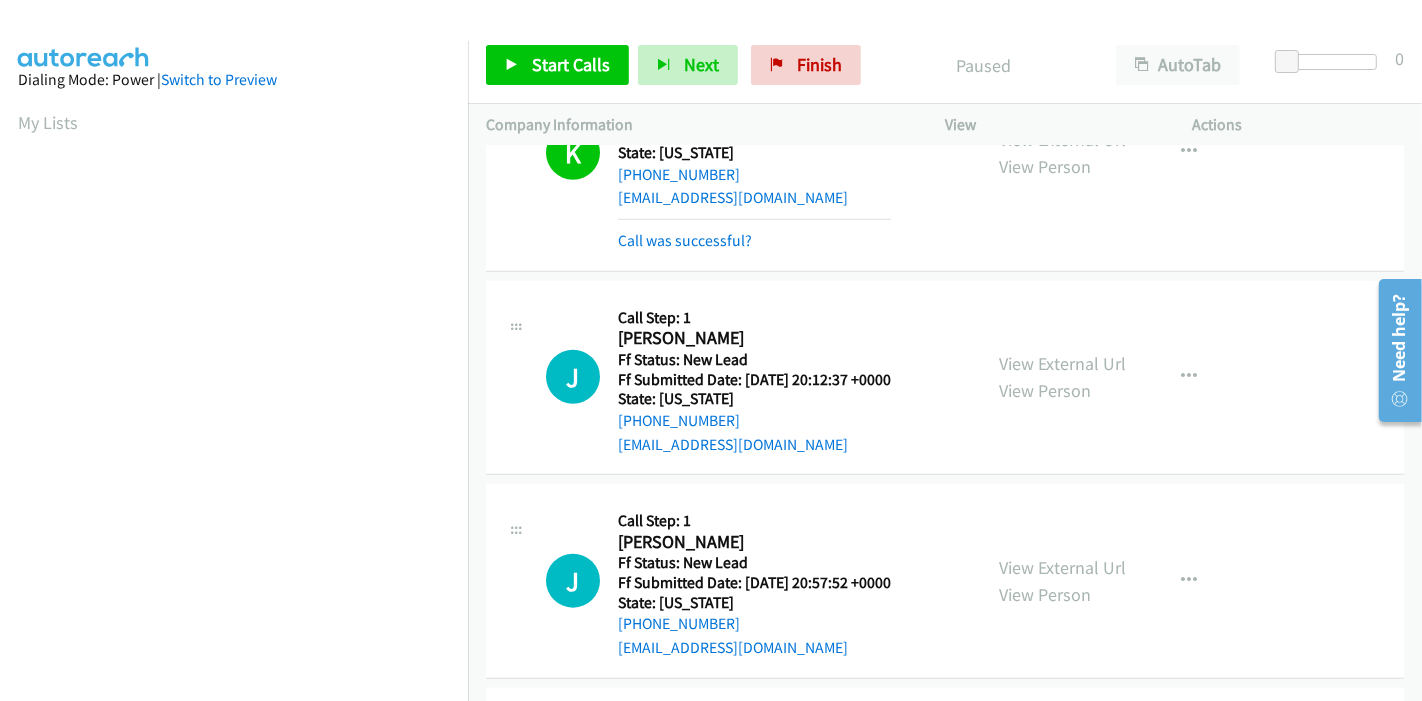 scroll, scrollTop: 1745, scrollLeft: 0, axis: vertical 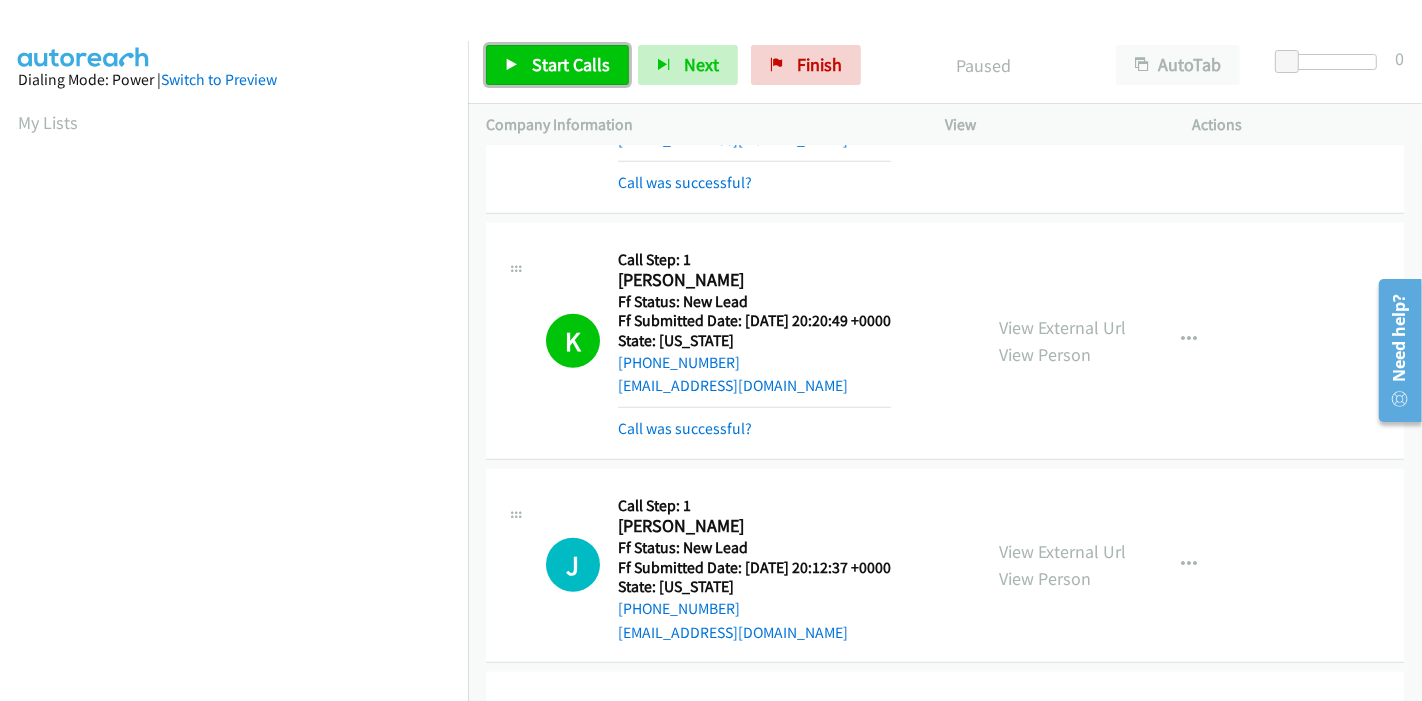 click on "Start Calls" at bounding box center [571, 64] 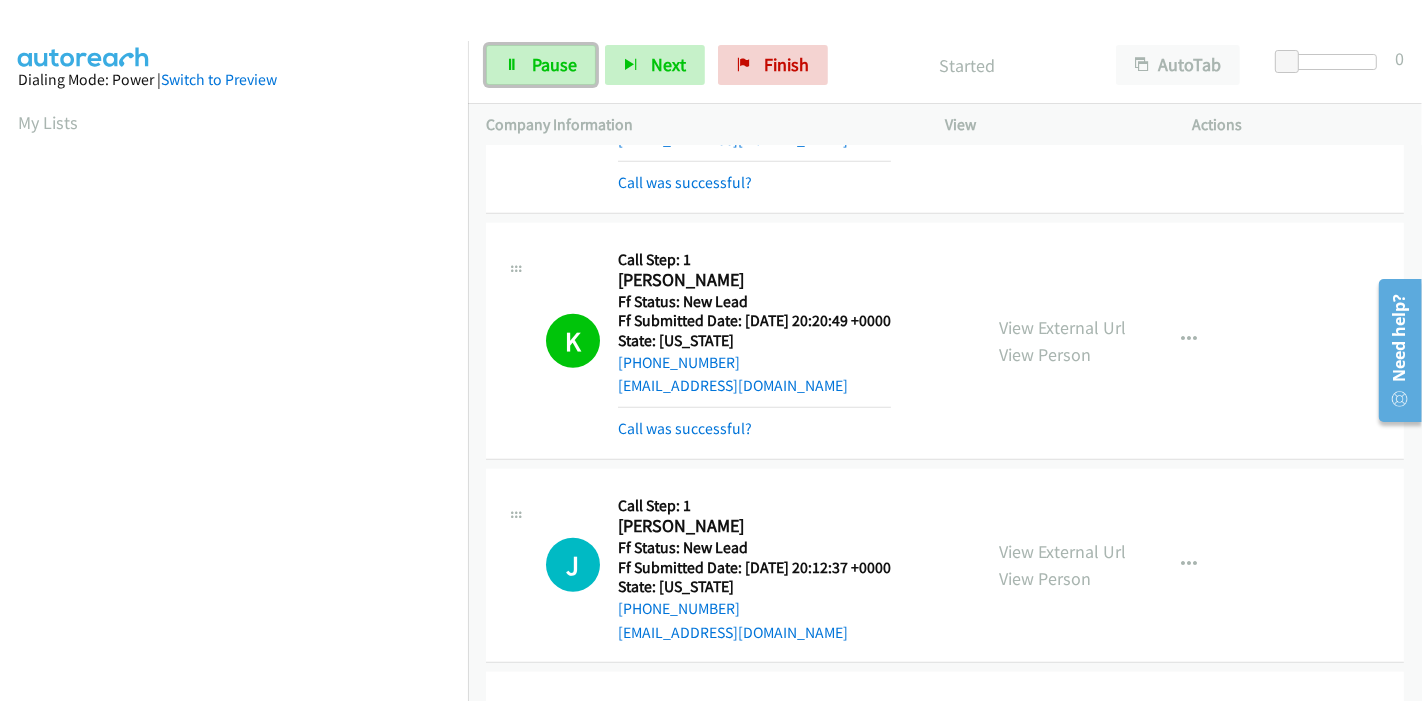 click on "Pause" at bounding box center (554, 64) 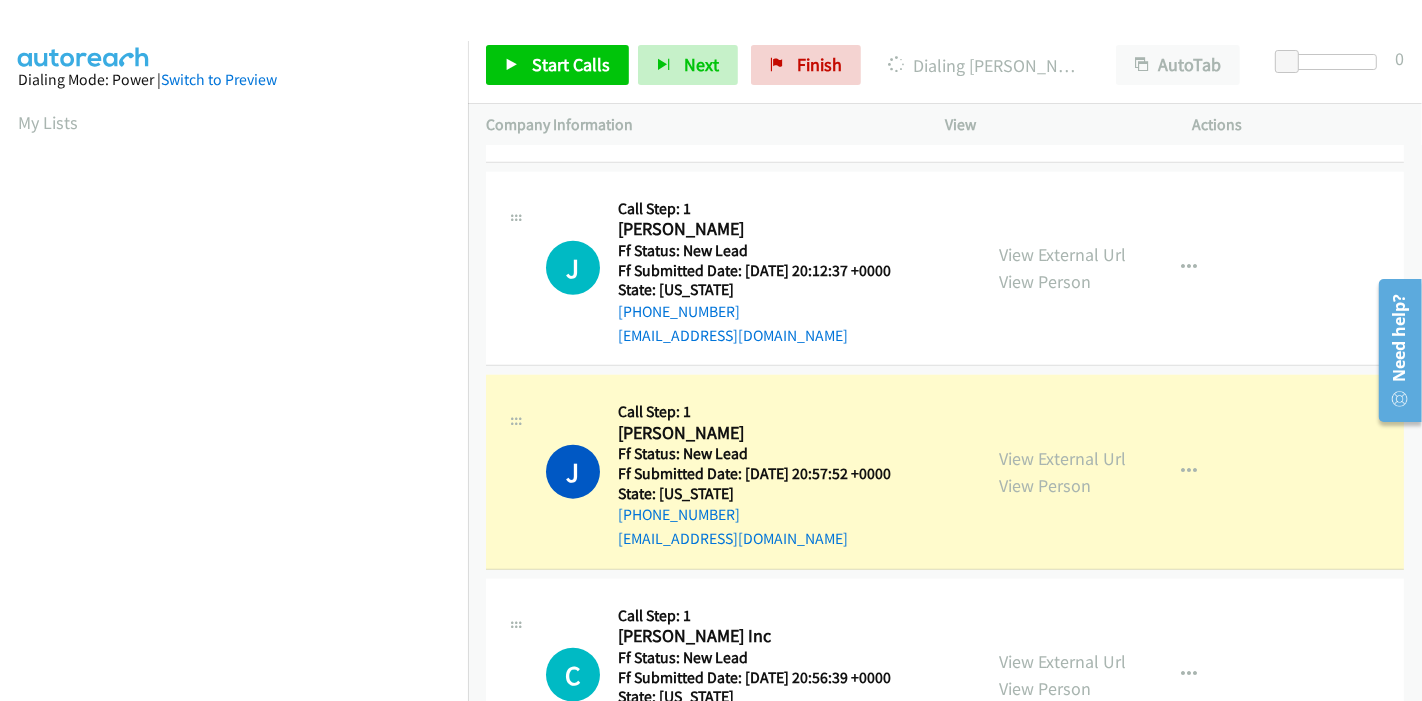 scroll, scrollTop: 1857, scrollLeft: 0, axis: vertical 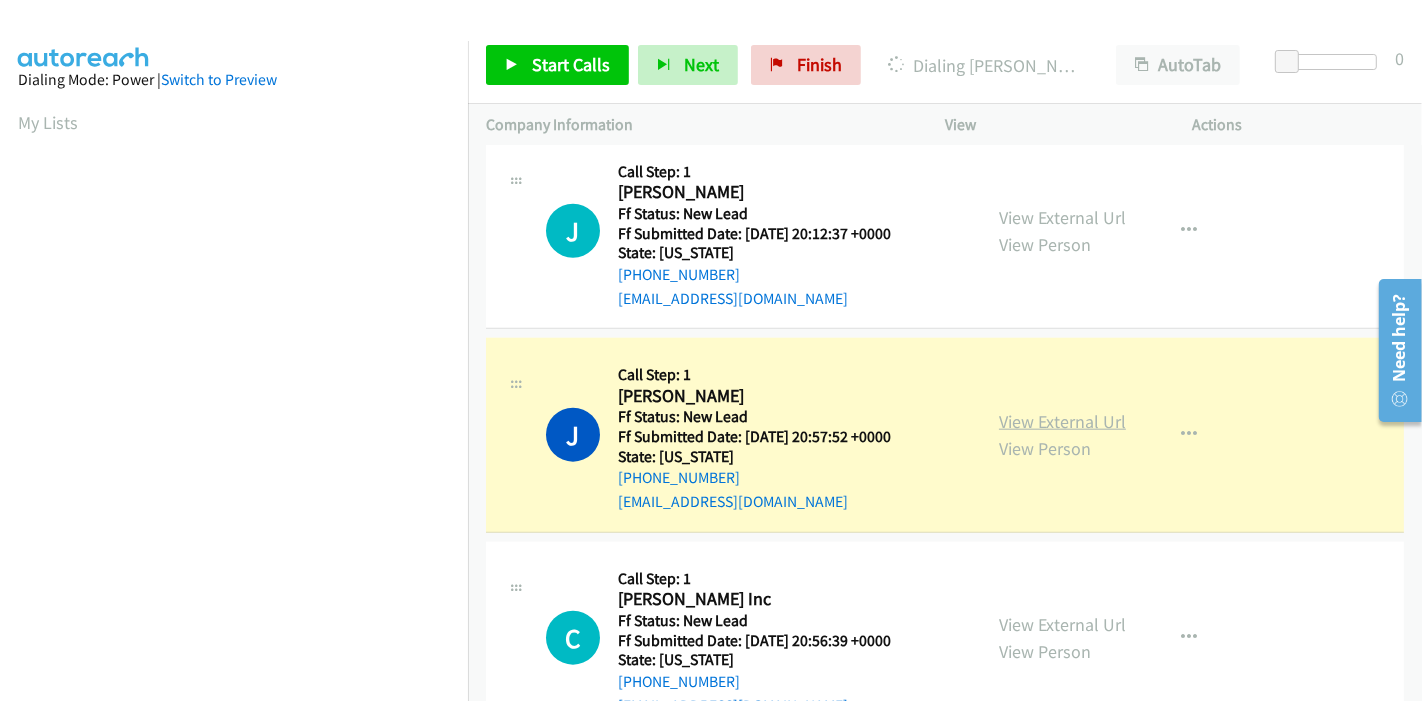 click on "View External Url" at bounding box center (1062, 421) 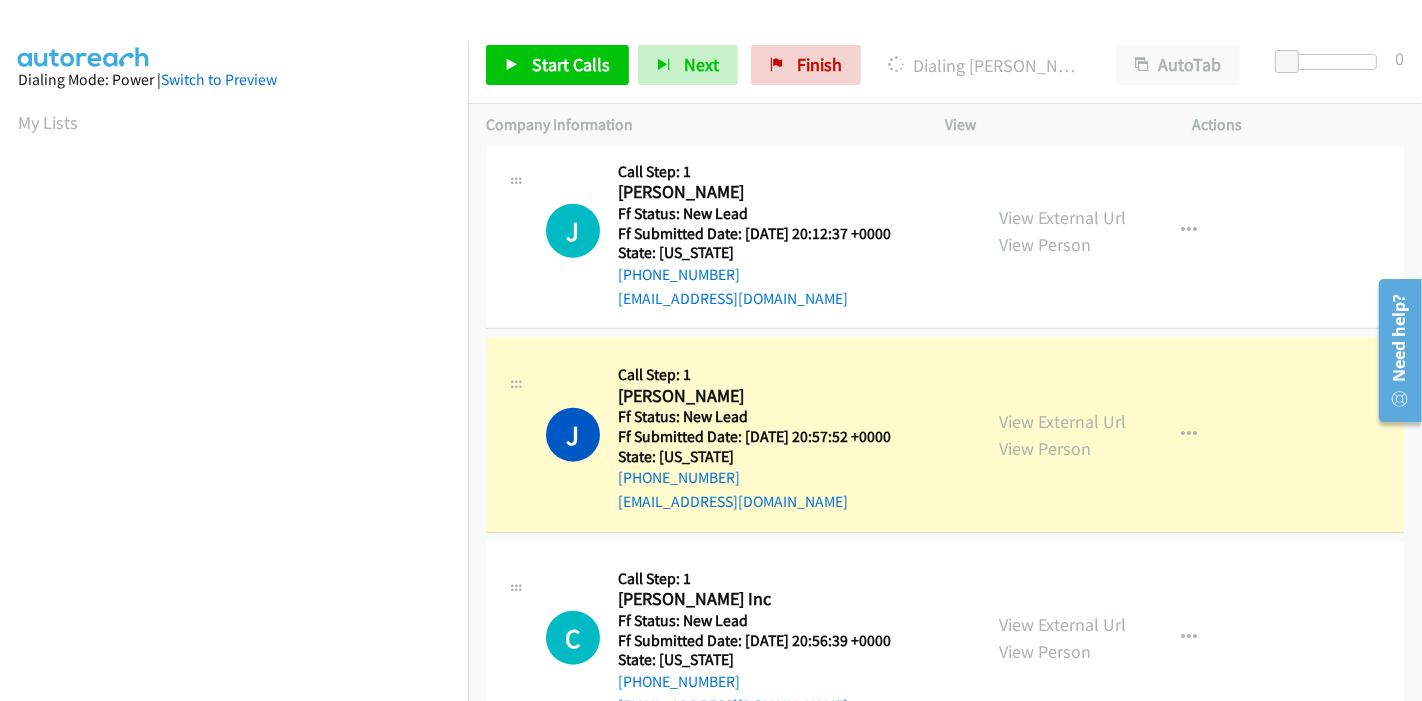 scroll, scrollTop: 422, scrollLeft: 0, axis: vertical 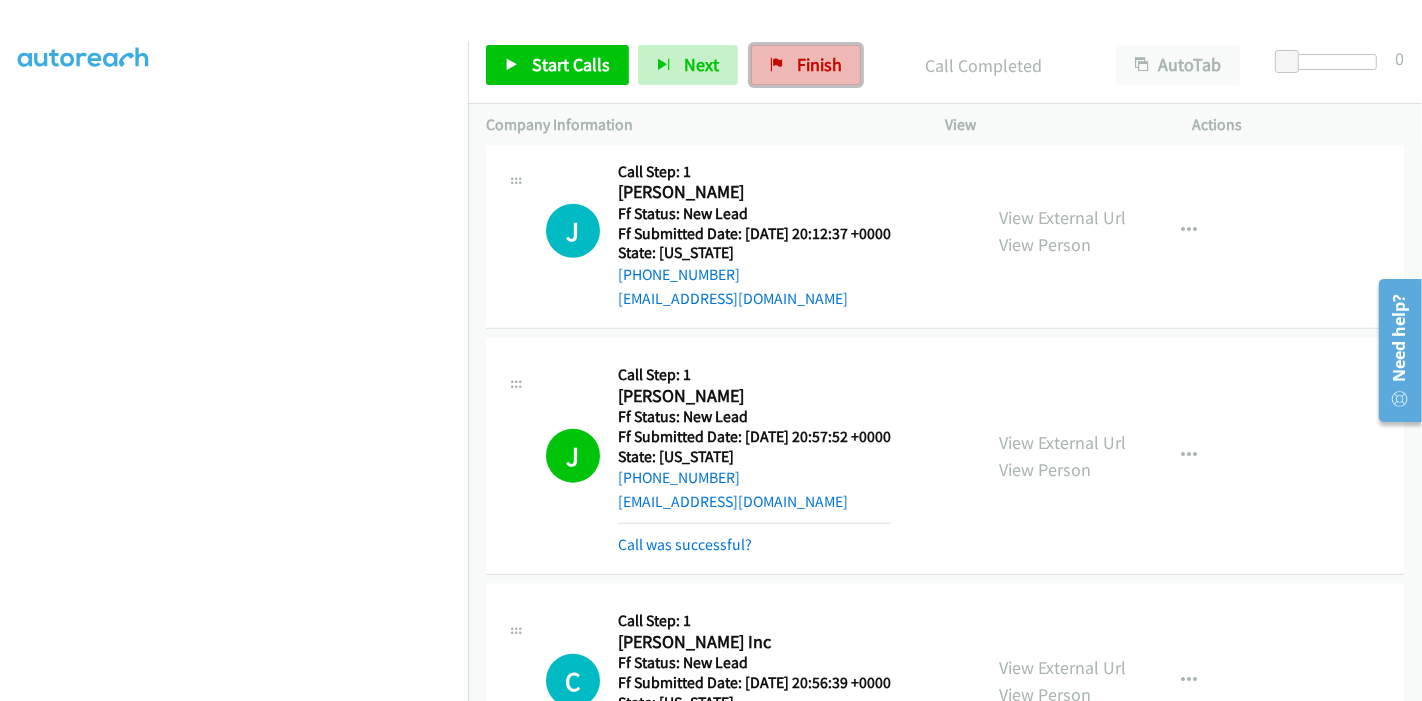 click on "Finish" at bounding box center [806, 65] 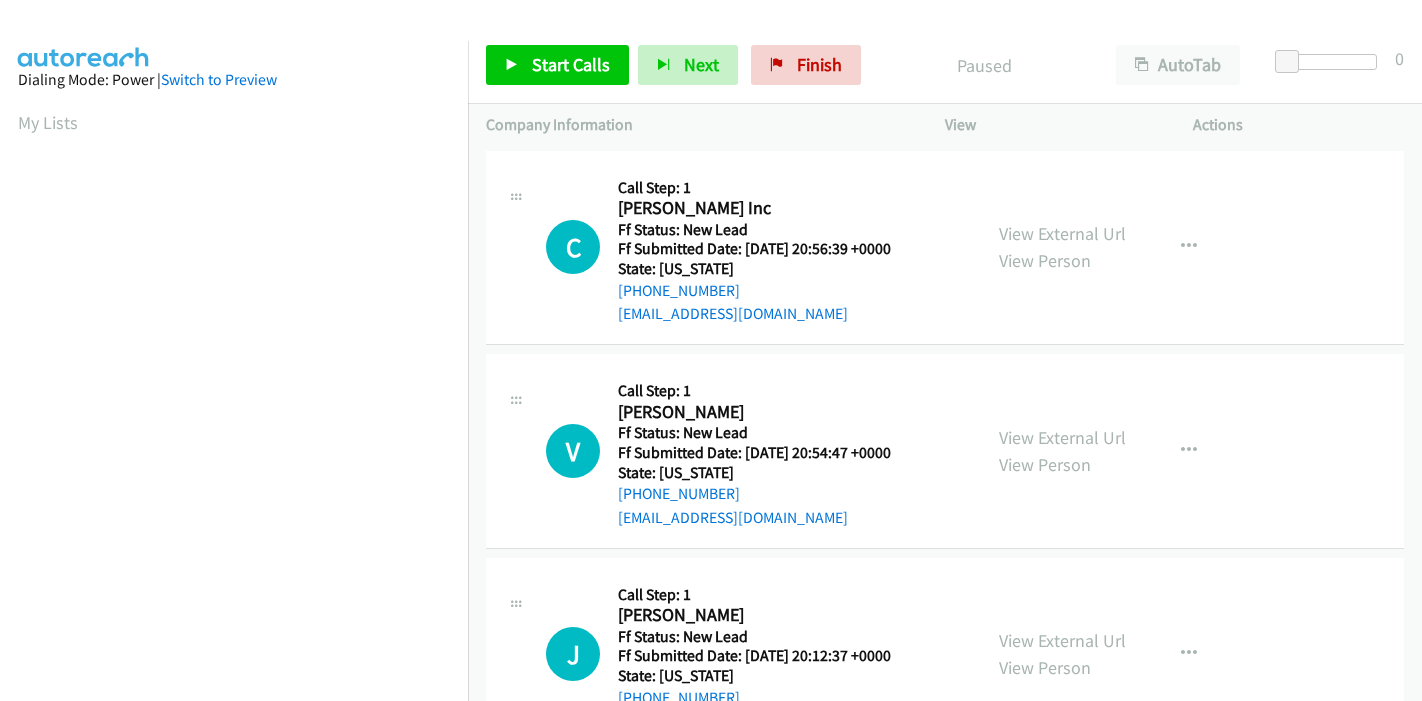scroll, scrollTop: 0, scrollLeft: 0, axis: both 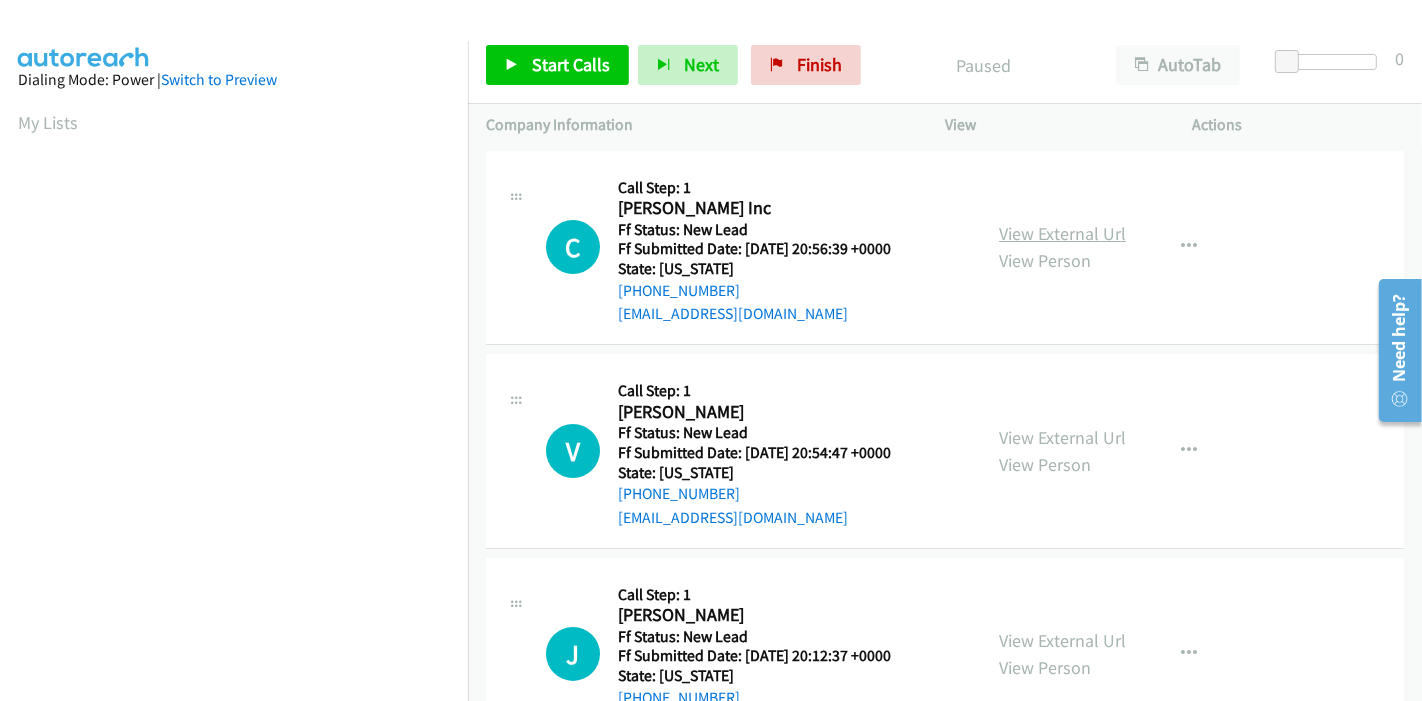click on "View External Url" at bounding box center (1062, 233) 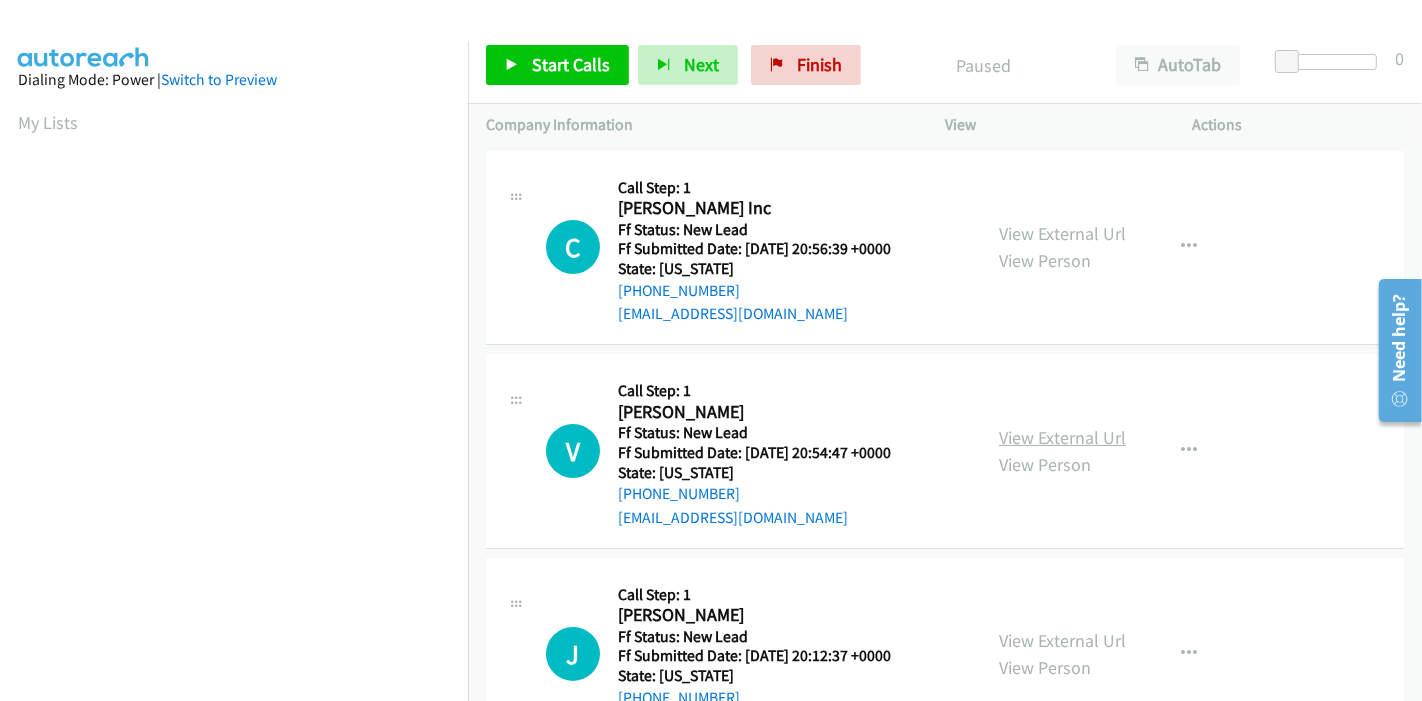 click on "View External Url" at bounding box center [1062, 437] 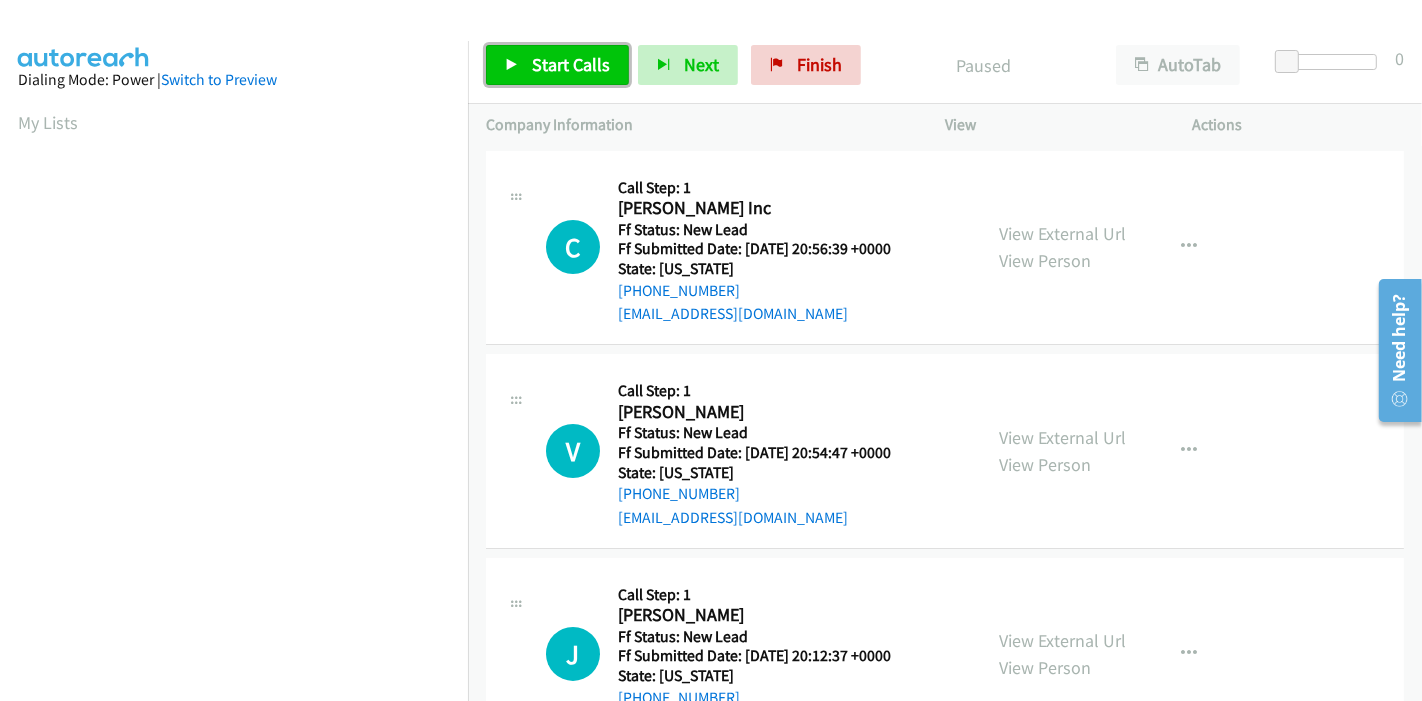 click on "Start Calls" at bounding box center [571, 64] 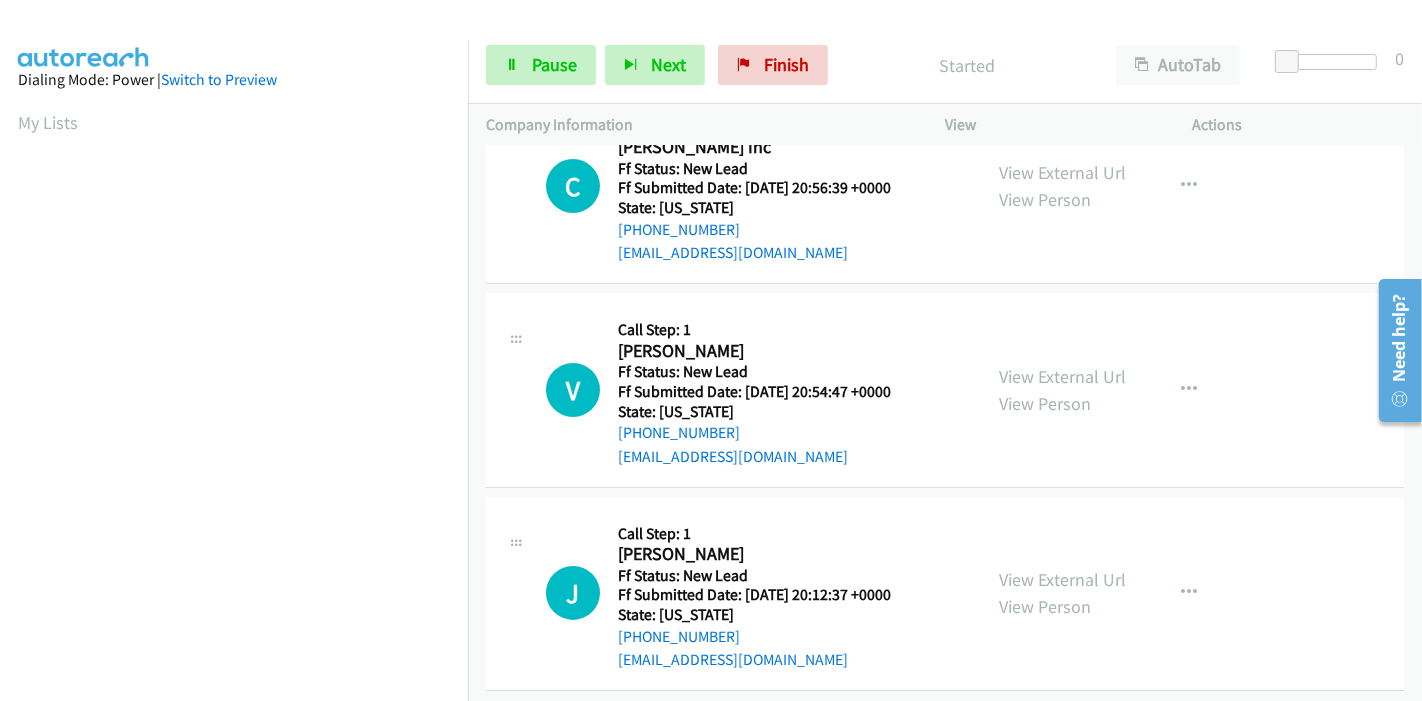 scroll, scrollTop: 0, scrollLeft: 0, axis: both 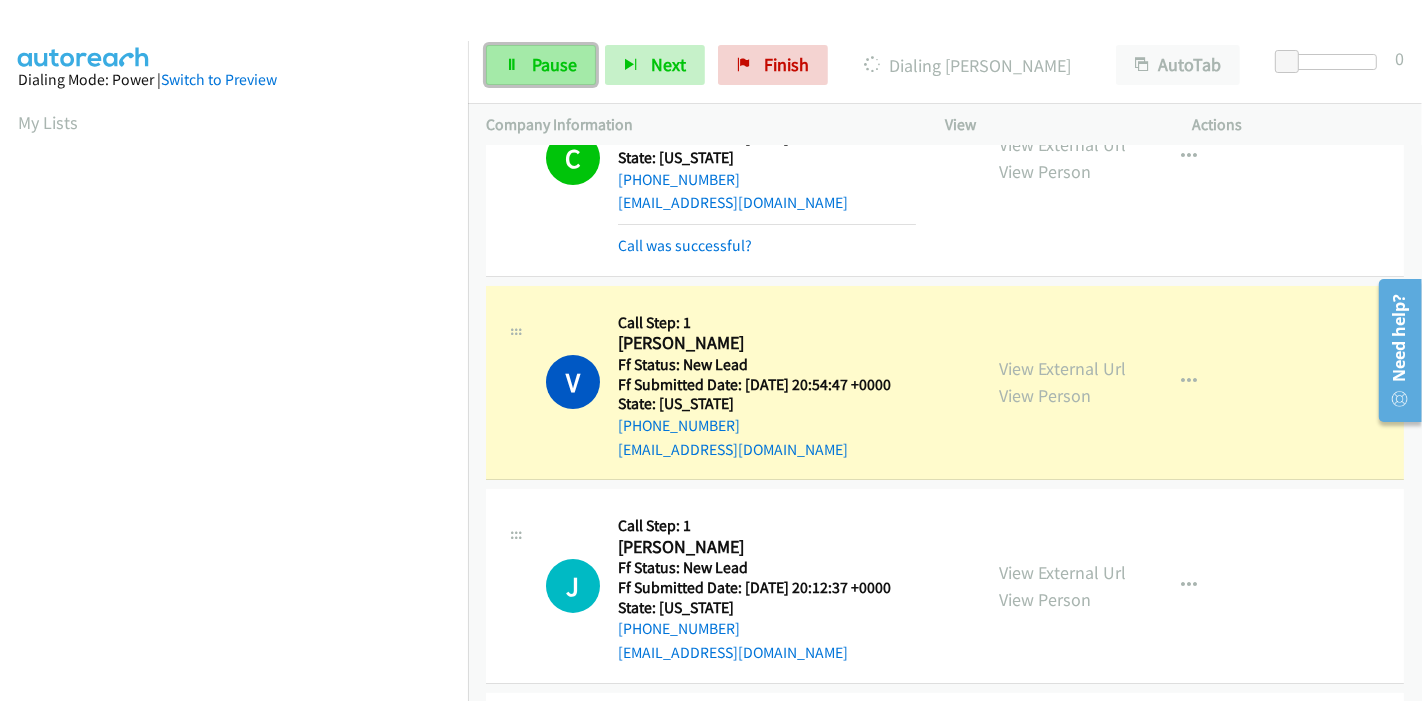 click on "Pause" at bounding box center (541, 65) 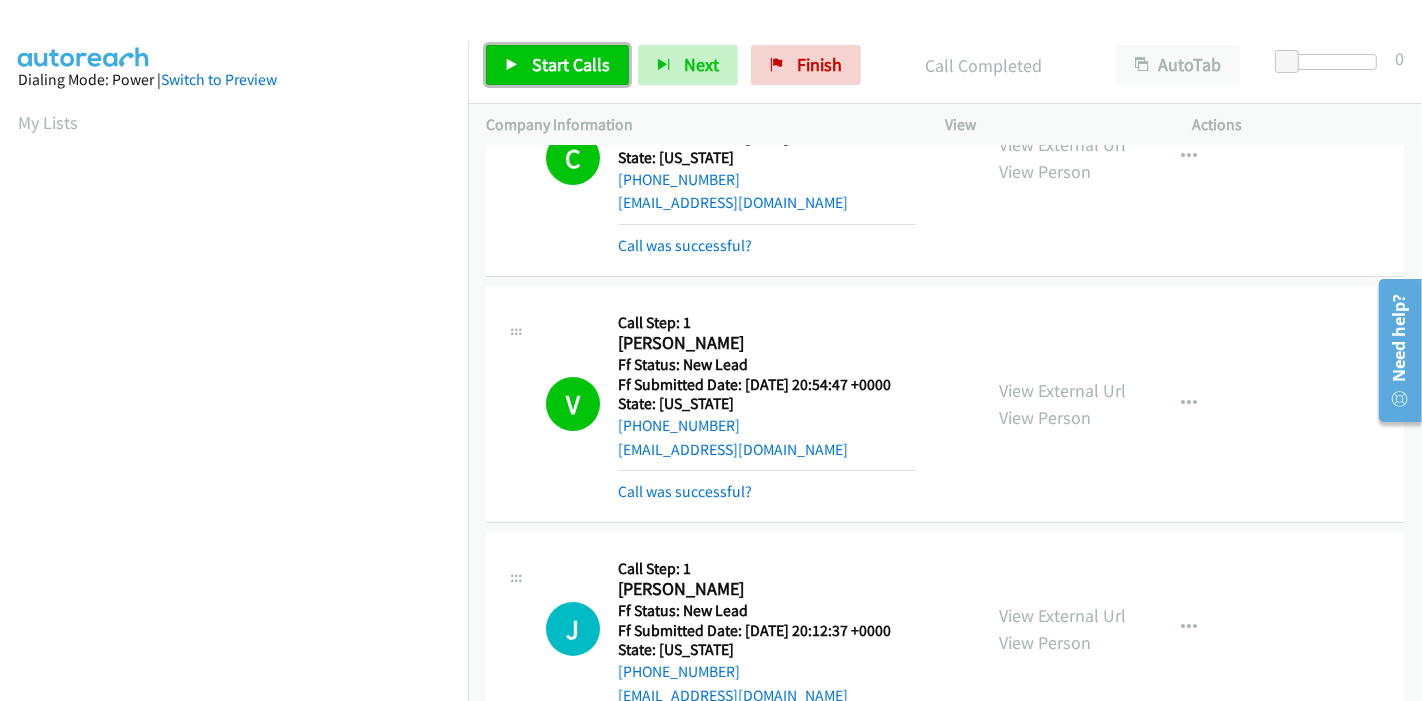 click at bounding box center [512, 66] 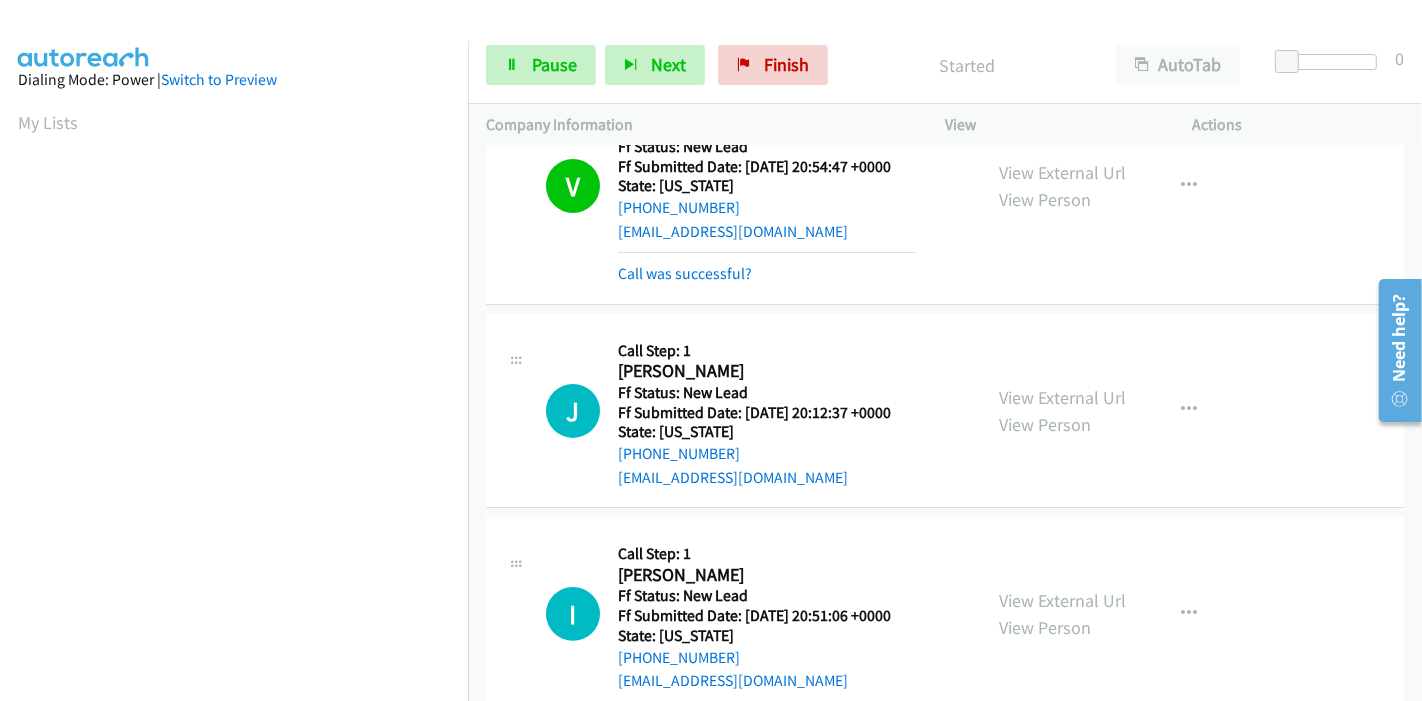 scroll, scrollTop: 333, scrollLeft: 0, axis: vertical 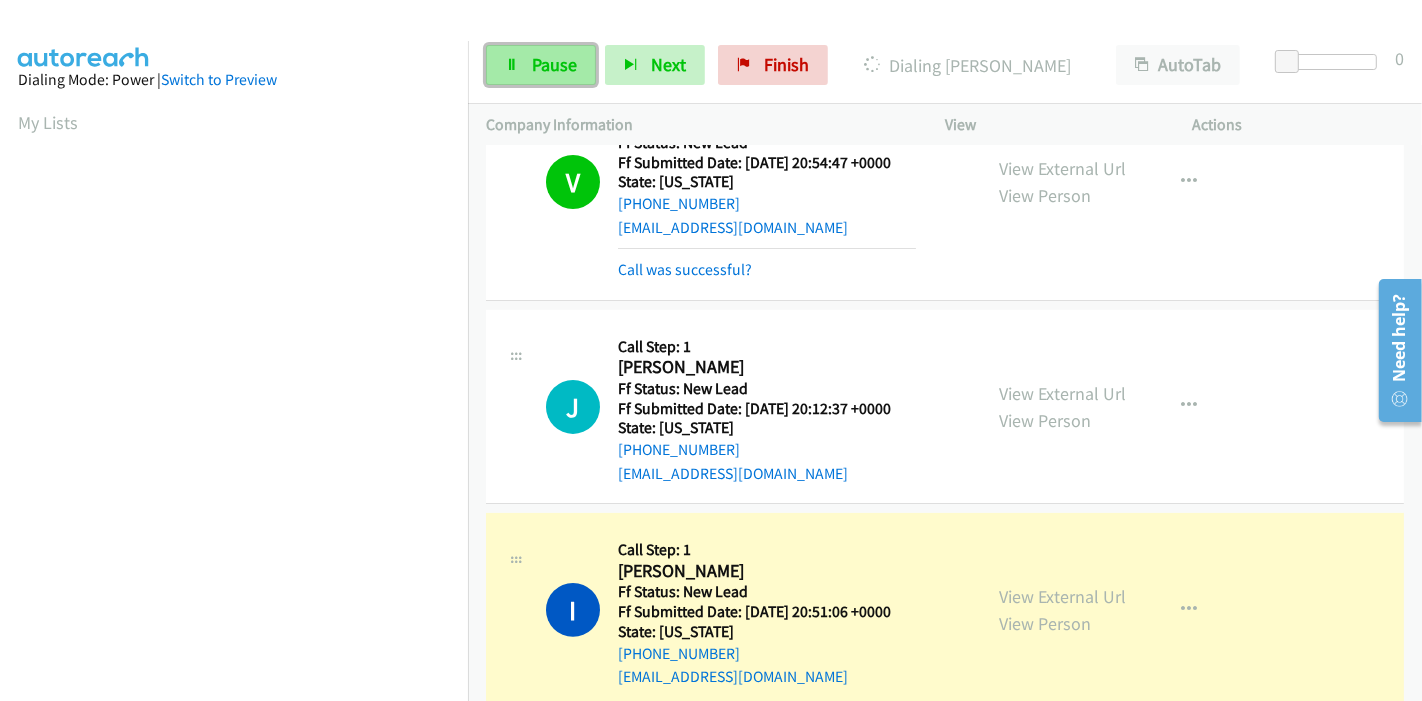 click on "Pause" at bounding box center [554, 64] 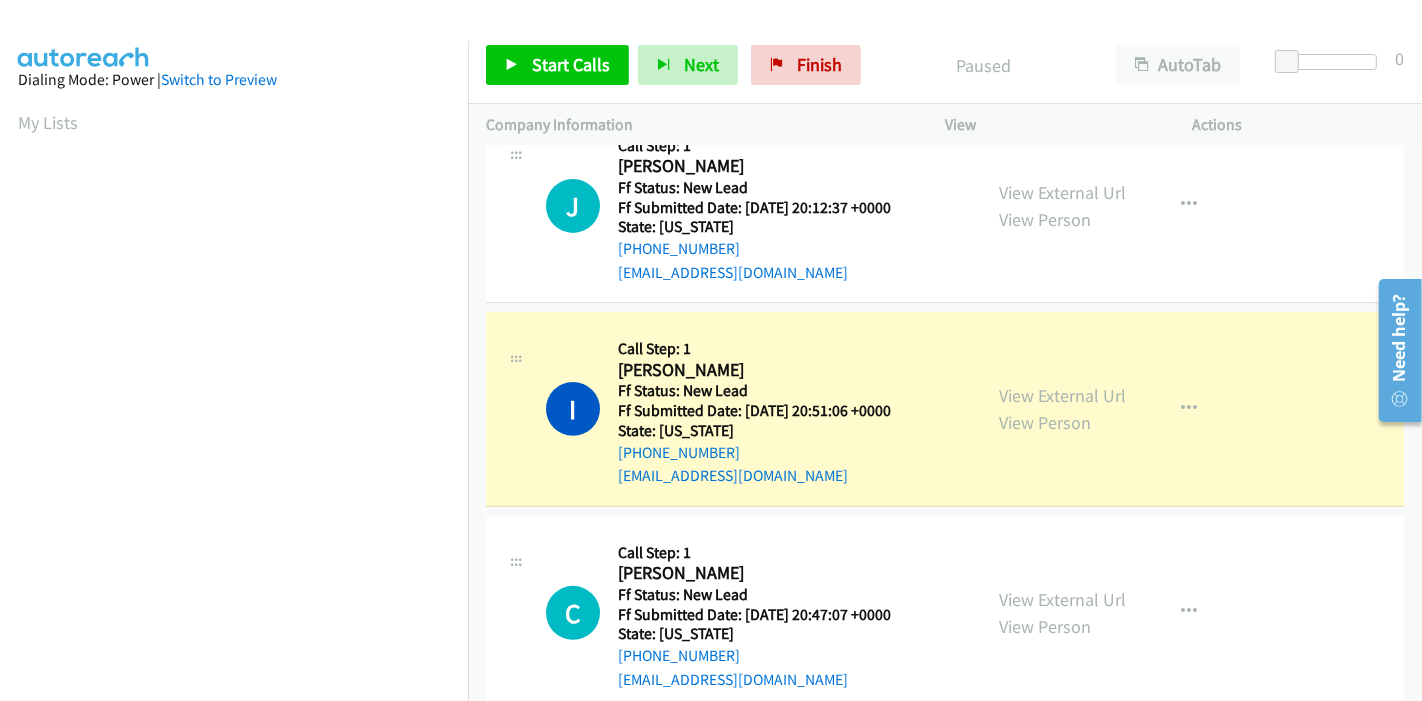 scroll, scrollTop: 555, scrollLeft: 0, axis: vertical 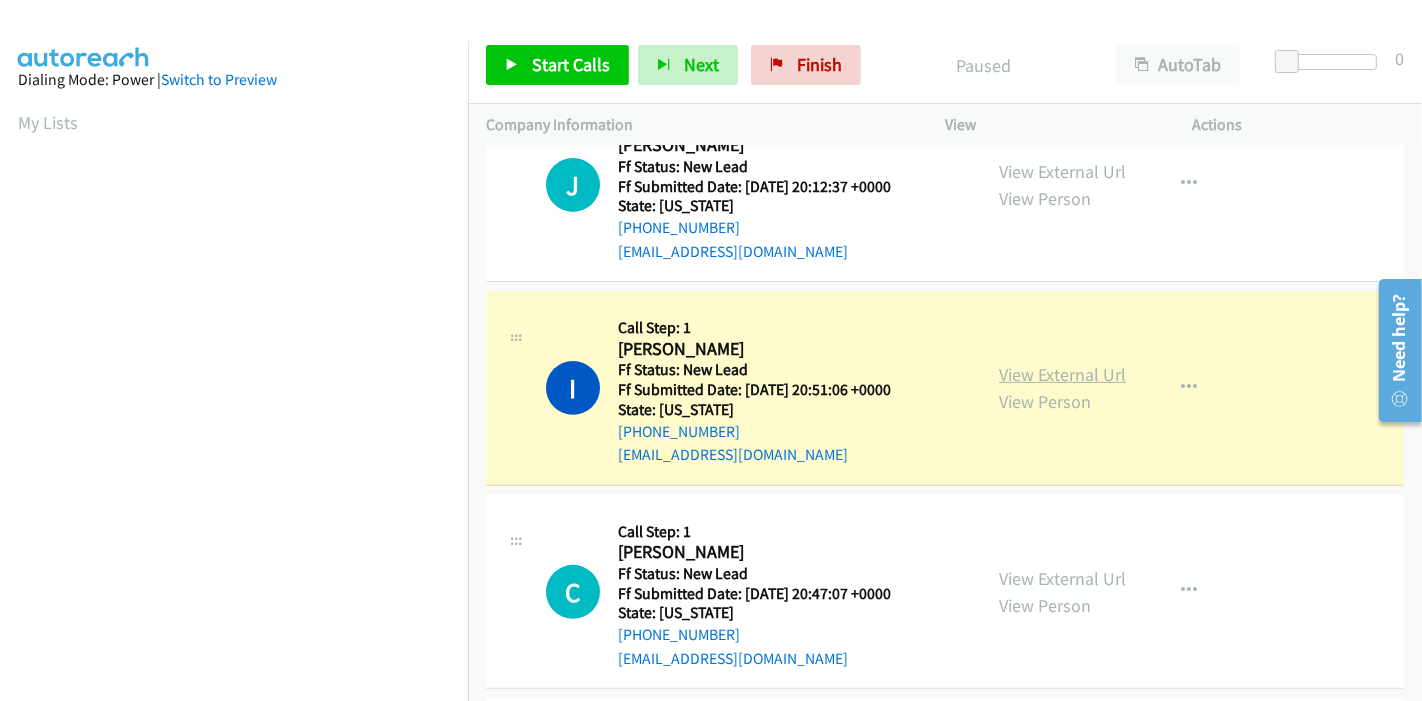 click on "View External Url" at bounding box center (1062, 374) 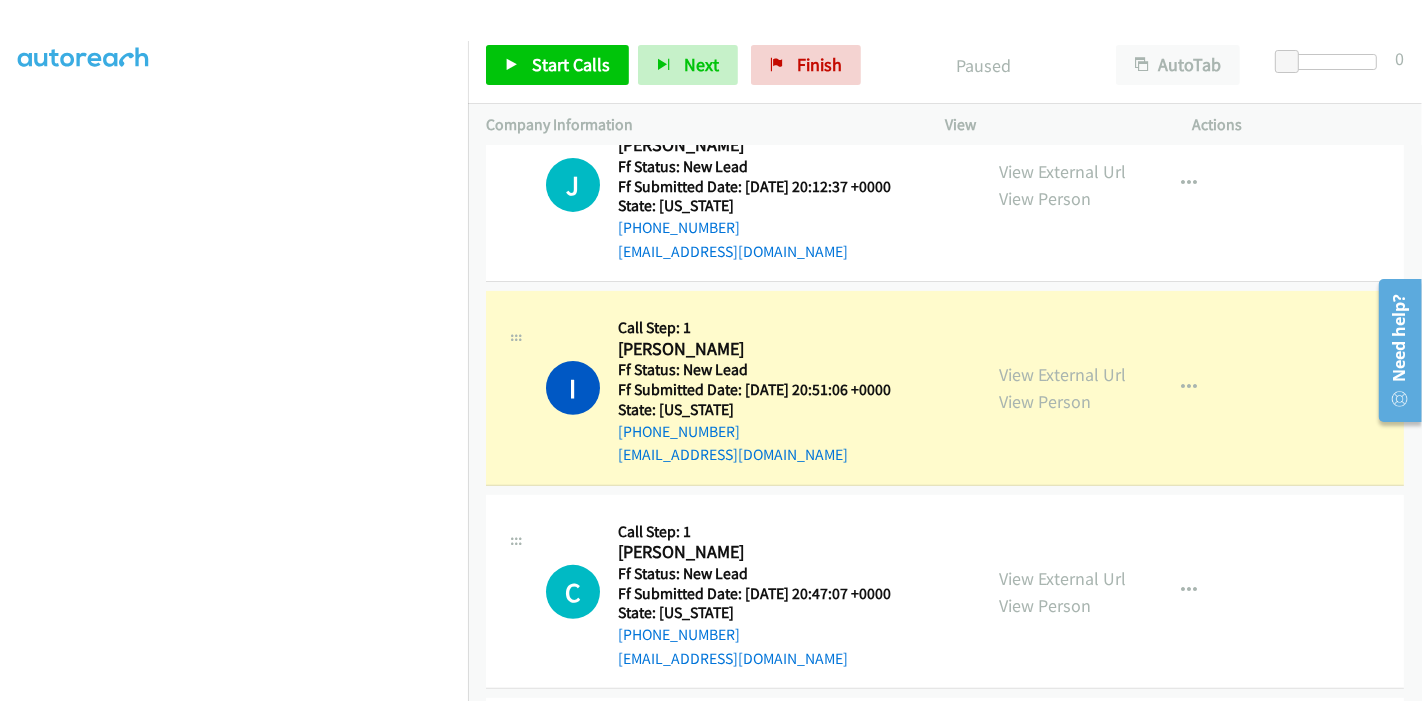 scroll, scrollTop: 200, scrollLeft: 0, axis: vertical 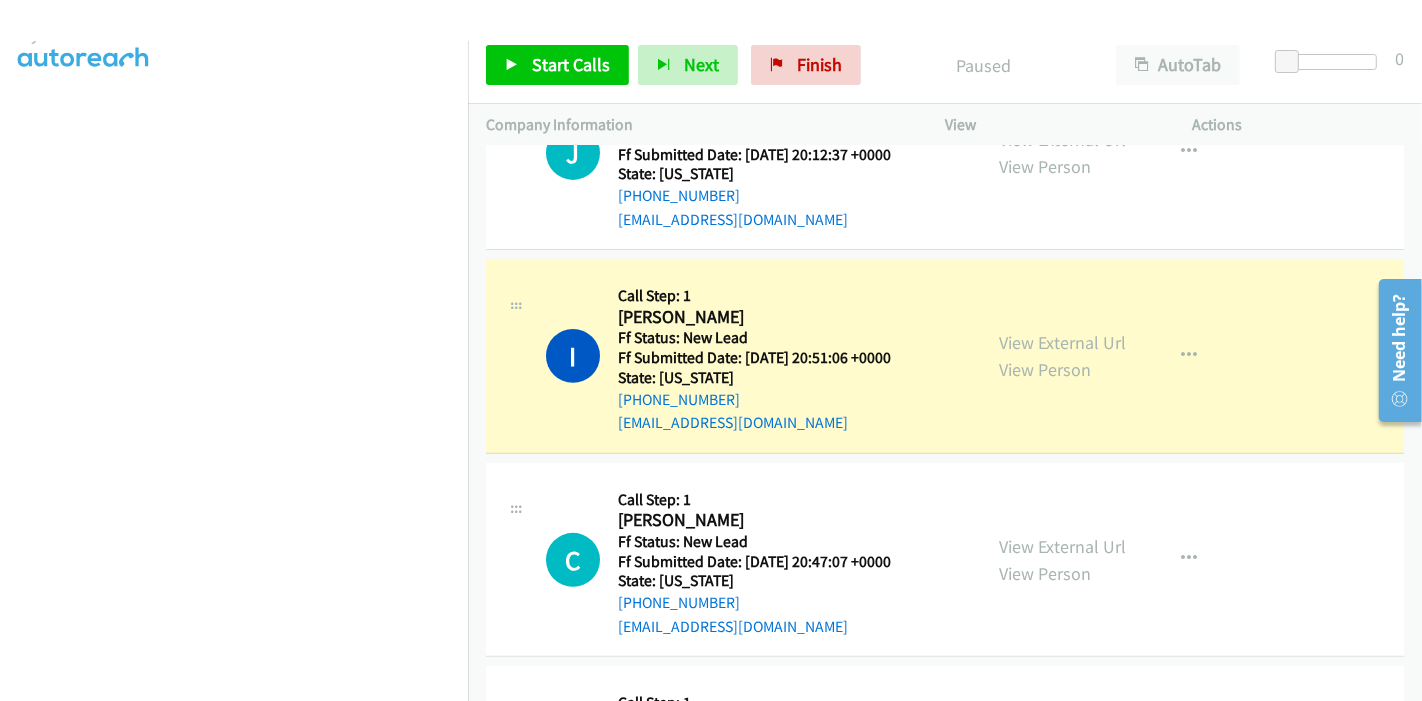 drag, startPoint x: 1414, startPoint y: 453, endPoint x: 56, endPoint y: 141, distance: 1393.38 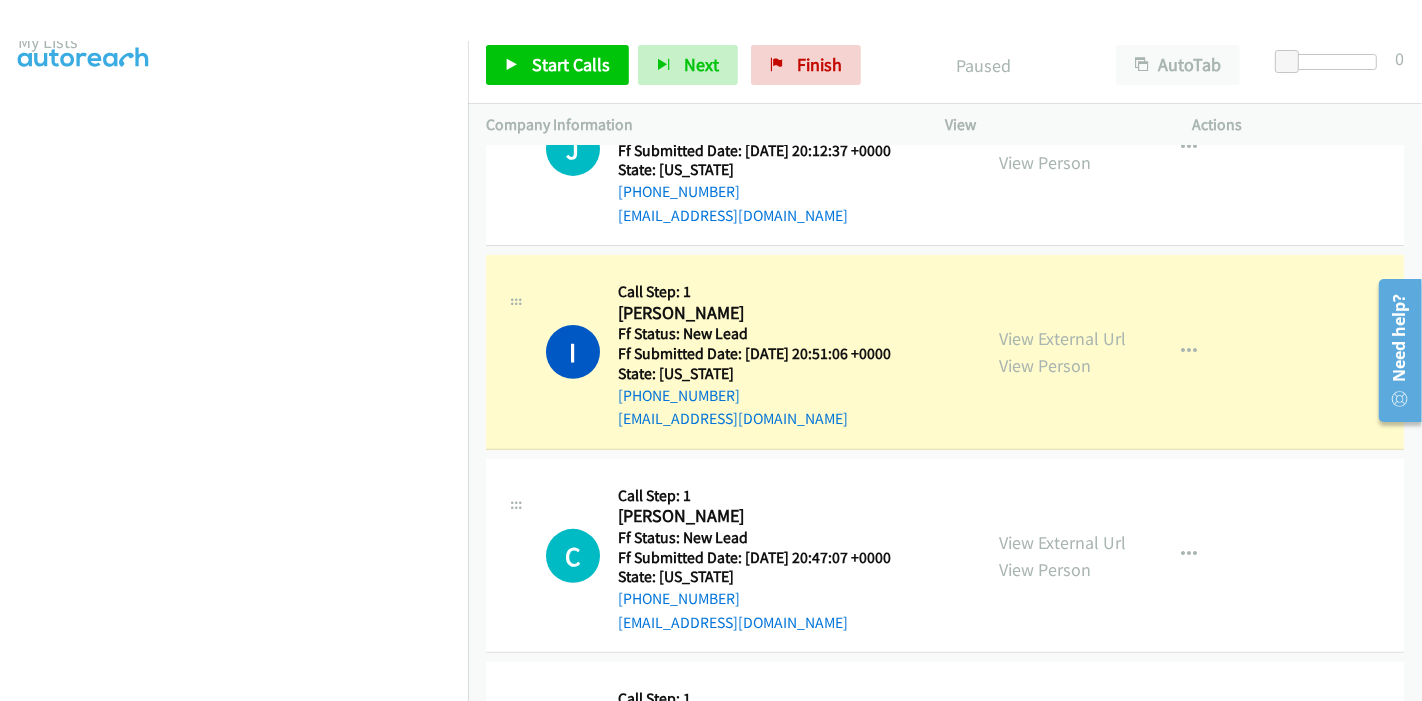 scroll, scrollTop: 80, scrollLeft: 0, axis: vertical 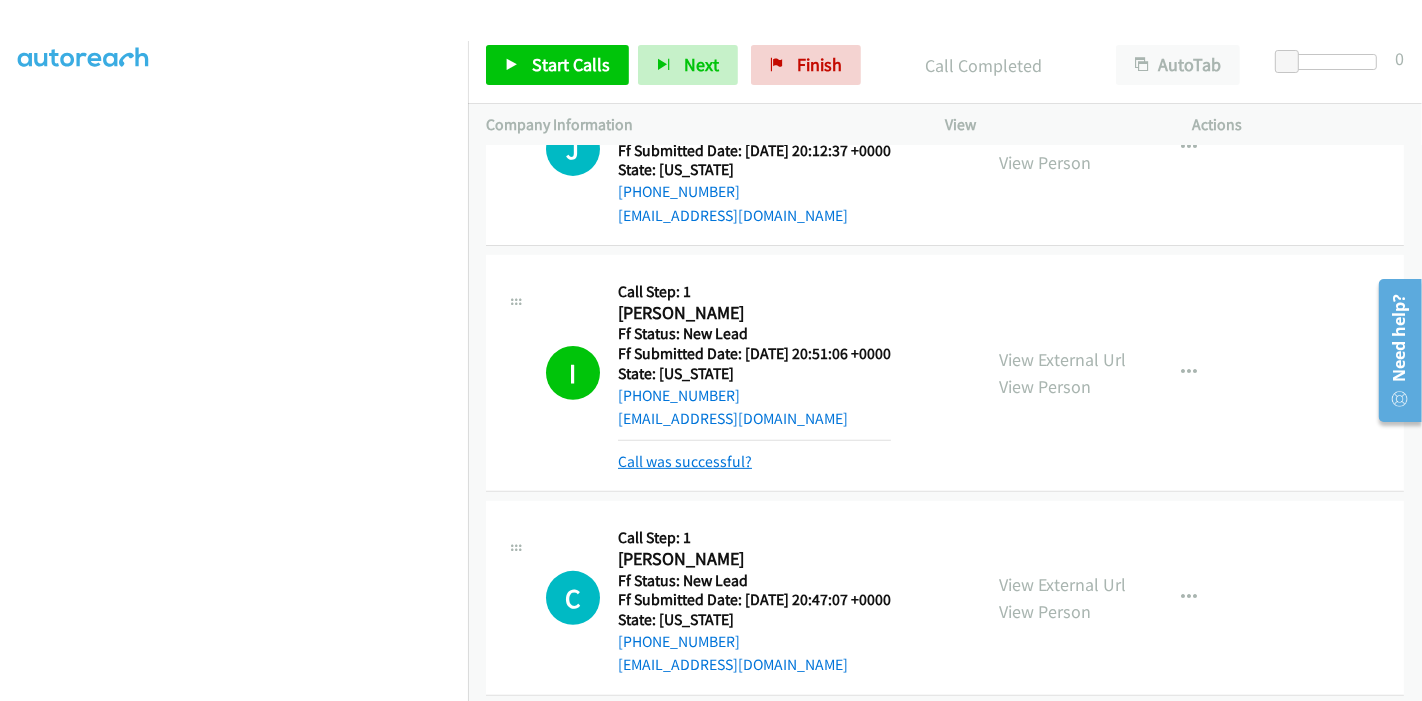 click on "Call was successful?" at bounding box center (685, 461) 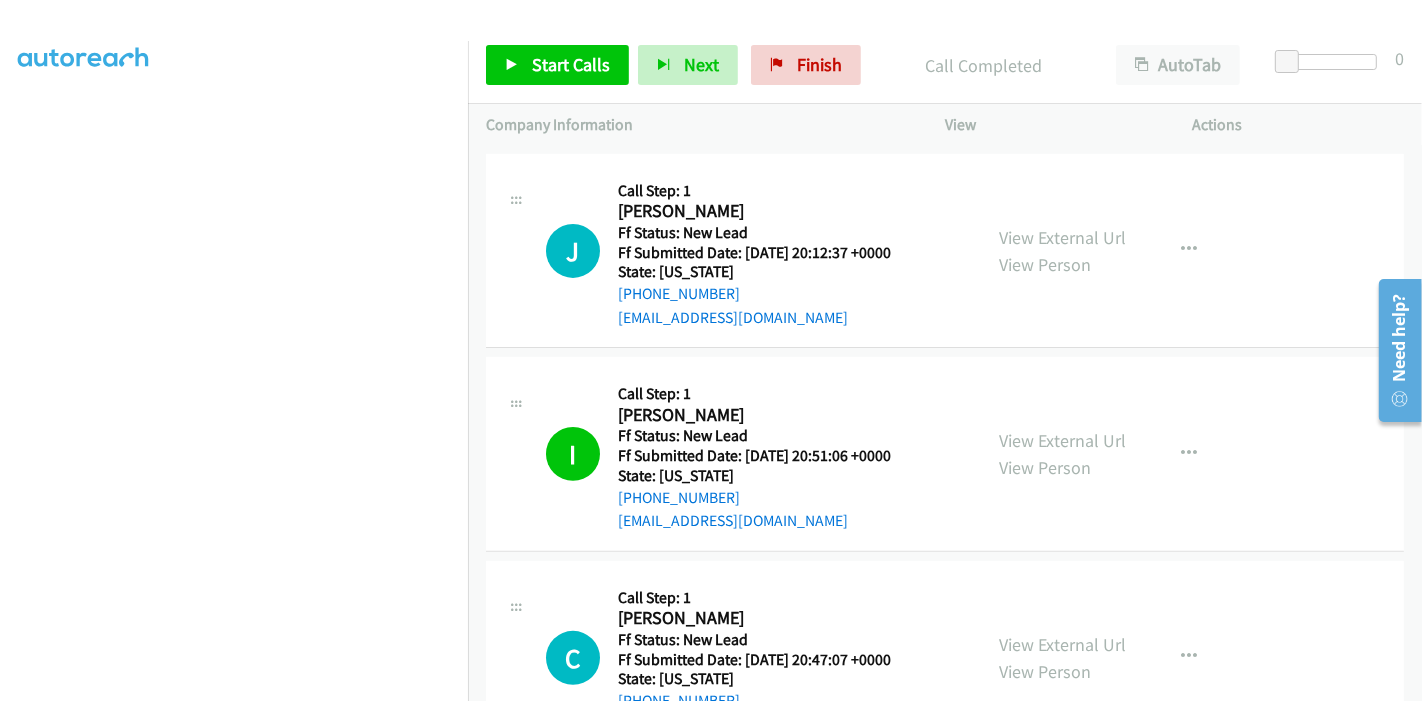 scroll, scrollTop: 368, scrollLeft: 0, axis: vertical 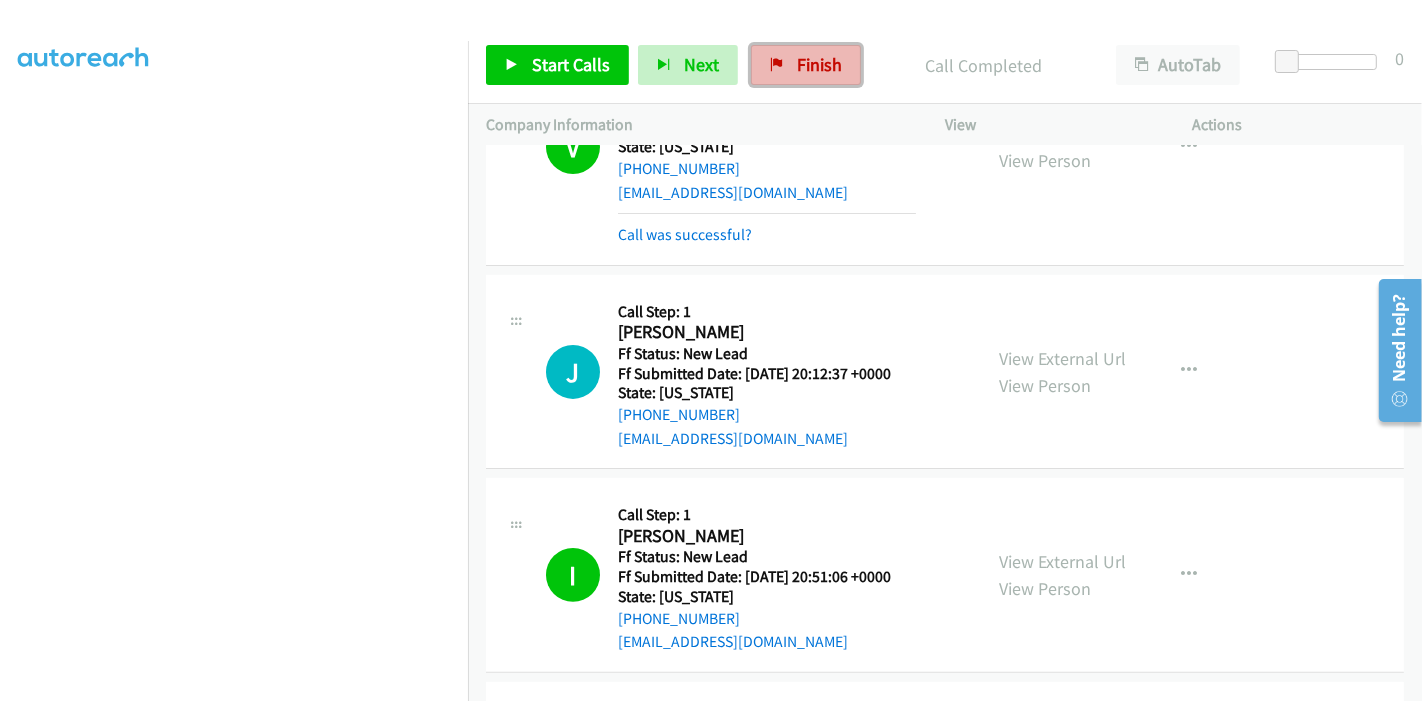 click on "Finish" at bounding box center [819, 64] 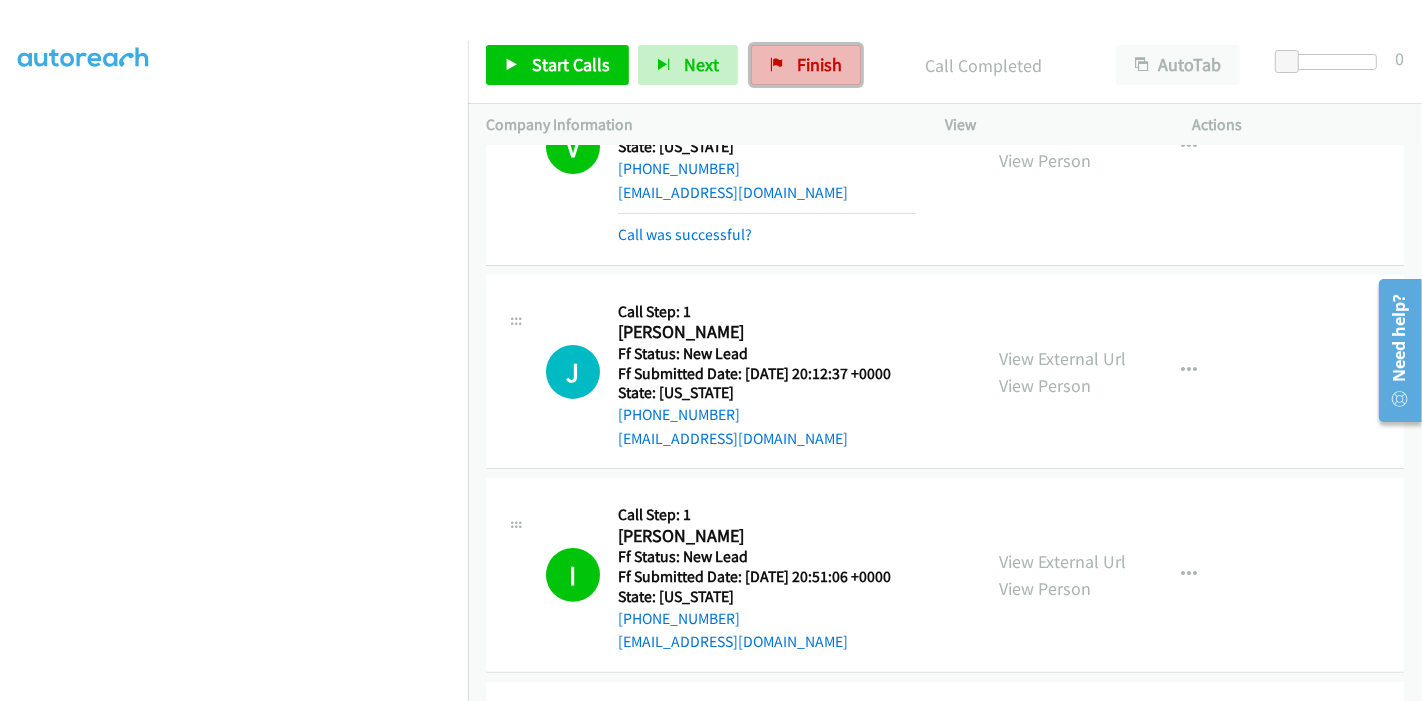 click on "Finish" at bounding box center [819, 64] 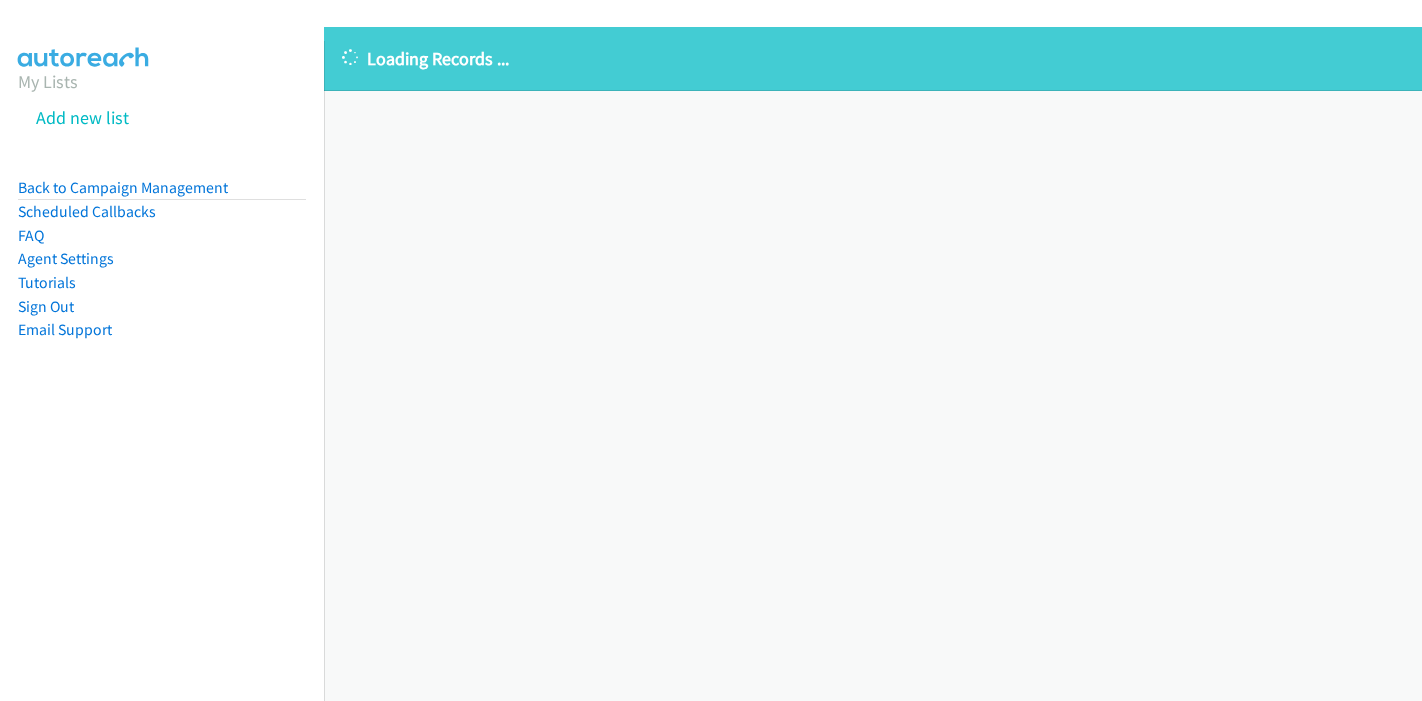 scroll, scrollTop: 0, scrollLeft: 0, axis: both 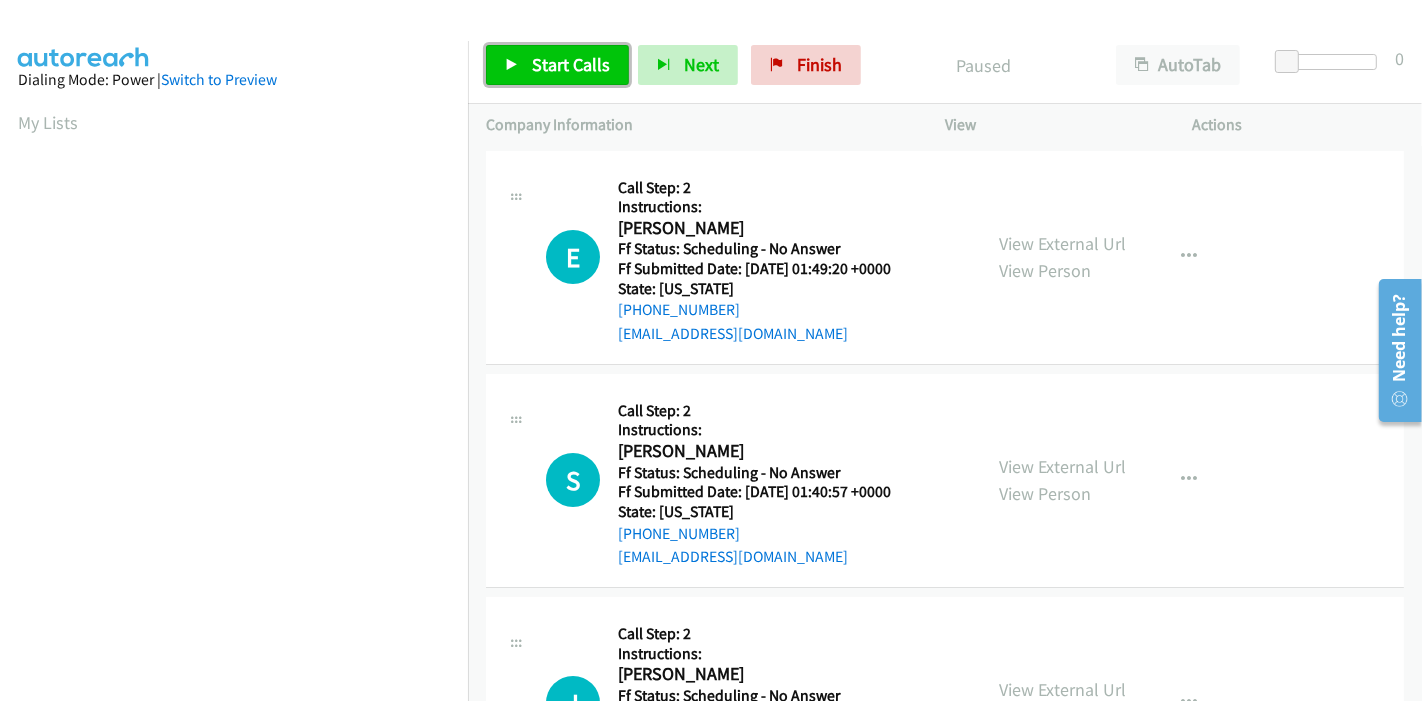 click on "Start Calls" at bounding box center (571, 64) 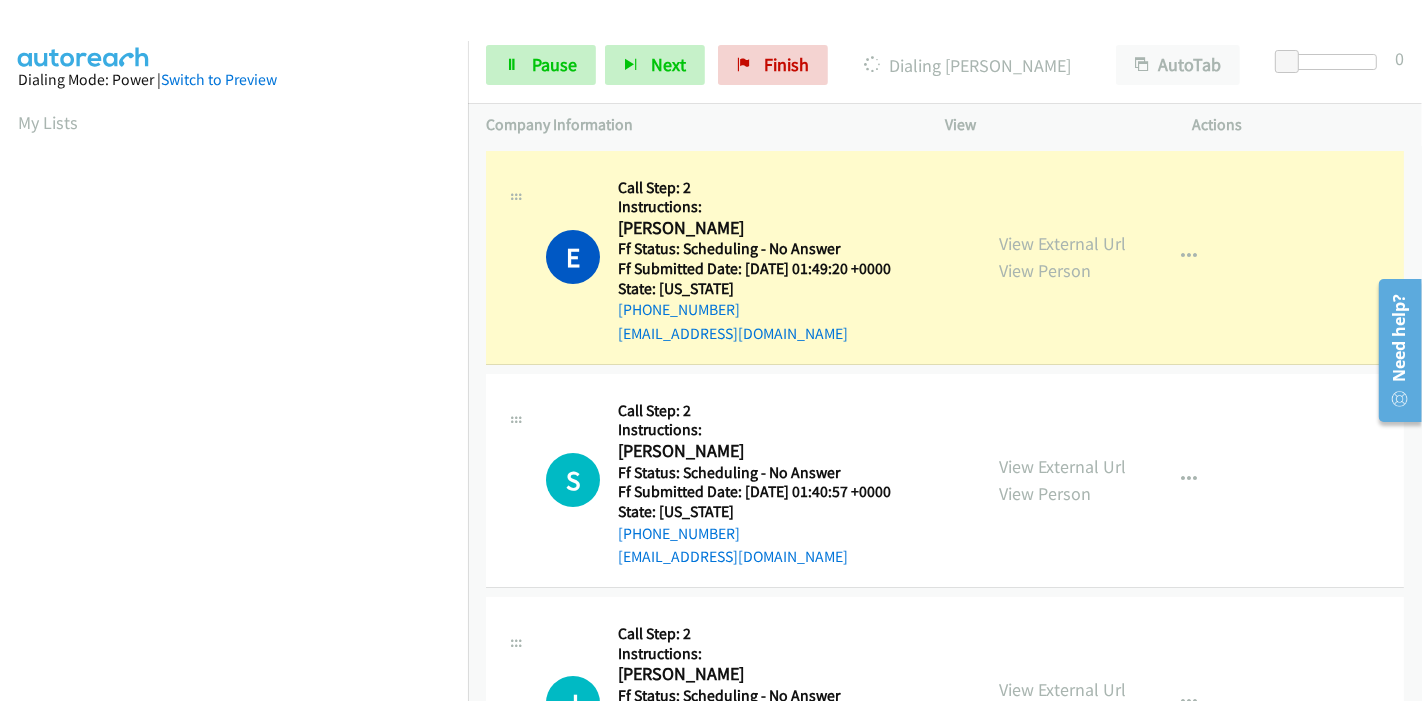 click on "View External Url
View Person" at bounding box center [1062, 257] 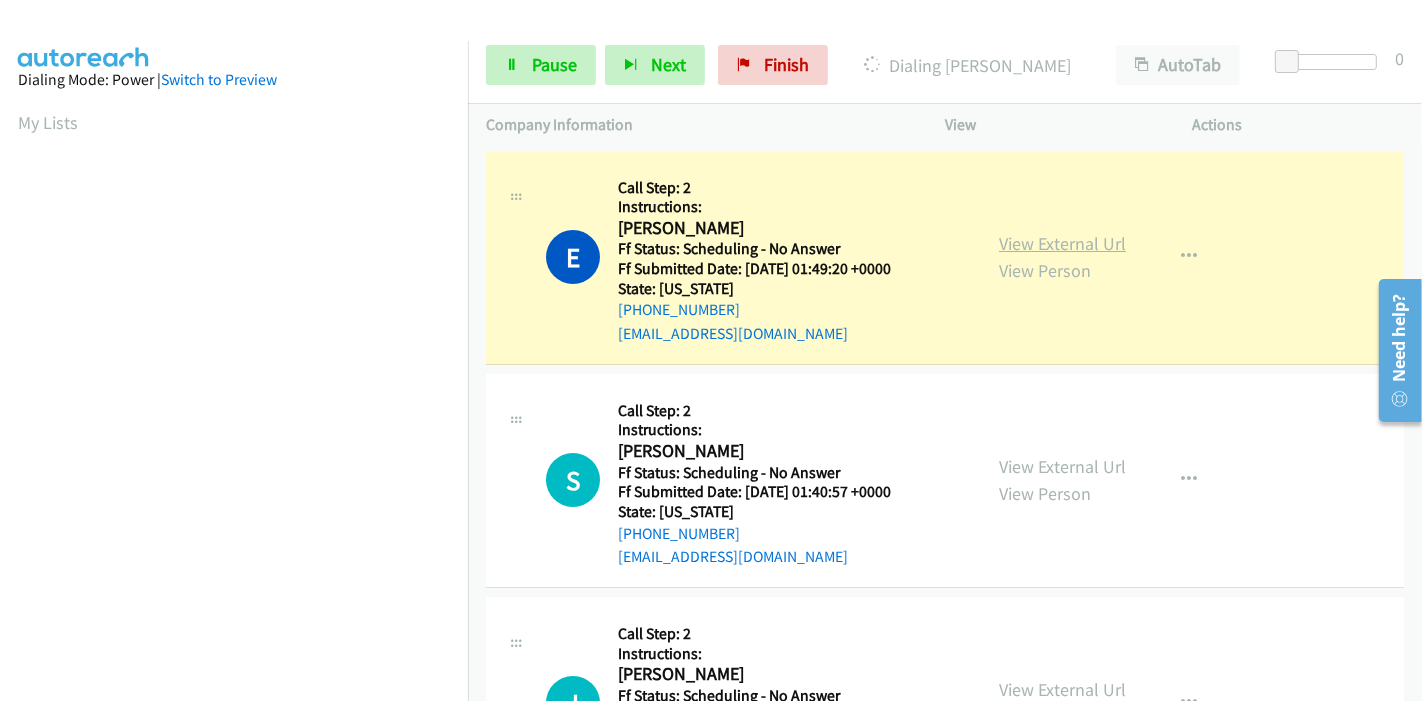 click on "View External Url" at bounding box center (1062, 243) 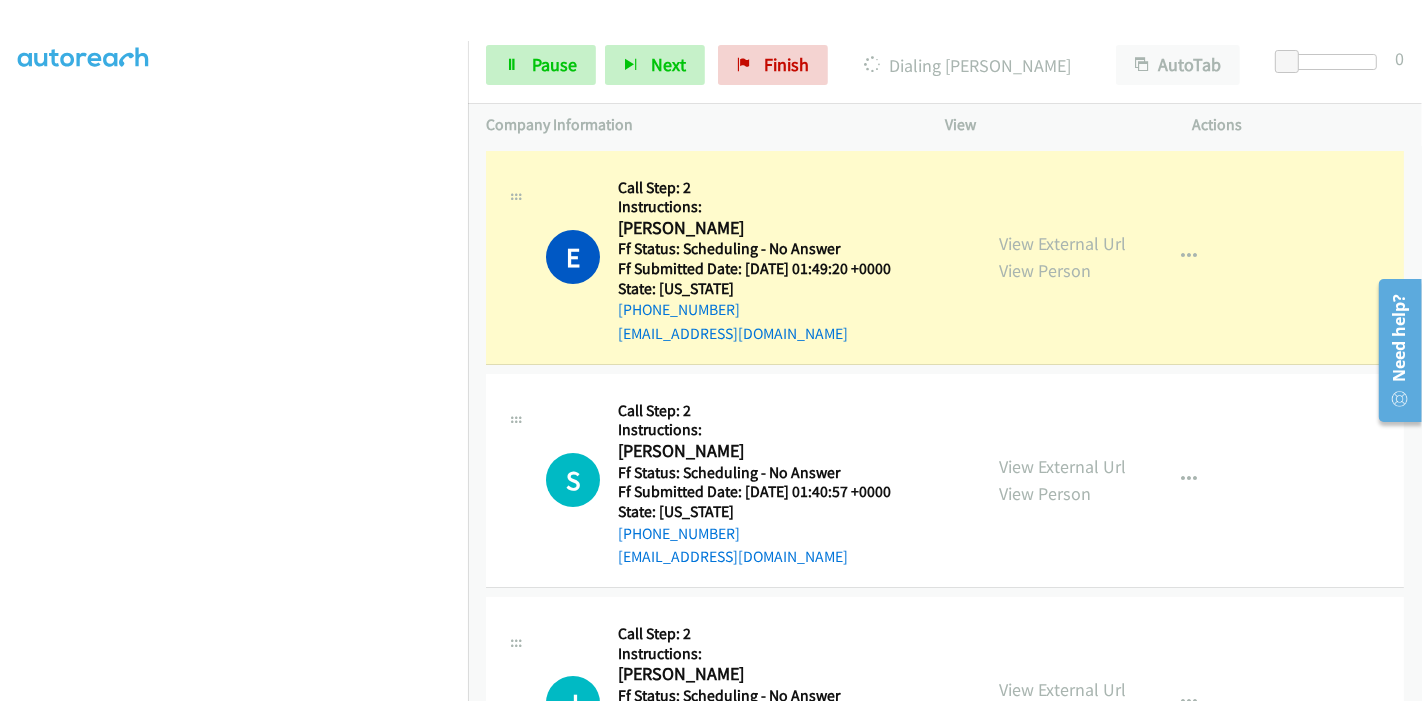 scroll, scrollTop: 422, scrollLeft: 0, axis: vertical 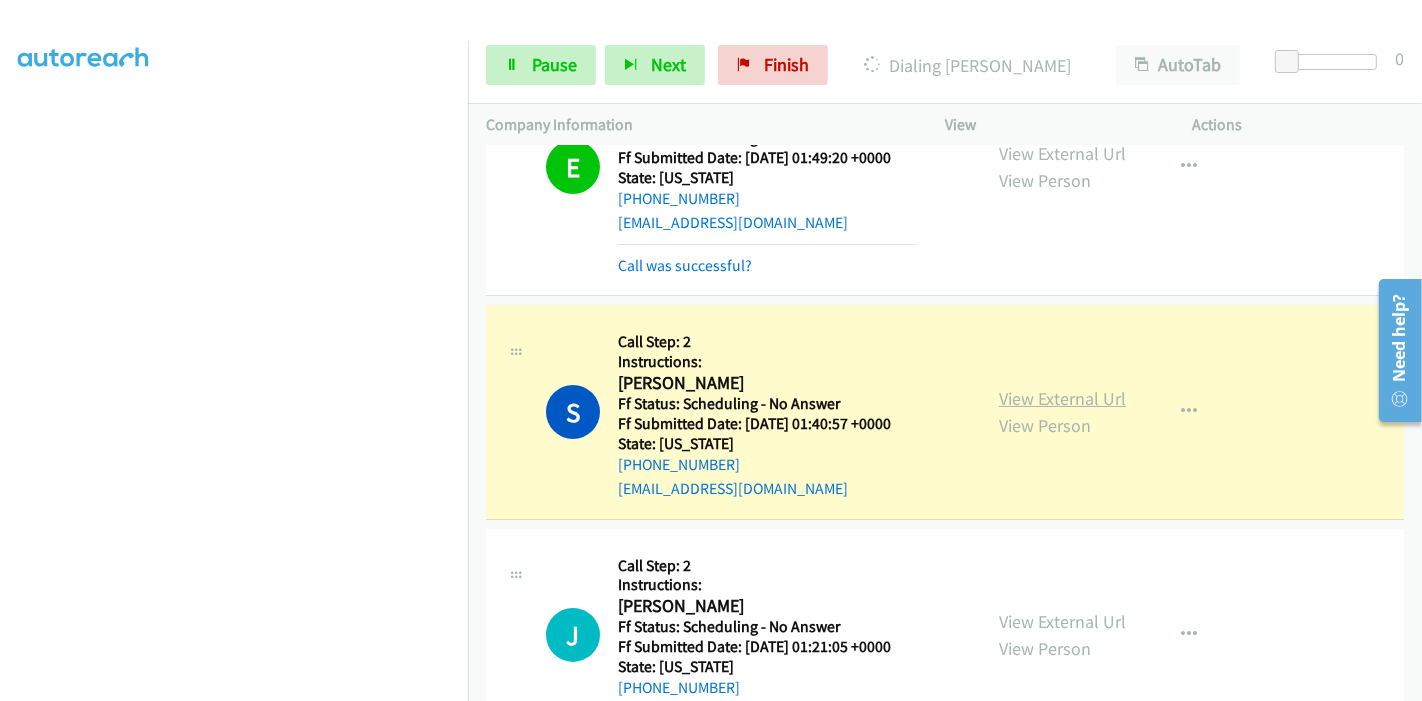click on "View External Url" at bounding box center (1062, 398) 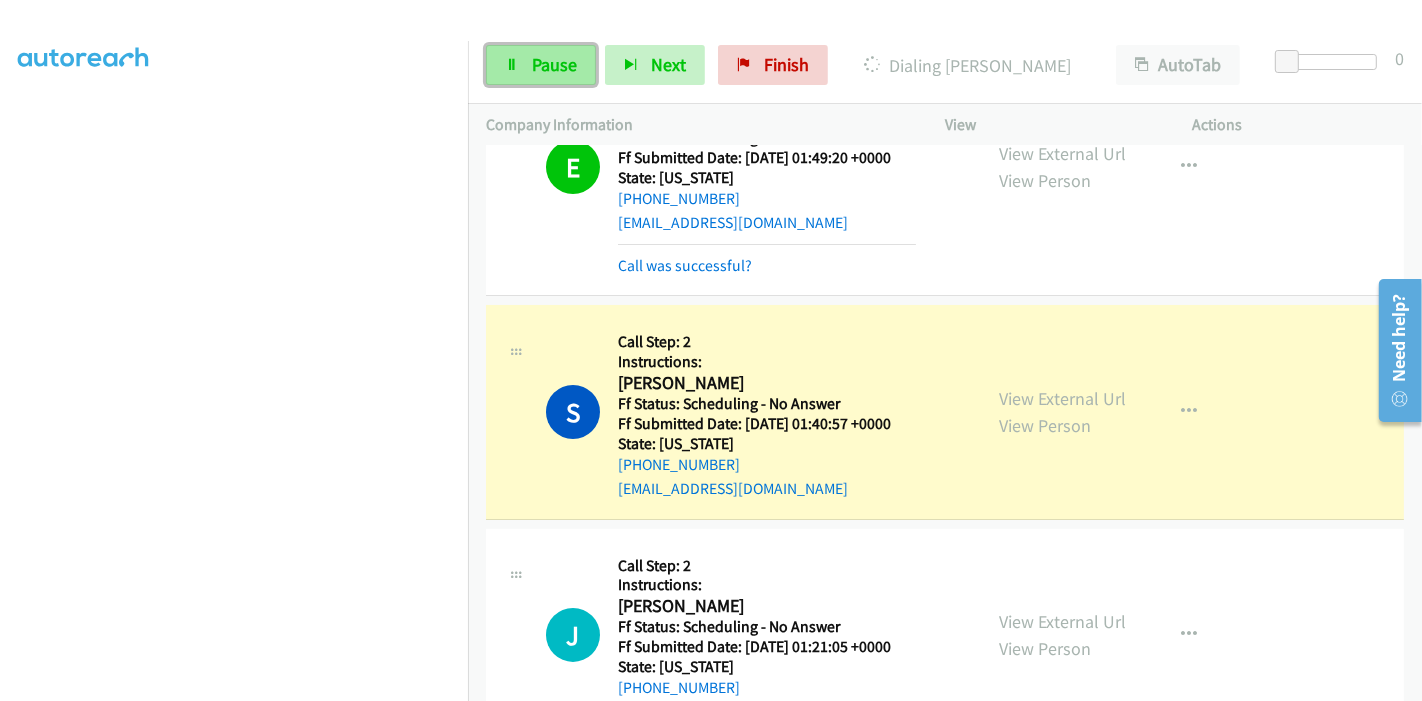 click on "Pause" at bounding box center (554, 64) 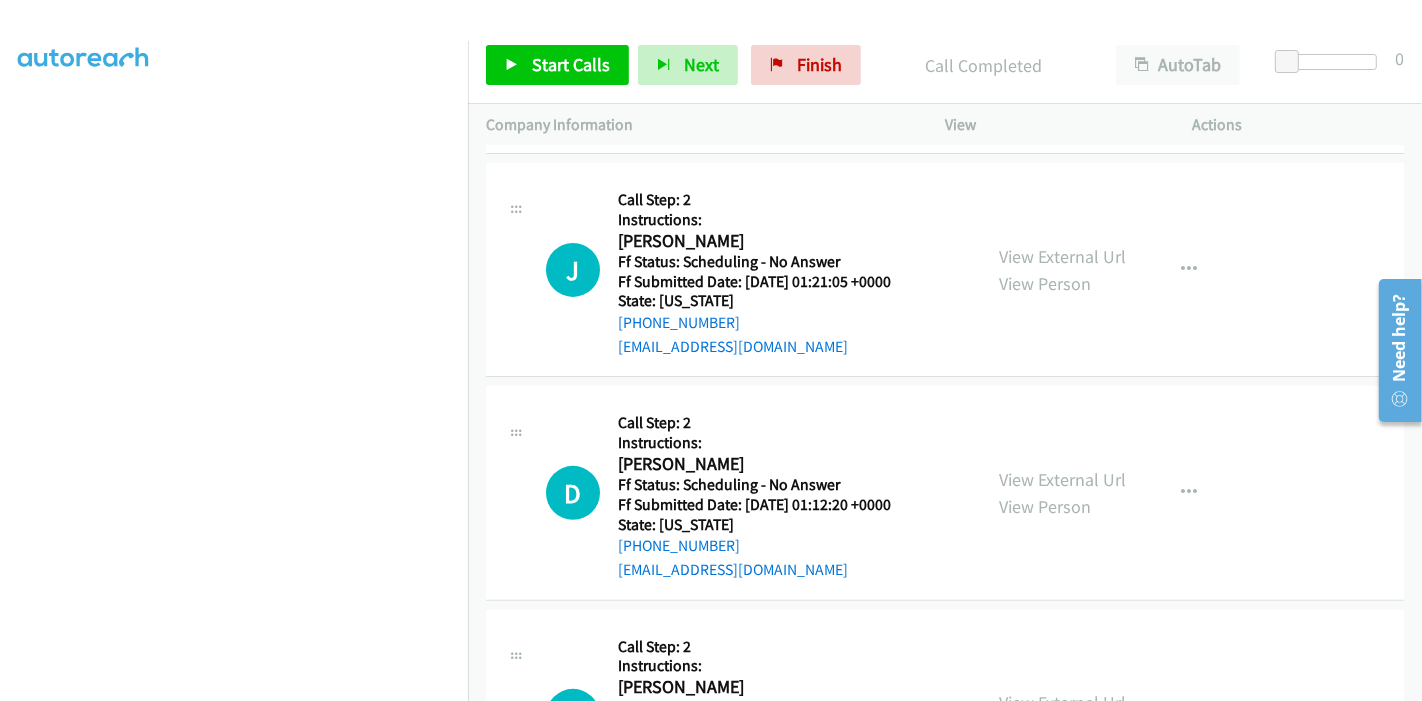 scroll, scrollTop: 564, scrollLeft: 0, axis: vertical 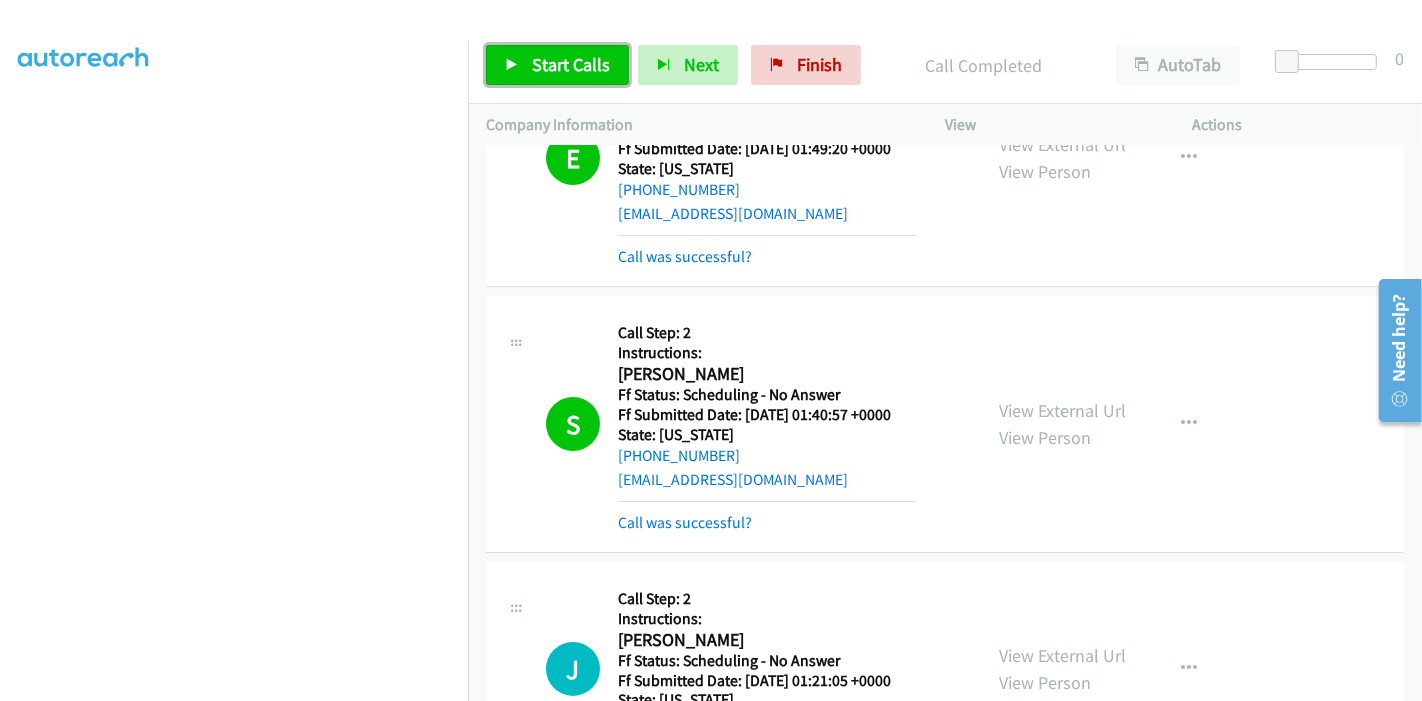 click on "Start Calls" at bounding box center (571, 64) 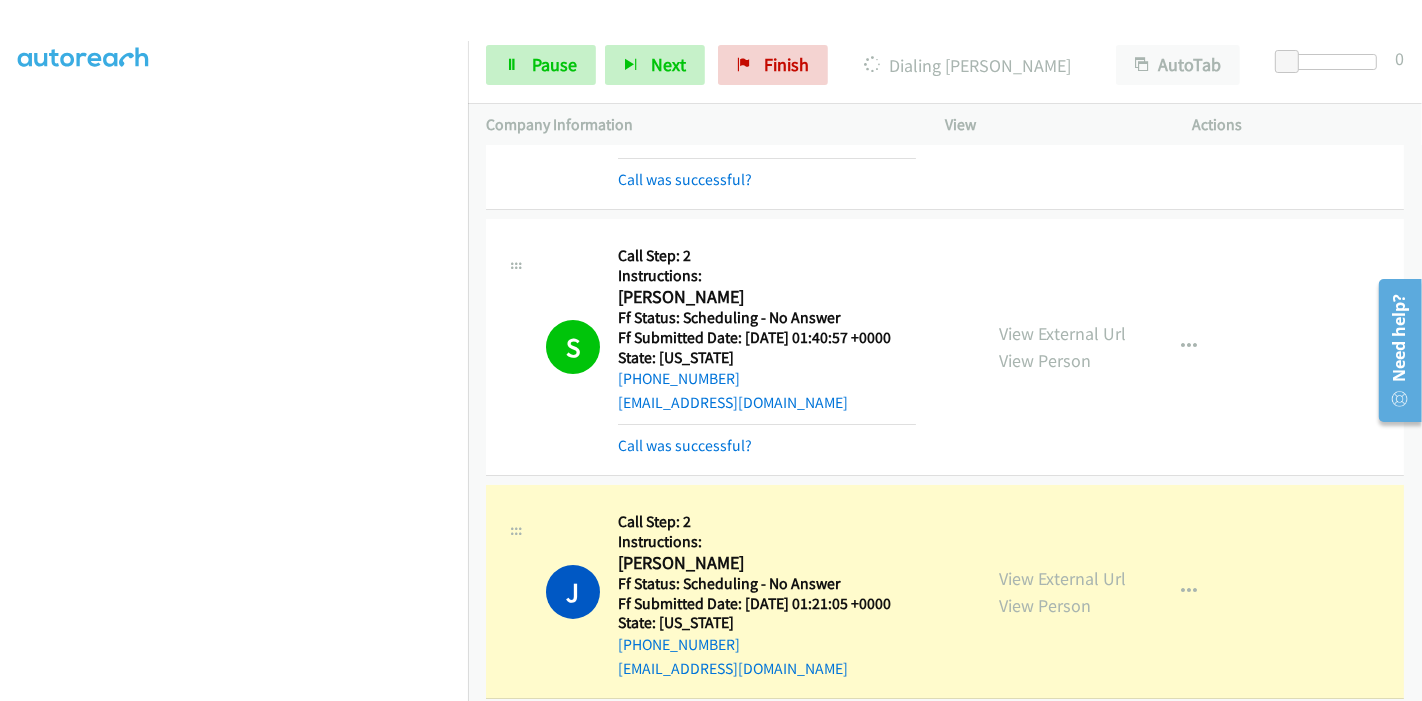 scroll, scrollTop: 231, scrollLeft: 0, axis: vertical 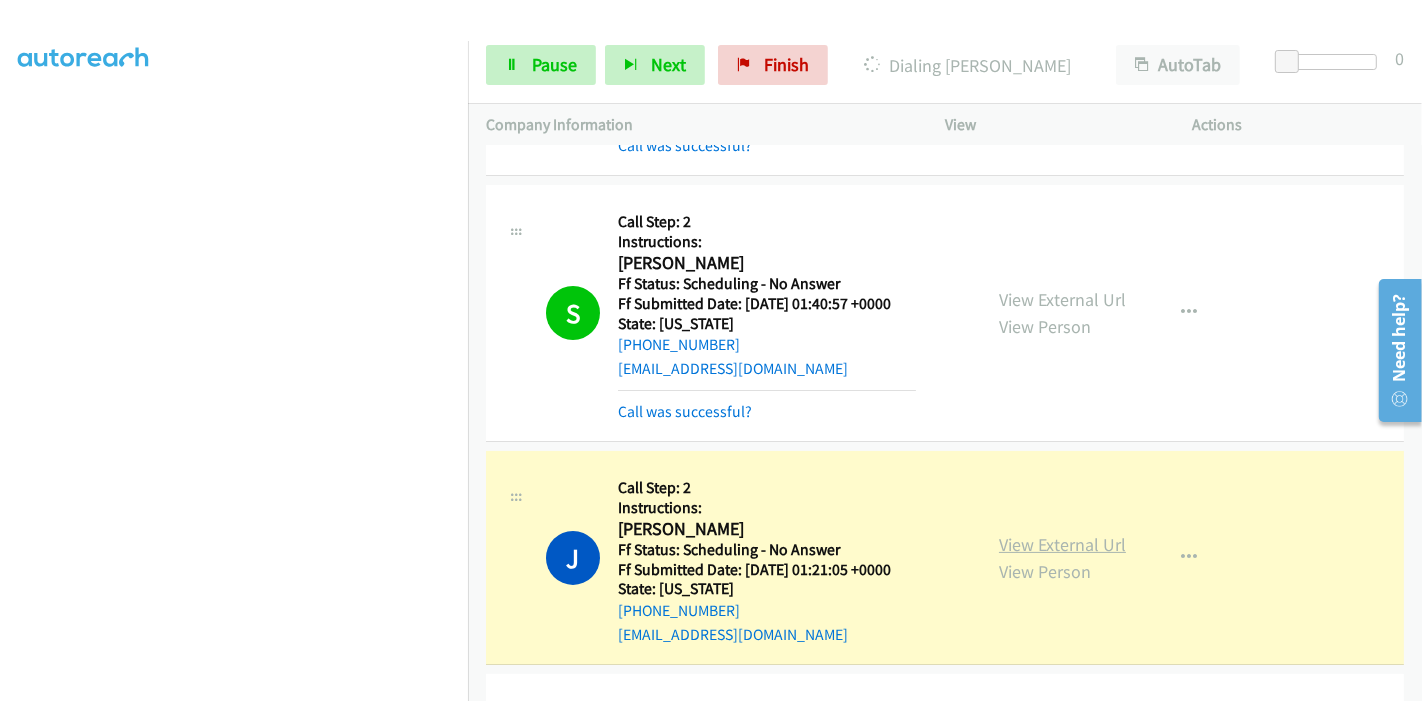 click on "View External Url" at bounding box center (1062, 544) 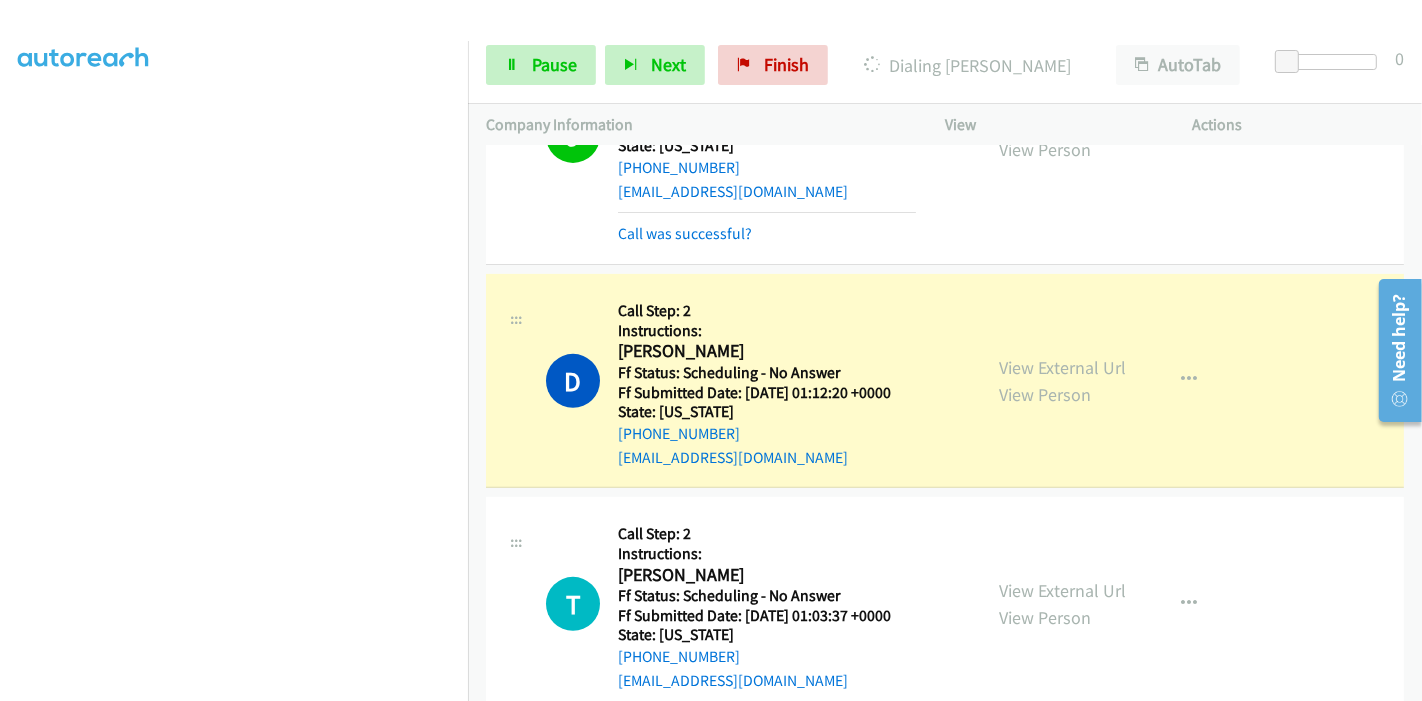 scroll, scrollTop: 675, scrollLeft: 0, axis: vertical 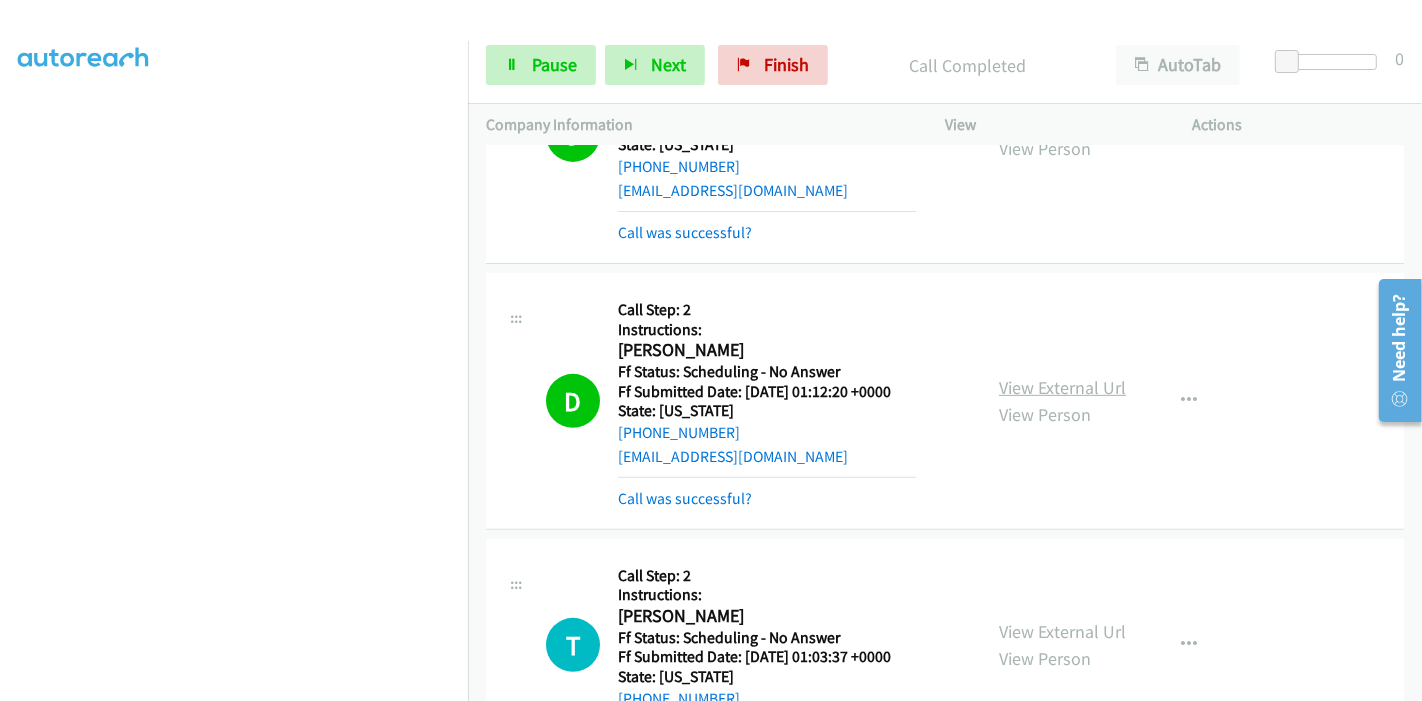 click on "View External Url" at bounding box center (1062, 387) 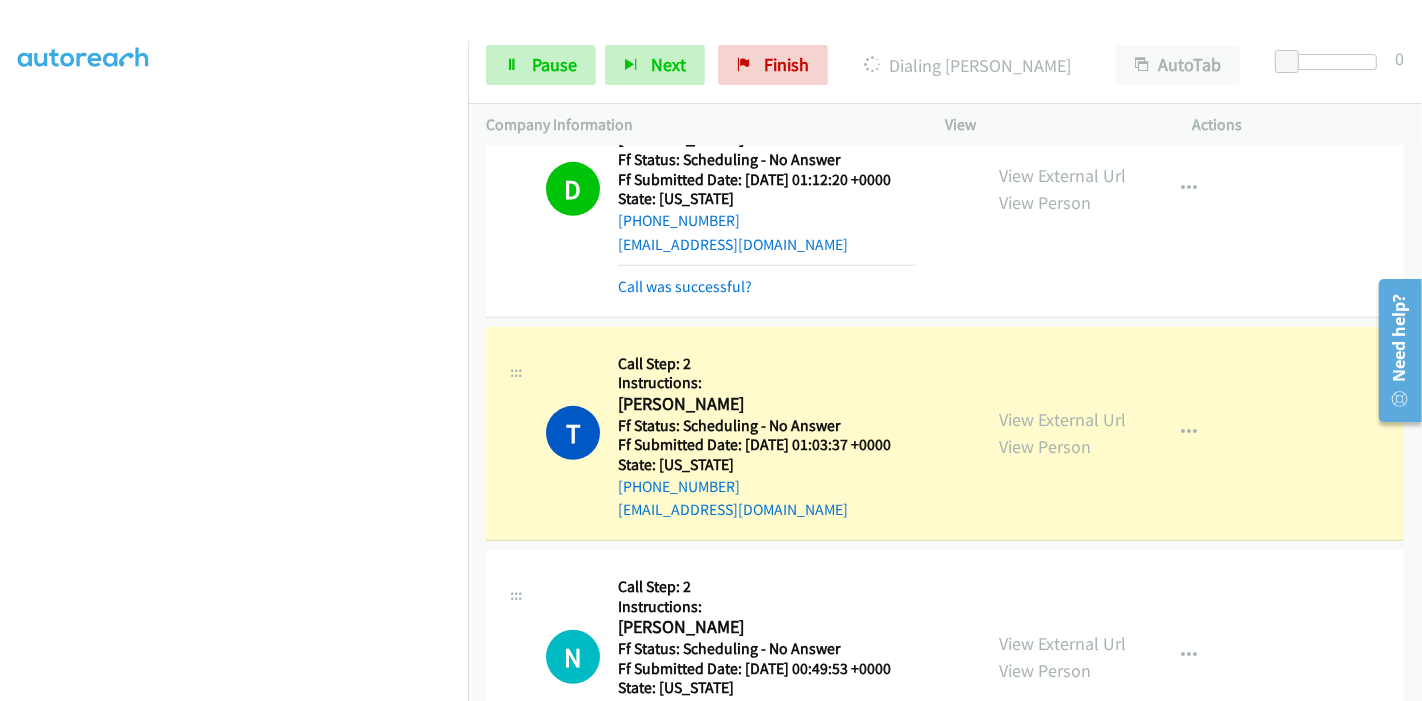 scroll, scrollTop: 897, scrollLeft: 0, axis: vertical 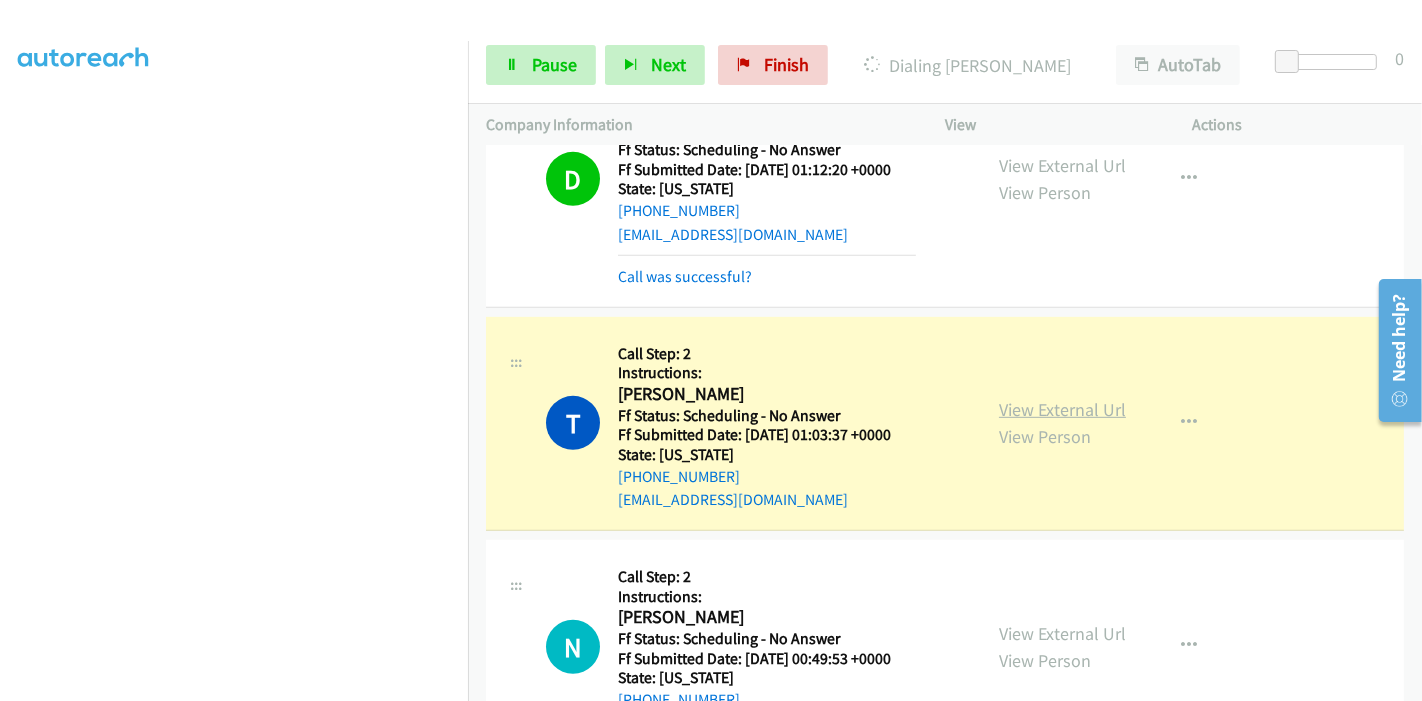 click on "View External Url" at bounding box center [1062, 409] 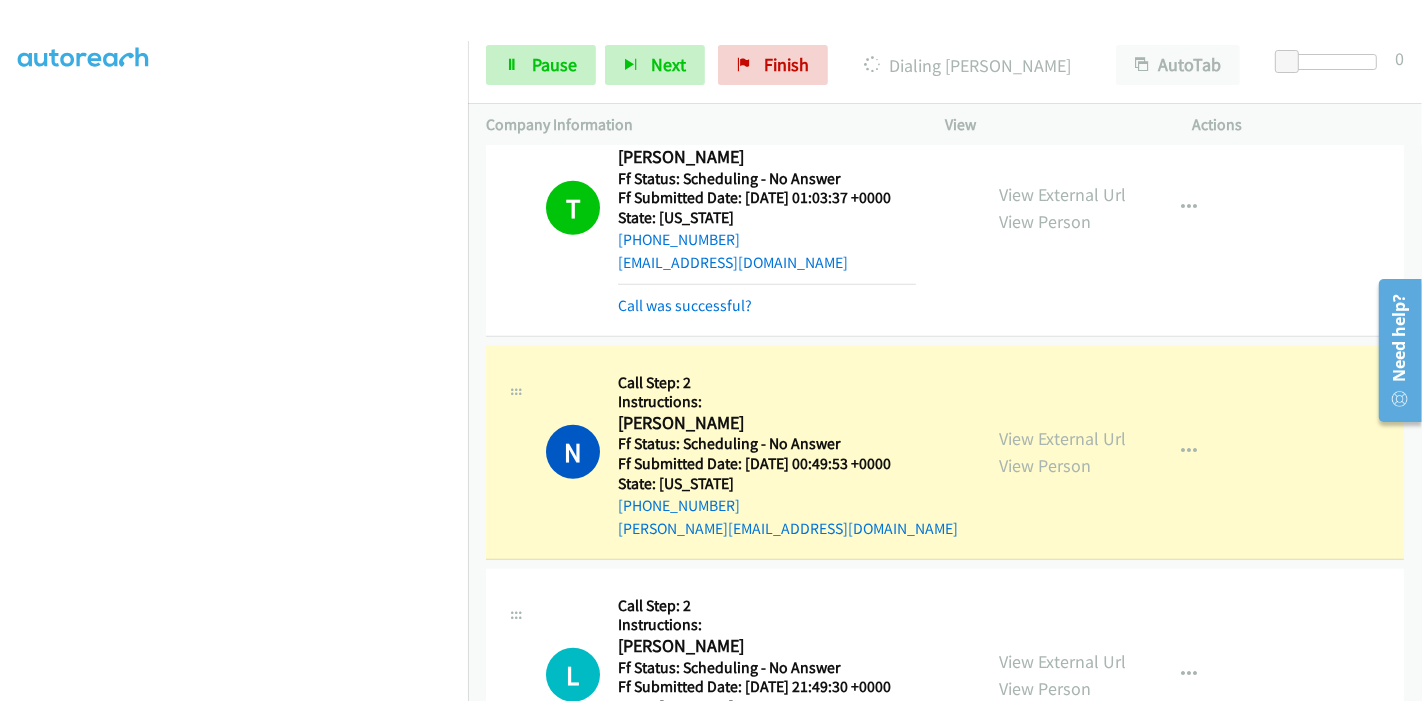 scroll, scrollTop: 1231, scrollLeft: 0, axis: vertical 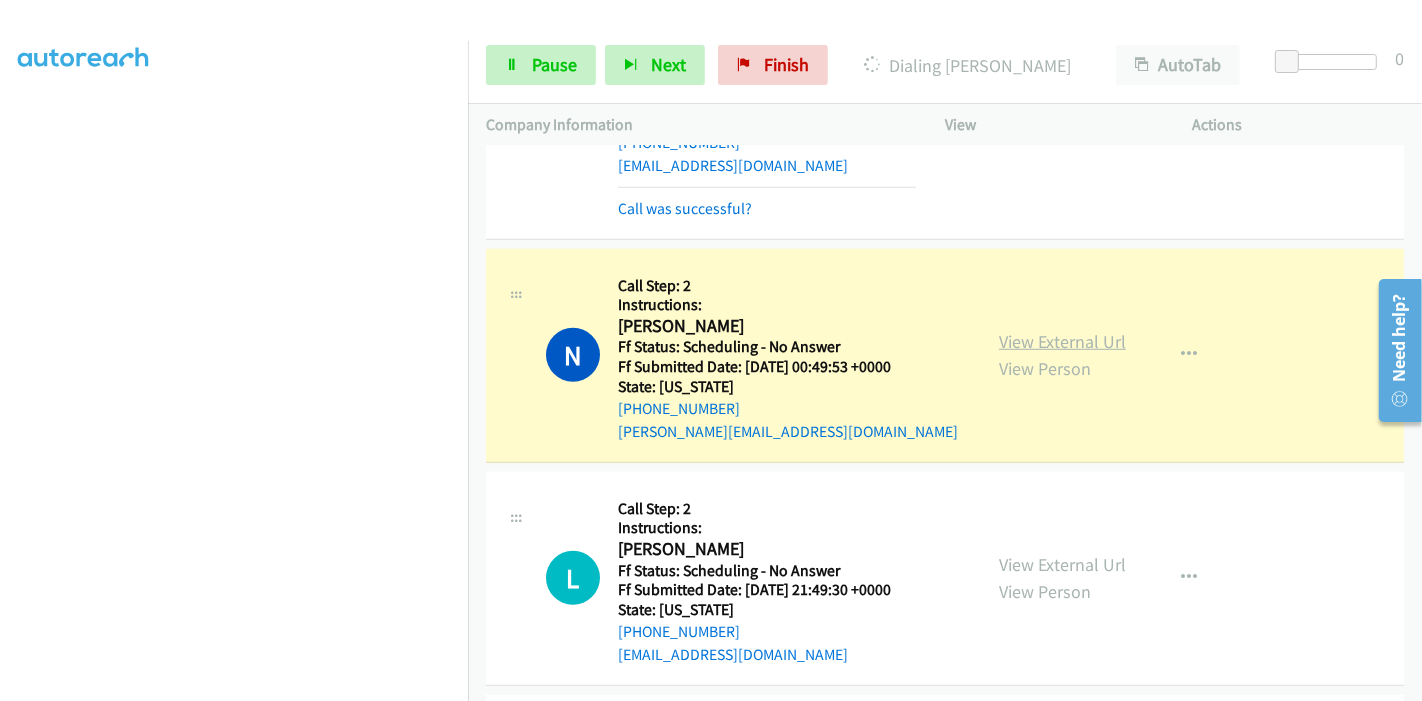 click on "View External Url" at bounding box center [1062, 341] 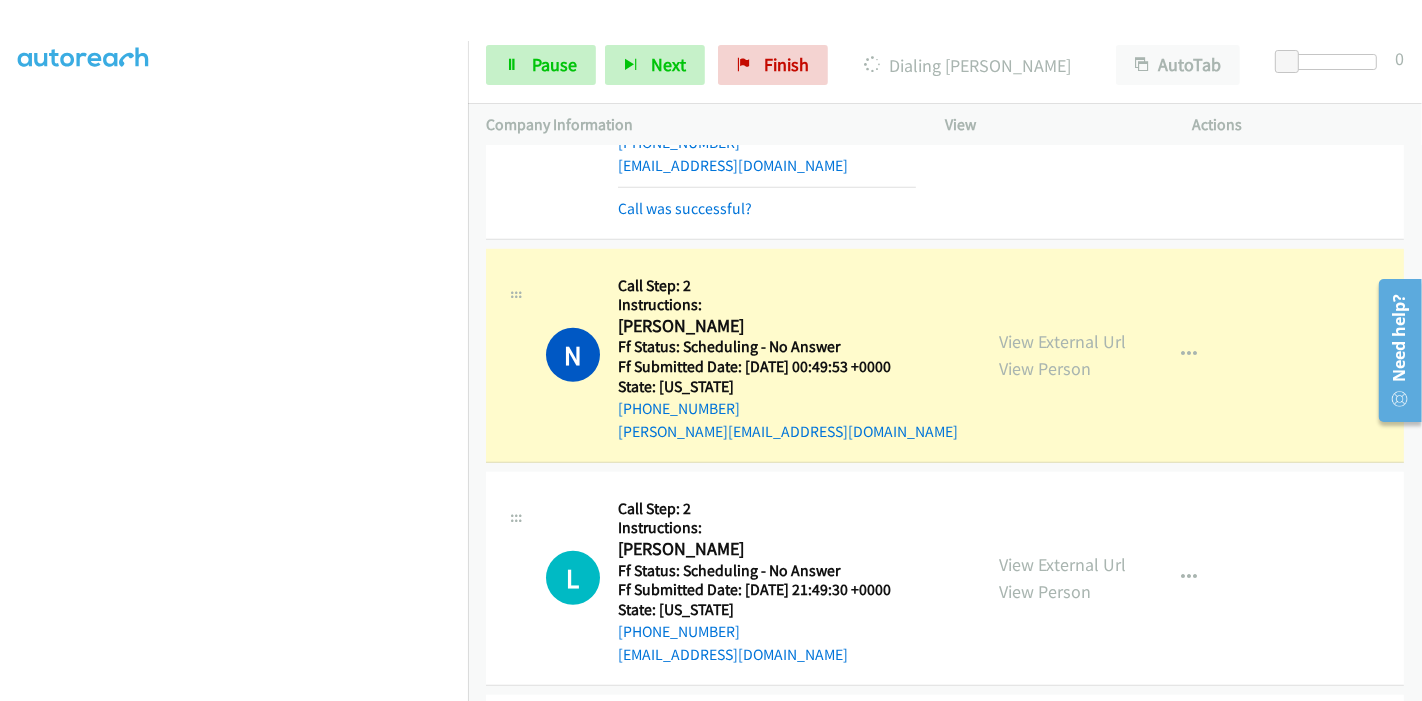 scroll, scrollTop: 422, scrollLeft: 0, axis: vertical 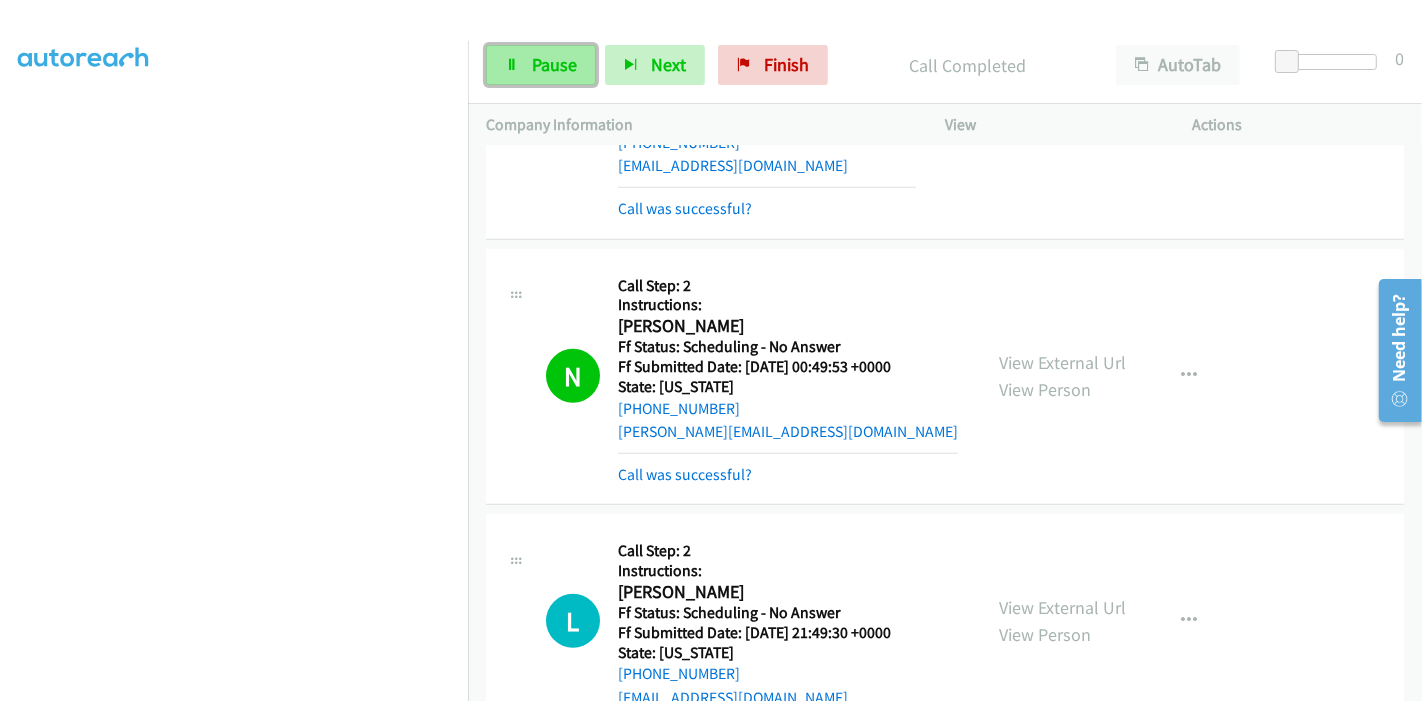 click on "Pause" at bounding box center [554, 64] 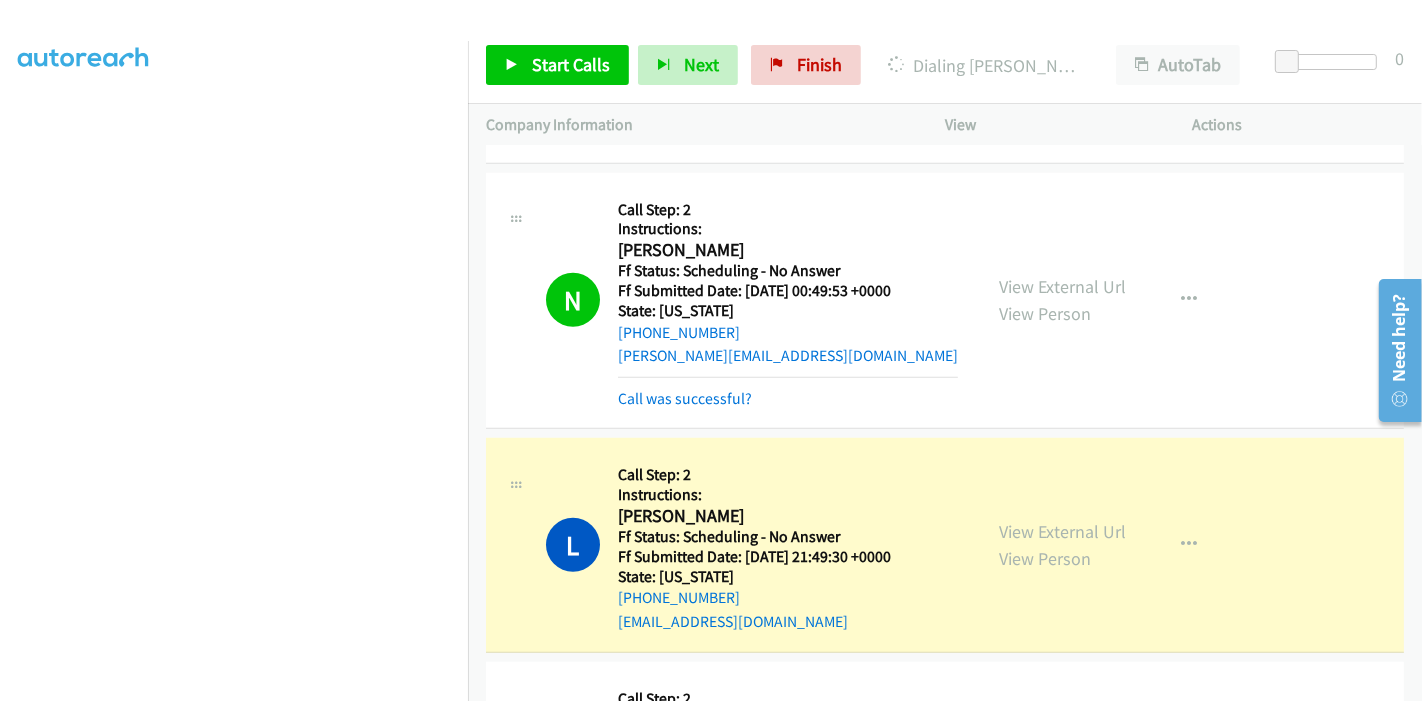 scroll, scrollTop: 1342, scrollLeft: 0, axis: vertical 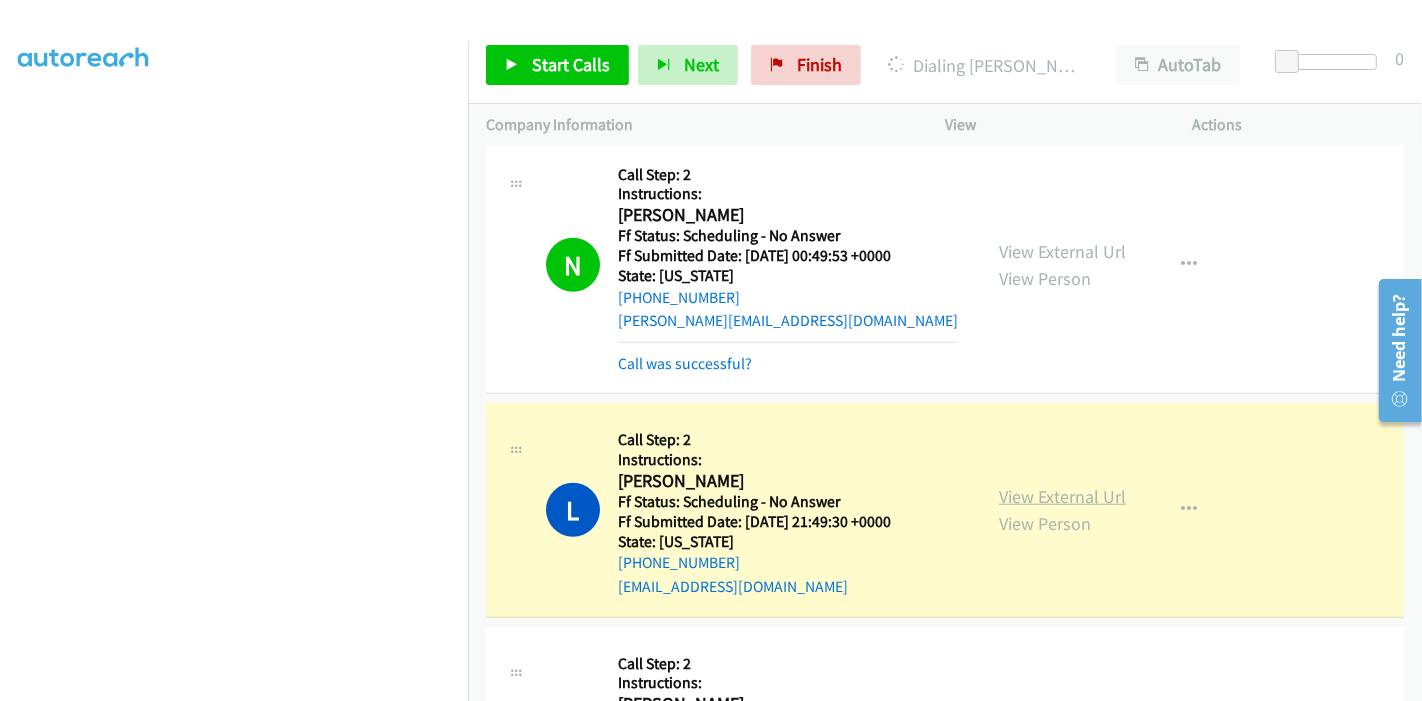 click on "View External Url" at bounding box center (1062, 496) 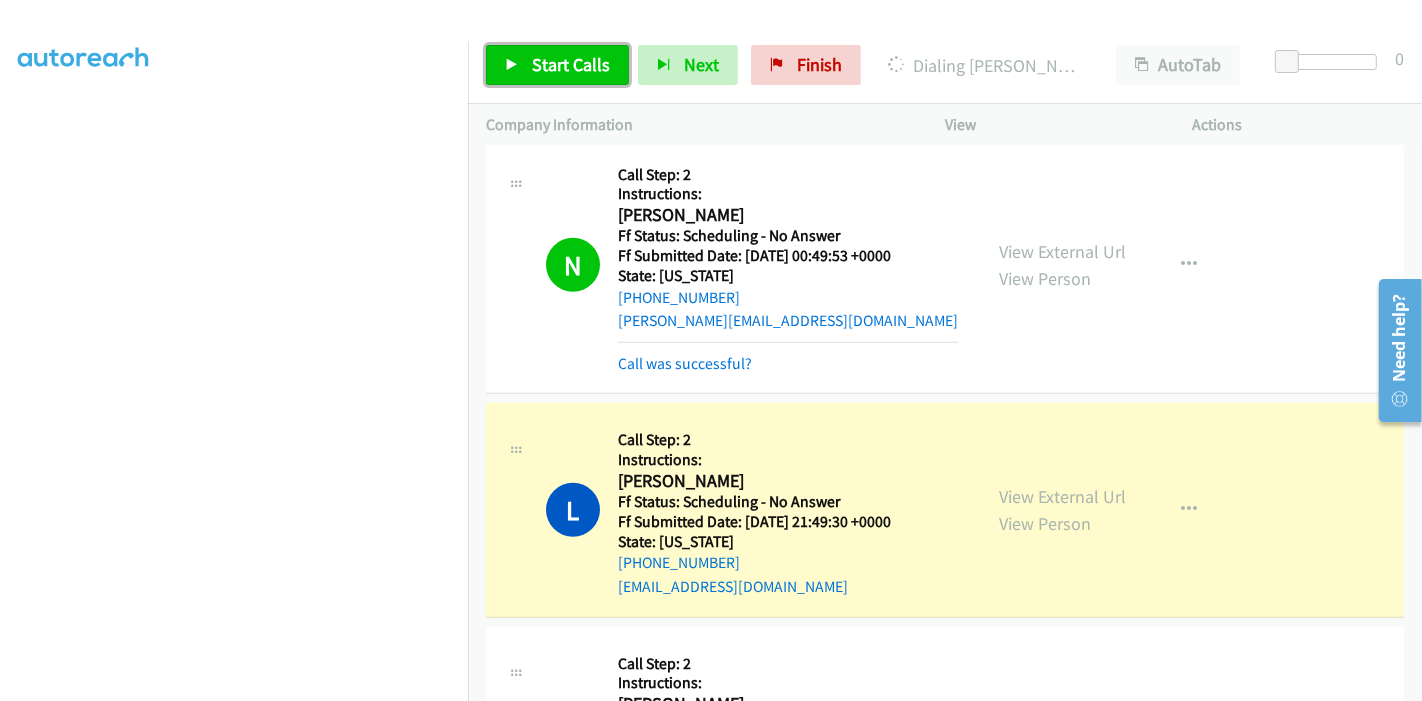 click on "Start Calls" at bounding box center [571, 64] 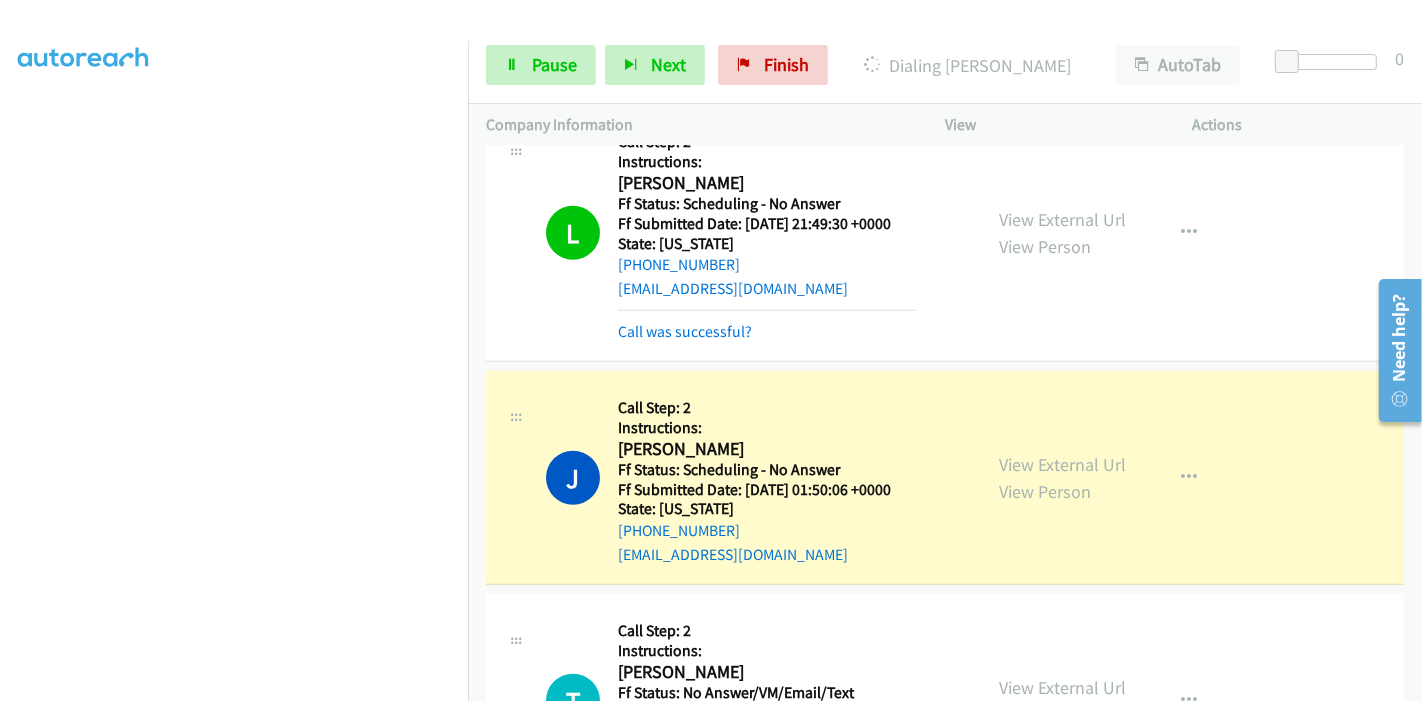 scroll, scrollTop: 1675, scrollLeft: 0, axis: vertical 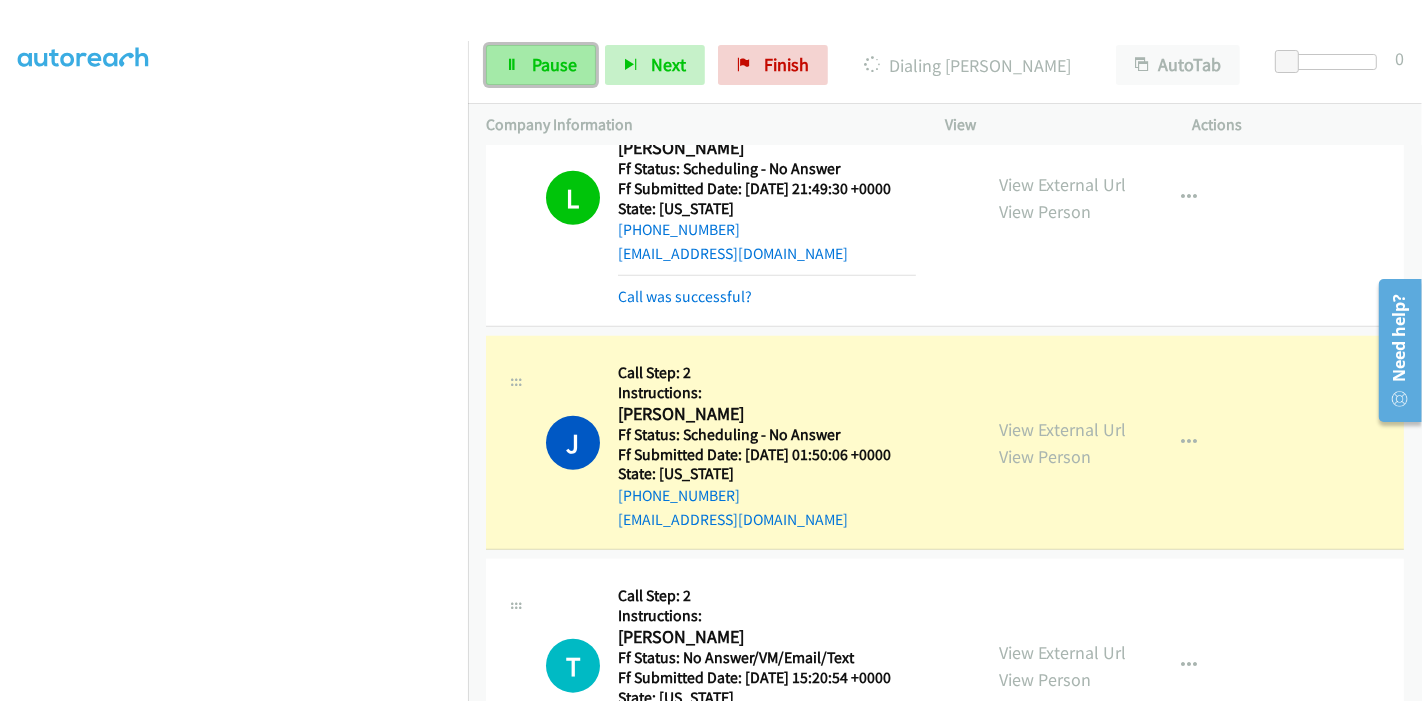 click at bounding box center (512, 66) 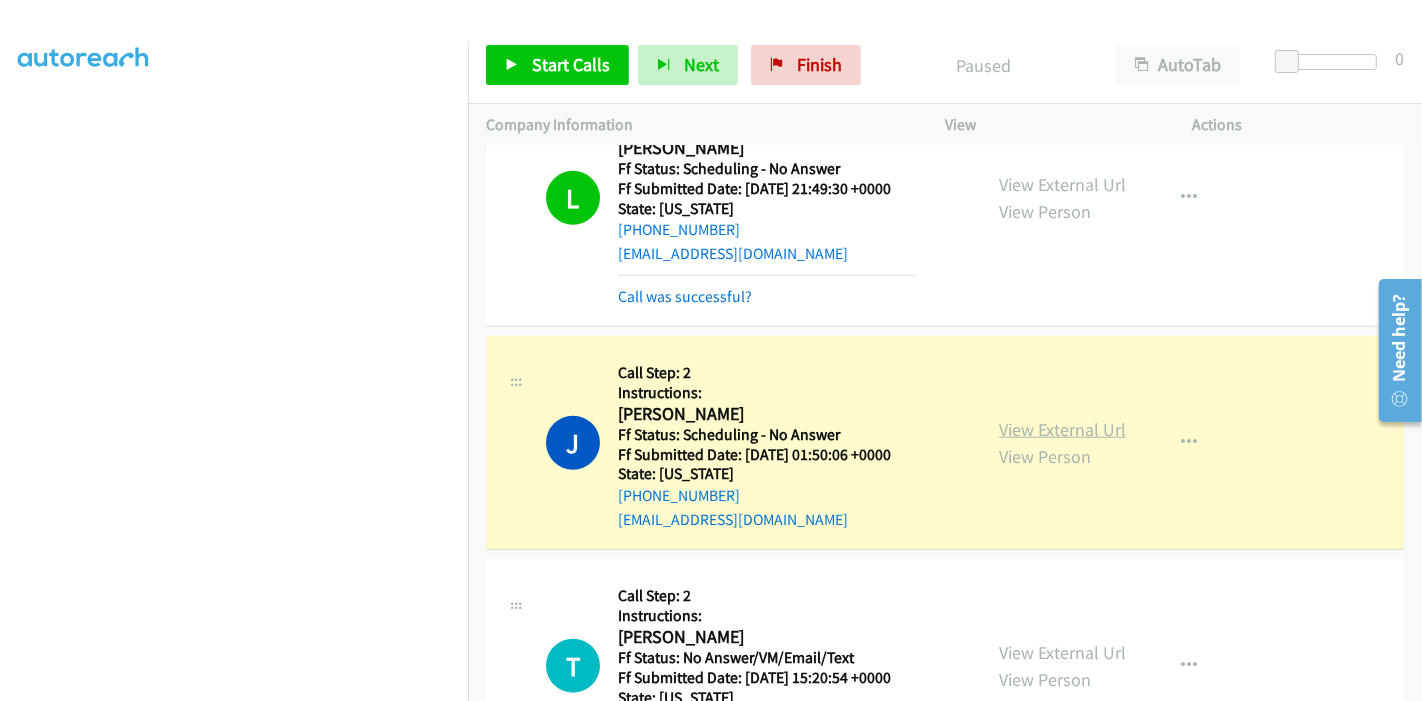 click on "View External Url" at bounding box center [1062, 429] 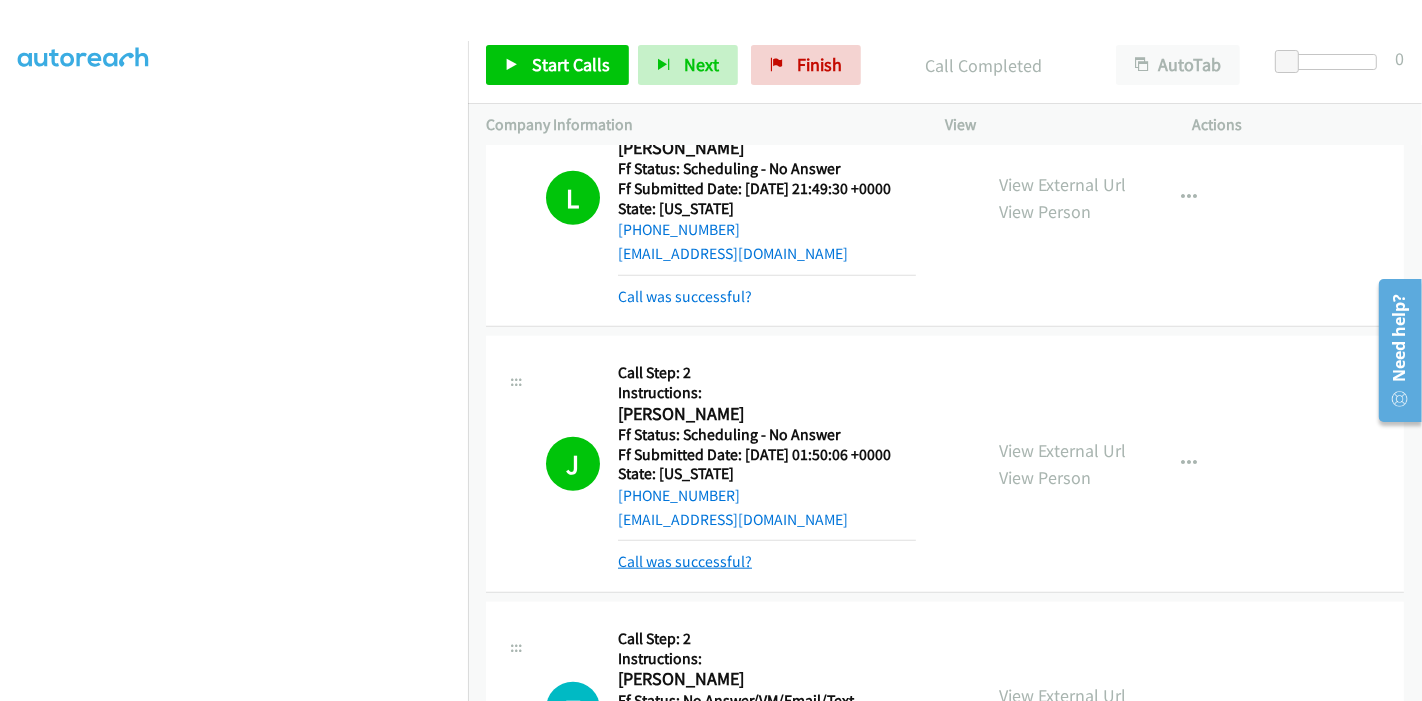 click on "Call was successful?" at bounding box center (685, 561) 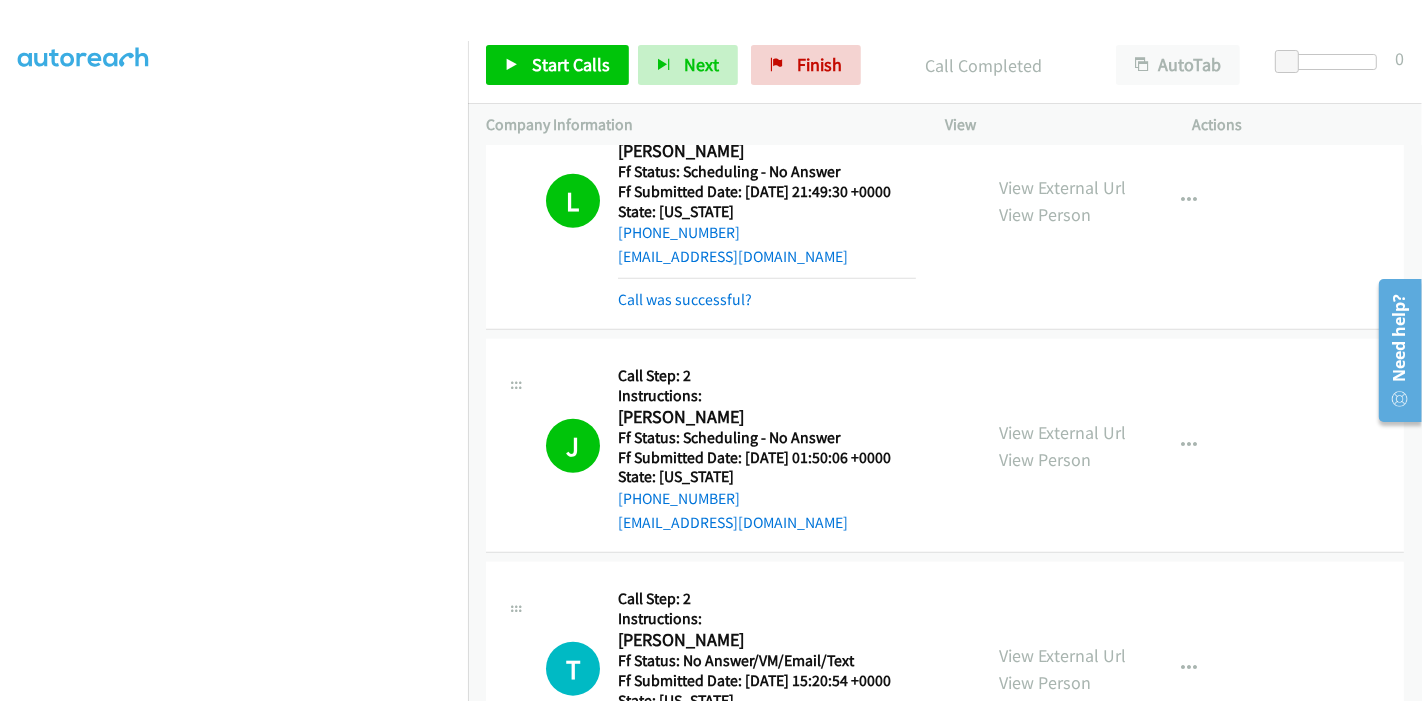 scroll, scrollTop: 1453, scrollLeft: 0, axis: vertical 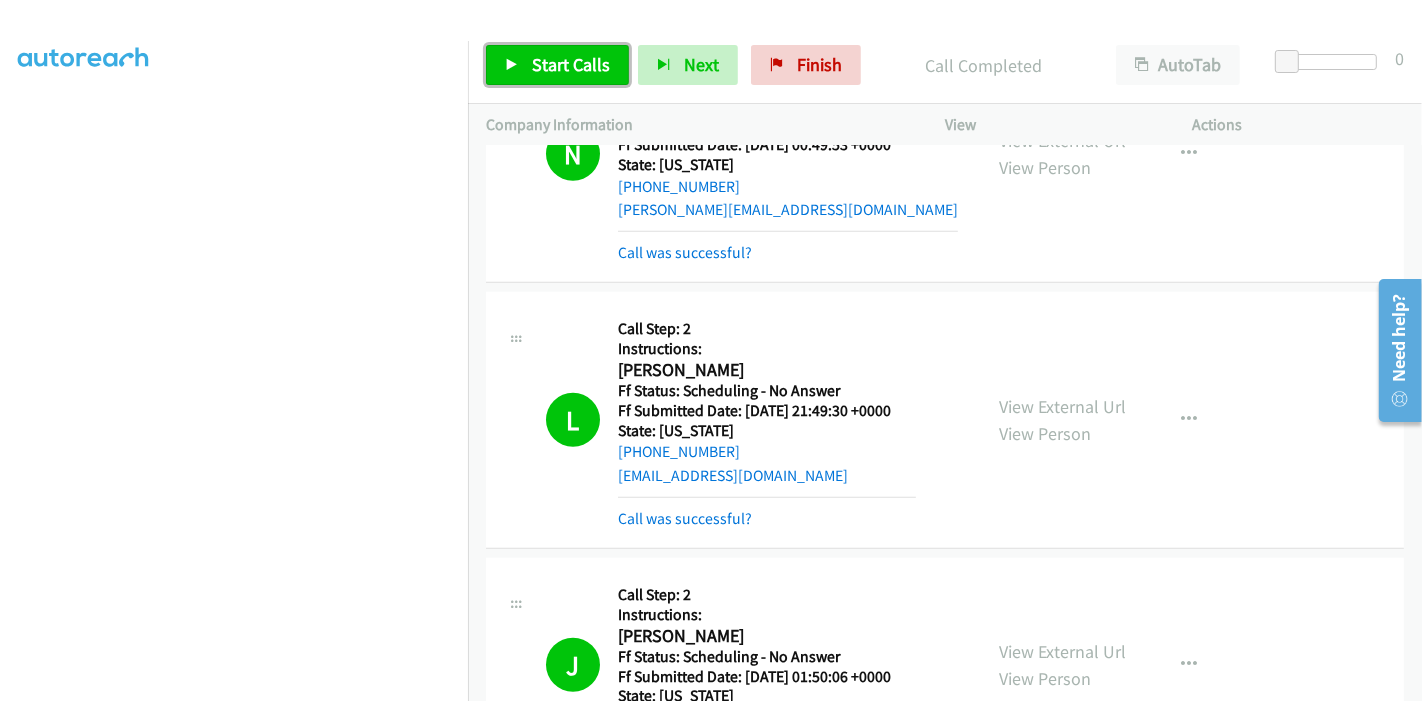 click on "Start Calls" at bounding box center [571, 64] 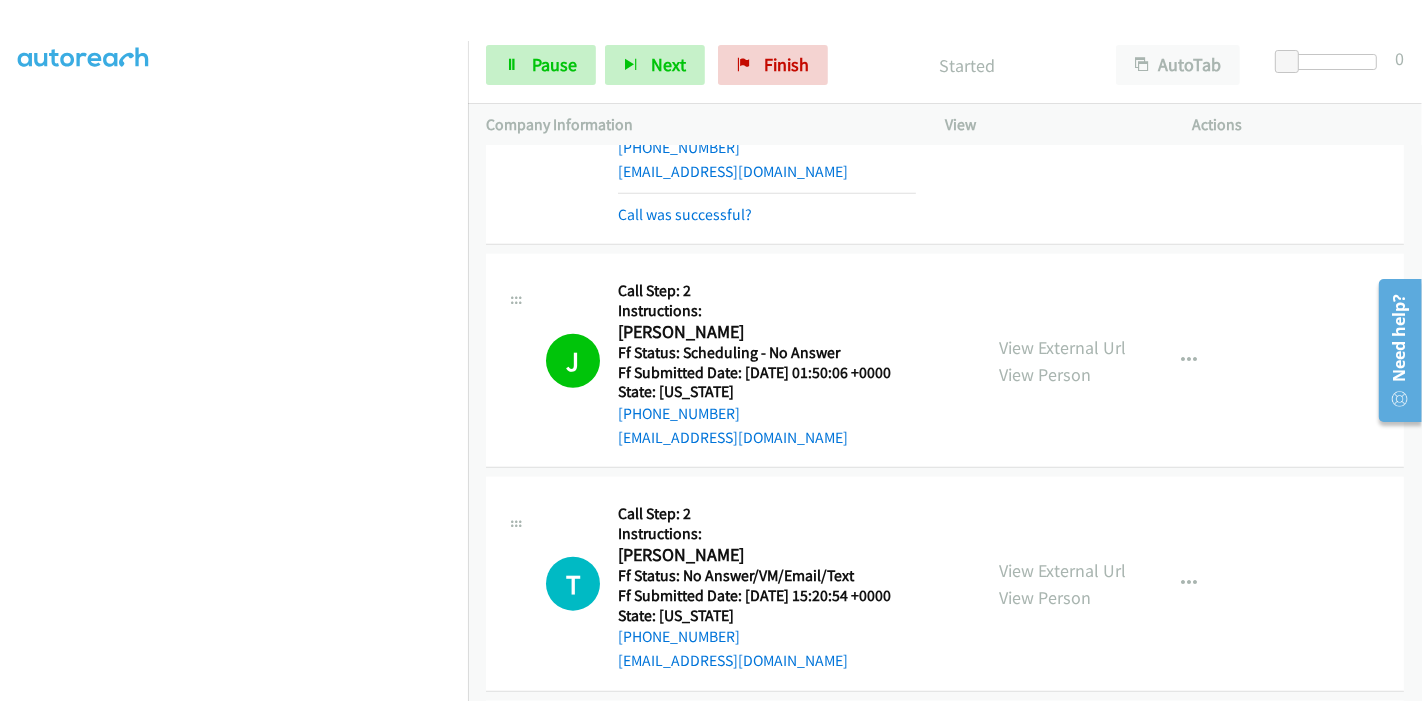 scroll, scrollTop: 1786, scrollLeft: 0, axis: vertical 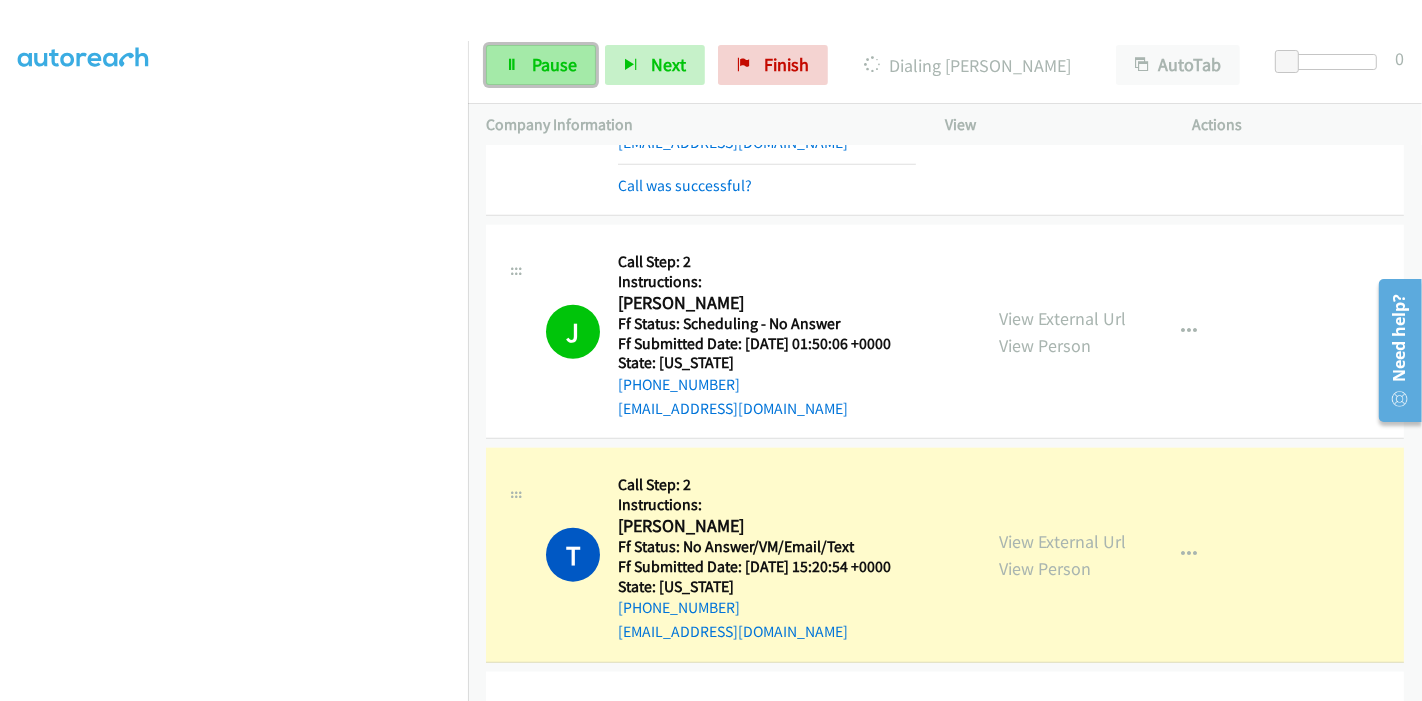 click on "Pause" at bounding box center (541, 65) 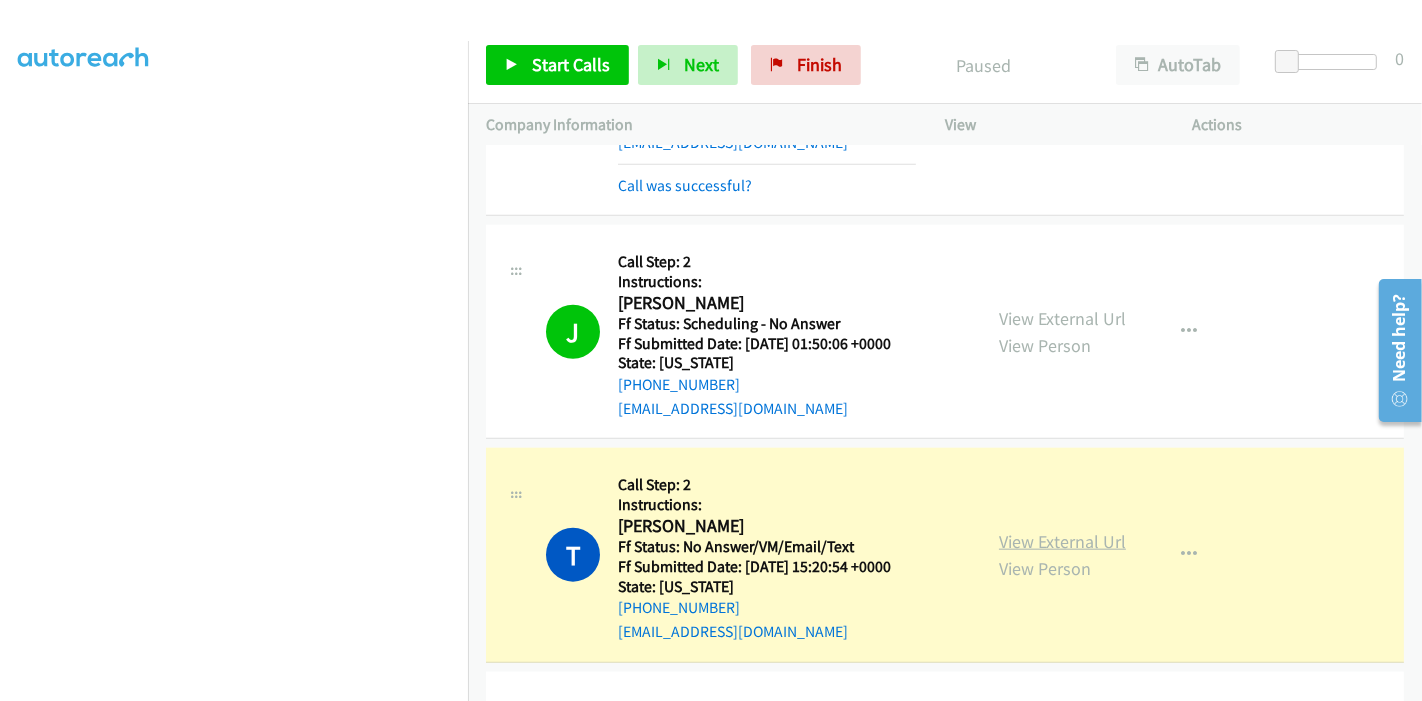 click on "View External Url" at bounding box center (1062, 541) 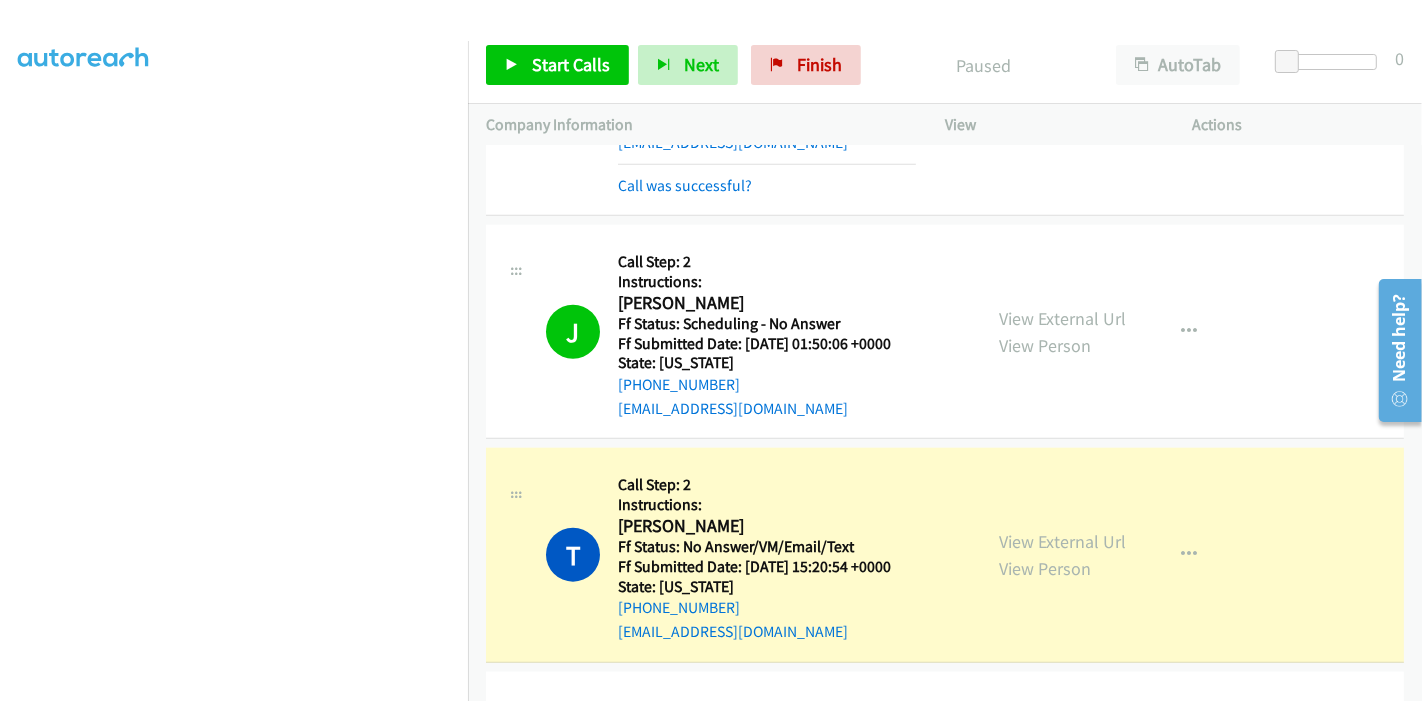 scroll, scrollTop: 422, scrollLeft: 0, axis: vertical 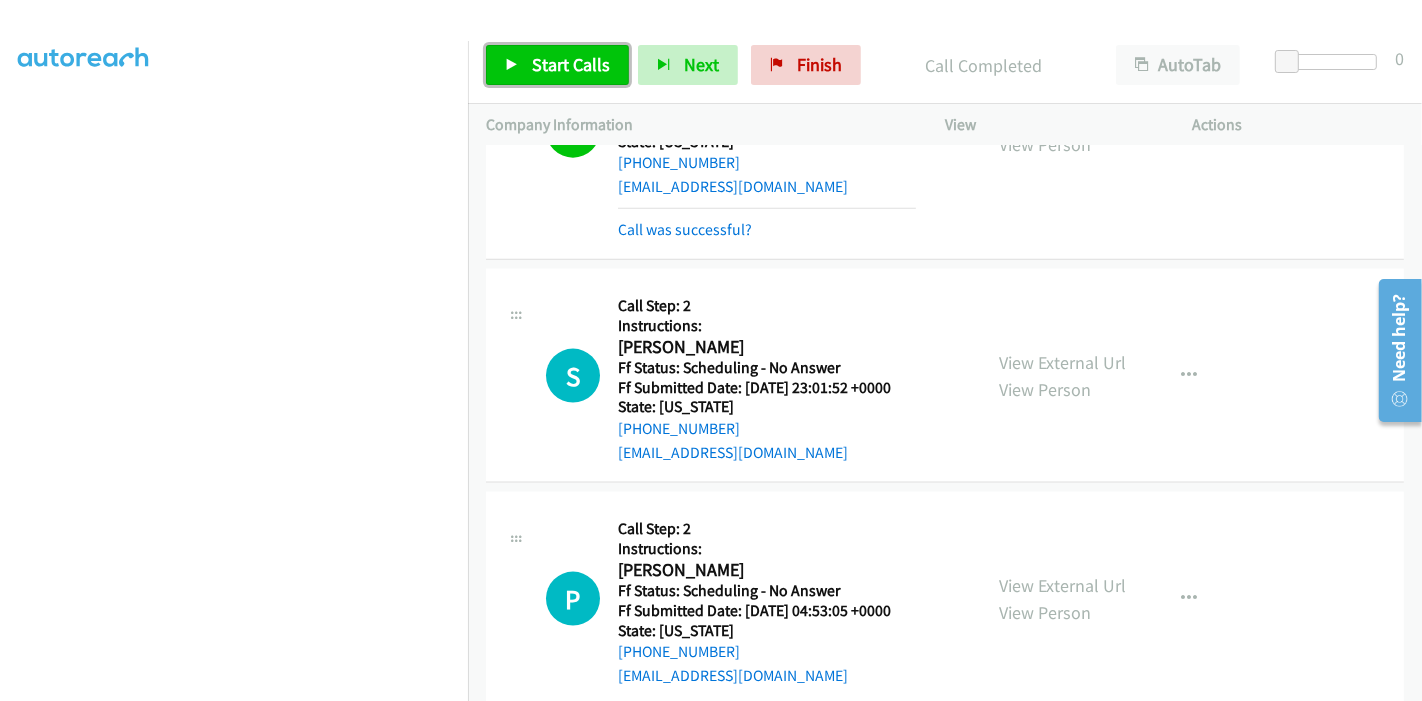 click on "Start Calls" at bounding box center (571, 64) 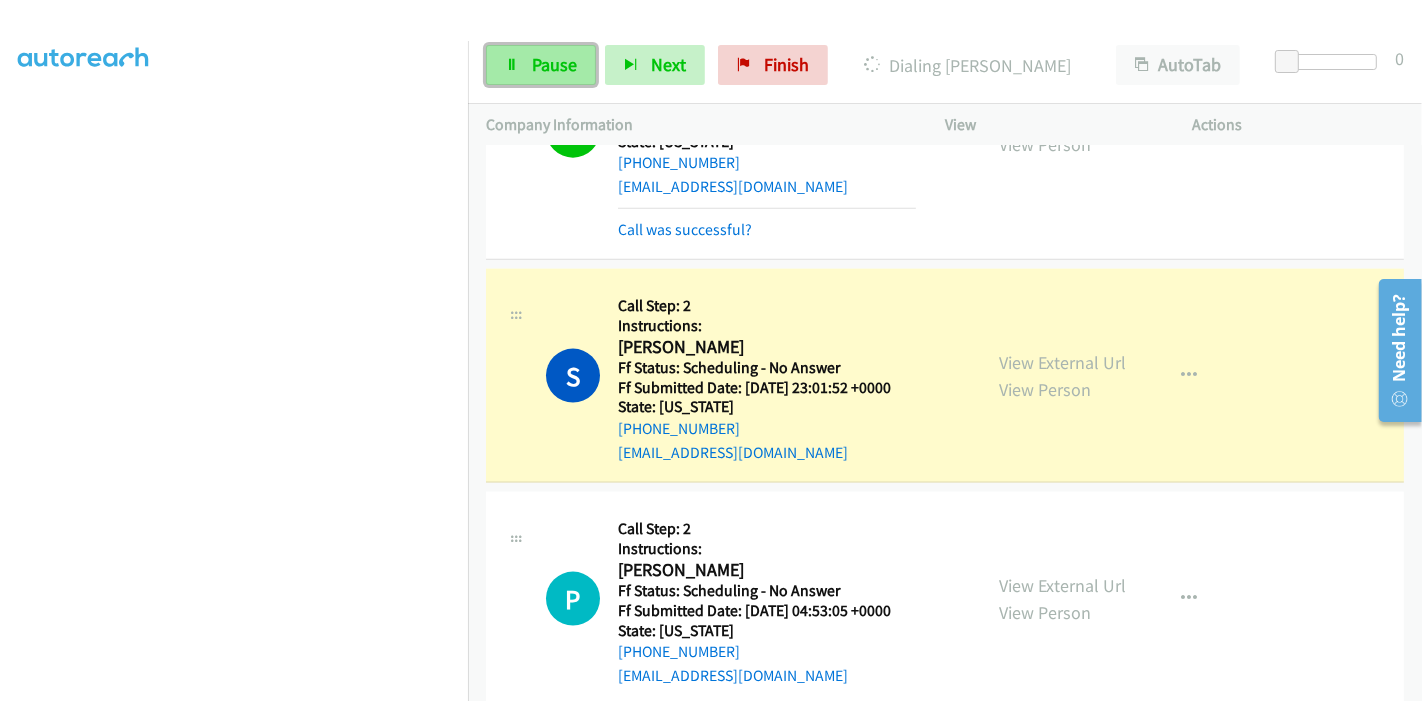 click on "Pause" at bounding box center [554, 64] 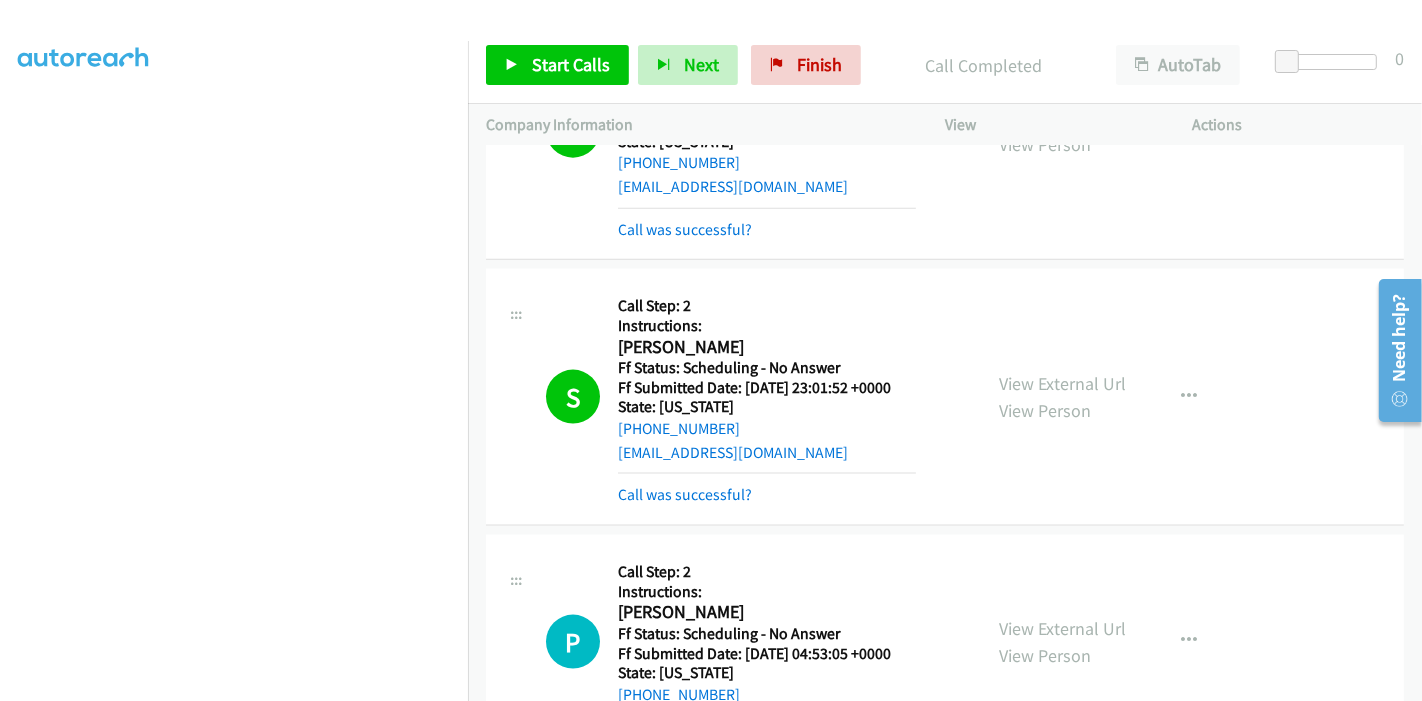 click on "View External Url" at bounding box center (1062, 383) 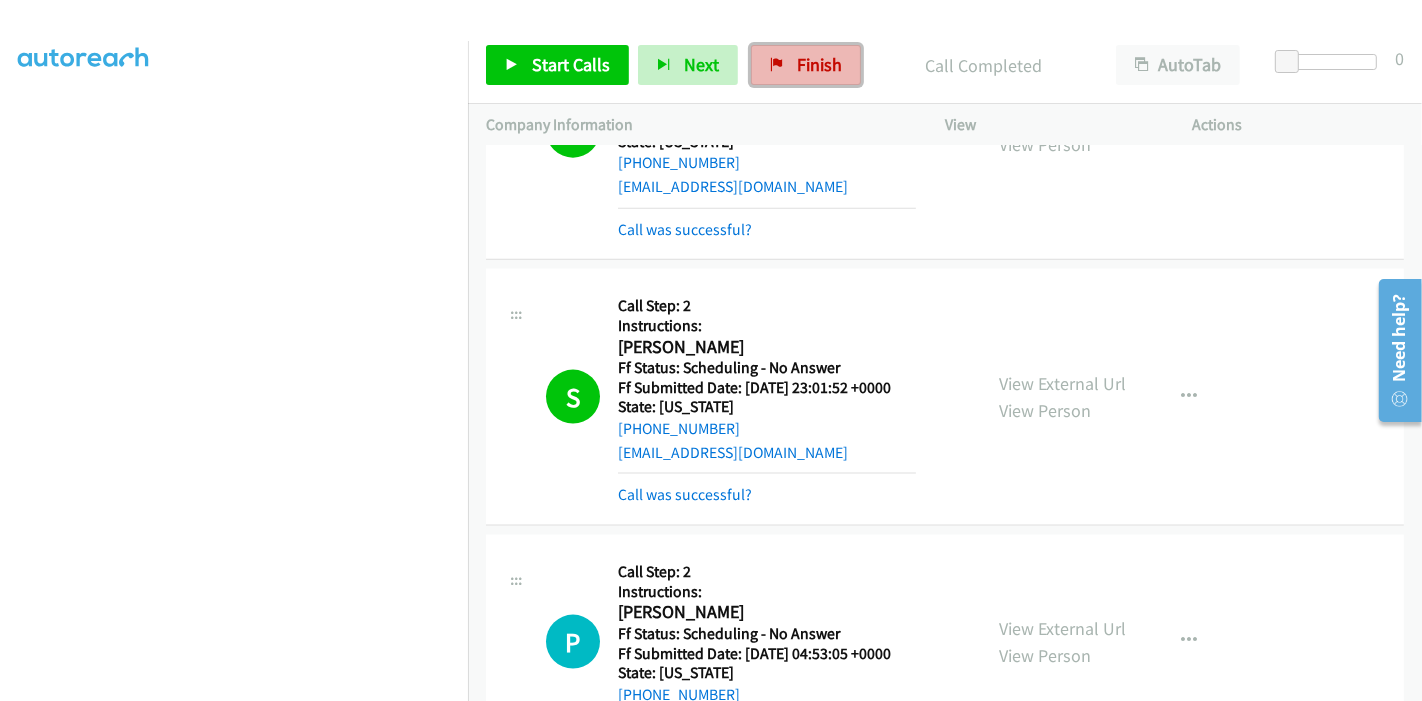 click on "Finish" at bounding box center [819, 64] 